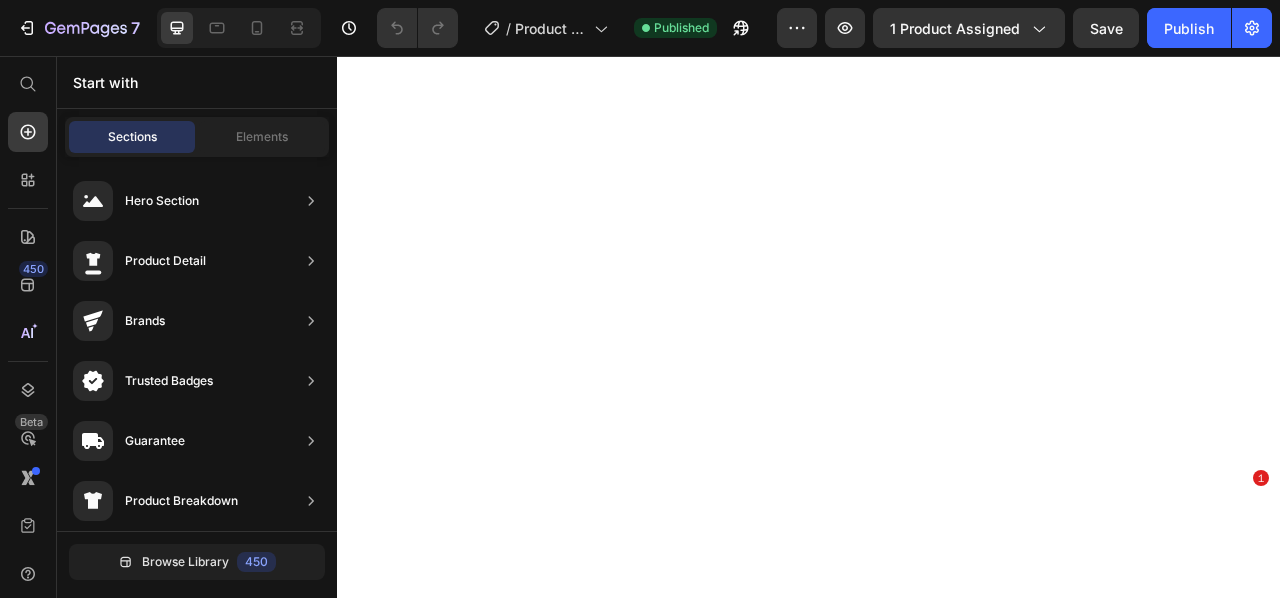 scroll, scrollTop: 0, scrollLeft: 0, axis: both 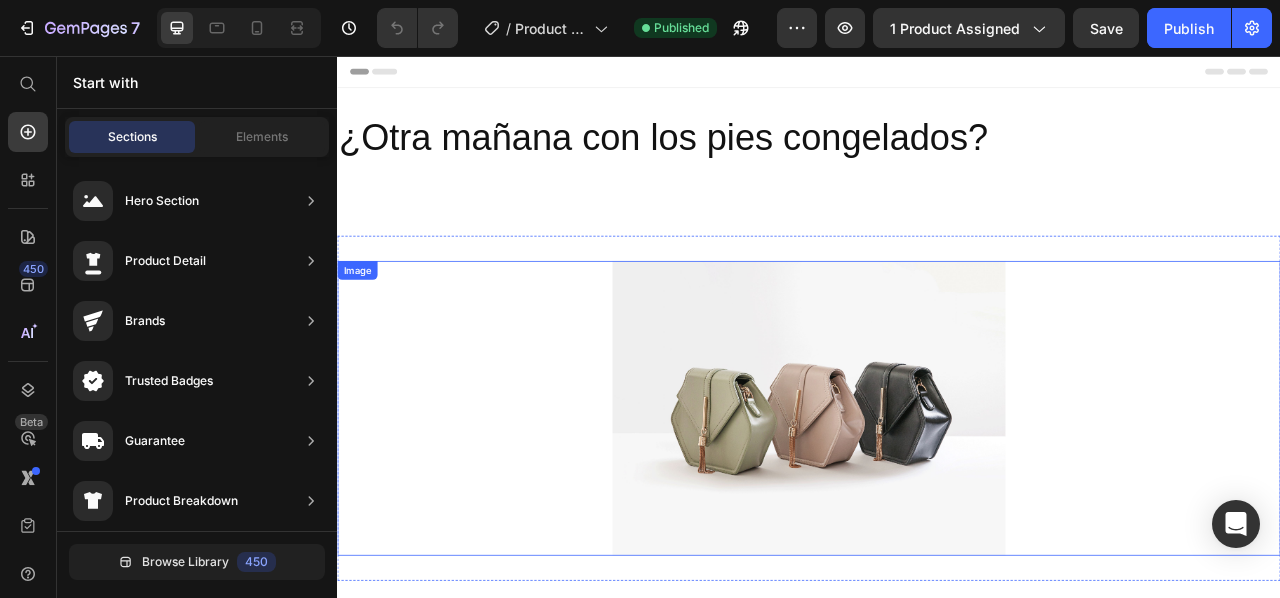click at bounding box center [937, 504] 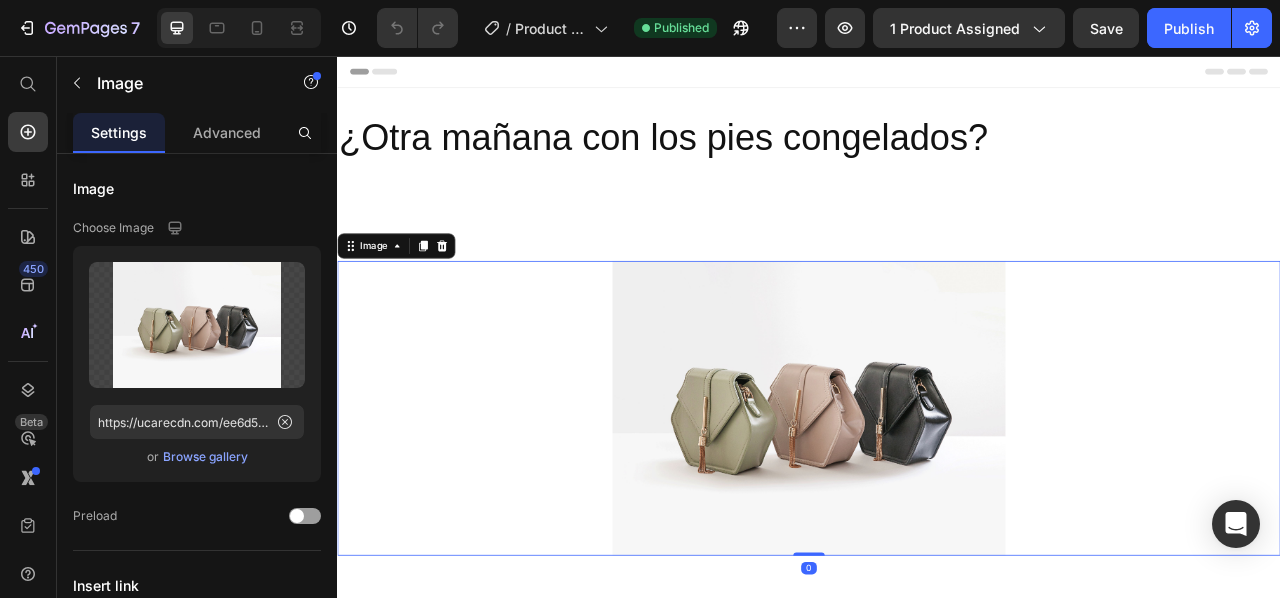 click at bounding box center (937, 504) 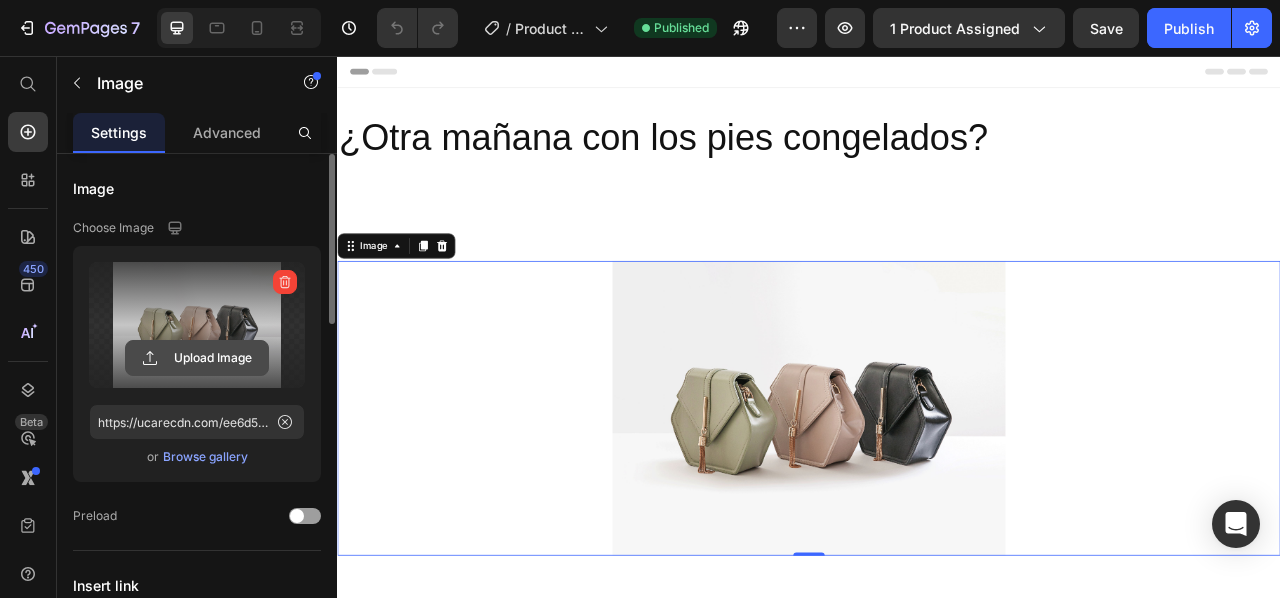 click 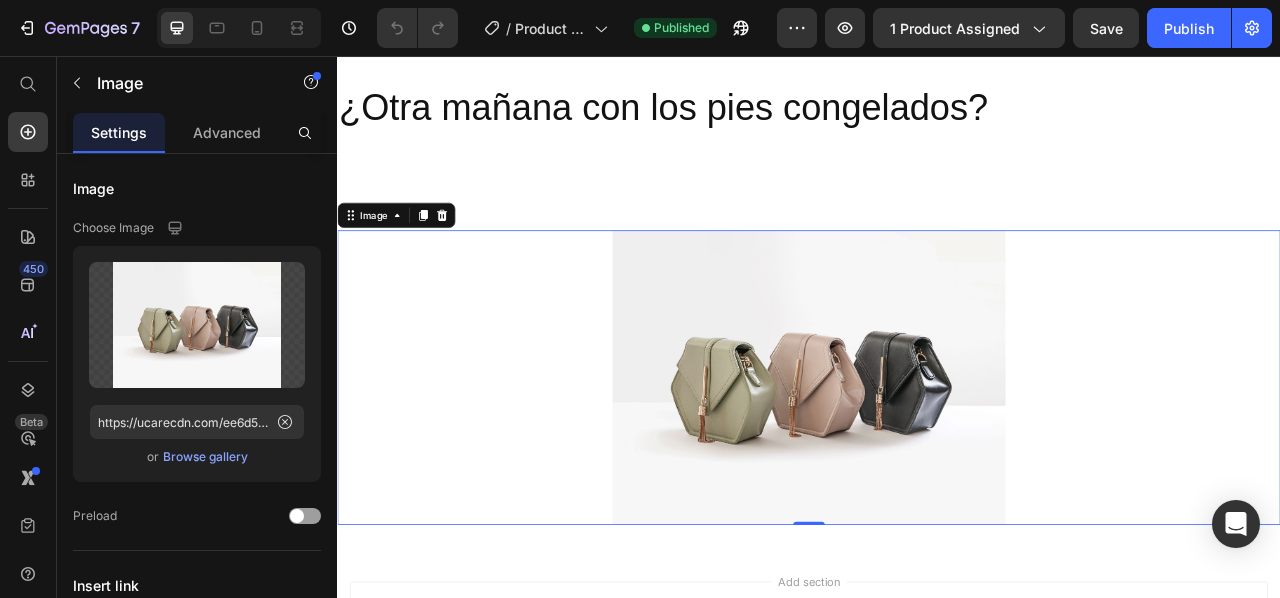 scroll, scrollTop: 0, scrollLeft: 0, axis: both 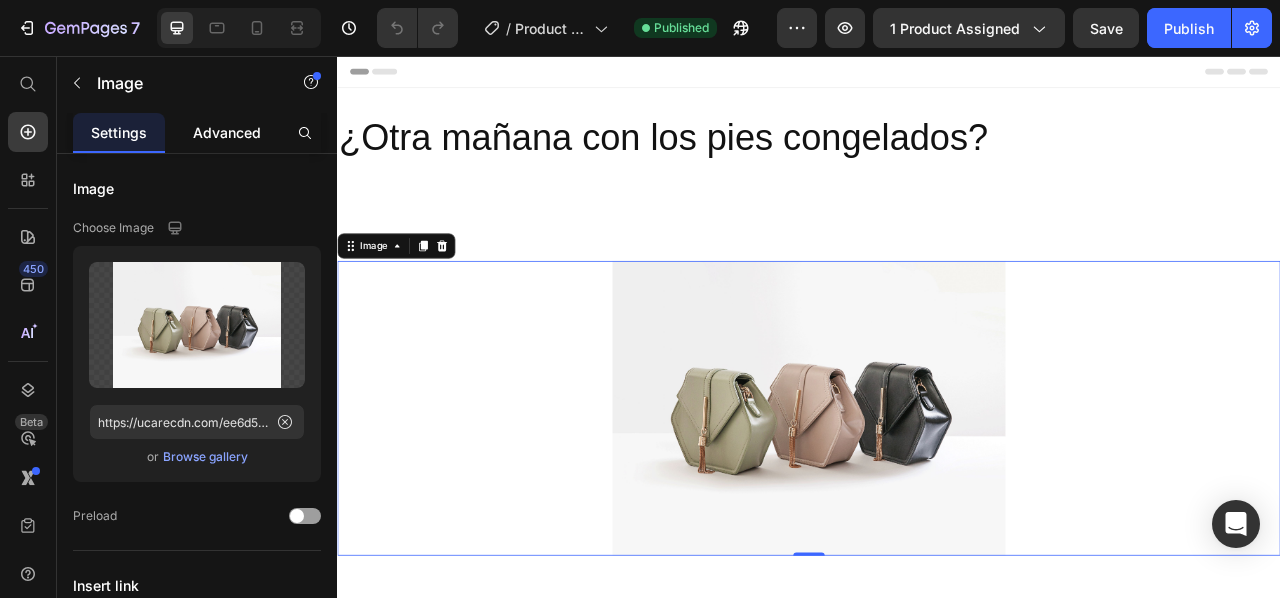 click on "Advanced" 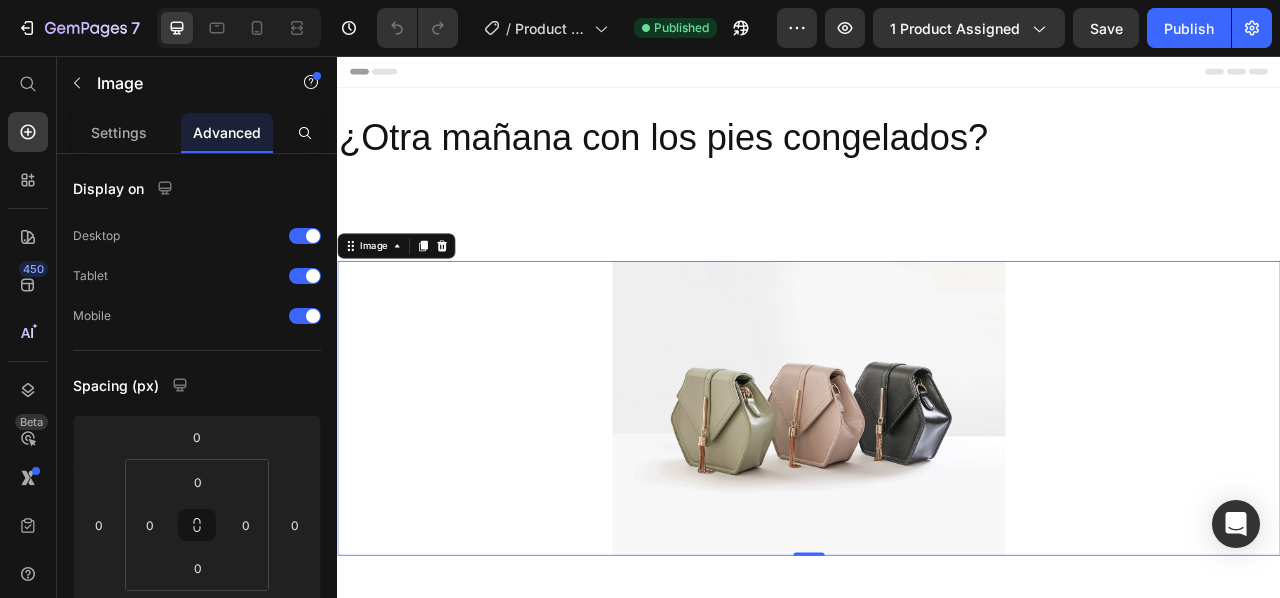 scroll, scrollTop: 1, scrollLeft: 0, axis: vertical 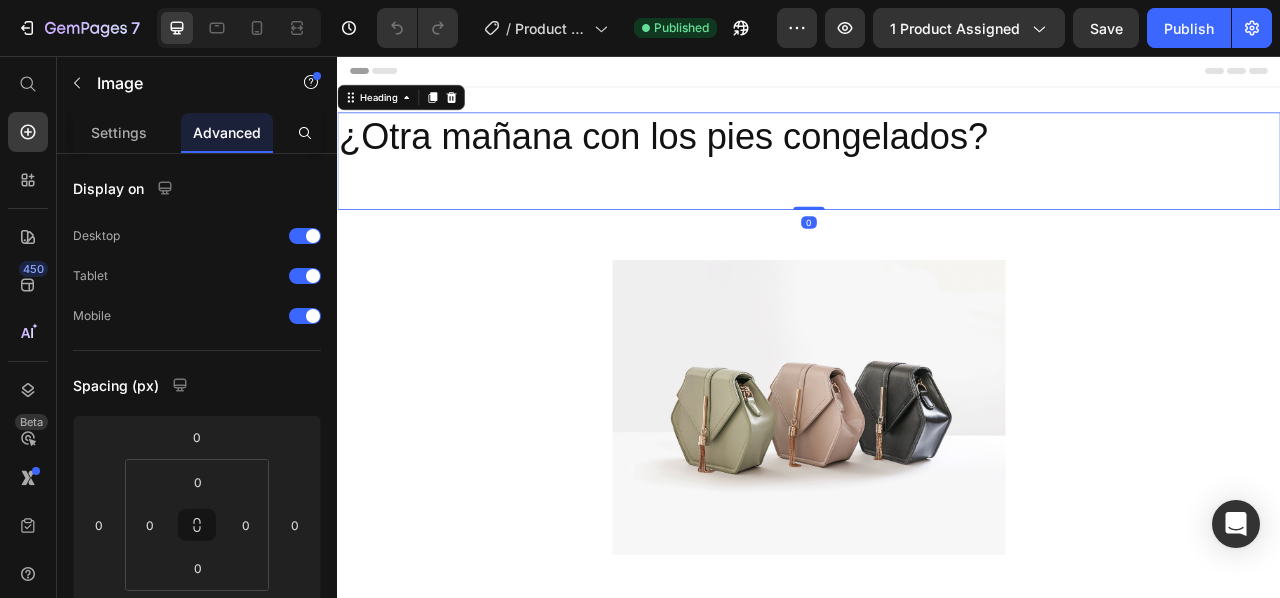 click on "¿Otra mañana con los pies congelados?" at bounding box center (937, 190) 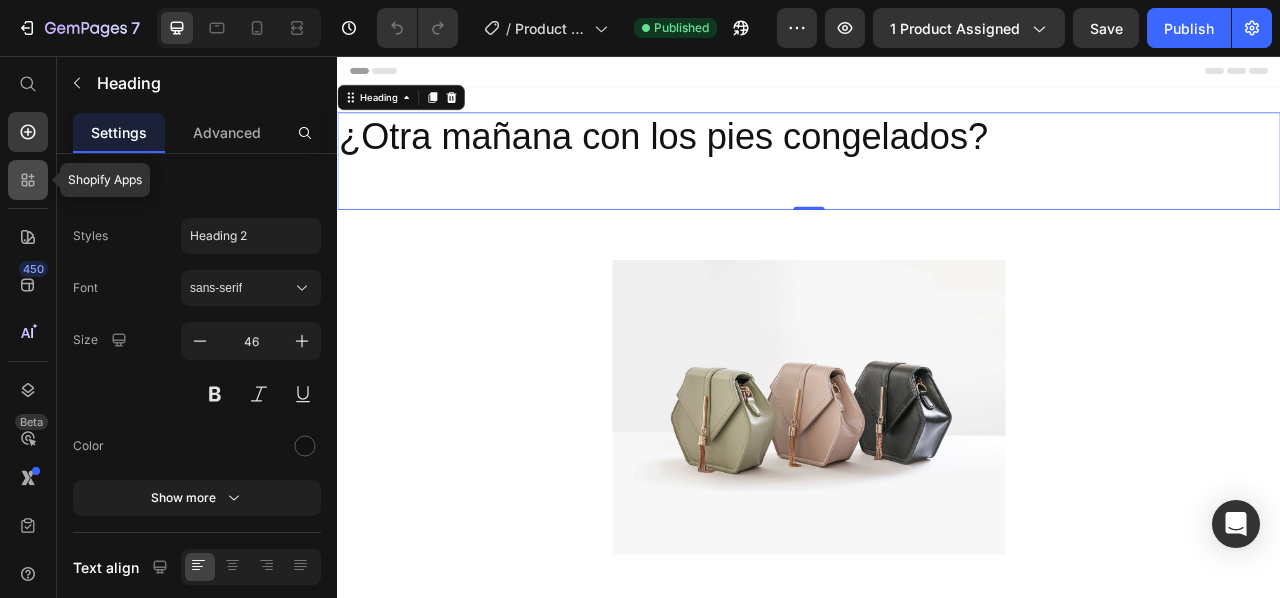 click 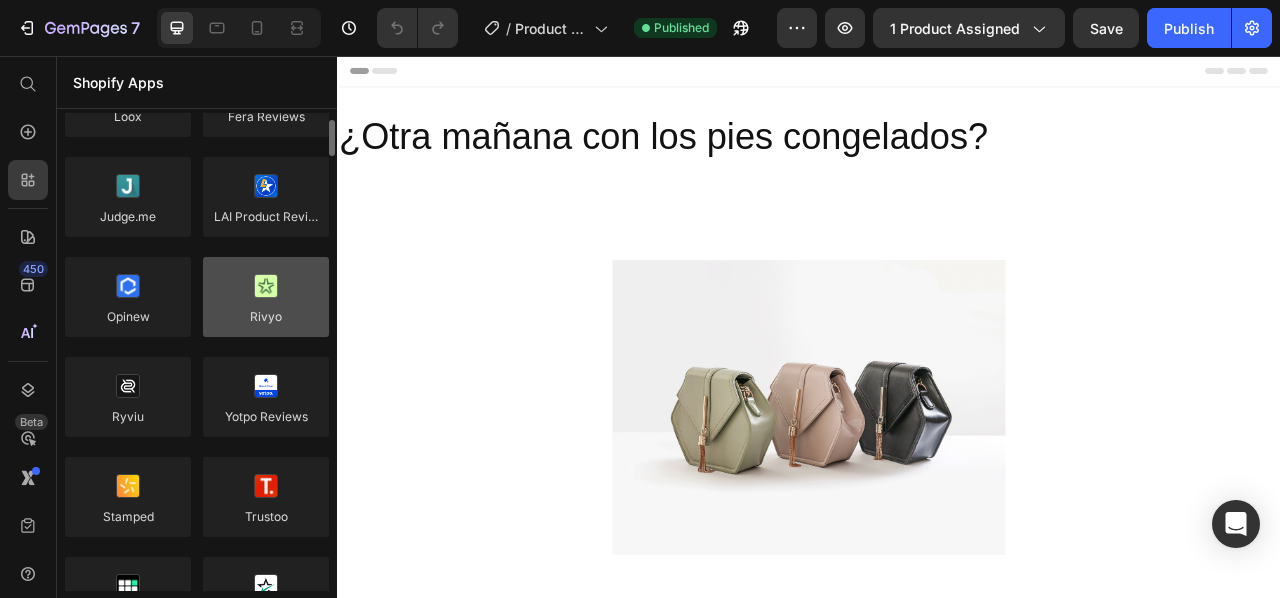 scroll, scrollTop: 0, scrollLeft: 0, axis: both 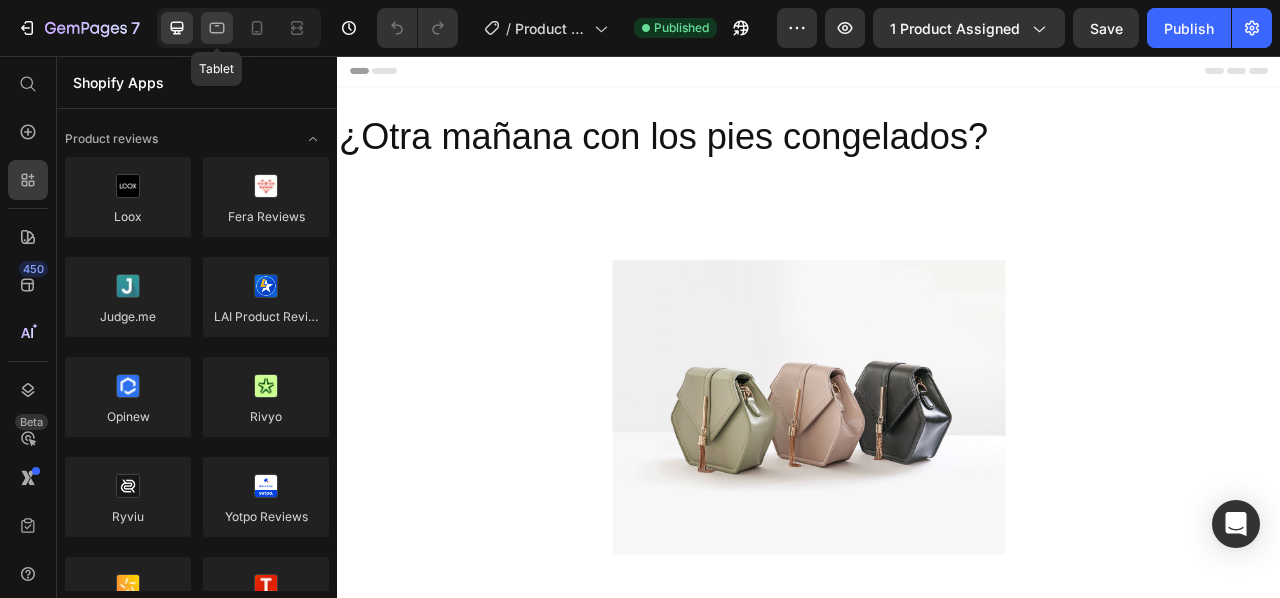 click 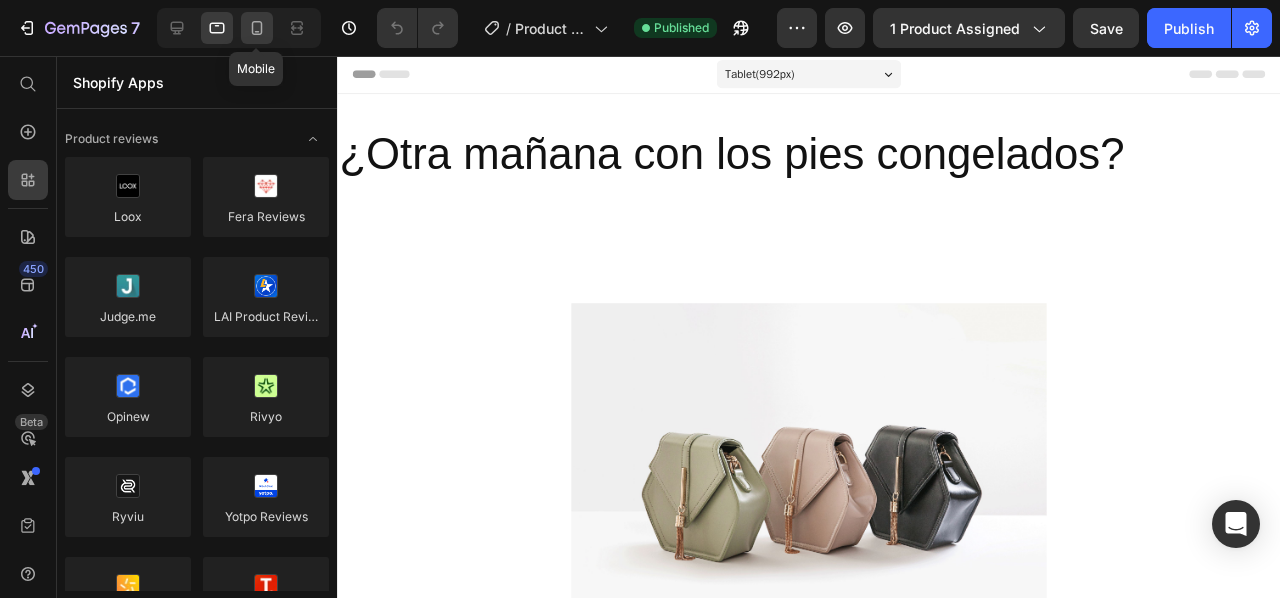 click 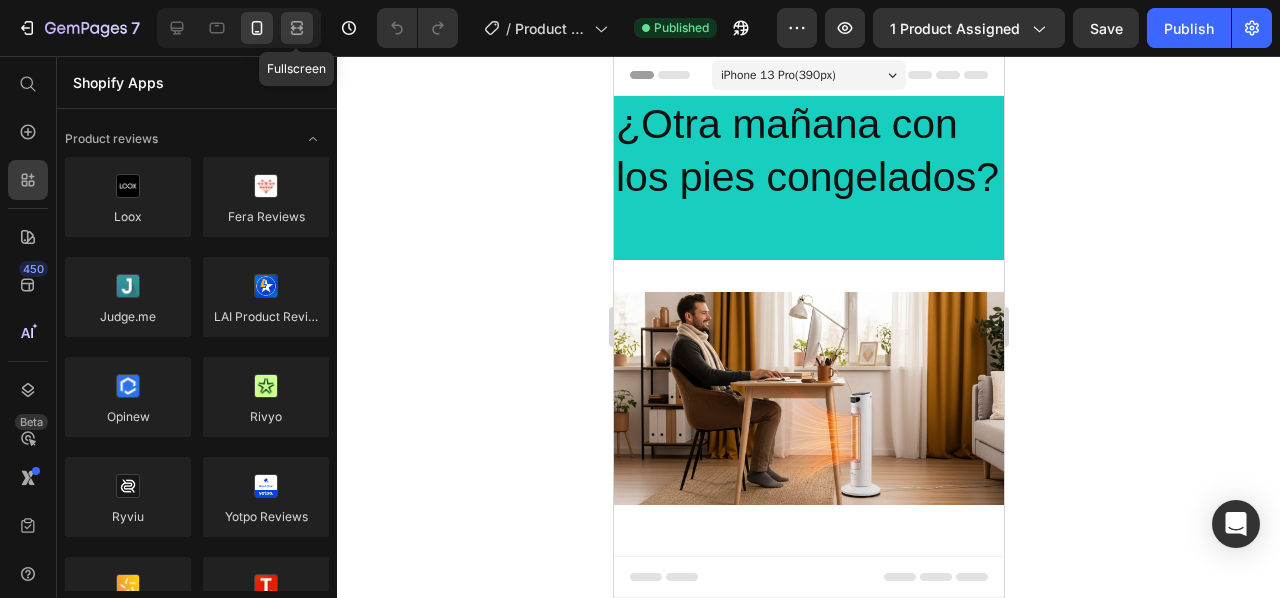 click 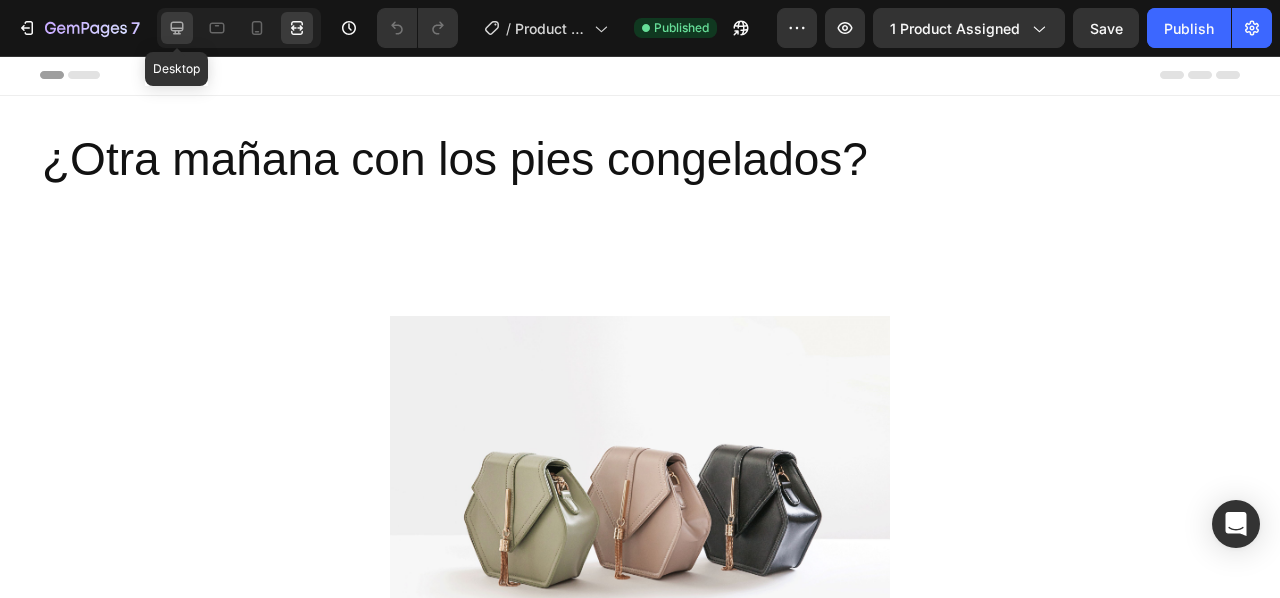 click 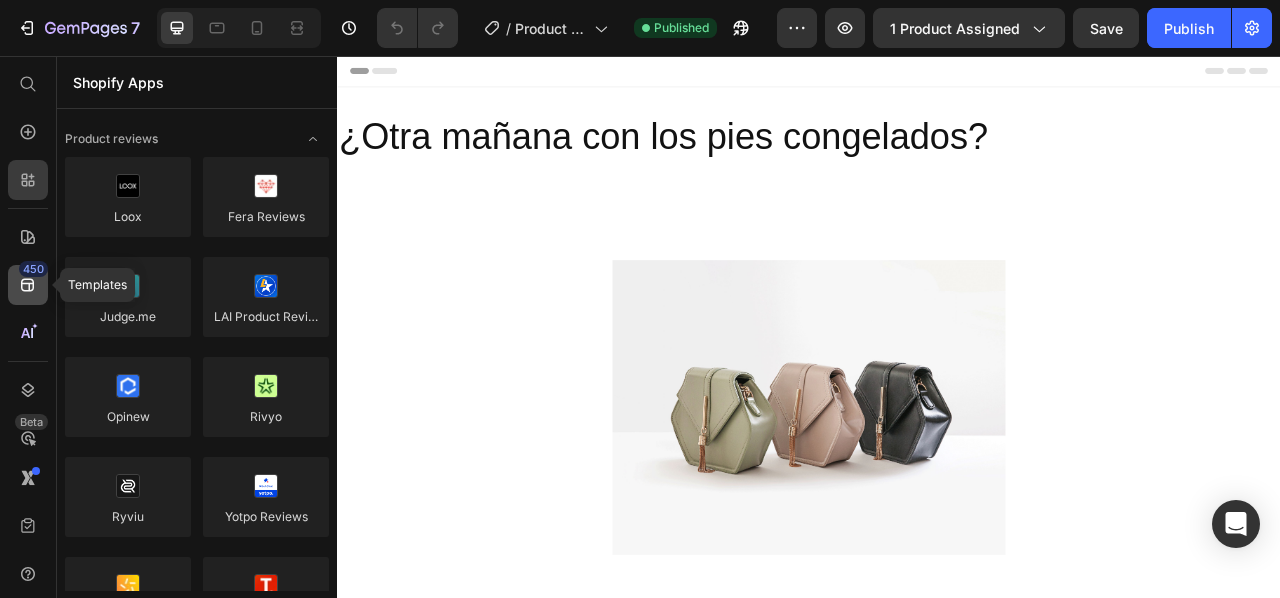 click 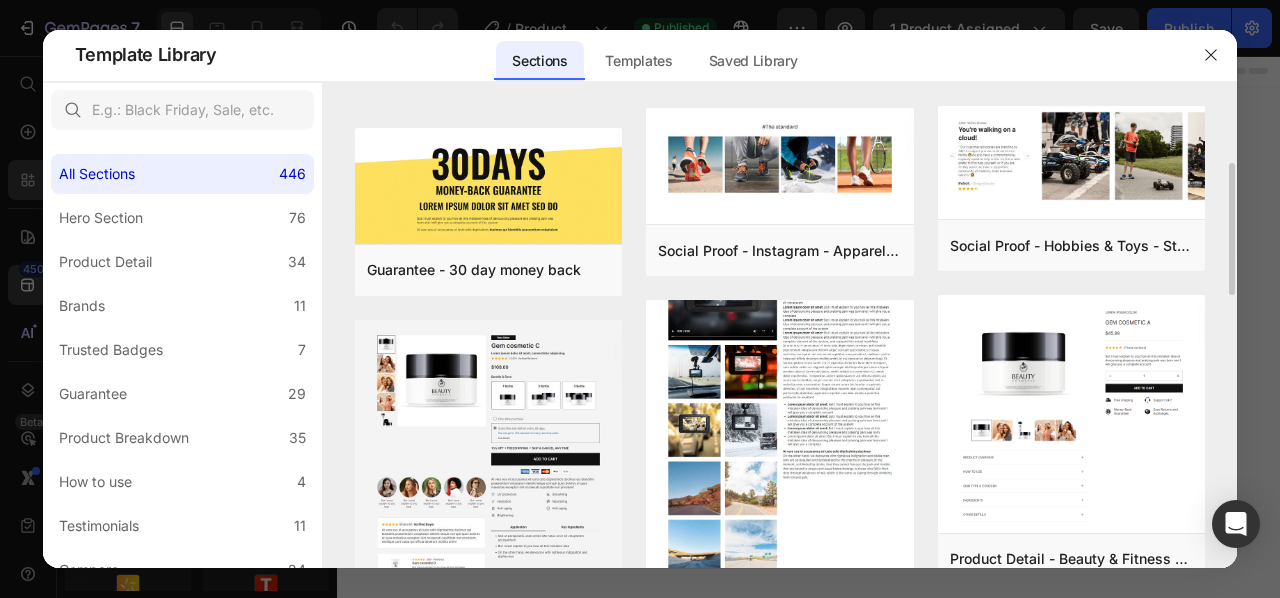 scroll, scrollTop: 300, scrollLeft: 0, axis: vertical 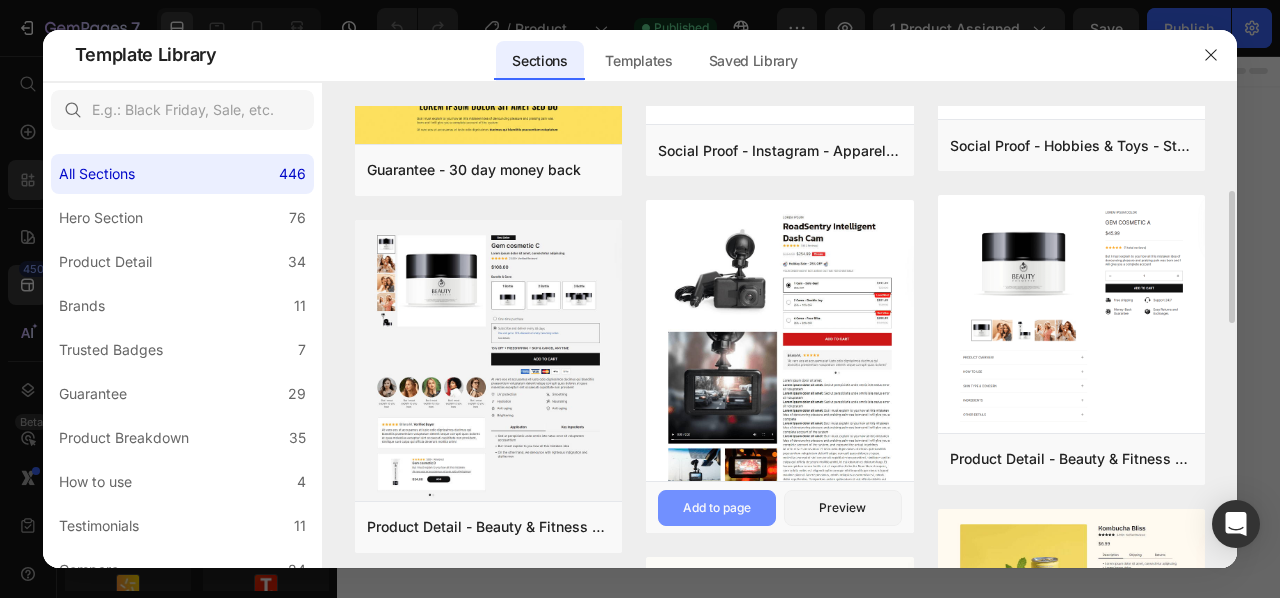 click on "Add to page" at bounding box center [717, 508] 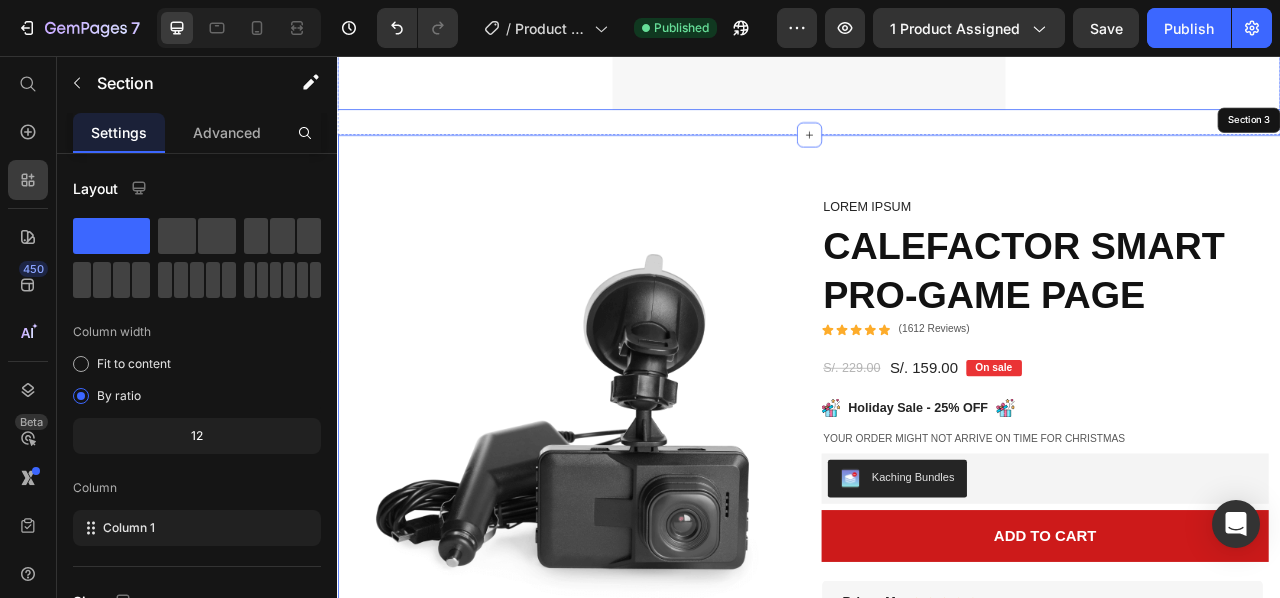 scroll, scrollTop: 600, scrollLeft: 0, axis: vertical 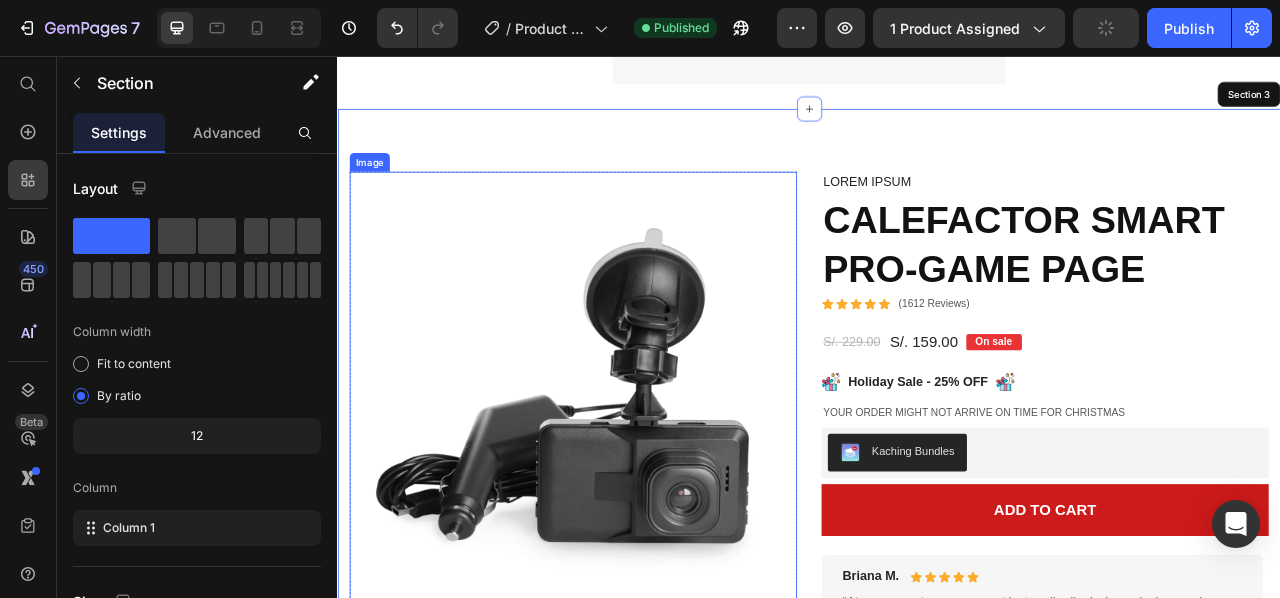click at bounding box center [636, 488] 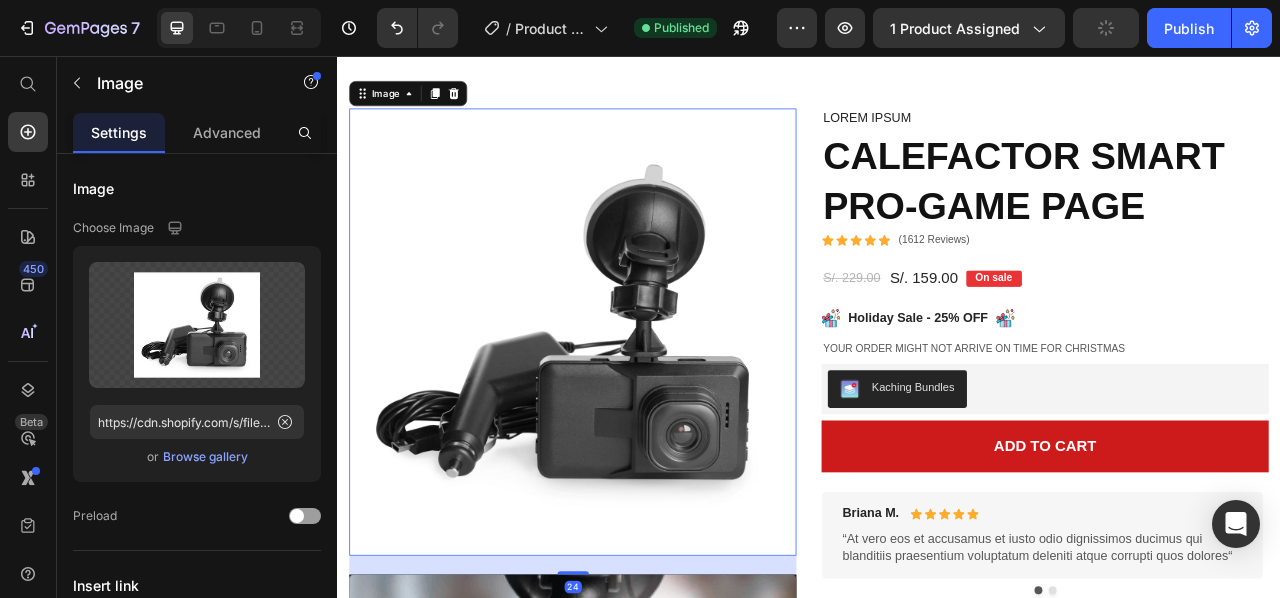 scroll, scrollTop: 700, scrollLeft: 0, axis: vertical 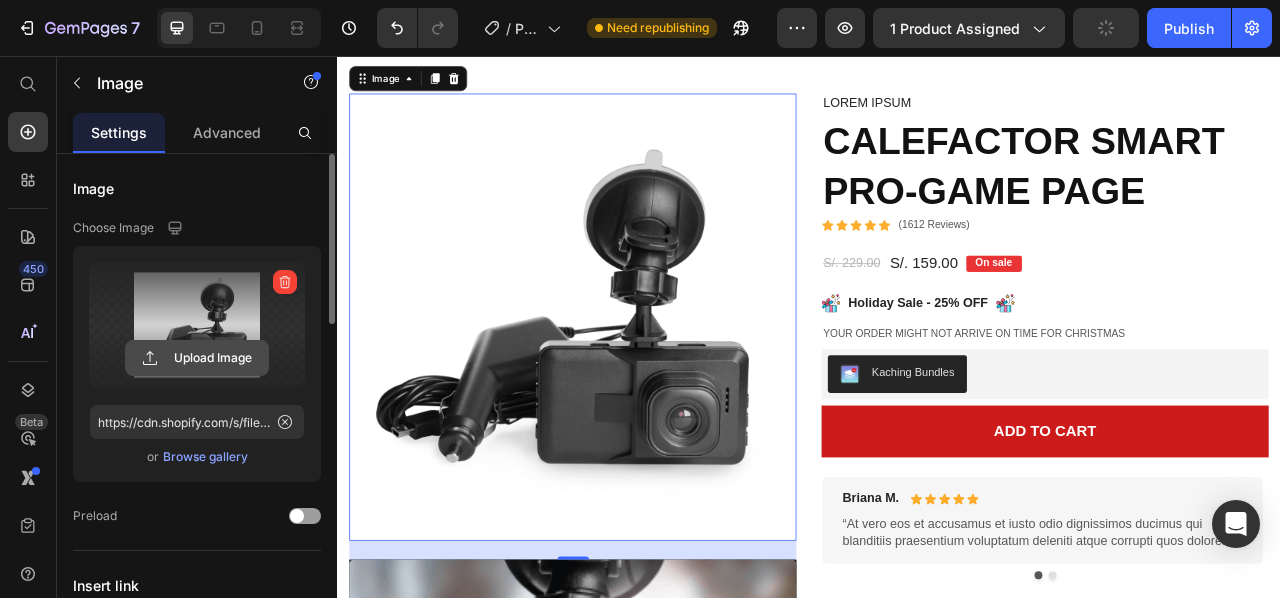 click 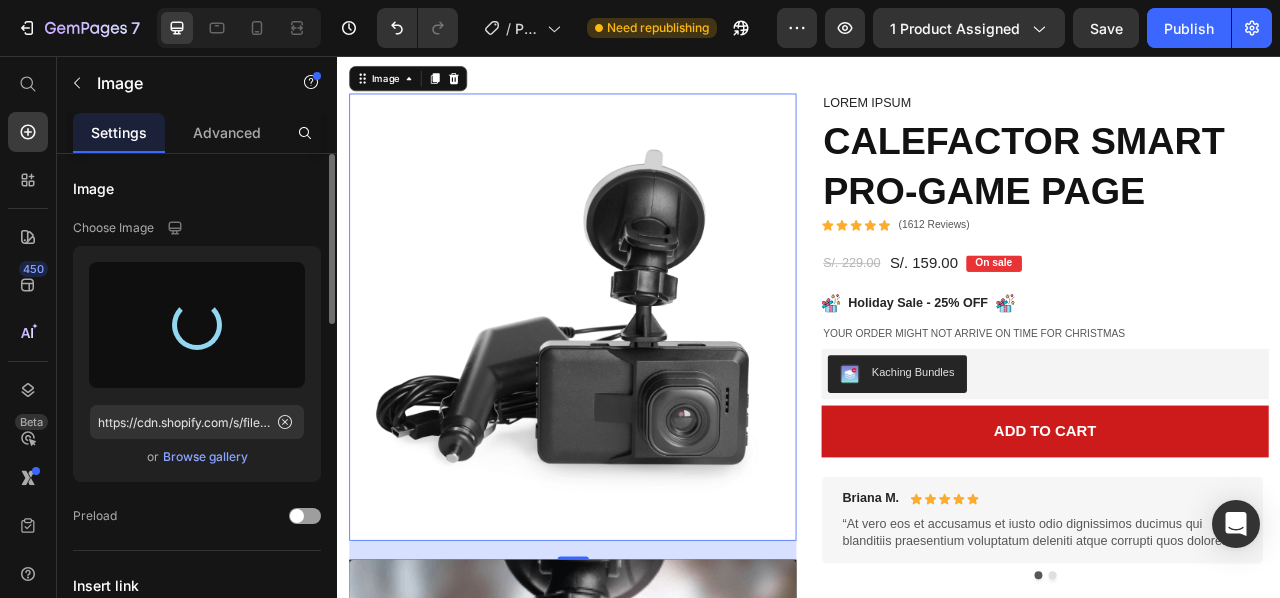 type on "https://cdn.shopify.com/s/files/1/0928/7856/9756/files/gempages_573394170081706758-50c23da6-a8f7-4cd3-87df-355f1cef5b92.png" 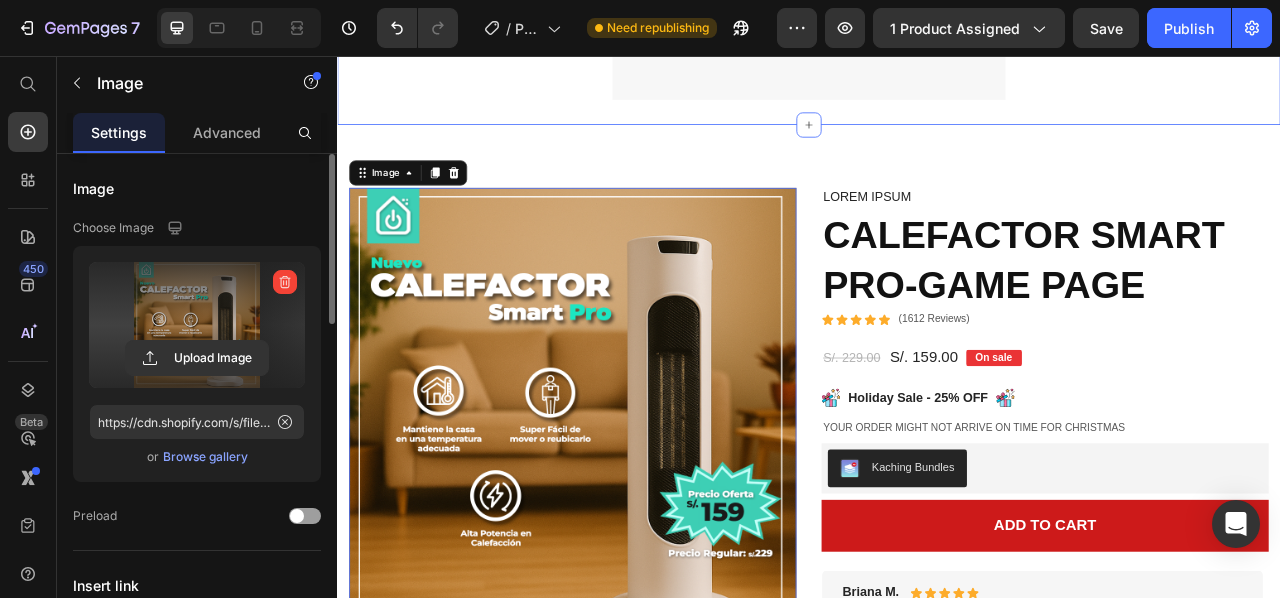scroll, scrollTop: 600, scrollLeft: 0, axis: vertical 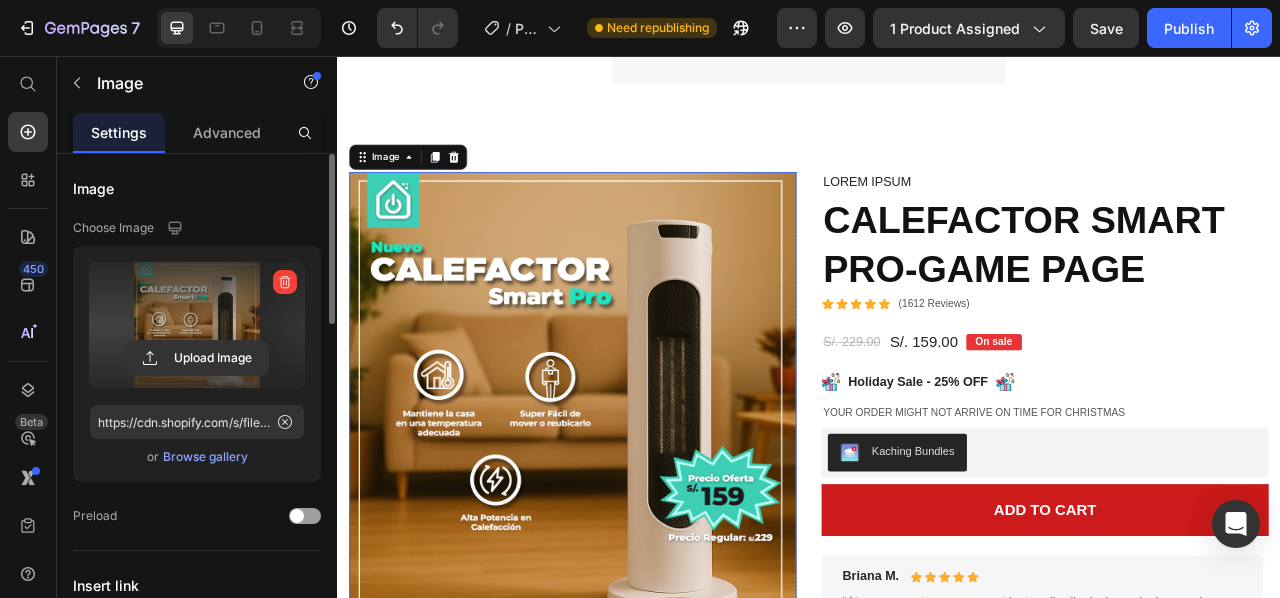 click 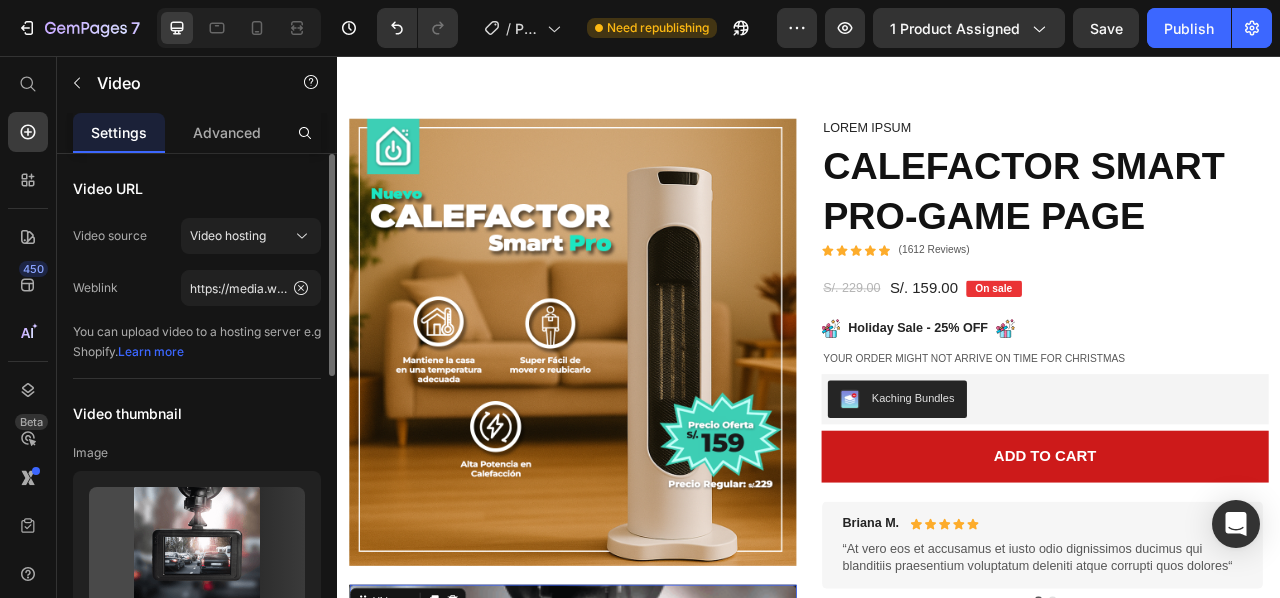 scroll, scrollTop: 700, scrollLeft: 0, axis: vertical 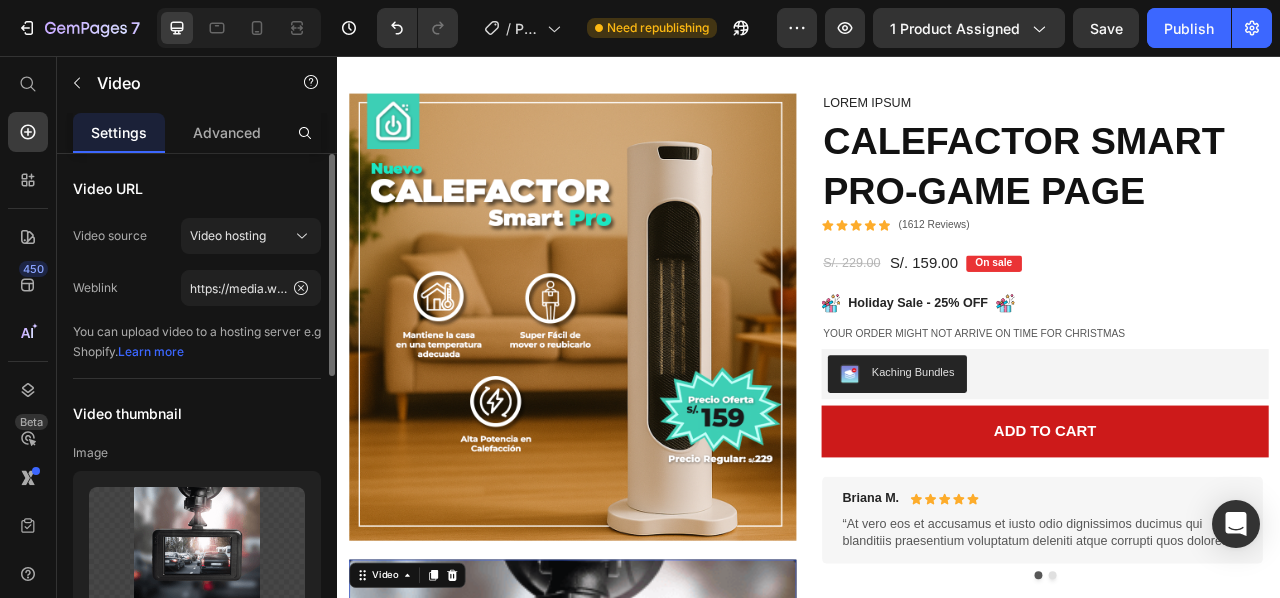 type 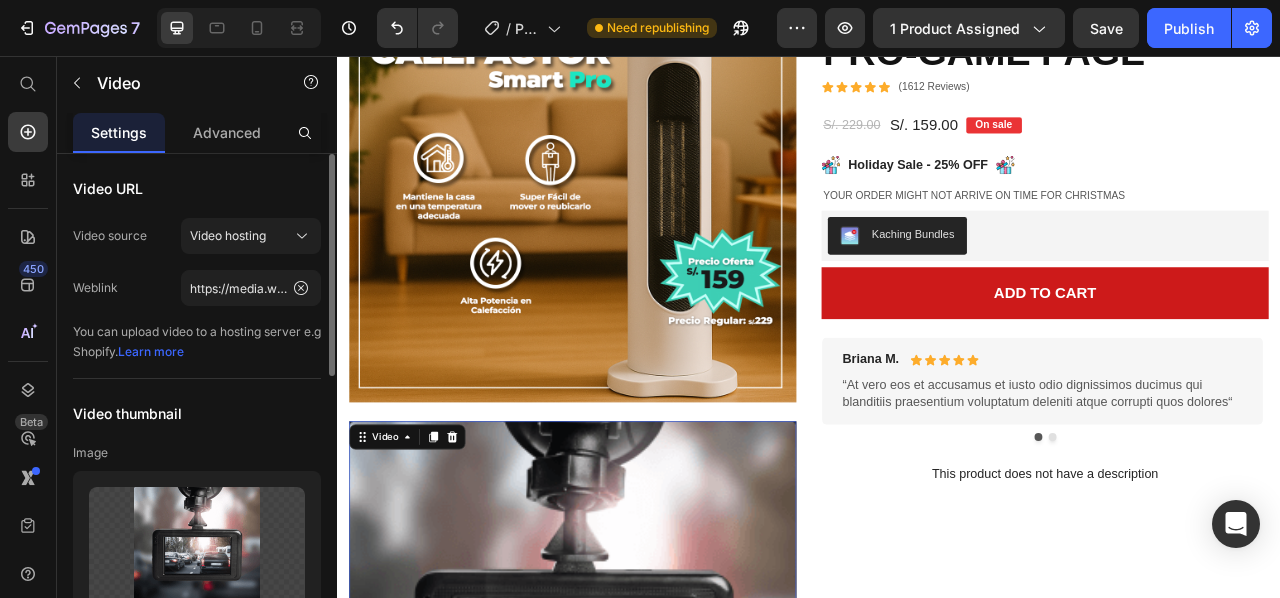 scroll, scrollTop: 700, scrollLeft: 0, axis: vertical 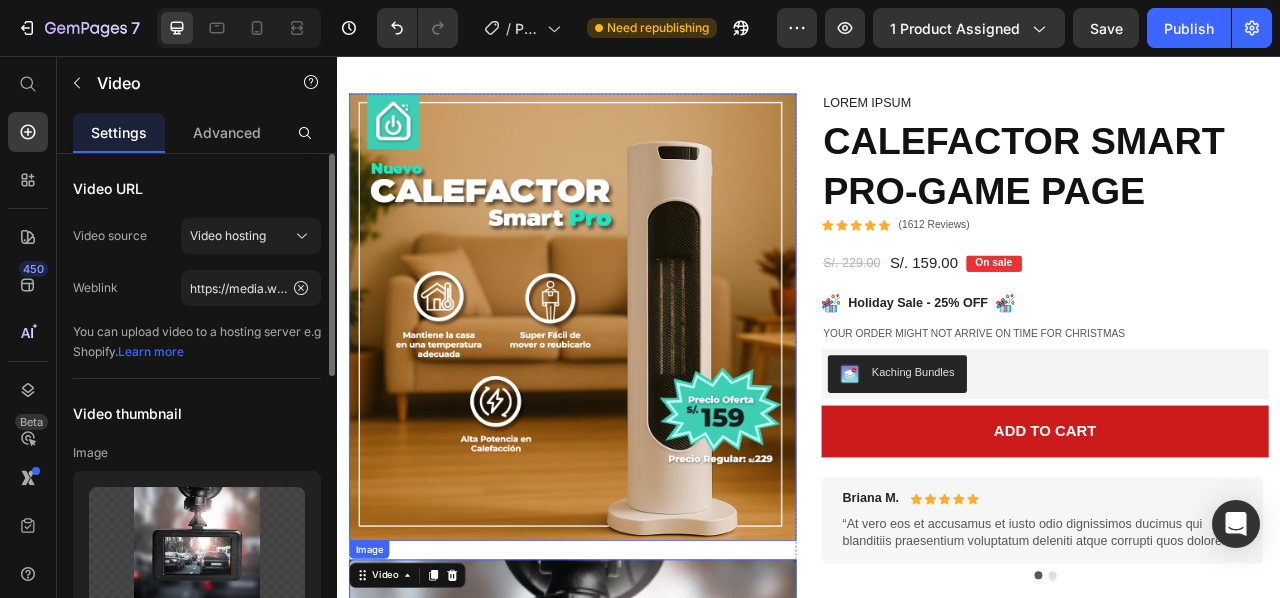 click at bounding box center (636, 388) 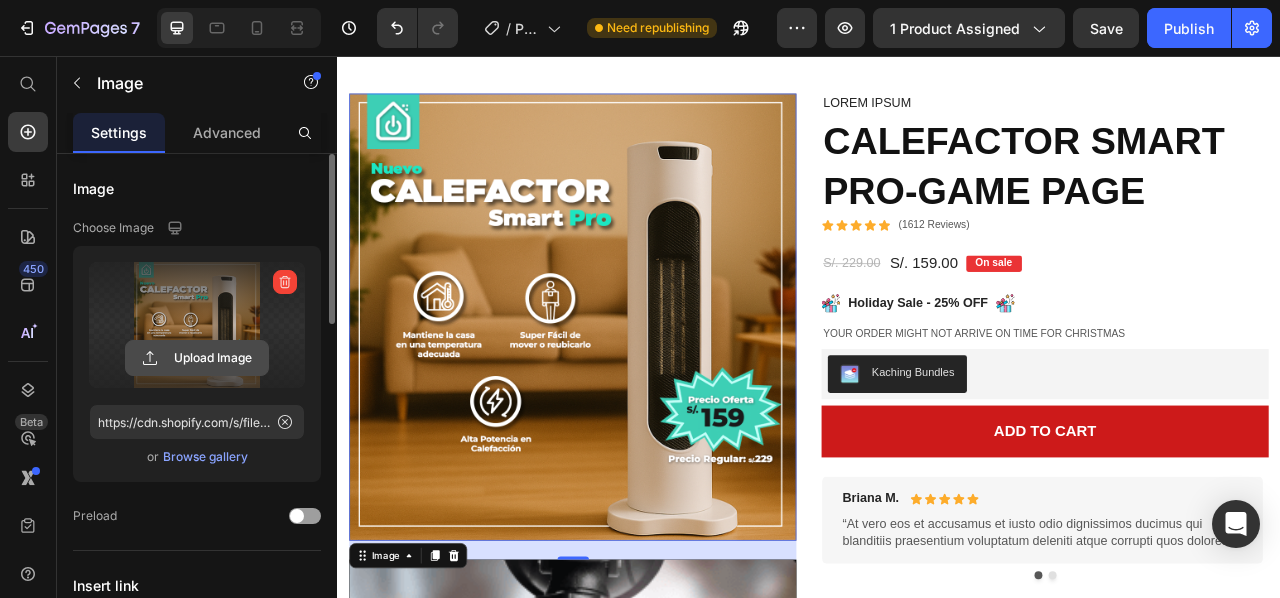 click 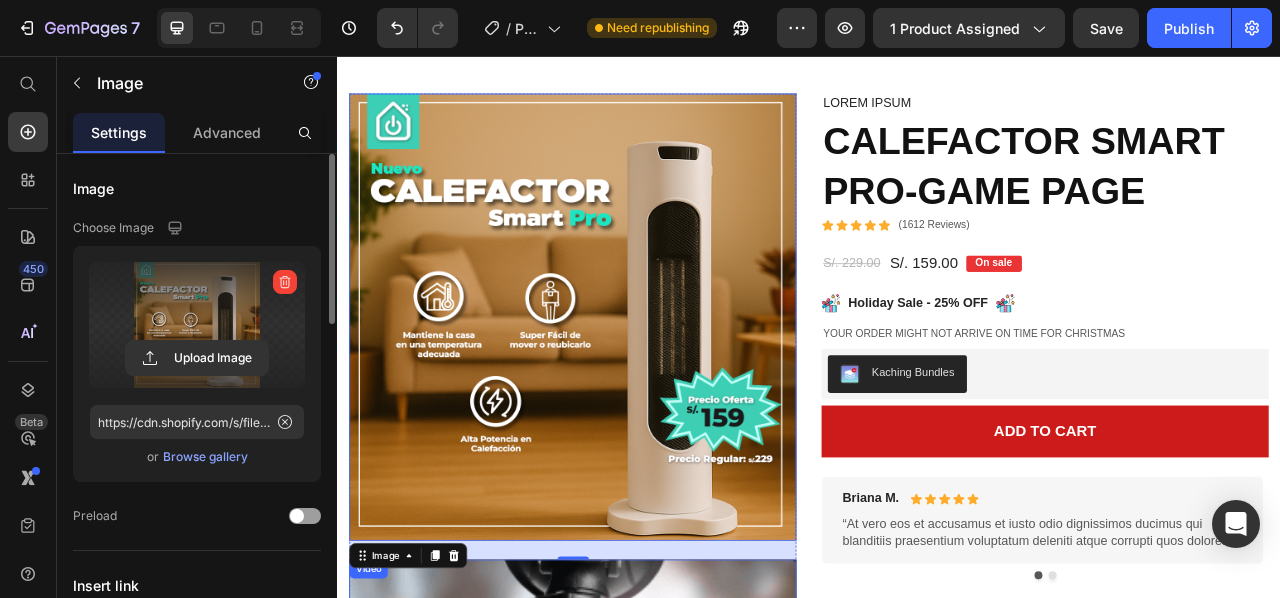 scroll, scrollTop: 500, scrollLeft: 0, axis: vertical 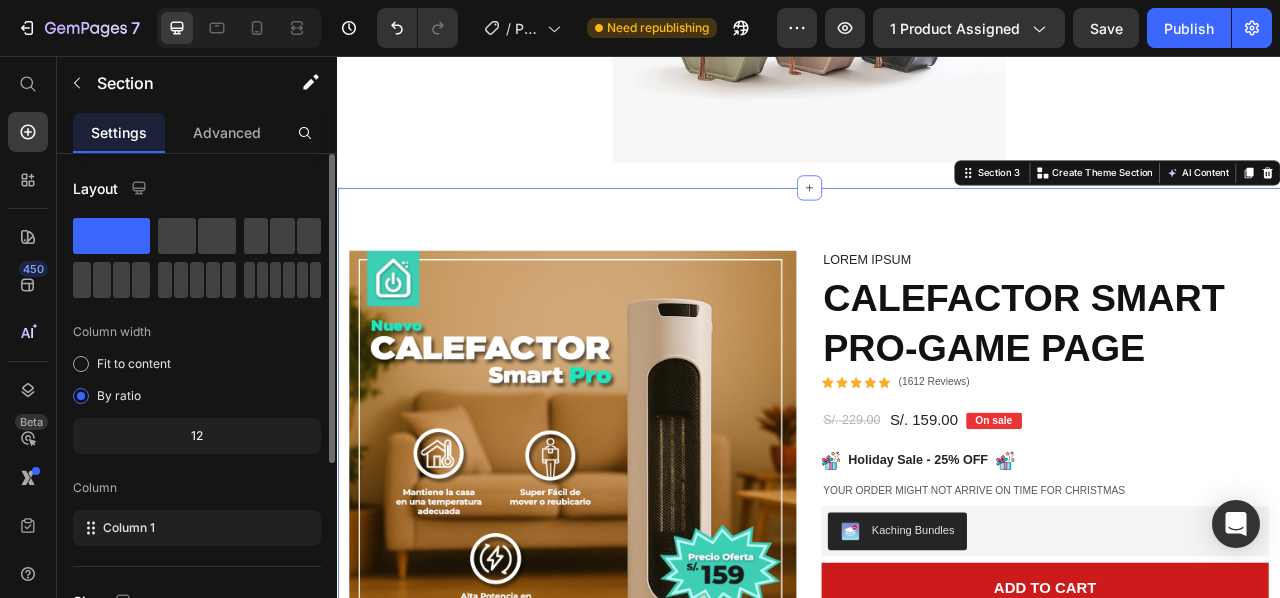 click on "Image Video Image Image Row Image Image Row Image Image Row Image Image Row Row Product Images Briana M. Text Block Icon Icon Icon Icon Icon Icon List Row “At vero eos et accusamus et iusto odio dignissimos ducimus qui blanditiis praesentium voluptatum deleniti atque corrupti quos dolores“ Text Block Row Rona K. Text Block Icon Icon Icon Icon Icon Icon List Row Lorem ipsum dolor sit amet, consectetur adipiscing elit, sed do eiusmod tempor incididunt ut labore et dolore magna aliqua. Text Block Row Carousel Lorem ipsum Text Block CALEFACTOR SMART PRO-GAME PAGE Product Title Icon Icon Icon Icon Icon Icon List (1612 Reviews) Text Block Row S/. 229.00 Product Price S/. 159.00 Product Price On sale Text Block Row Image Holiday Sale - 25% OFF Text Block Image Row Your order might not arrive on time for Christmas Text Block Row Kaching Bundles Kaching Bundles Add to cart Add to Cart Briana M. Text Block Icon Icon Icon Icon Icon Icon List Row Text Block Row Rona K. Text Block Icon Icon Icon Icon Icon Icon List" at bounding box center (937, 925) 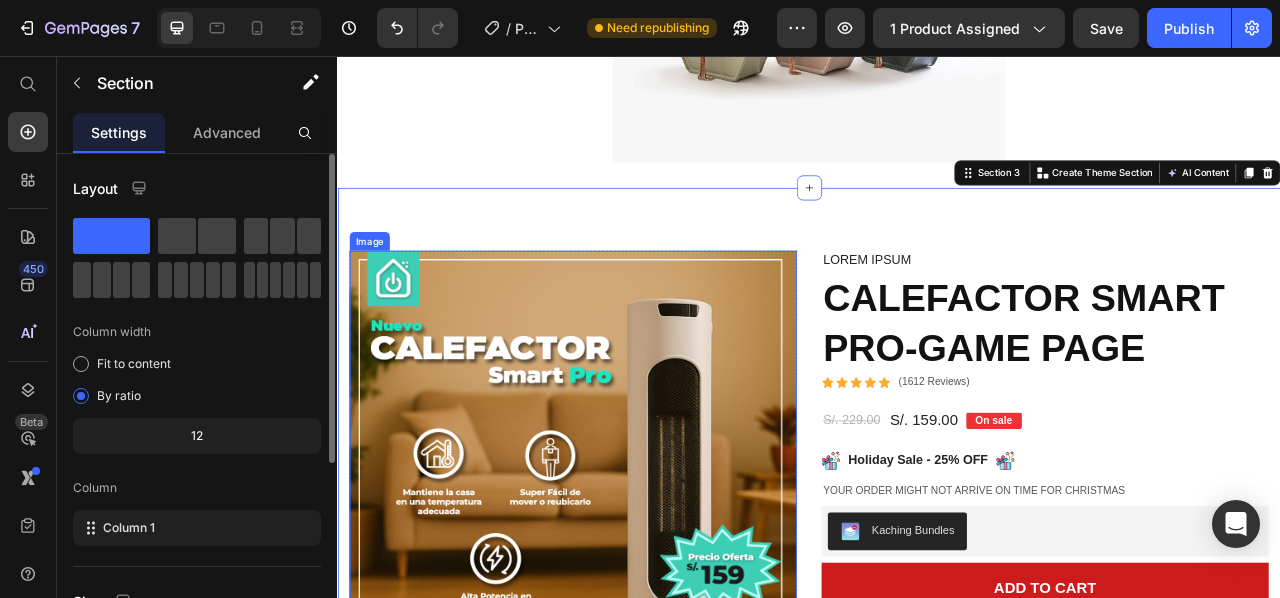 click at bounding box center [636, 588] 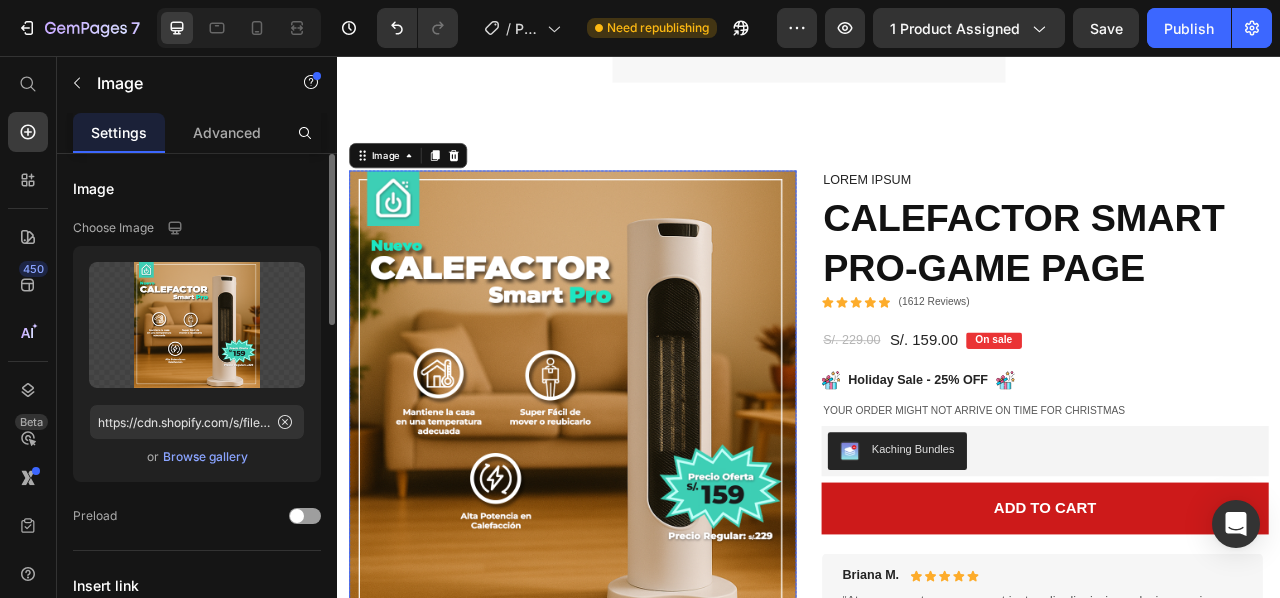 scroll, scrollTop: 700, scrollLeft: 0, axis: vertical 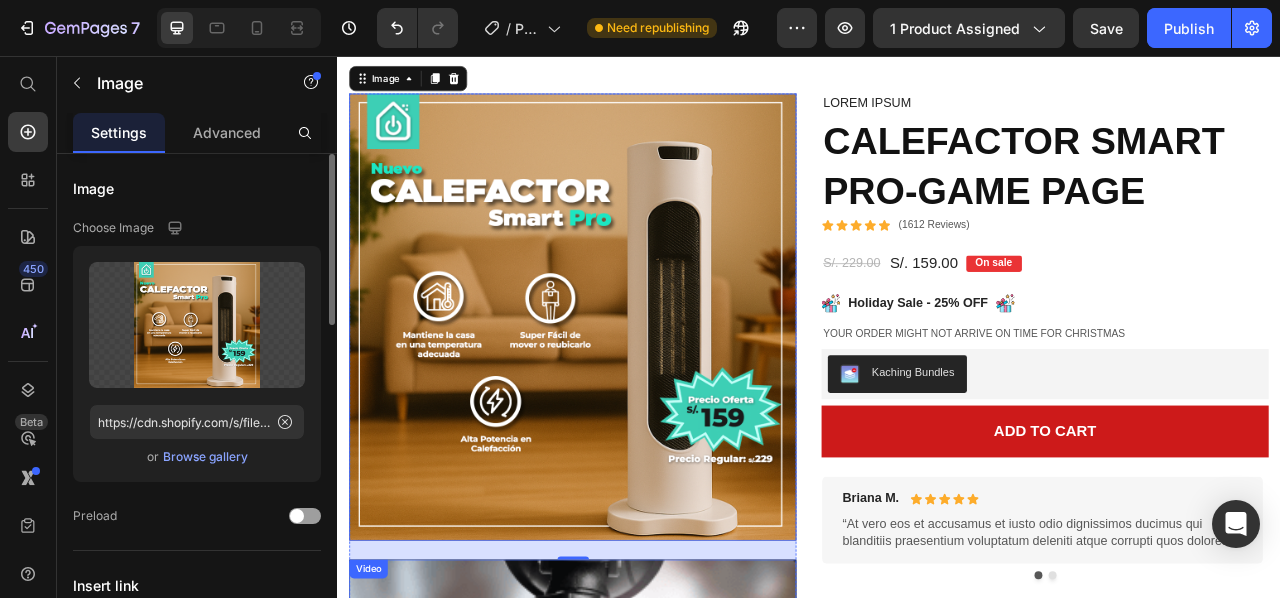 click at bounding box center [636, 981] 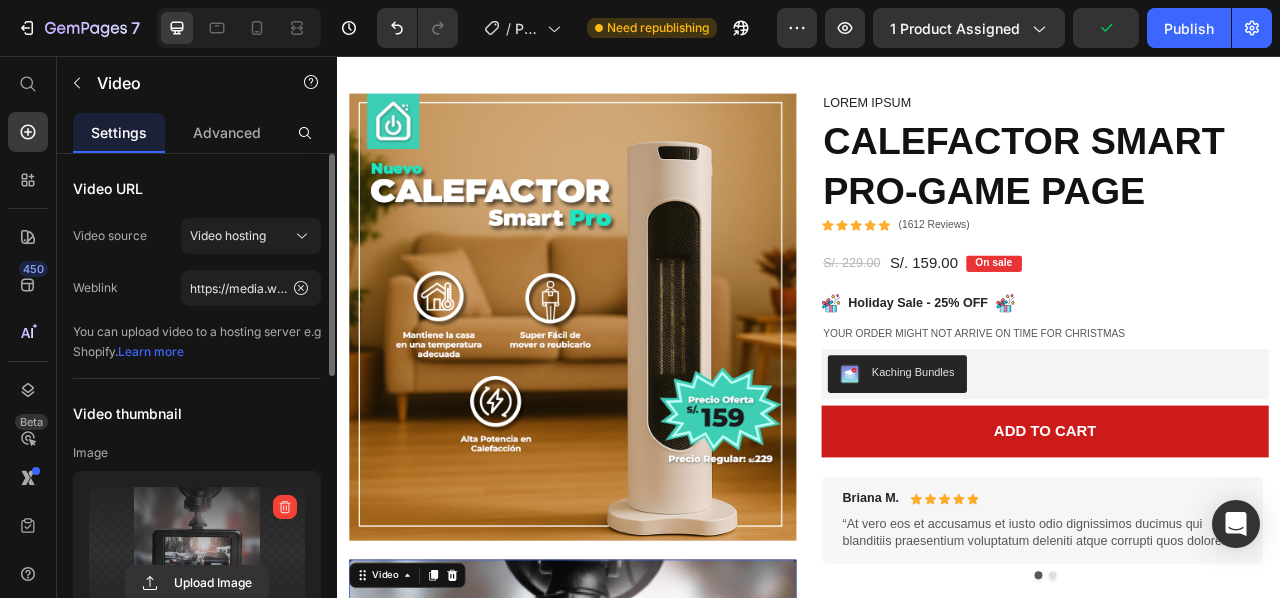 scroll, scrollTop: 100, scrollLeft: 0, axis: vertical 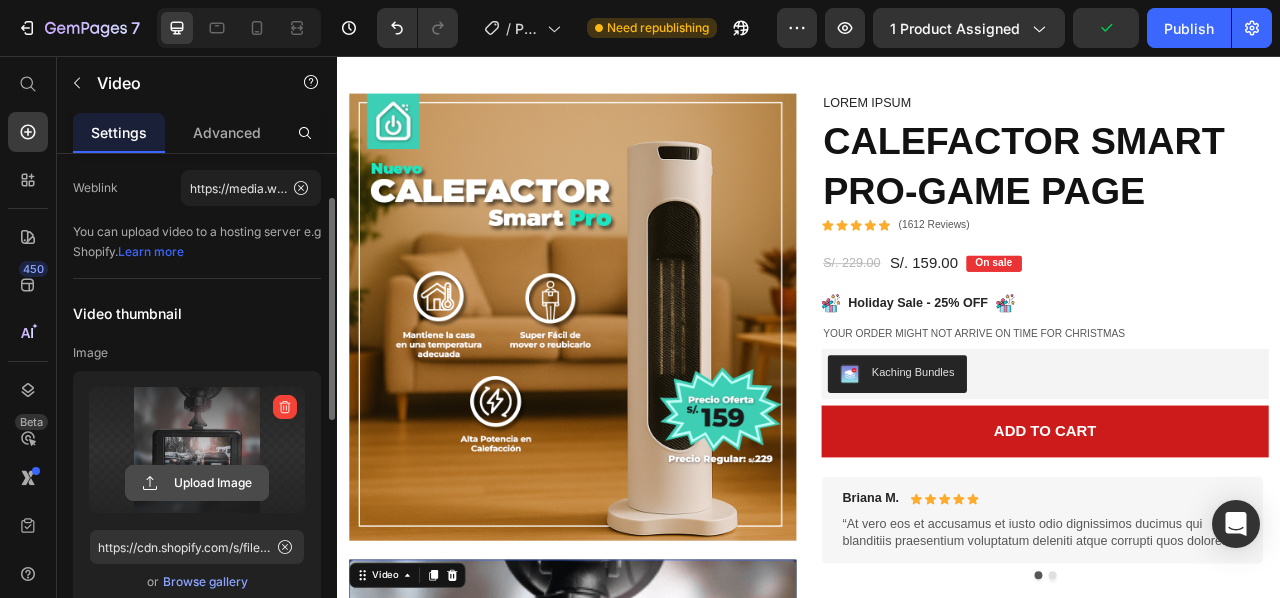 click 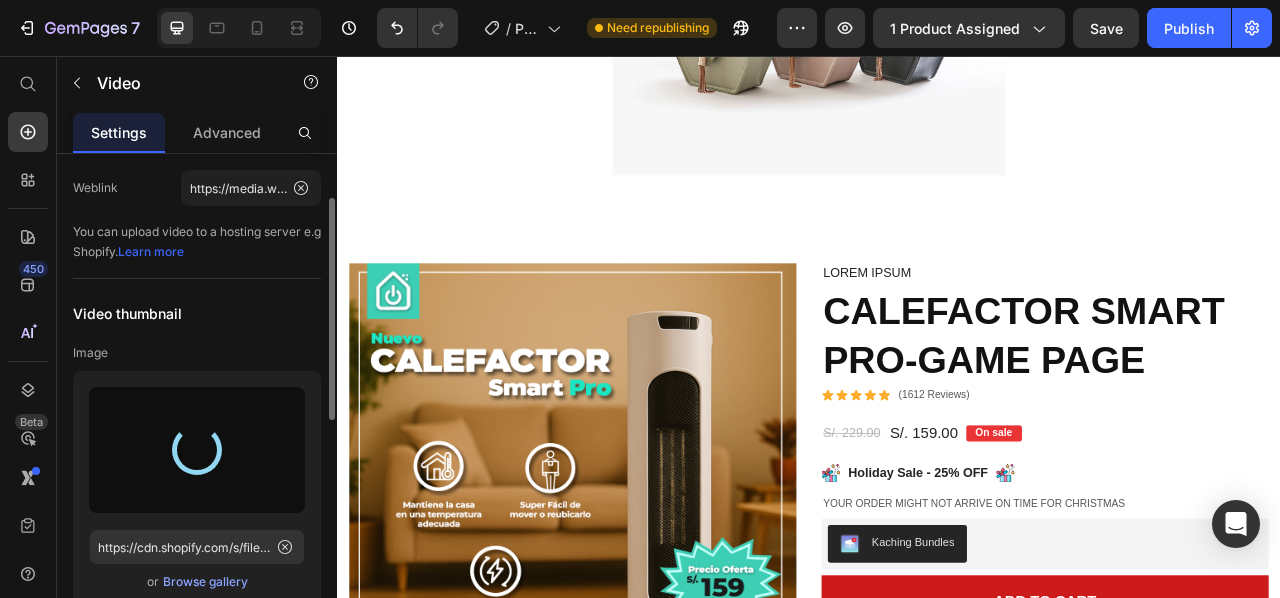 scroll, scrollTop: 400, scrollLeft: 0, axis: vertical 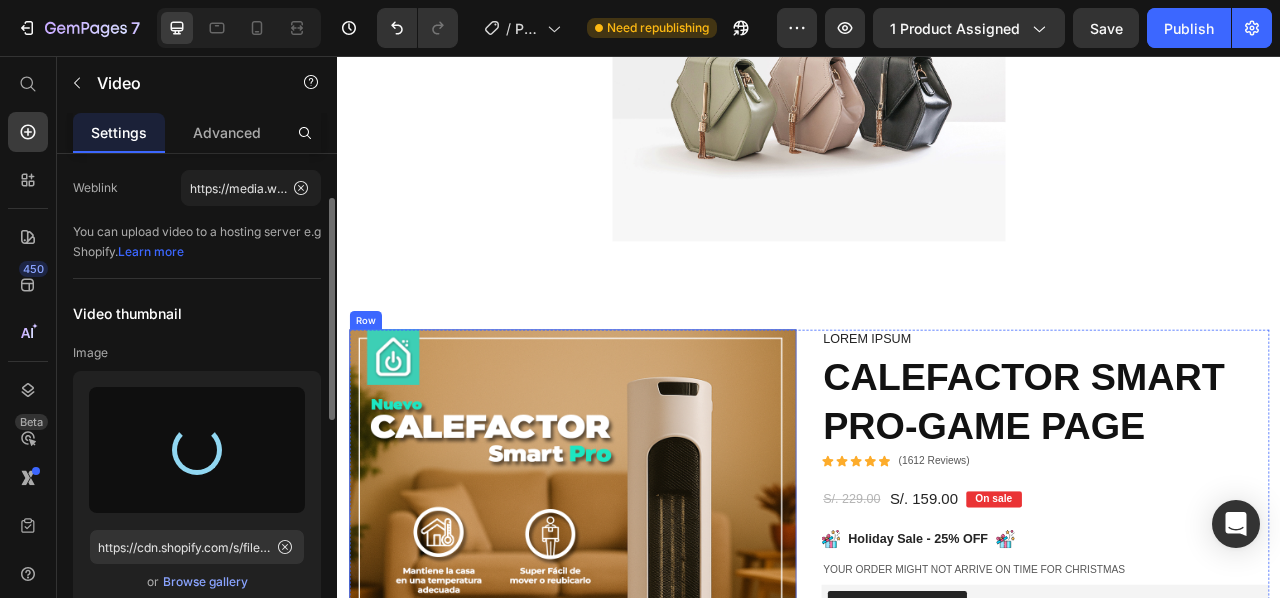 type on "https://cdn.shopify.com/s/files/1/0928/7856/9756/files/gempages_573394170081706758-b58bc013-0d6d-4a59-8eb8-3af126725d57.png" 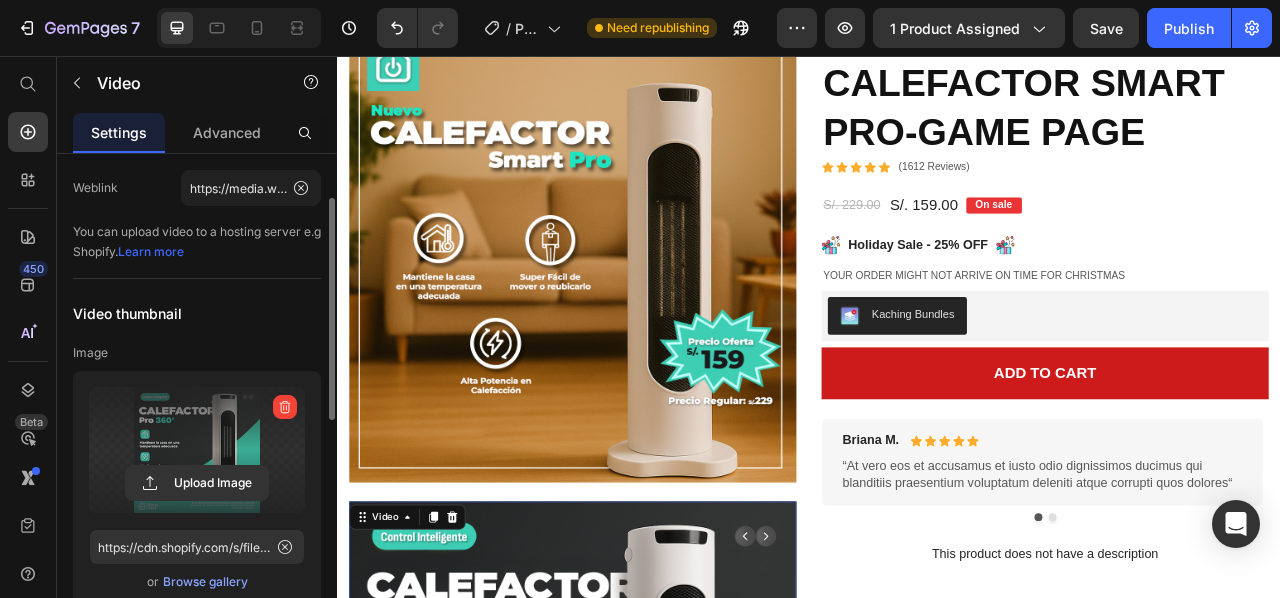 scroll, scrollTop: 800, scrollLeft: 0, axis: vertical 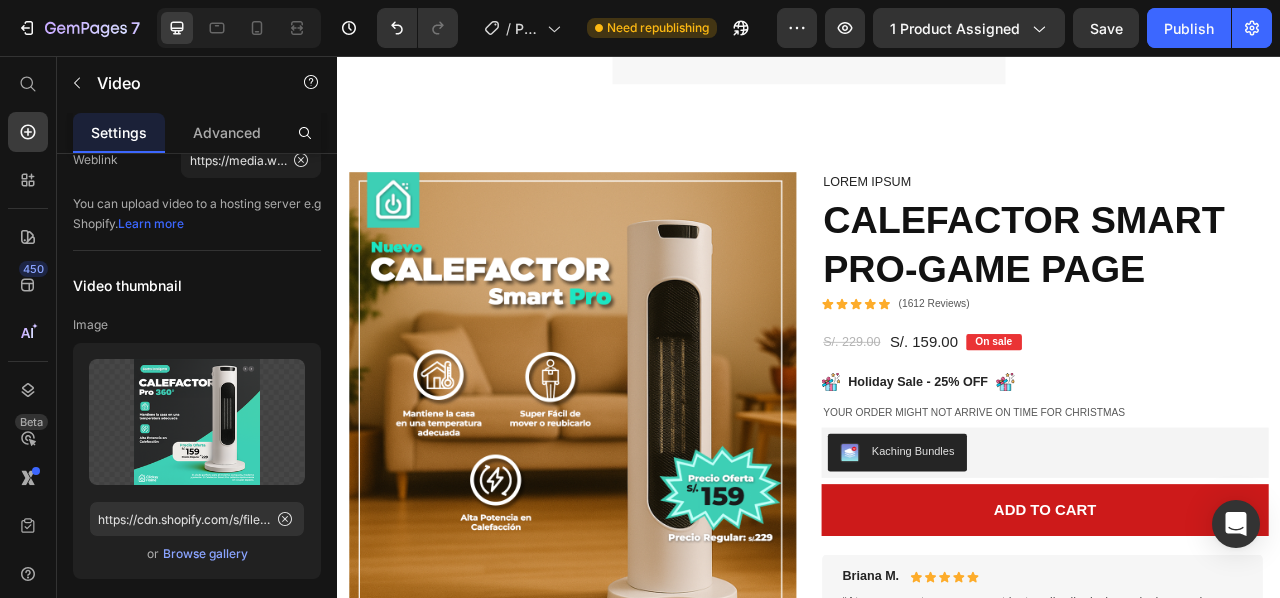 click 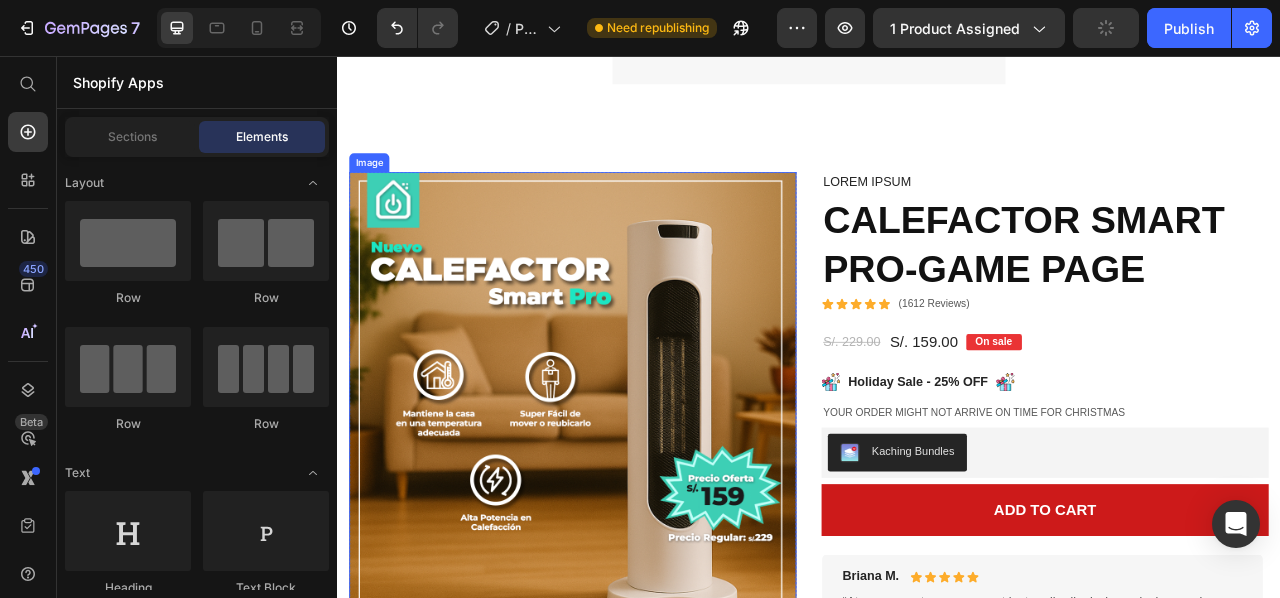 click at bounding box center [636, 488] 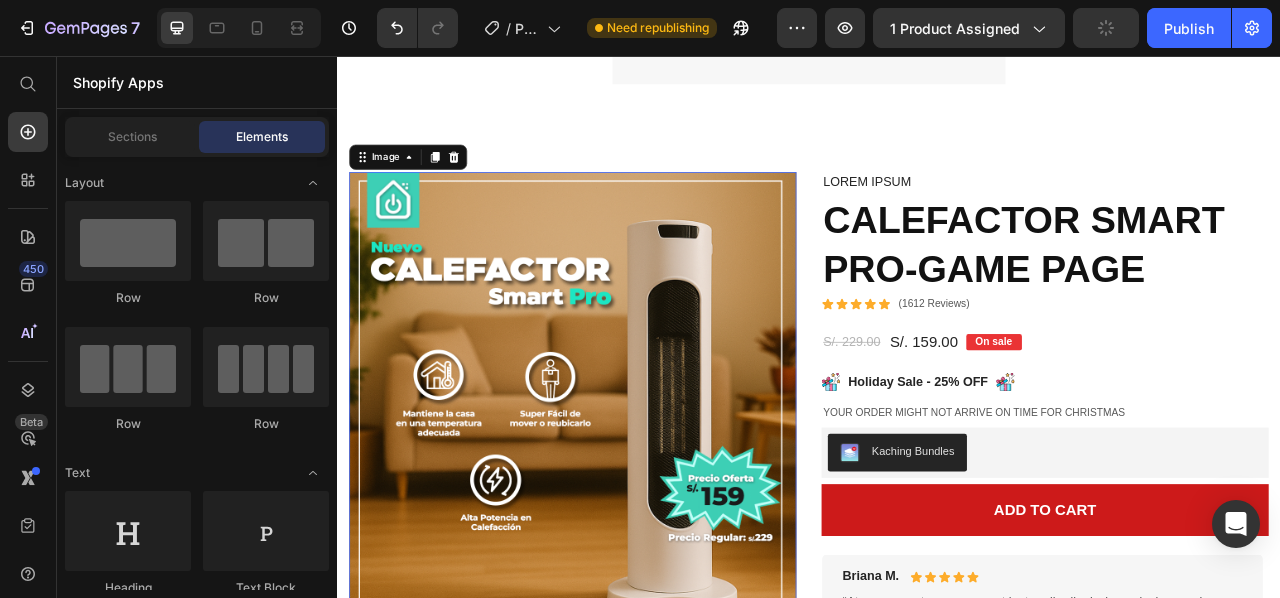 scroll, scrollTop: 0, scrollLeft: 0, axis: both 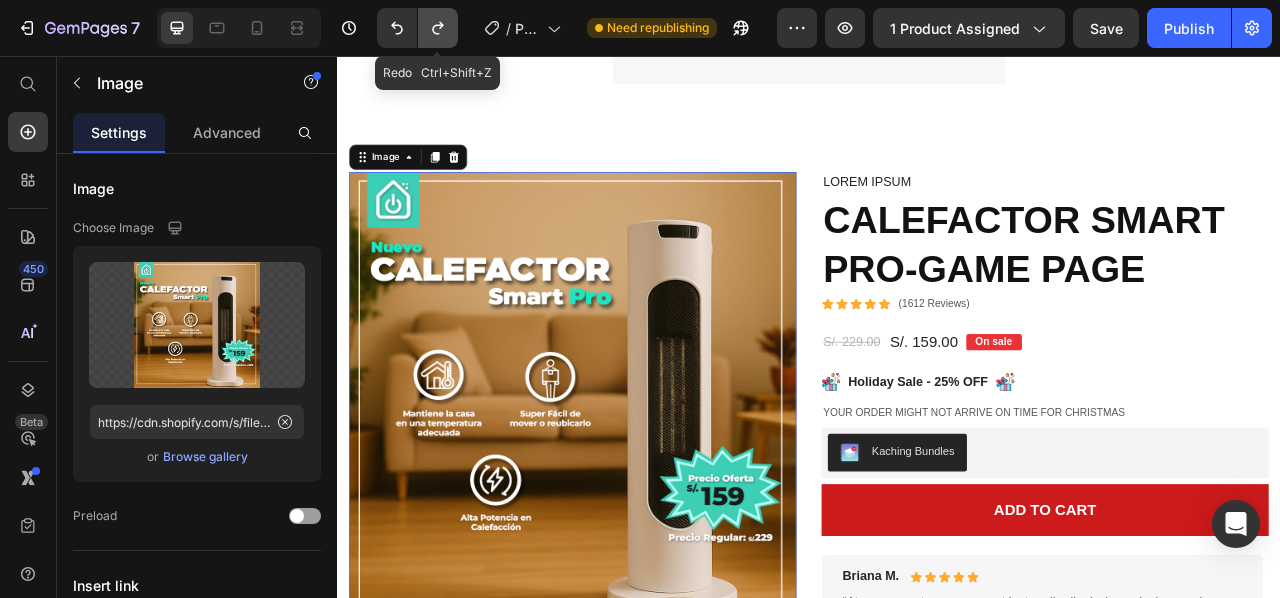 click 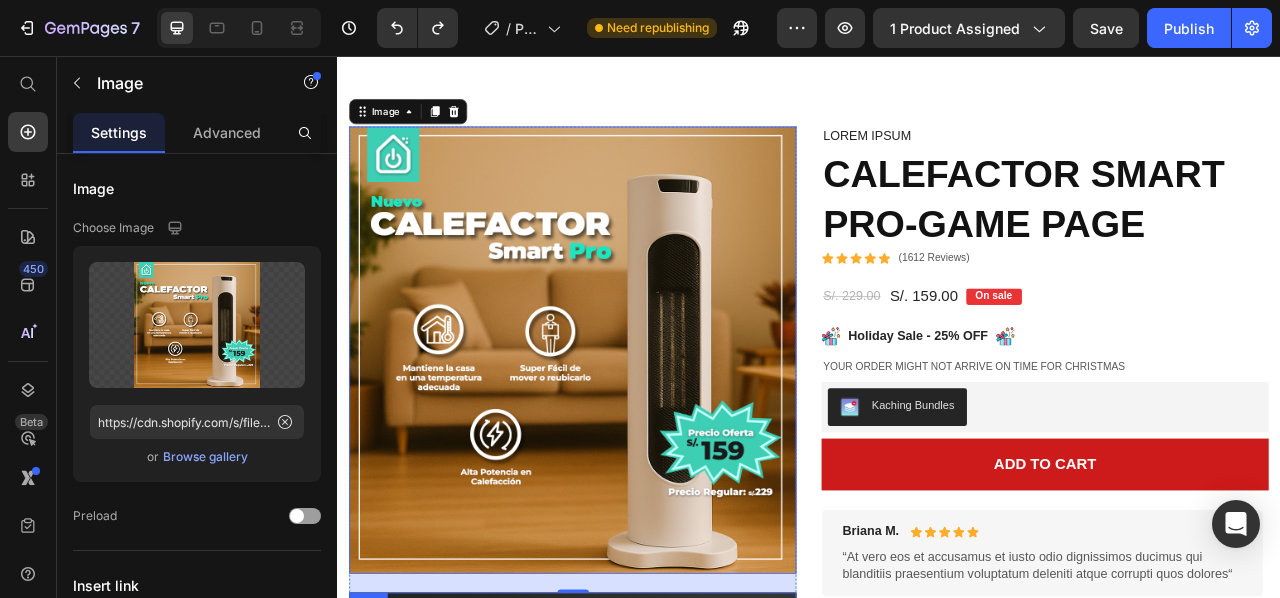 scroll, scrollTop: 700, scrollLeft: 0, axis: vertical 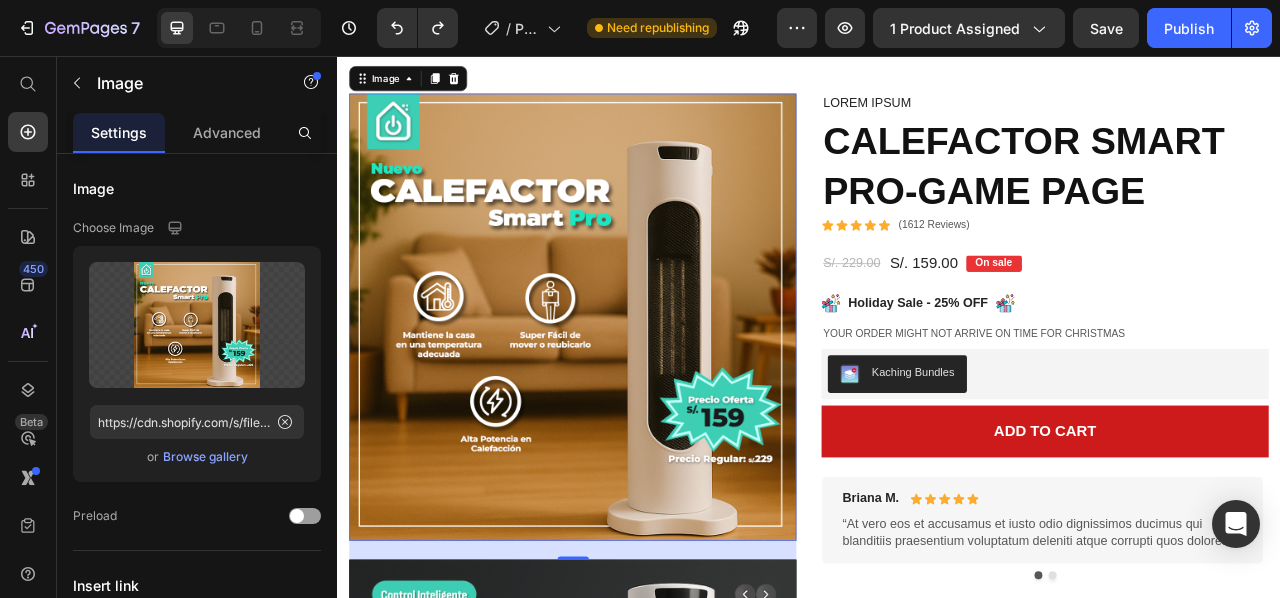 click at bounding box center (636, 388) 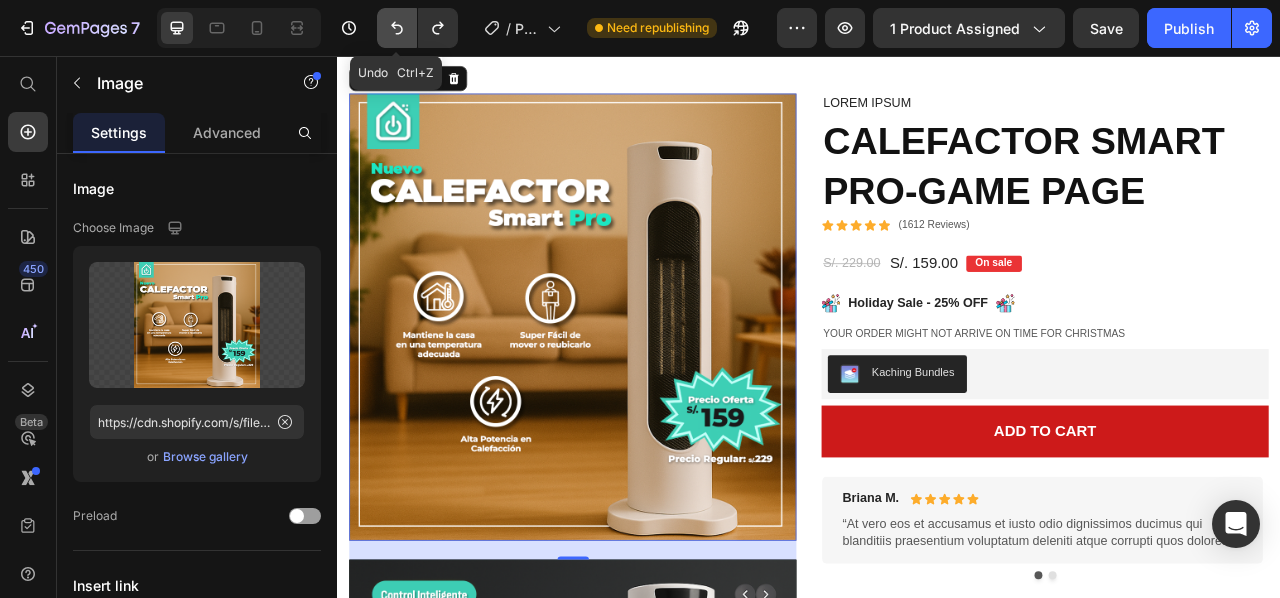 click 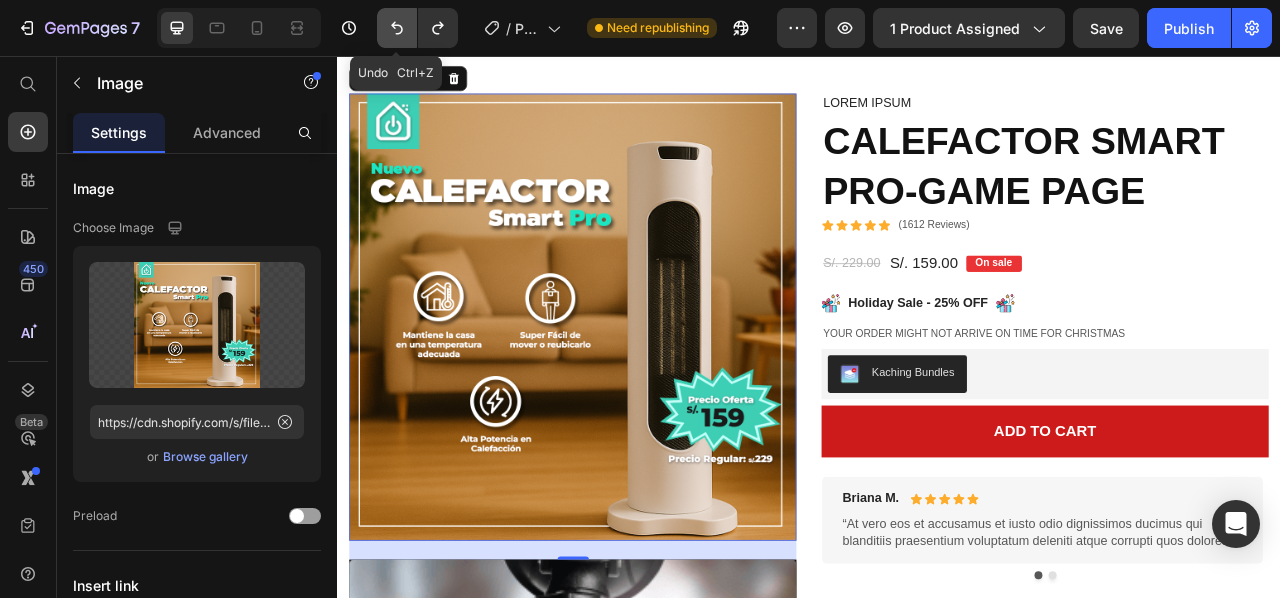 click 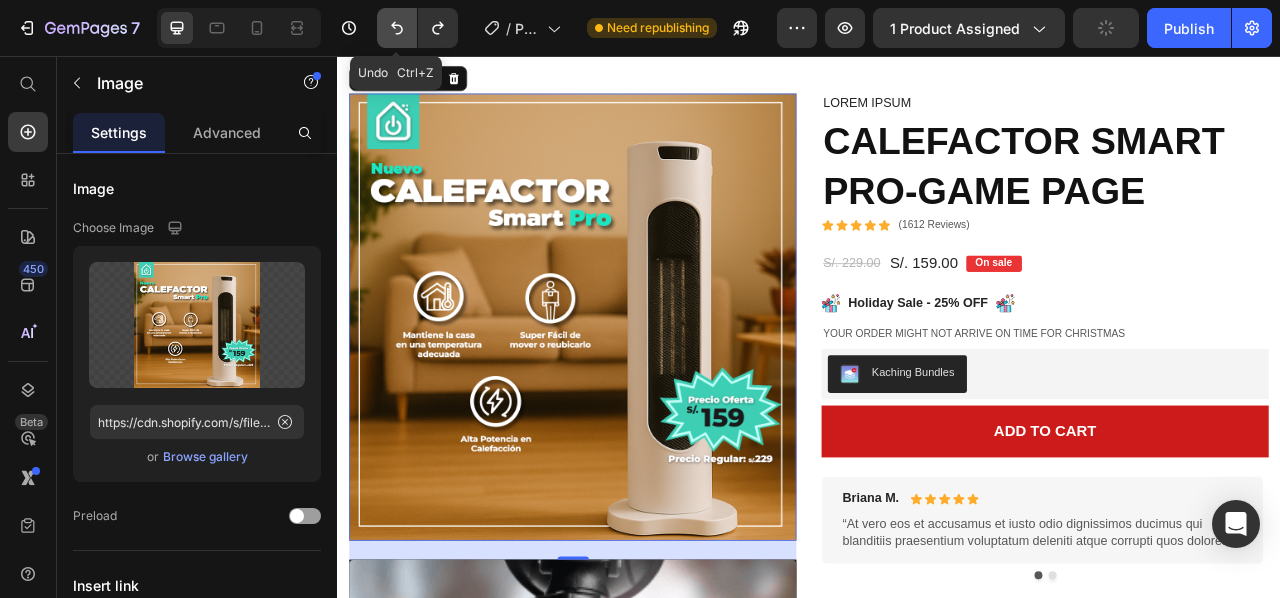 click 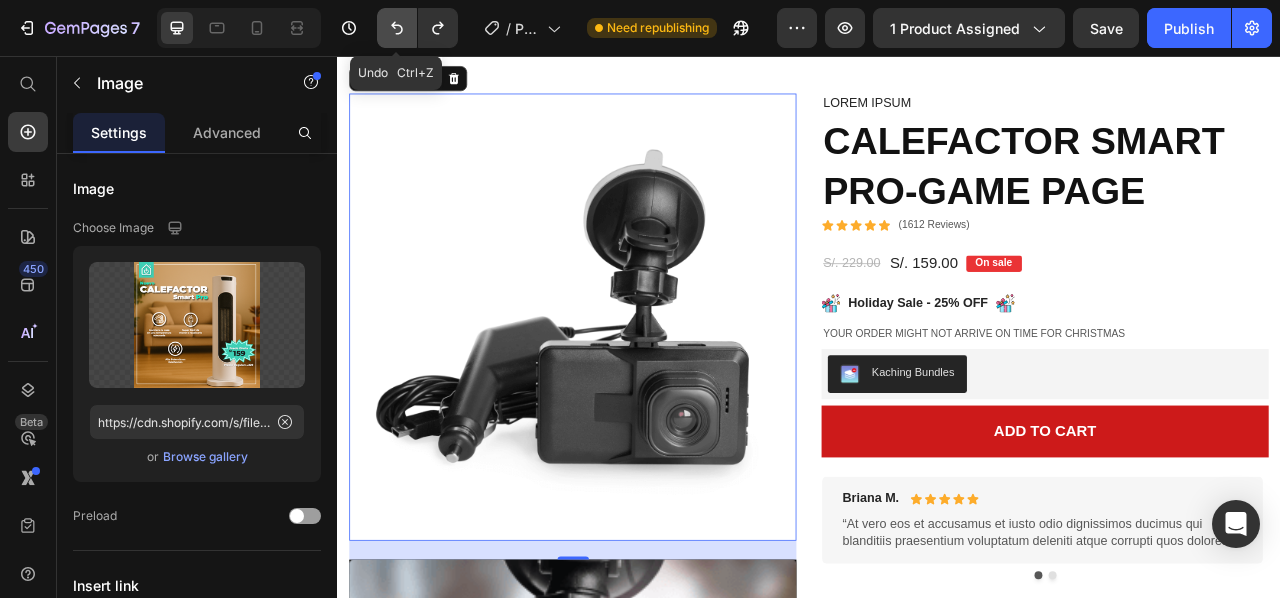 click 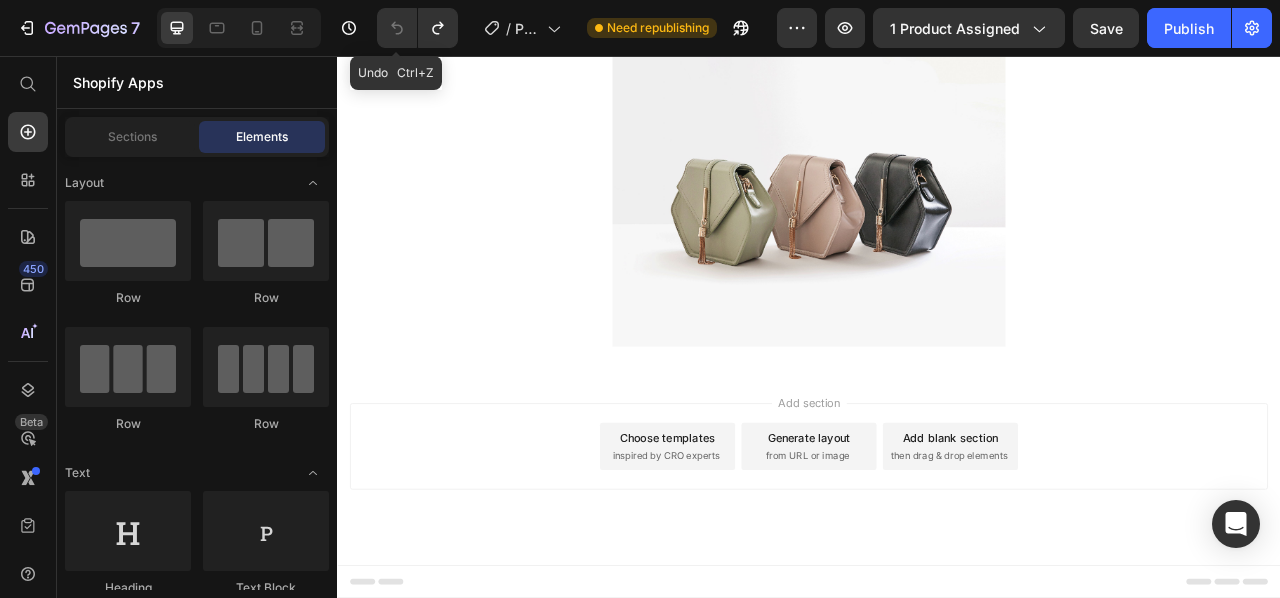 scroll, scrollTop: 264, scrollLeft: 0, axis: vertical 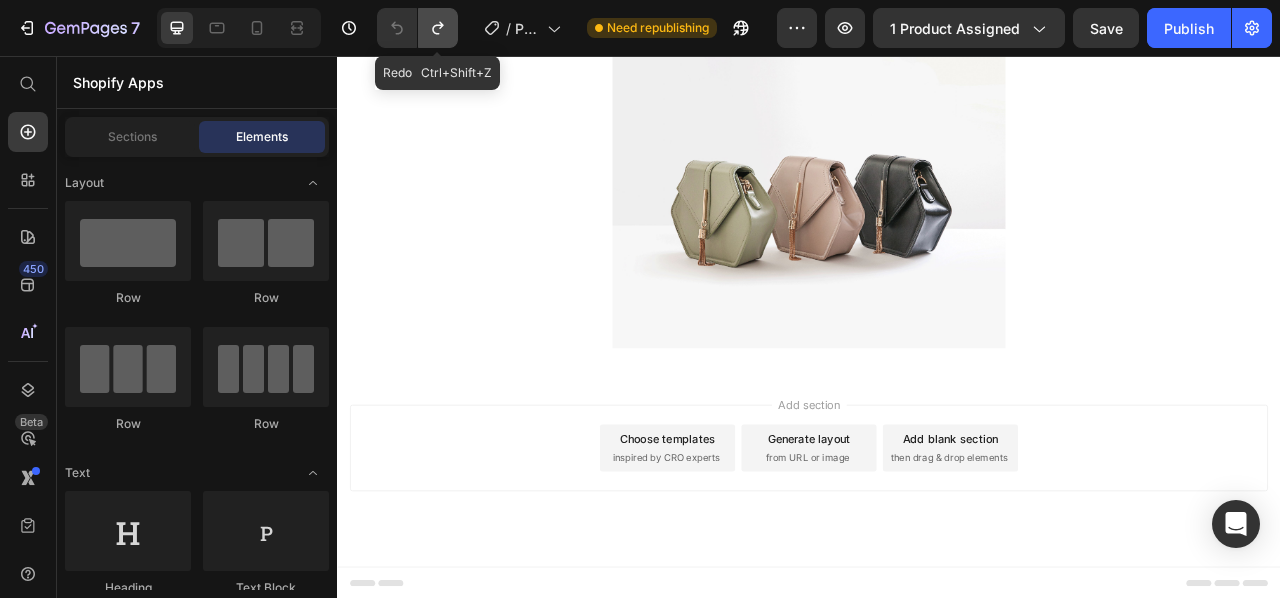 click 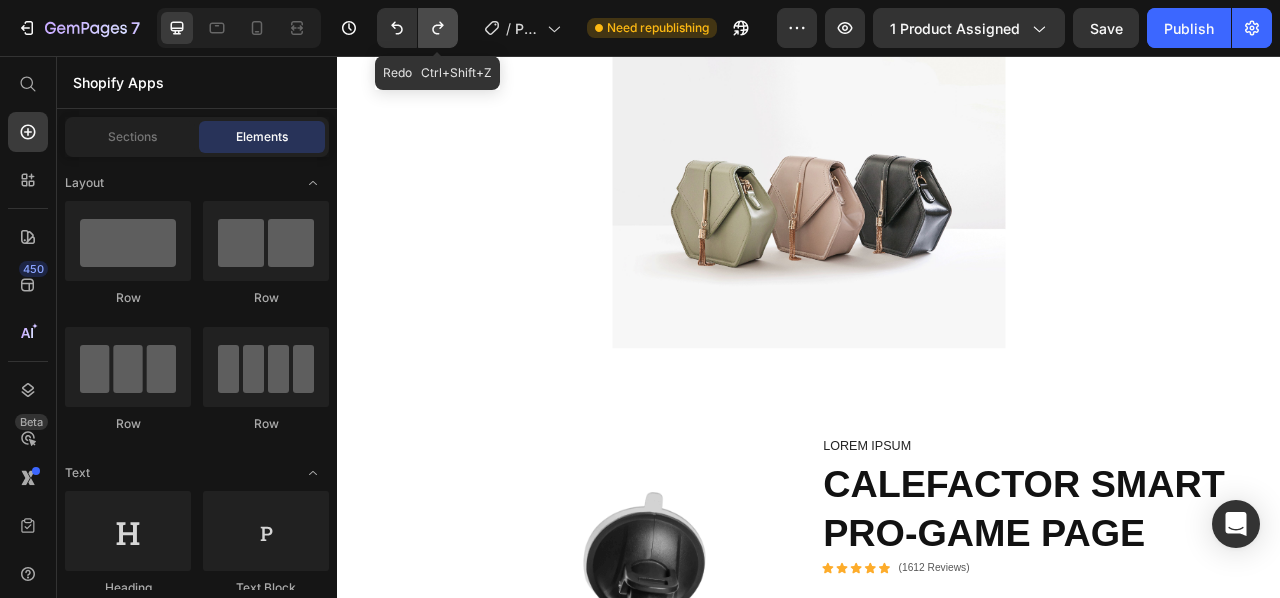 scroll, scrollTop: 700, scrollLeft: 0, axis: vertical 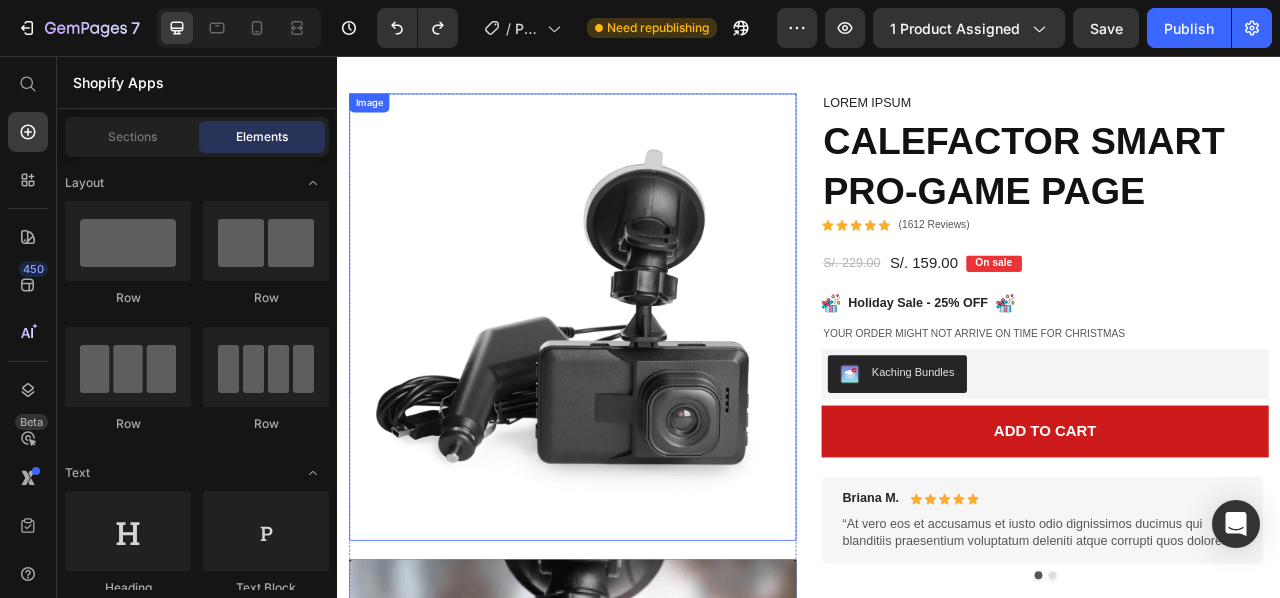 click at bounding box center (636, 388) 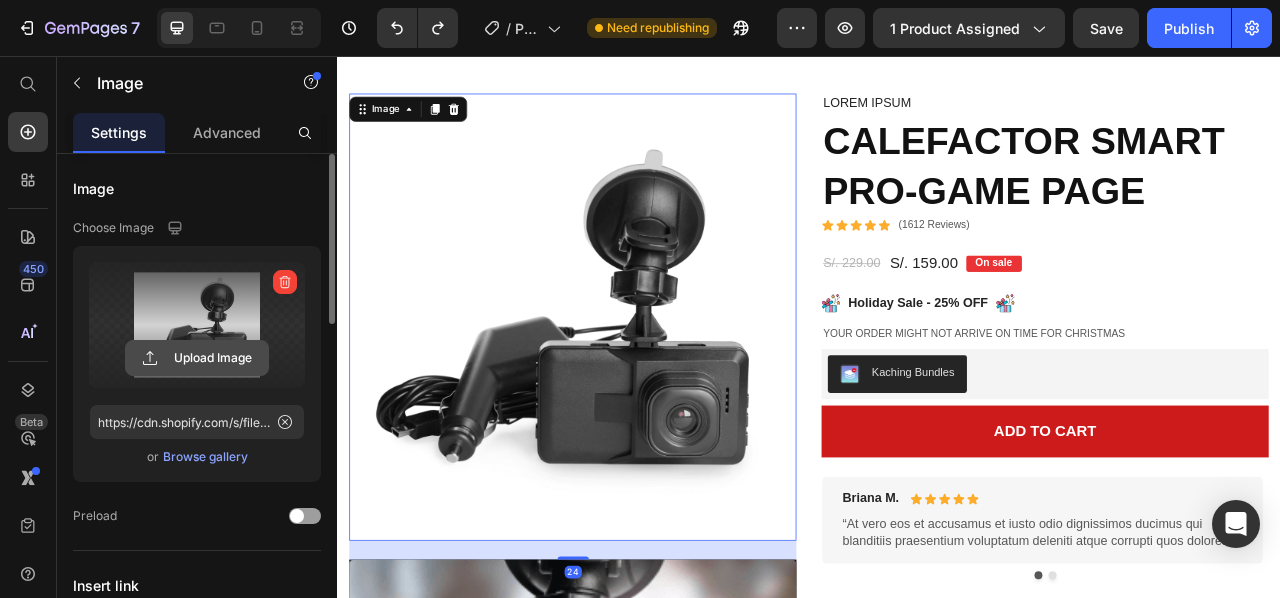 click 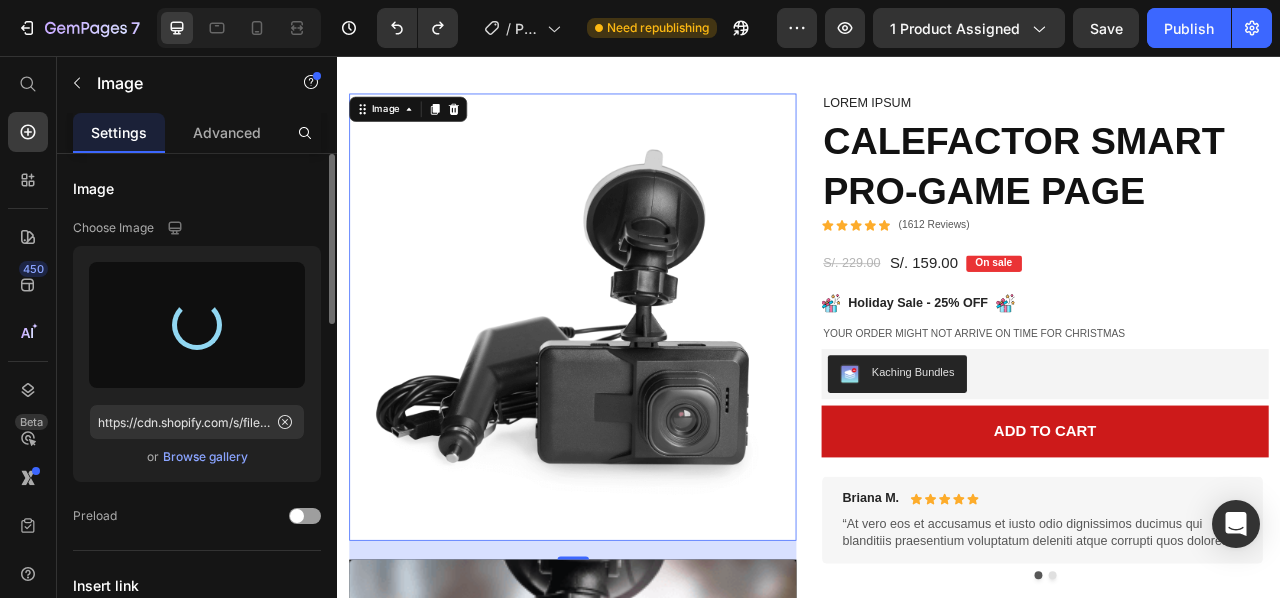 type on "https://cdn.shopify.com/s/files/1/0928/7856/9756/files/gempages_573394170081706758-50c23da6-a8f7-4cd3-87df-355f1cef5b92.png" 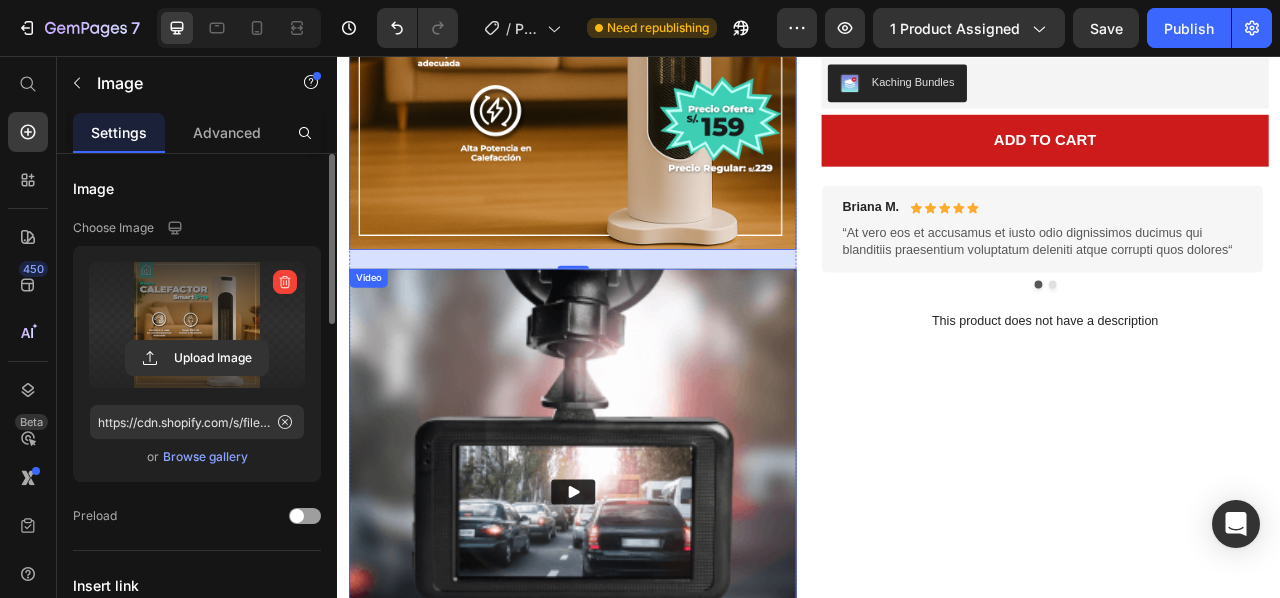 scroll, scrollTop: 1100, scrollLeft: 0, axis: vertical 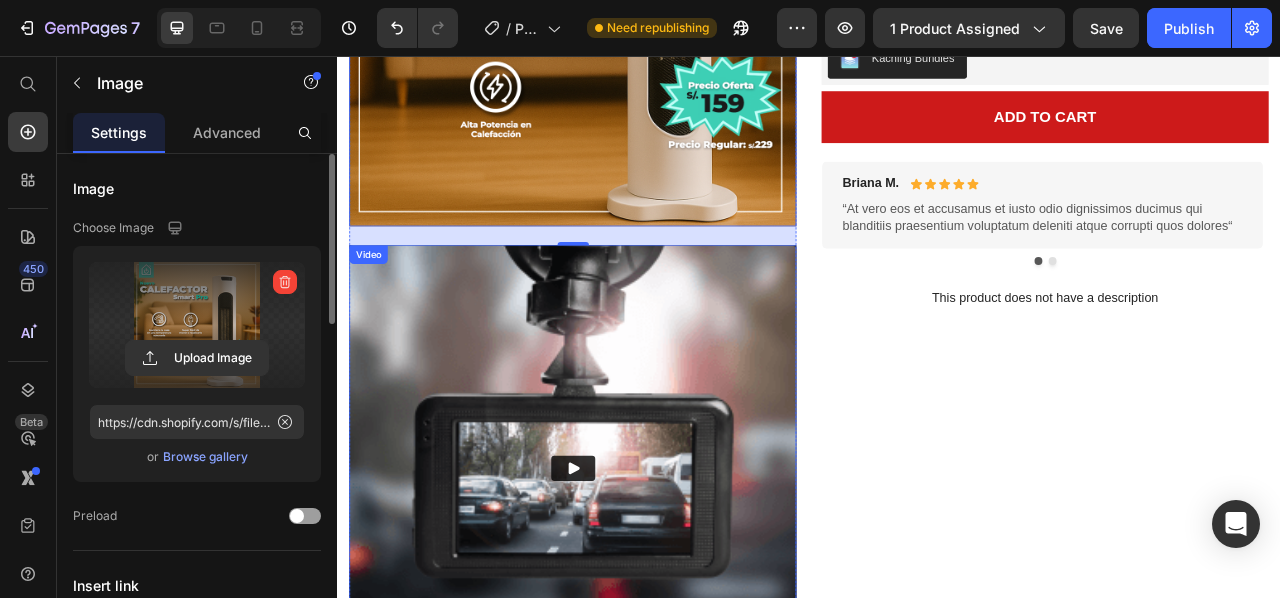 click at bounding box center [636, 581] 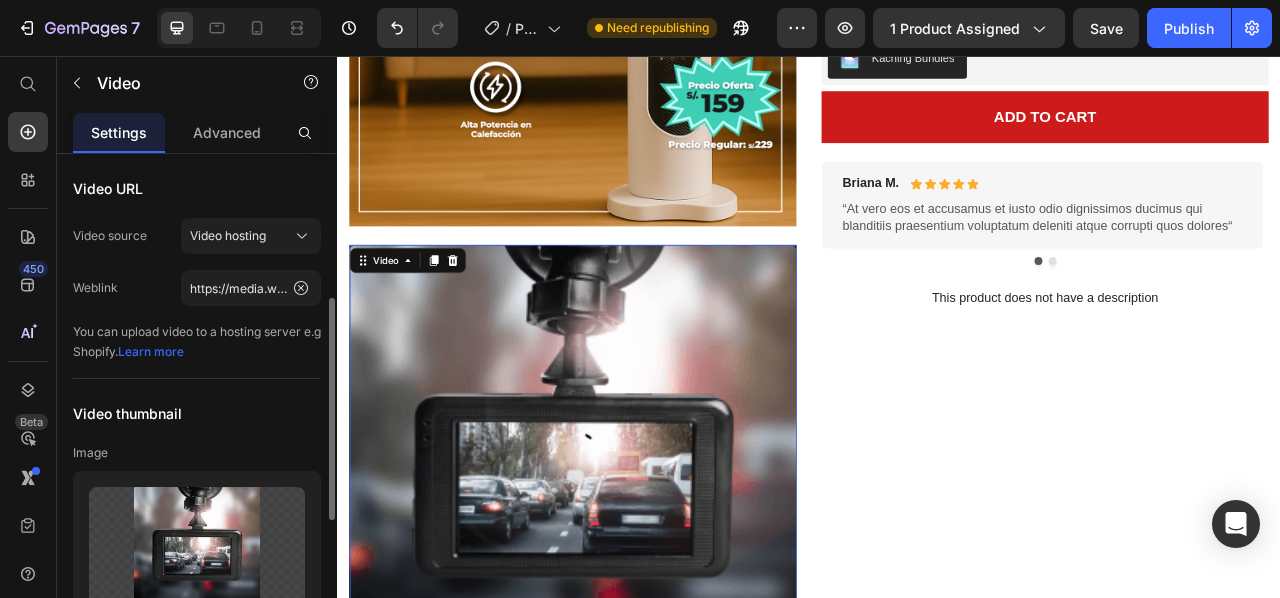 scroll, scrollTop: 200, scrollLeft: 0, axis: vertical 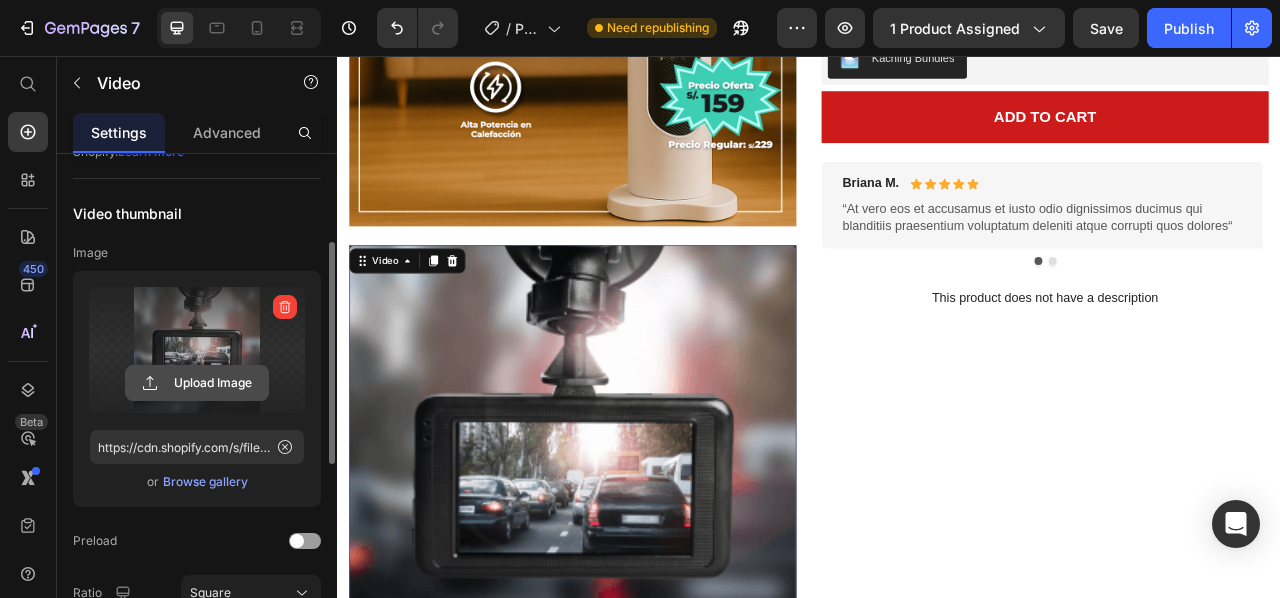 click 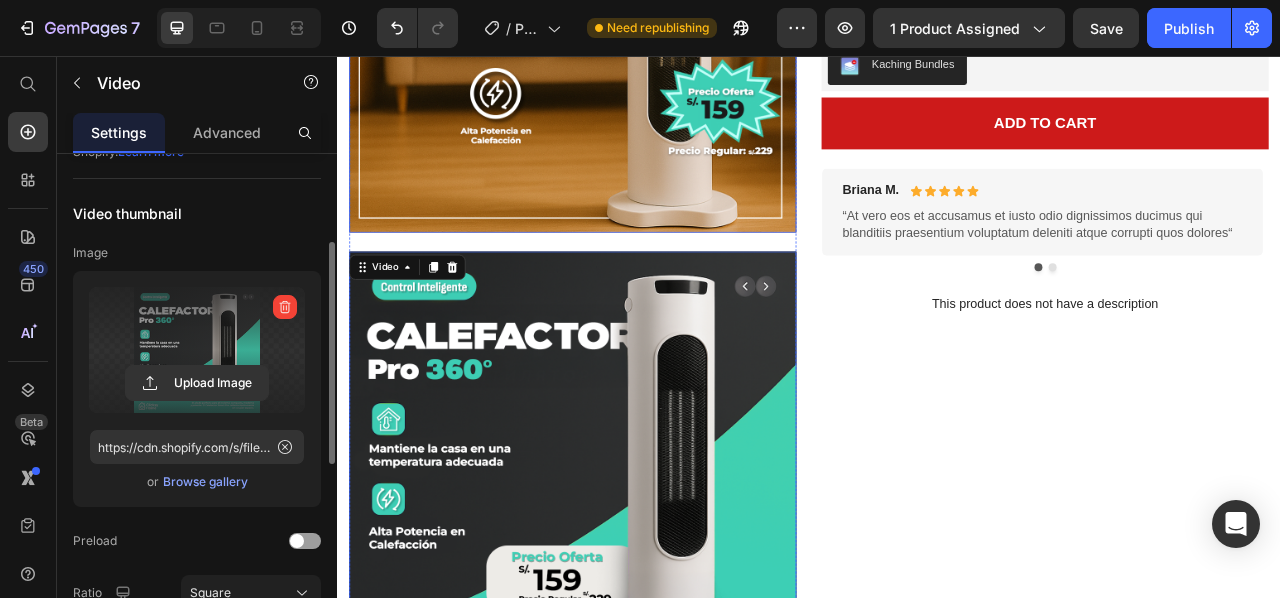 scroll, scrollTop: 1300, scrollLeft: 0, axis: vertical 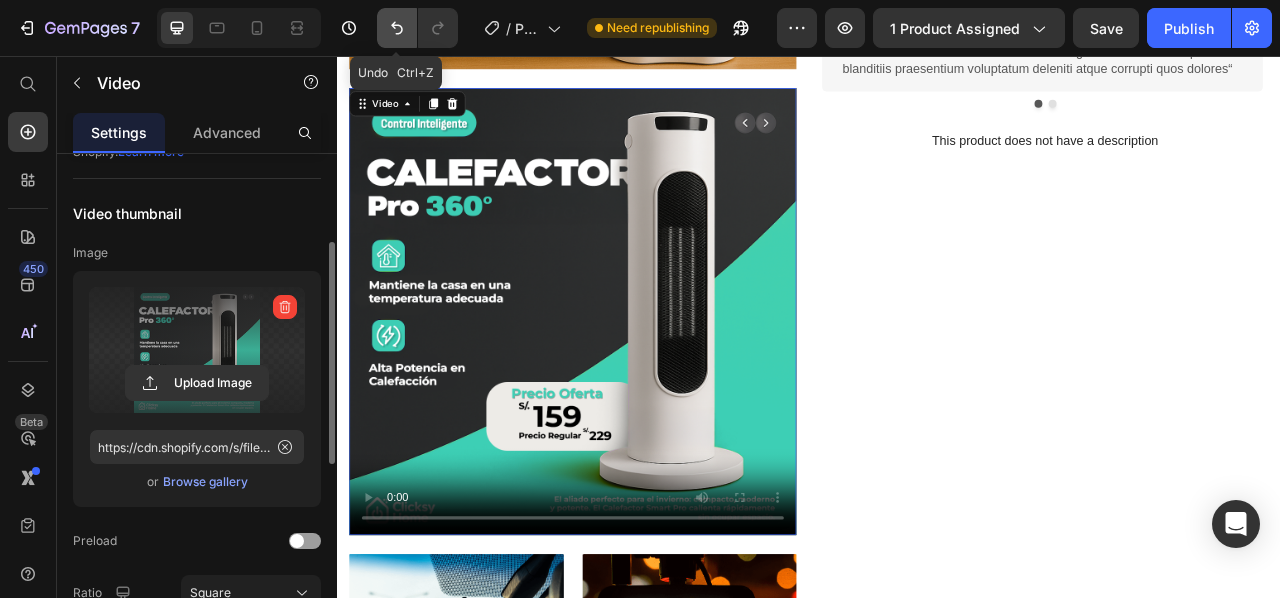 click 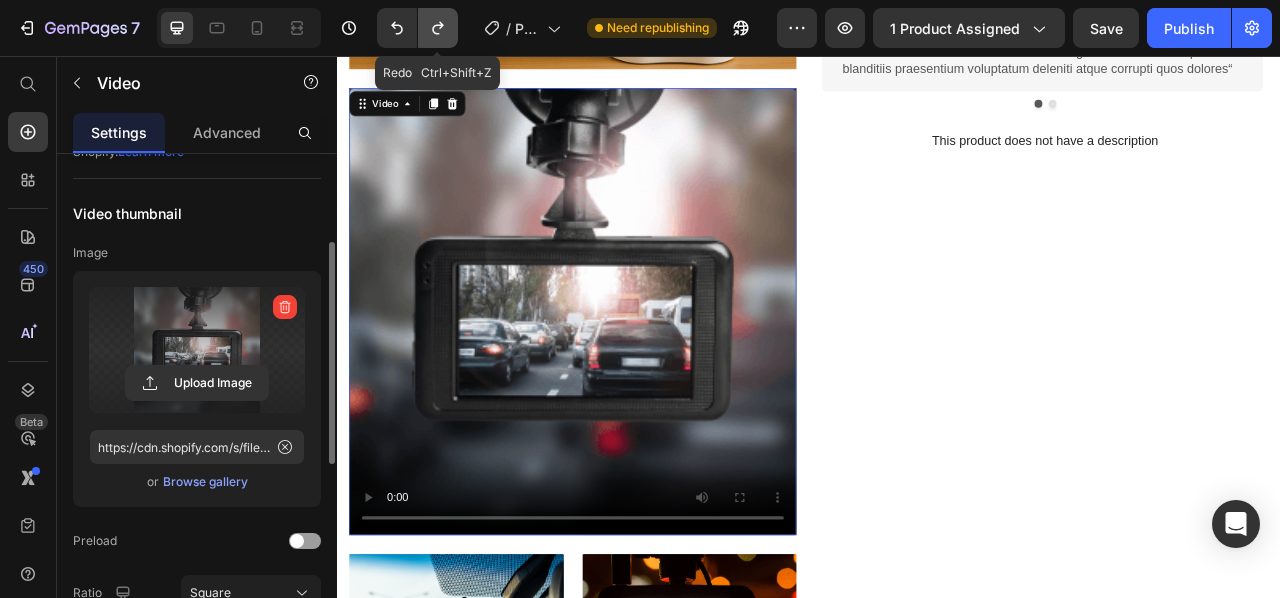 click 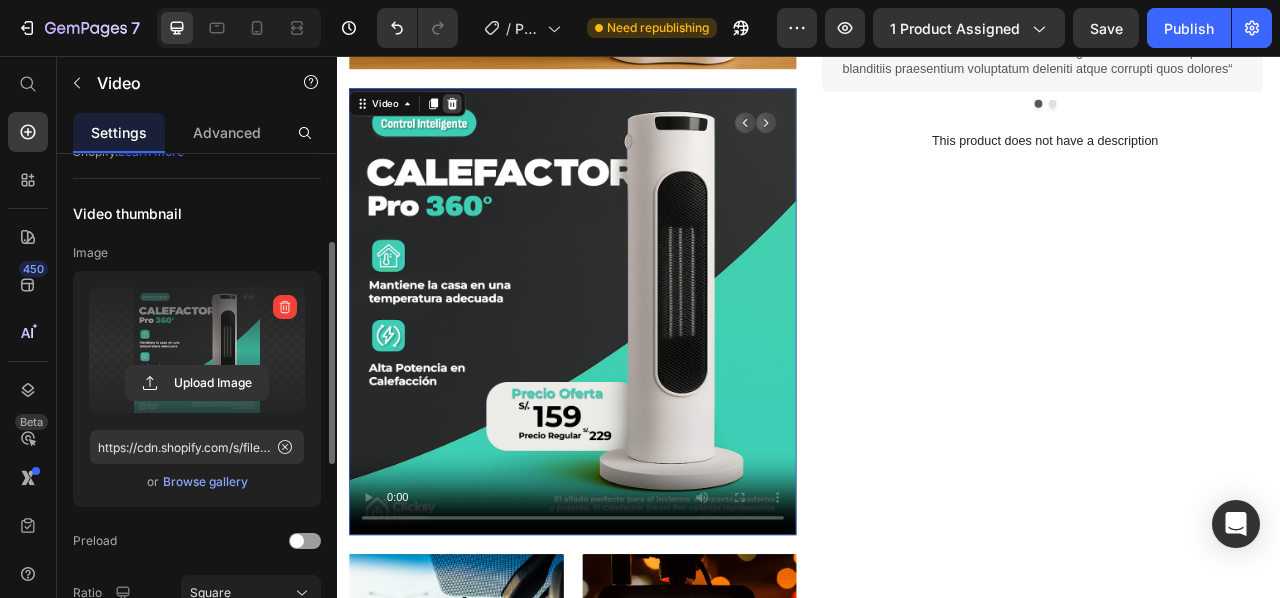 click 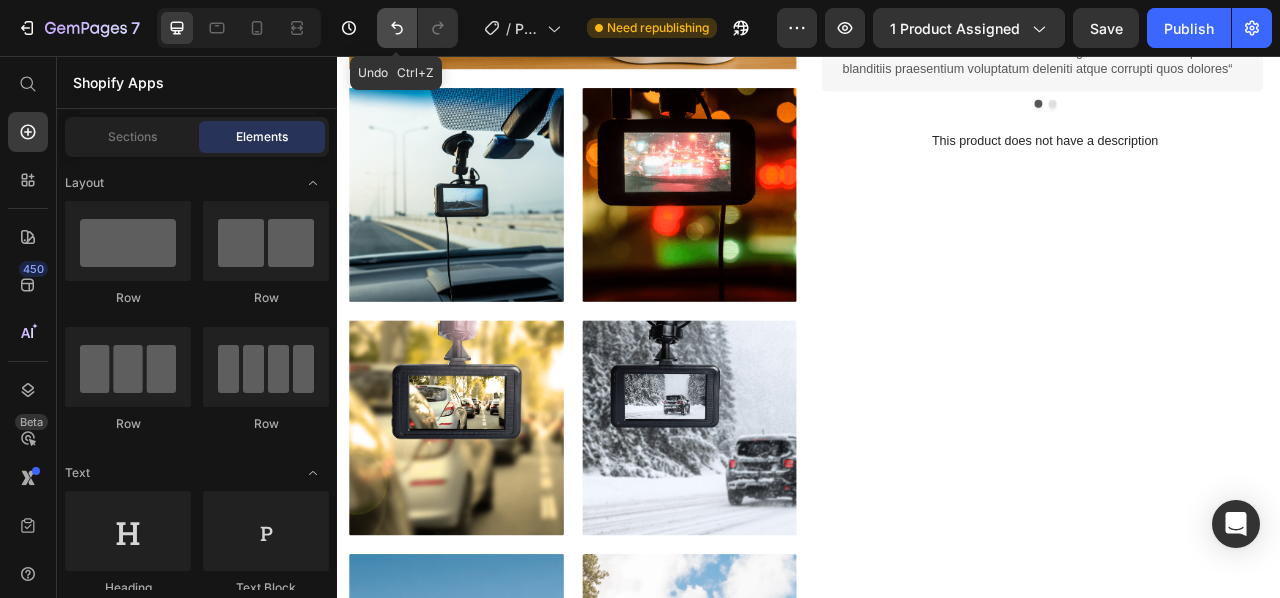 click 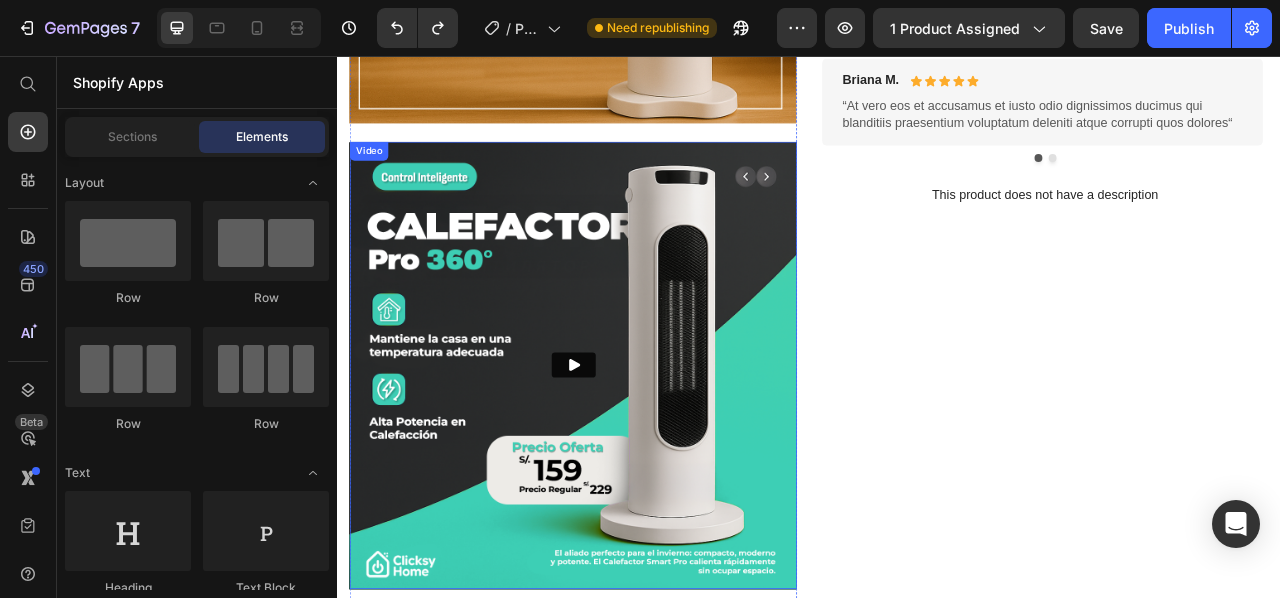 scroll, scrollTop: 1200, scrollLeft: 0, axis: vertical 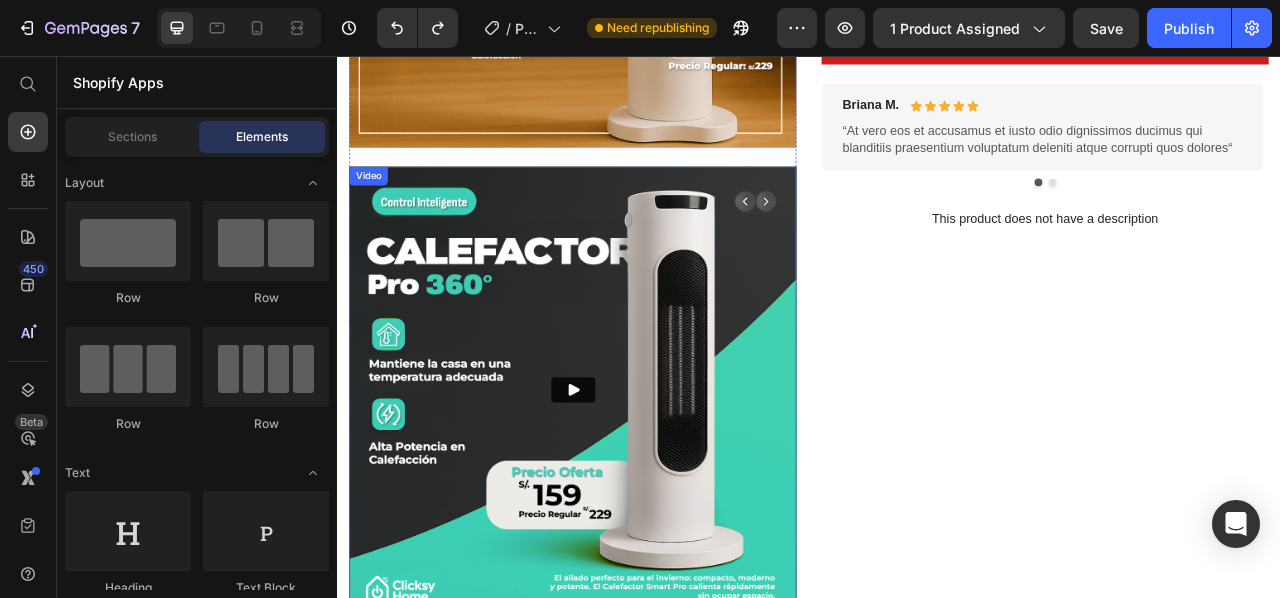 click 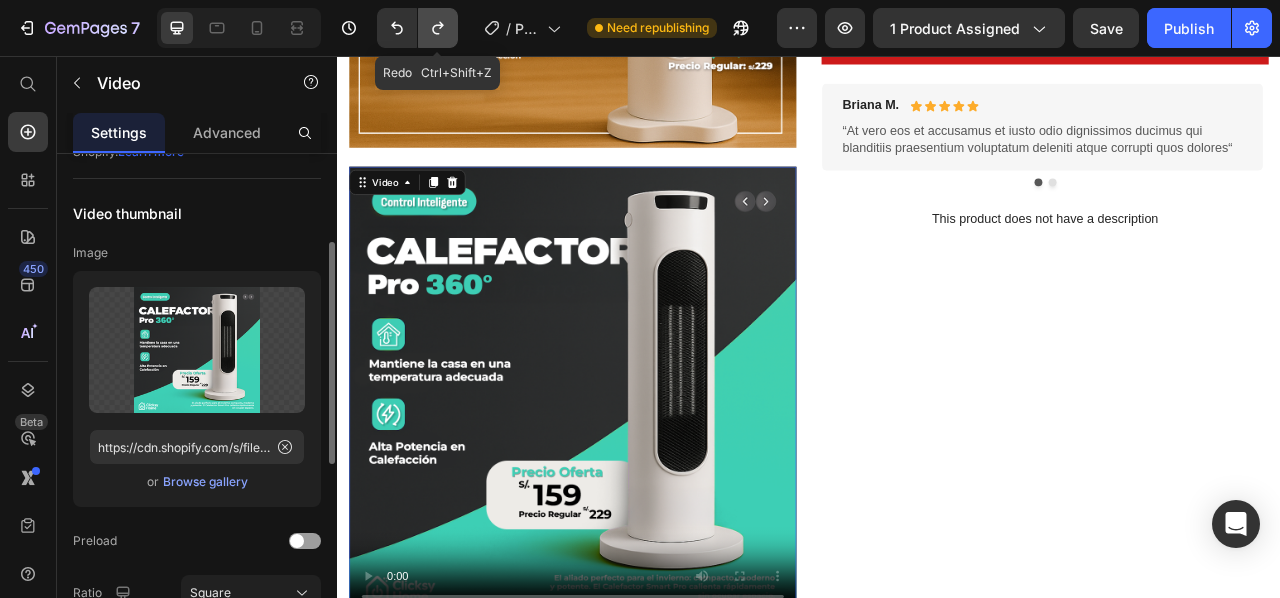 click 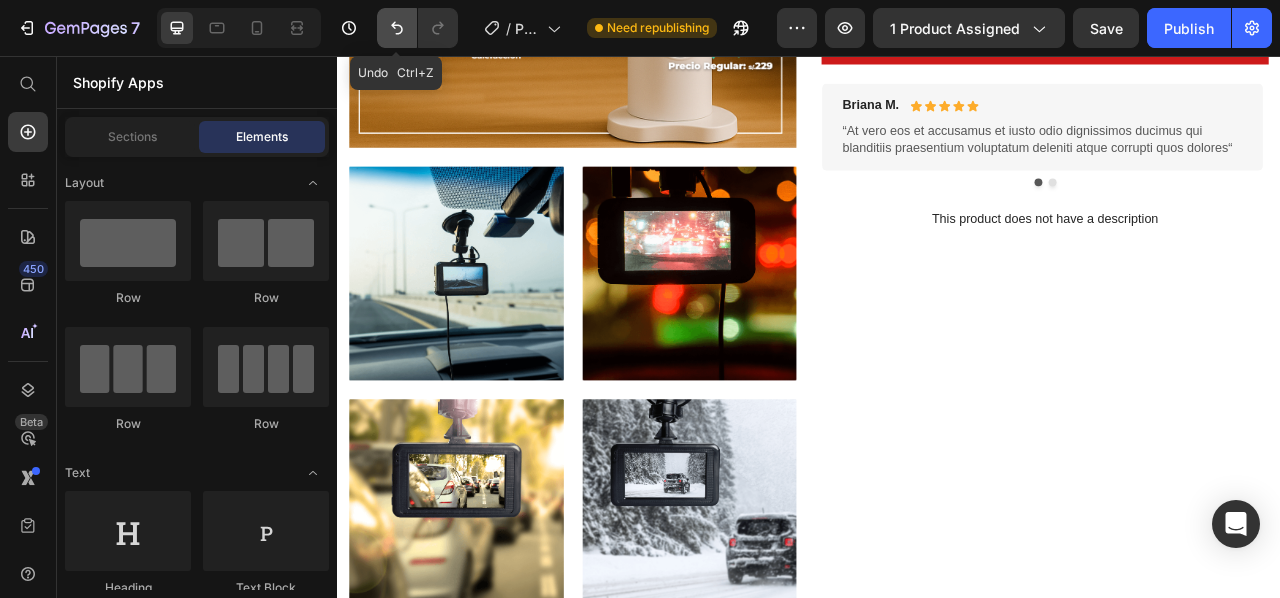 click 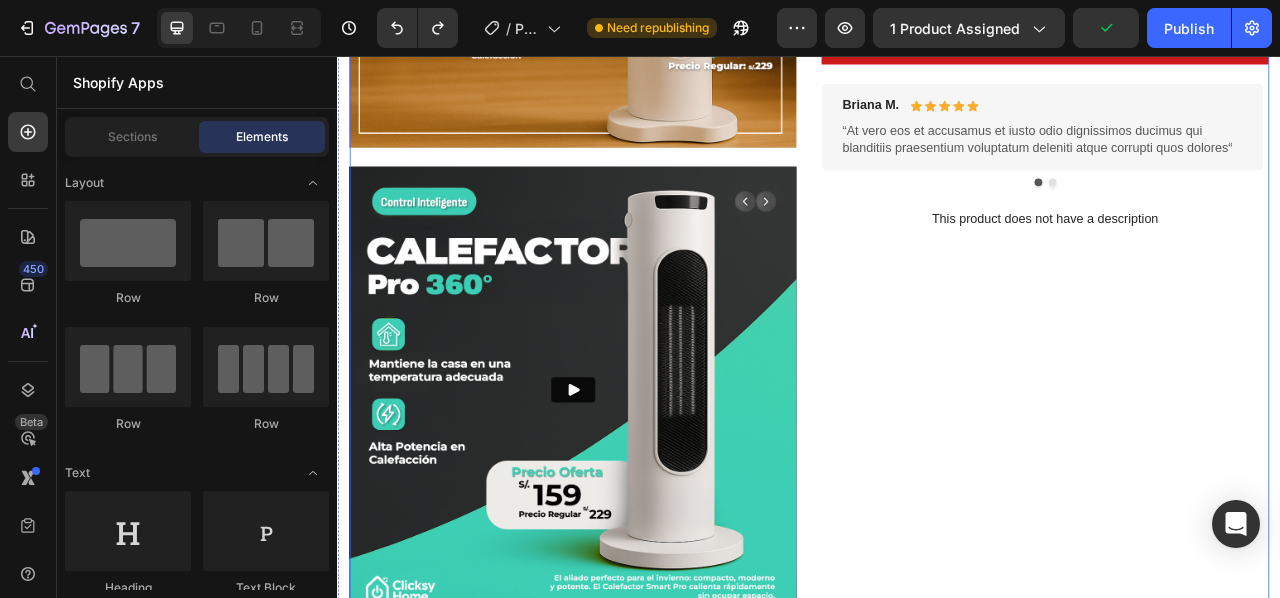 click on "Lorem ipsum Text Block CALEFACTOR SMART PRO-GAME PAGE Product Title Icon Icon Icon Icon Icon Icon List (1612 Reviews) Text Block Row S/. 229.00 Product Price S/. 159.00 Product Price On sale Text Block Row Image Holiday Sale - 25% OFF Text Block Image Row Your order might not arrive on time for Christmas Text Block Row Kaching Bundles Kaching Bundles Add to cart Add to Cart Briana M. Text Block Icon Icon Icon Icon Icon Icon List Row “At vero eos et accusamus et iusto odio dignissimos ducimus qui blanditiis praesentium voluptatum deleniti atque corrupti quos dolores“ Text Block Row Rona K. Text Block Icon Icon Icon Icon Icon Icon List Row Lorem ipsum dolor sit amet, consectetur adipiscing elit, sed do eiusmod tempor incididunt ut labore et dolore magna aliqua. Text Block Row Carousel This product does not have a description Product Description Row" at bounding box center (1237, 650) 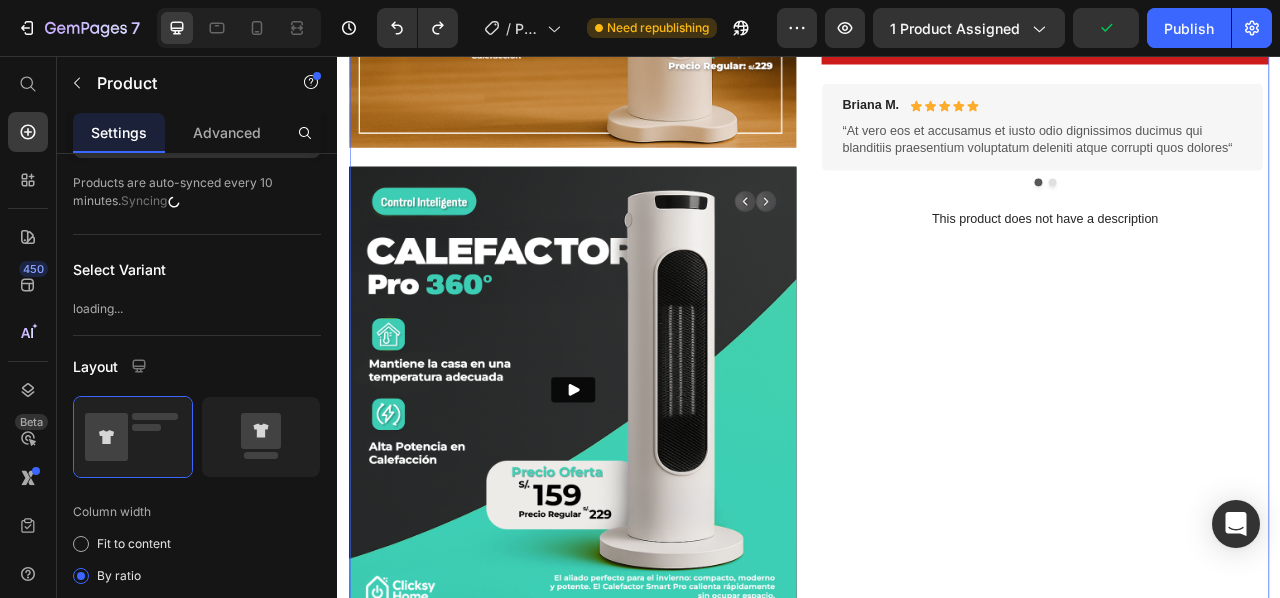 scroll, scrollTop: 0, scrollLeft: 0, axis: both 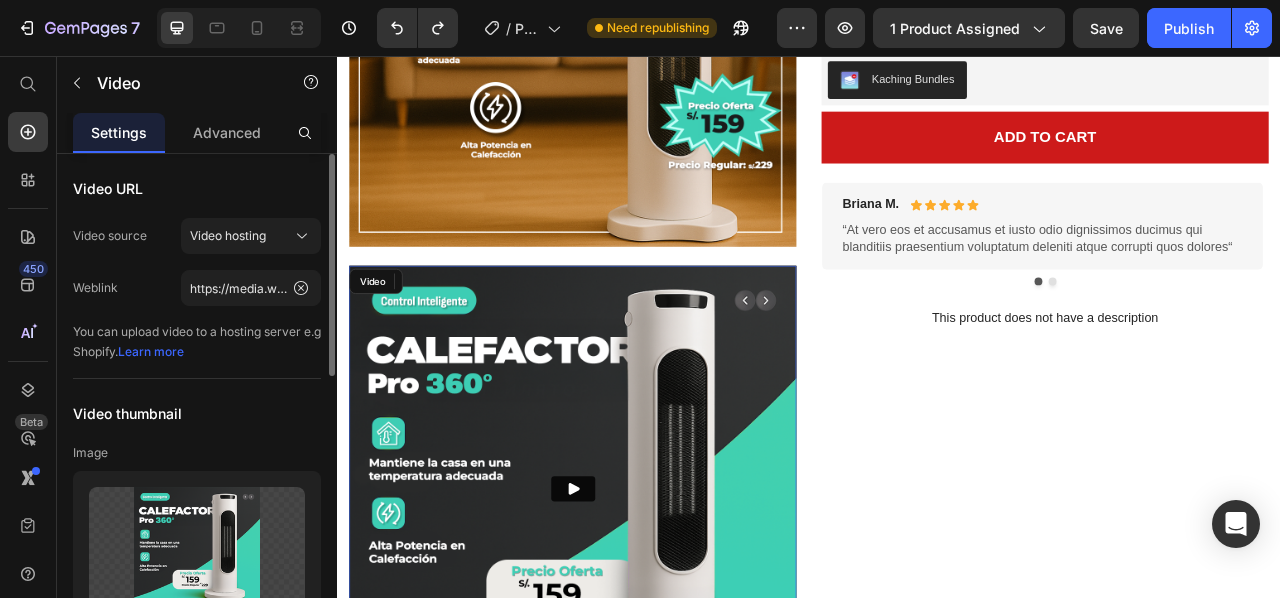 click at bounding box center [636, 607] 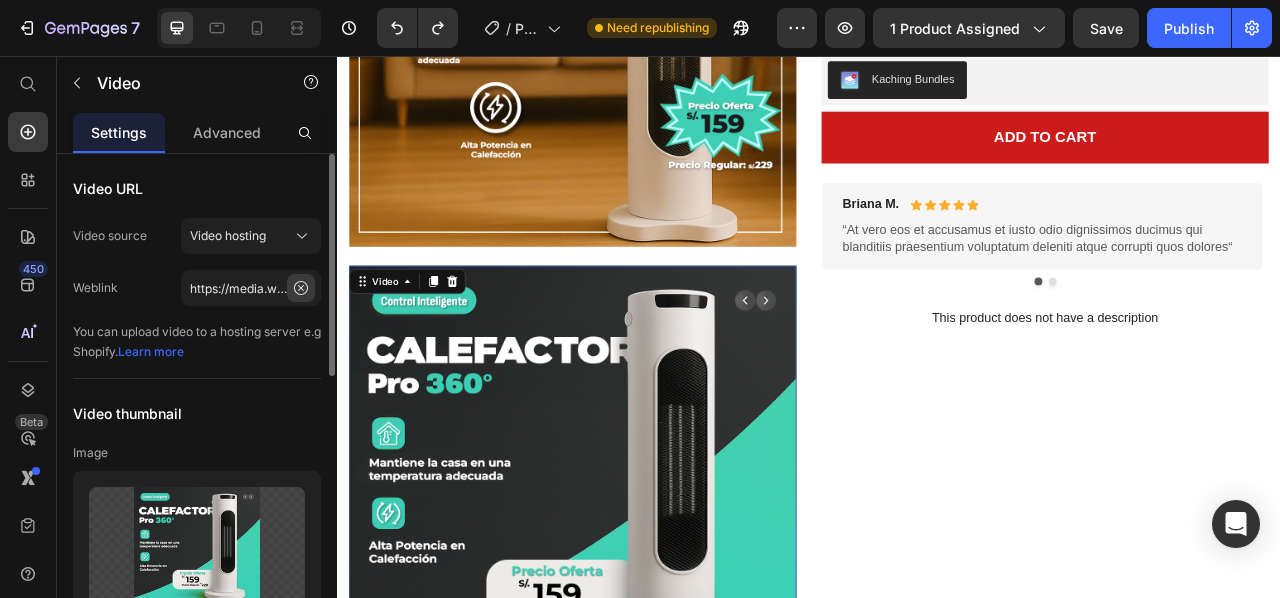 click 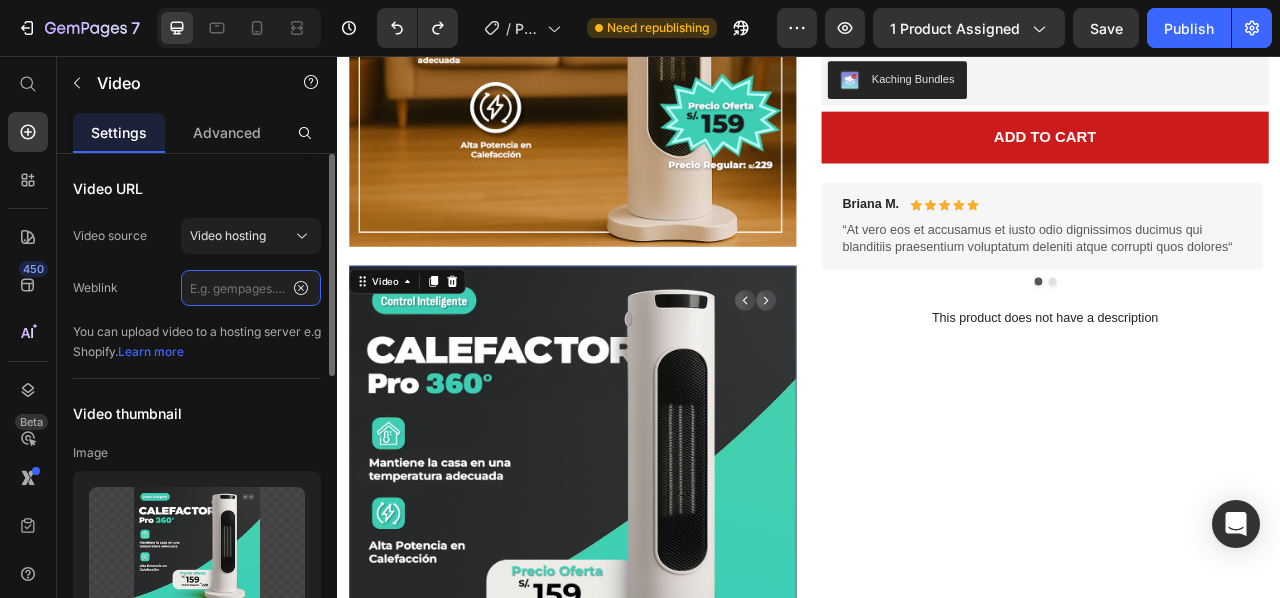 scroll, scrollTop: 0, scrollLeft: 0, axis: both 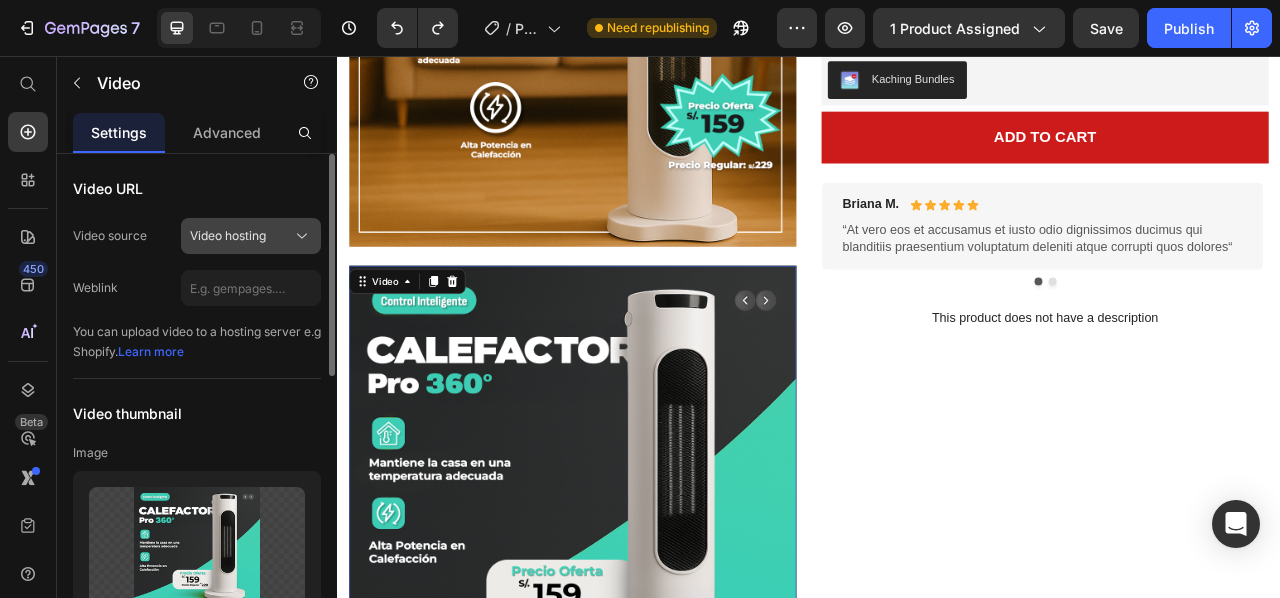 drag, startPoint x: 305, startPoint y: 290, endPoint x: 260, endPoint y: 243, distance: 65.06919 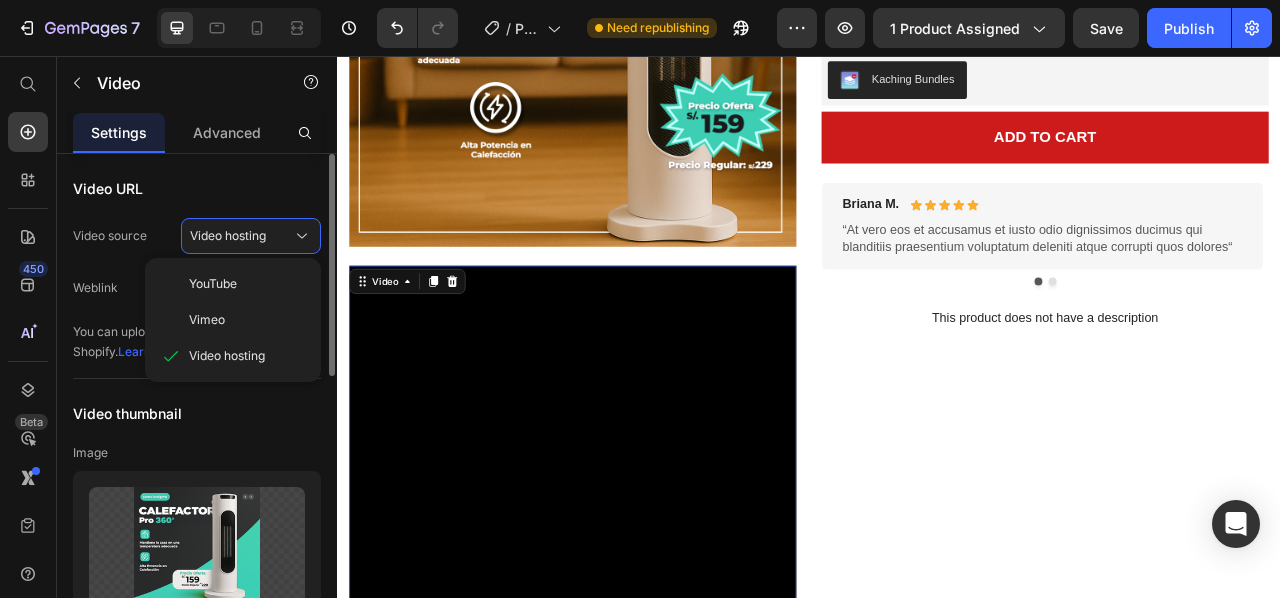 click on "Video URL" at bounding box center (197, 188) 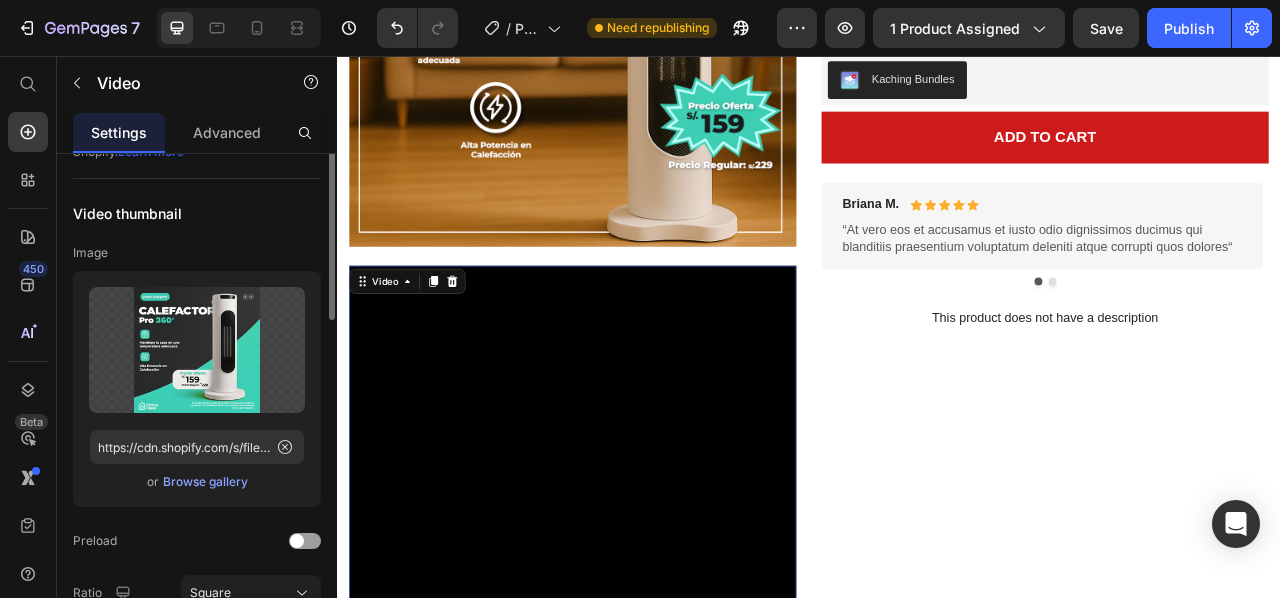 scroll, scrollTop: 0, scrollLeft: 0, axis: both 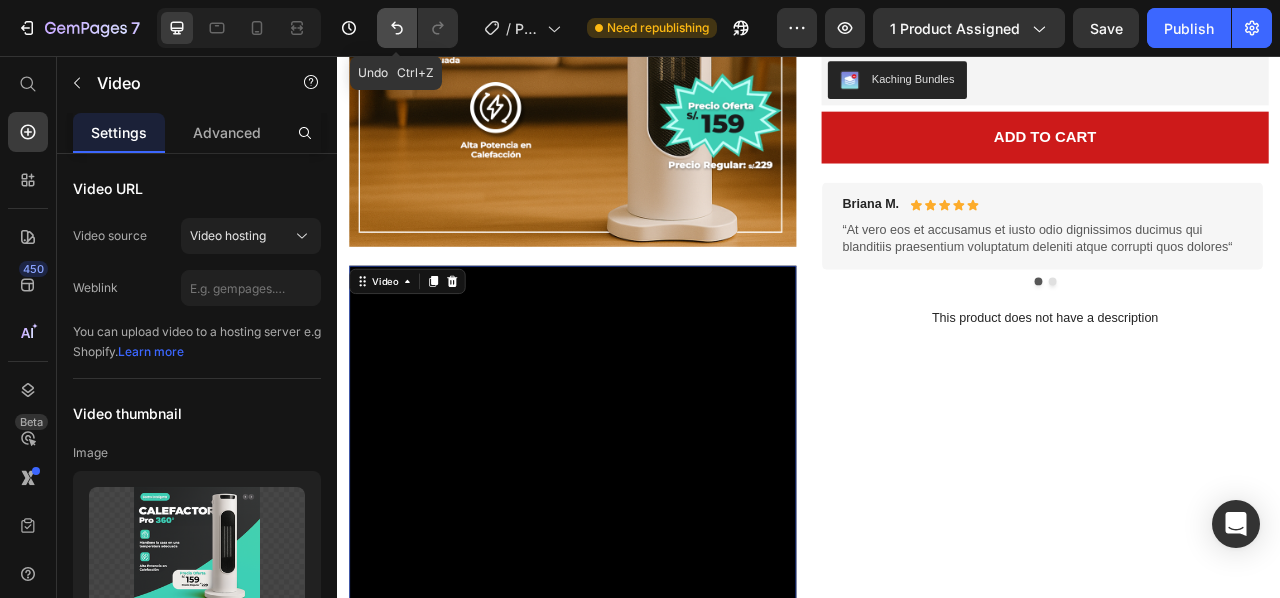 click 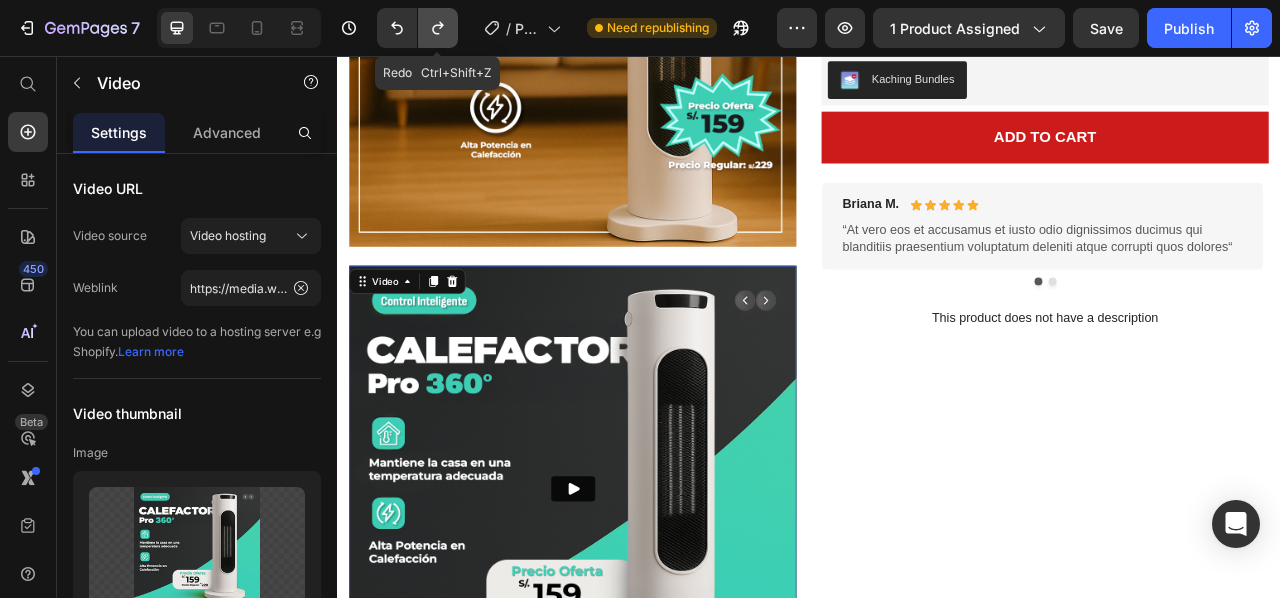 click 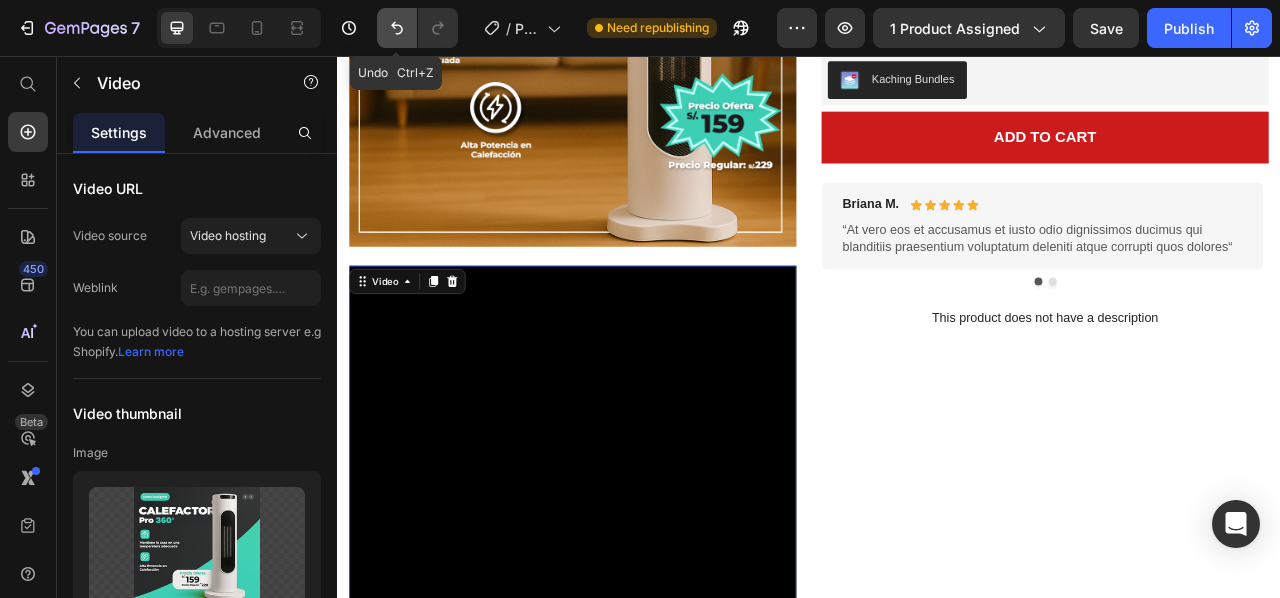 click 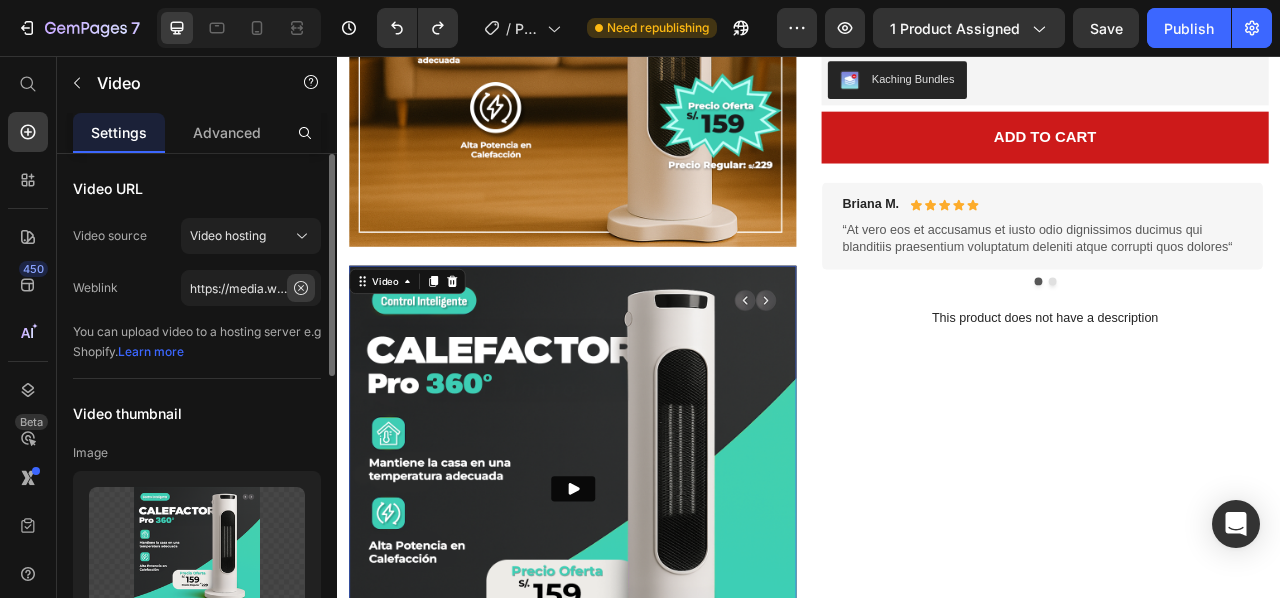 click 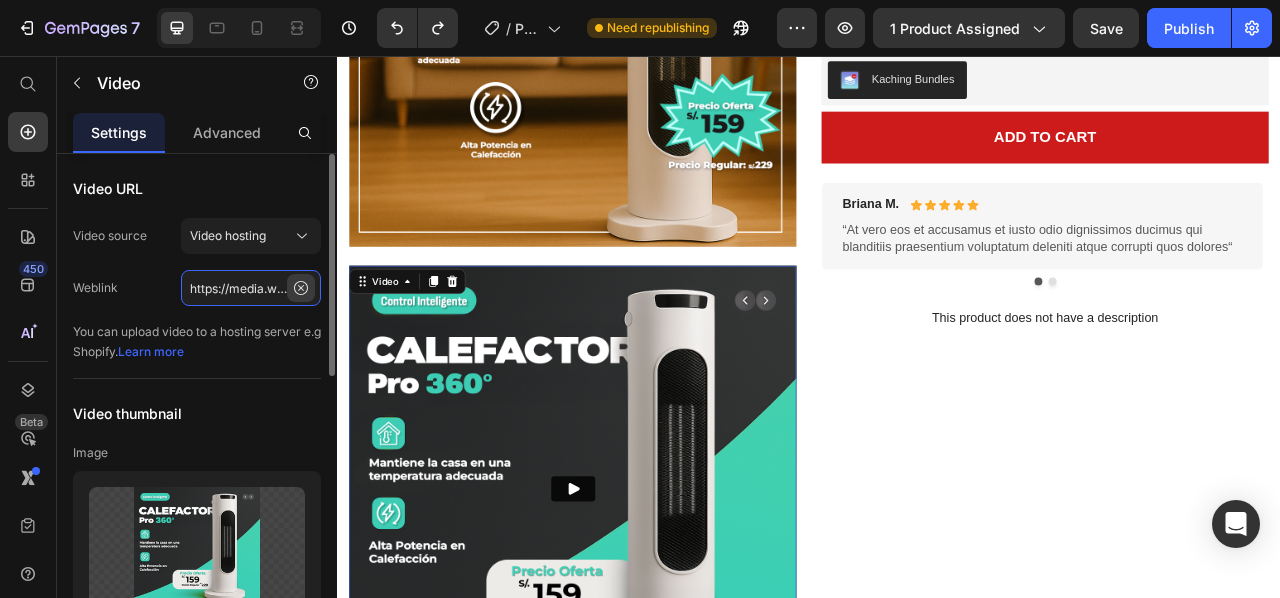 type 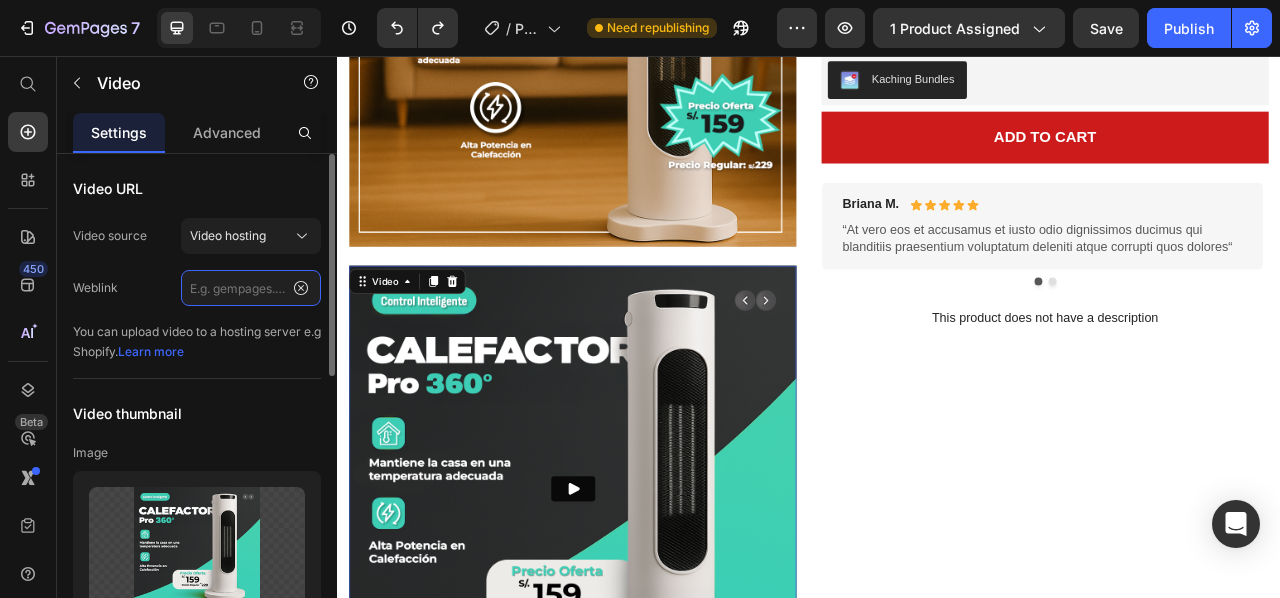 scroll, scrollTop: 0, scrollLeft: 0, axis: both 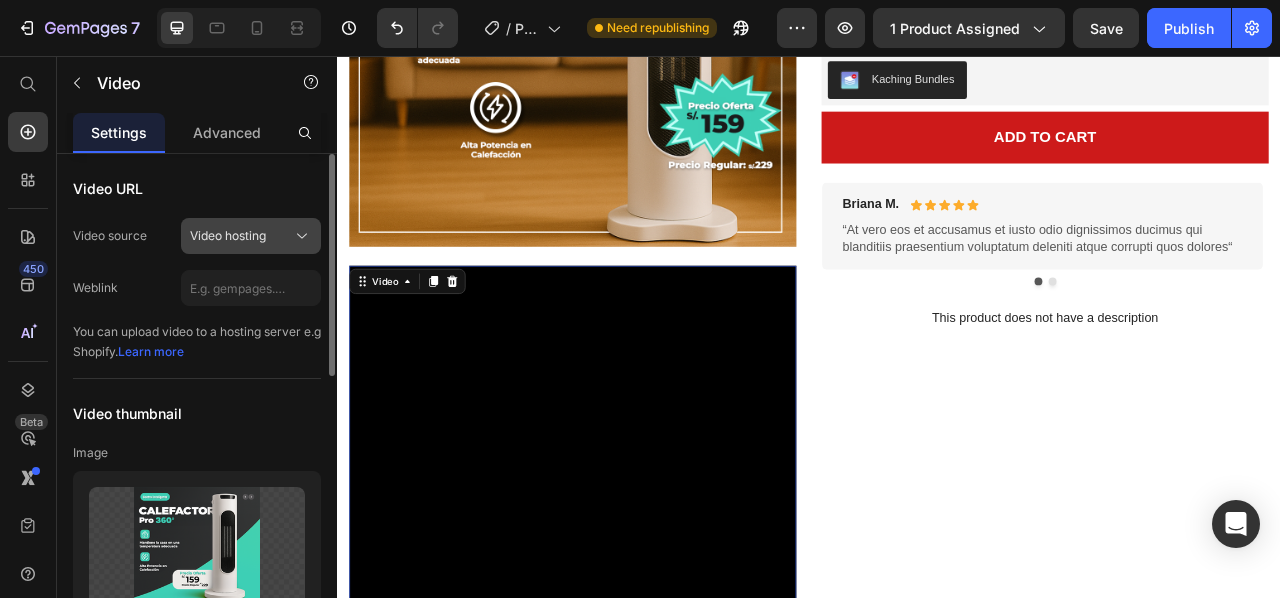 click on "Video hosting" at bounding box center [228, 236] 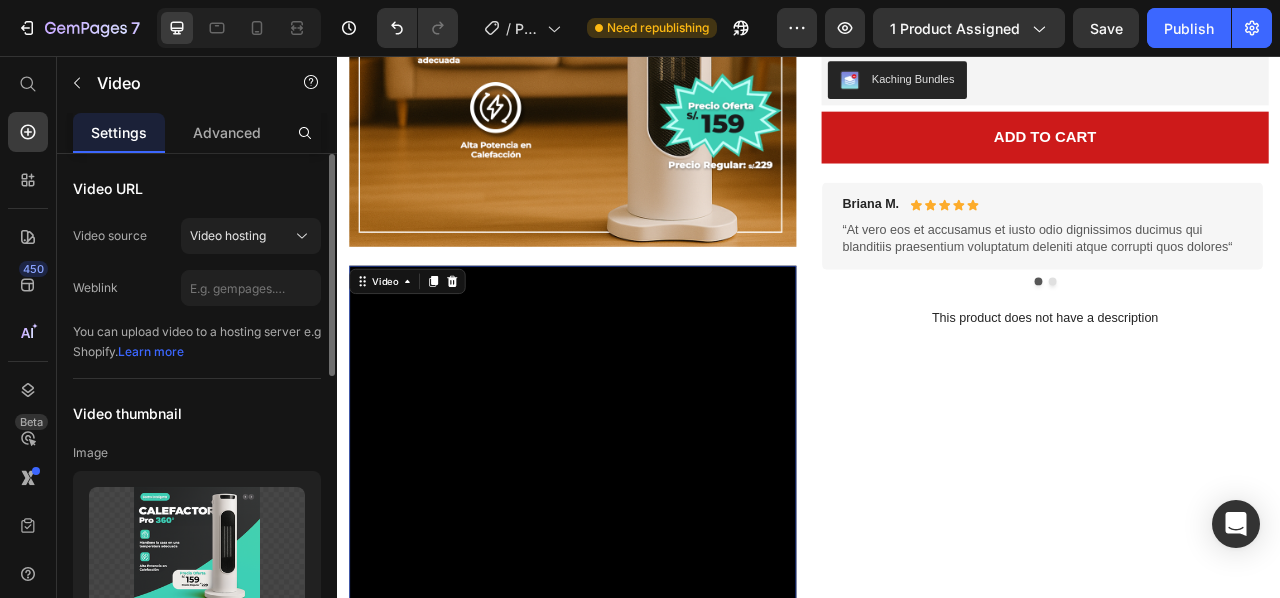 click on "Video URL" at bounding box center (197, 188) 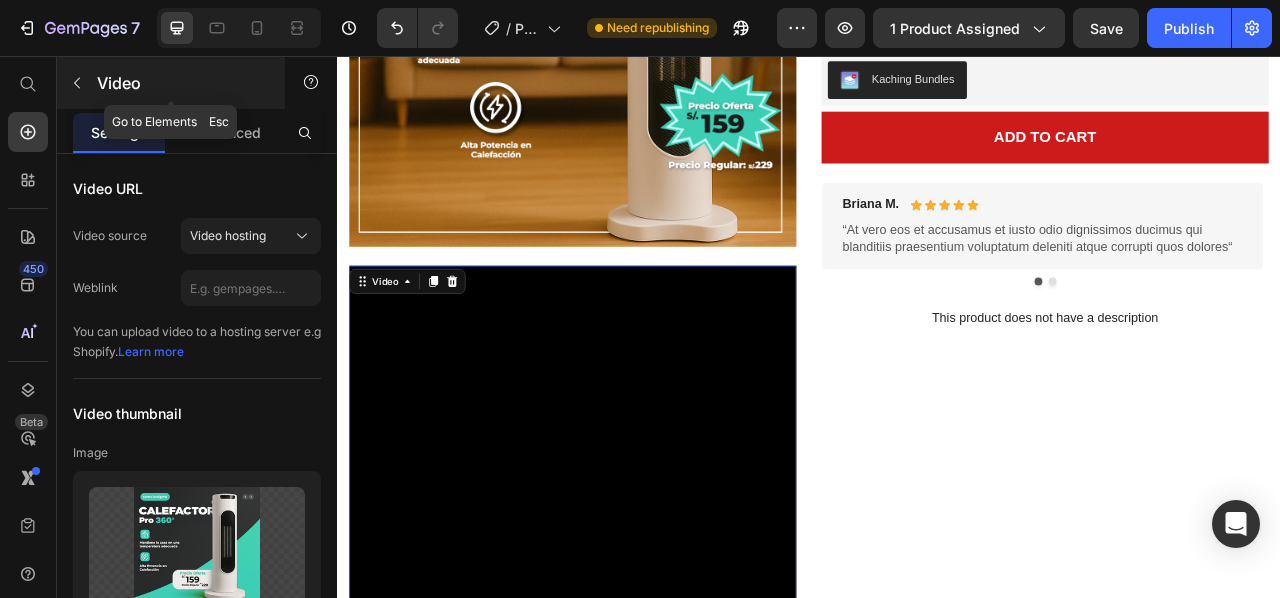 click at bounding box center (77, 83) 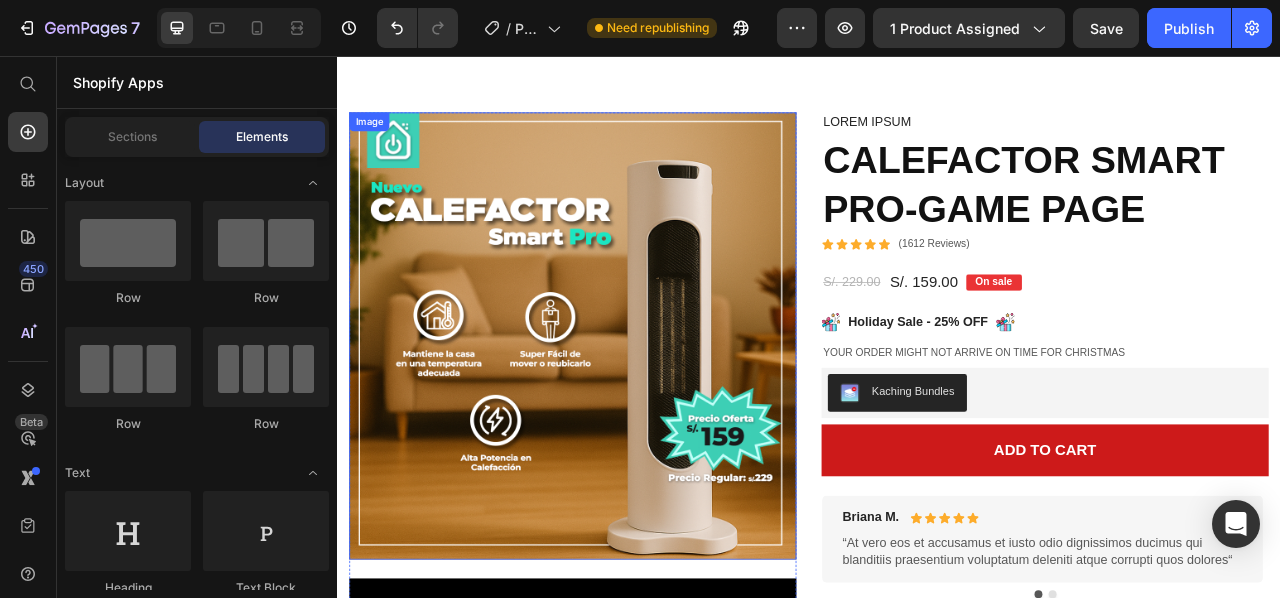 scroll, scrollTop: 674, scrollLeft: 0, axis: vertical 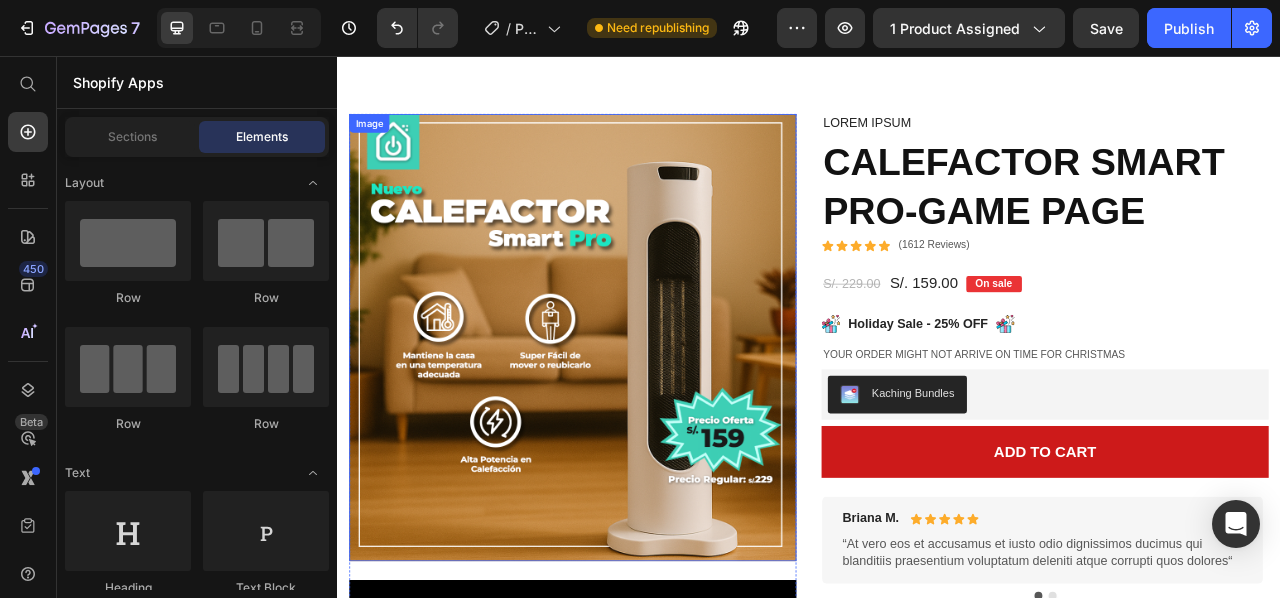 click at bounding box center (636, 414) 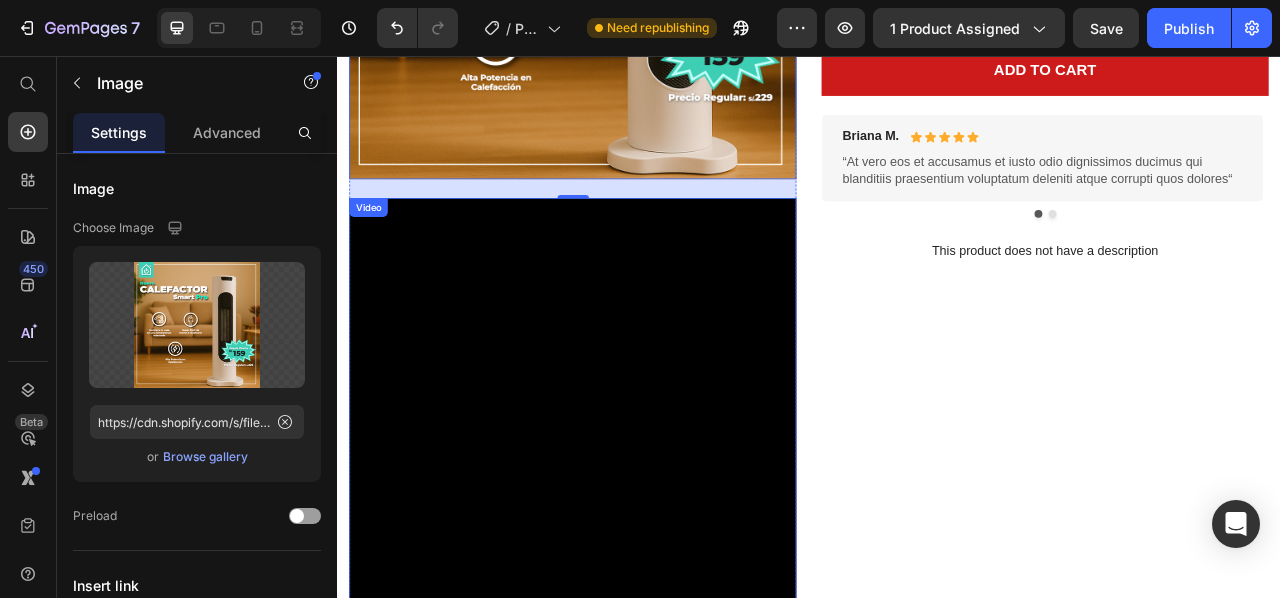 scroll, scrollTop: 1174, scrollLeft: 0, axis: vertical 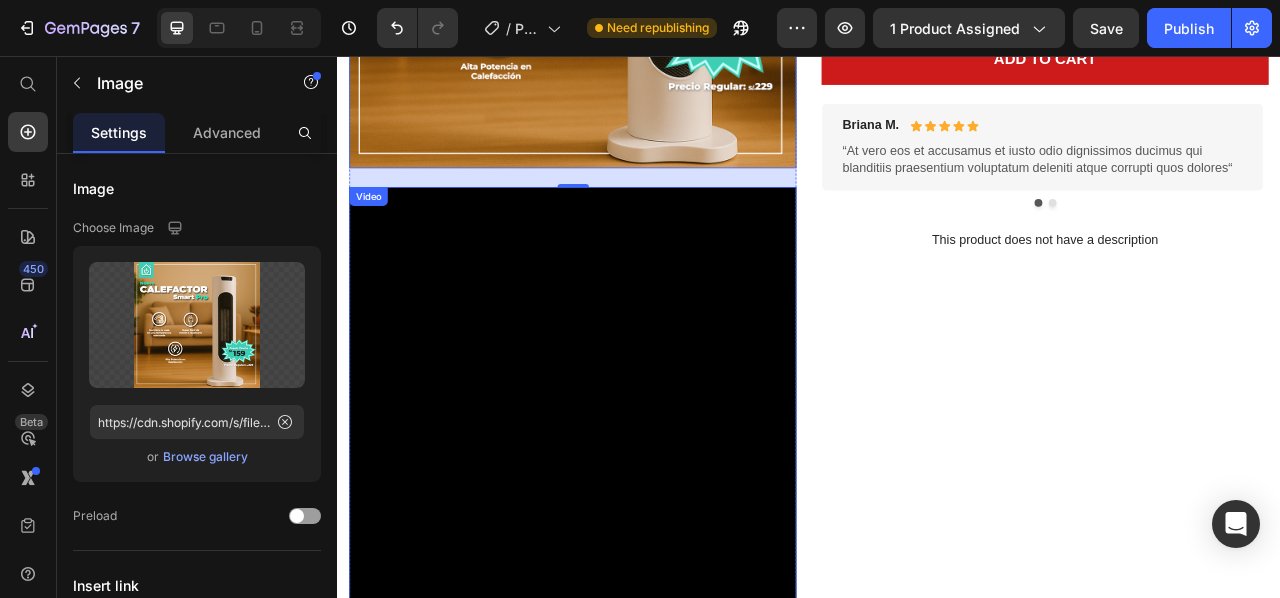 click on "Video" at bounding box center (636, 507) 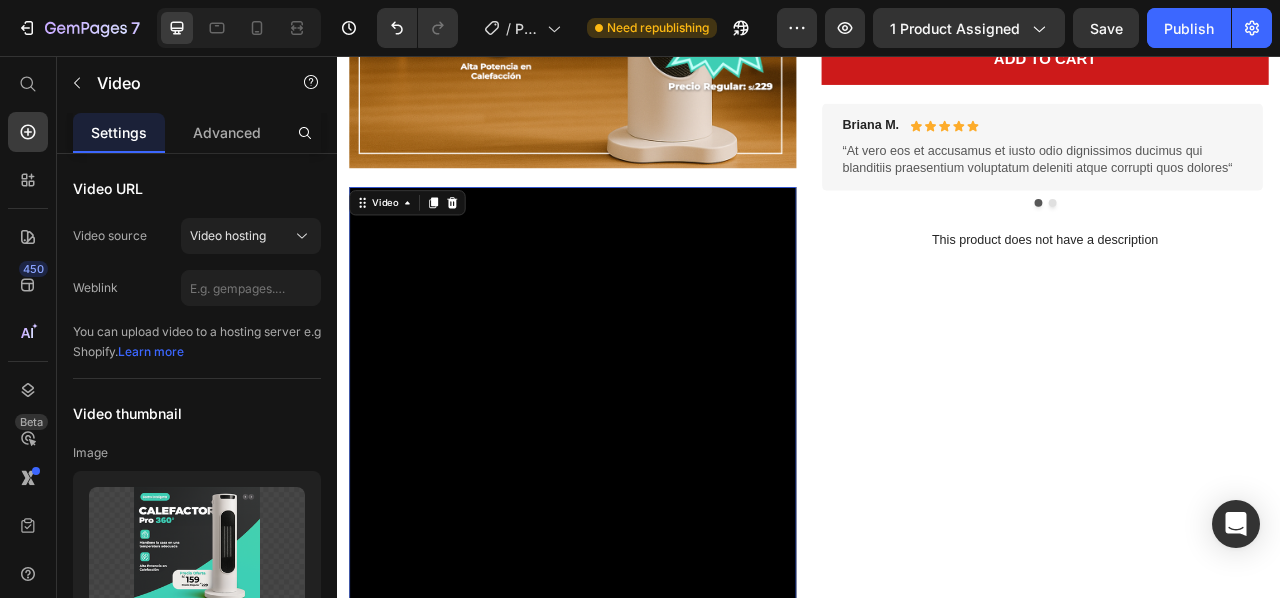 click on "Video   24" at bounding box center (636, 507) 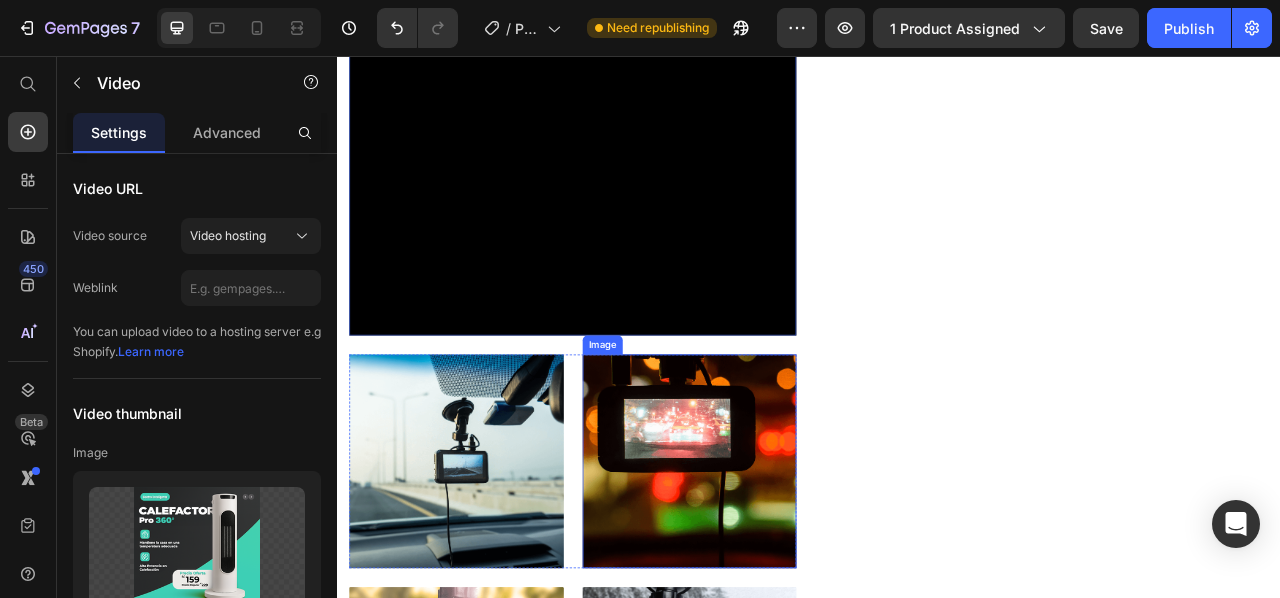 scroll, scrollTop: 1574, scrollLeft: 0, axis: vertical 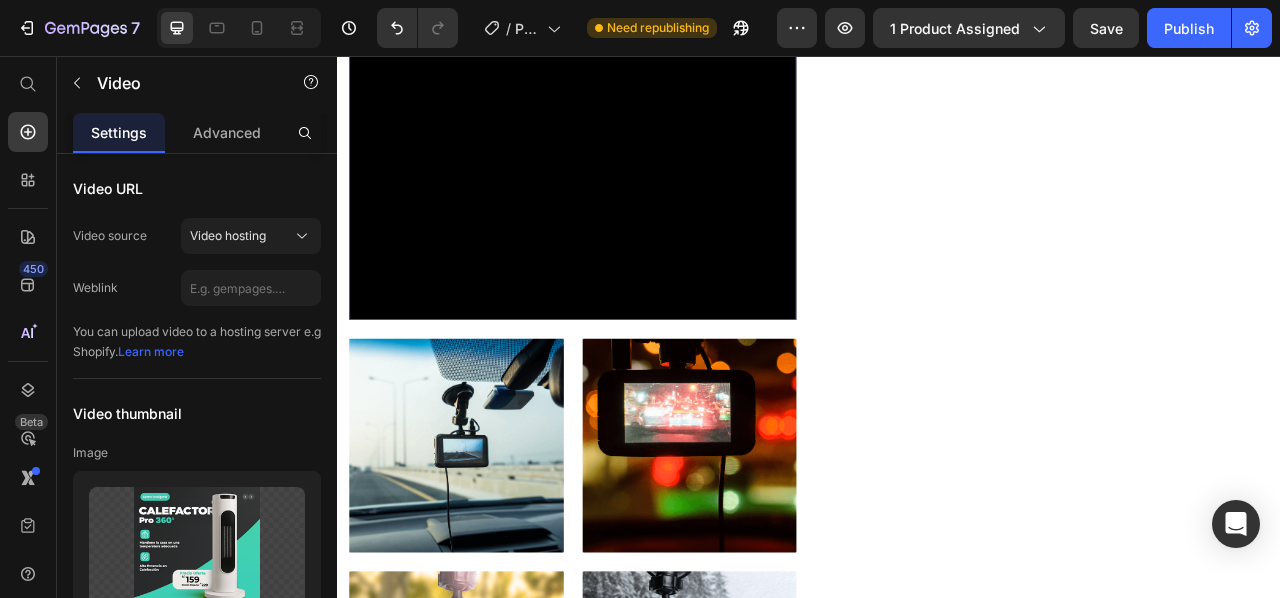 click on "Video   24" at bounding box center [636, 107] 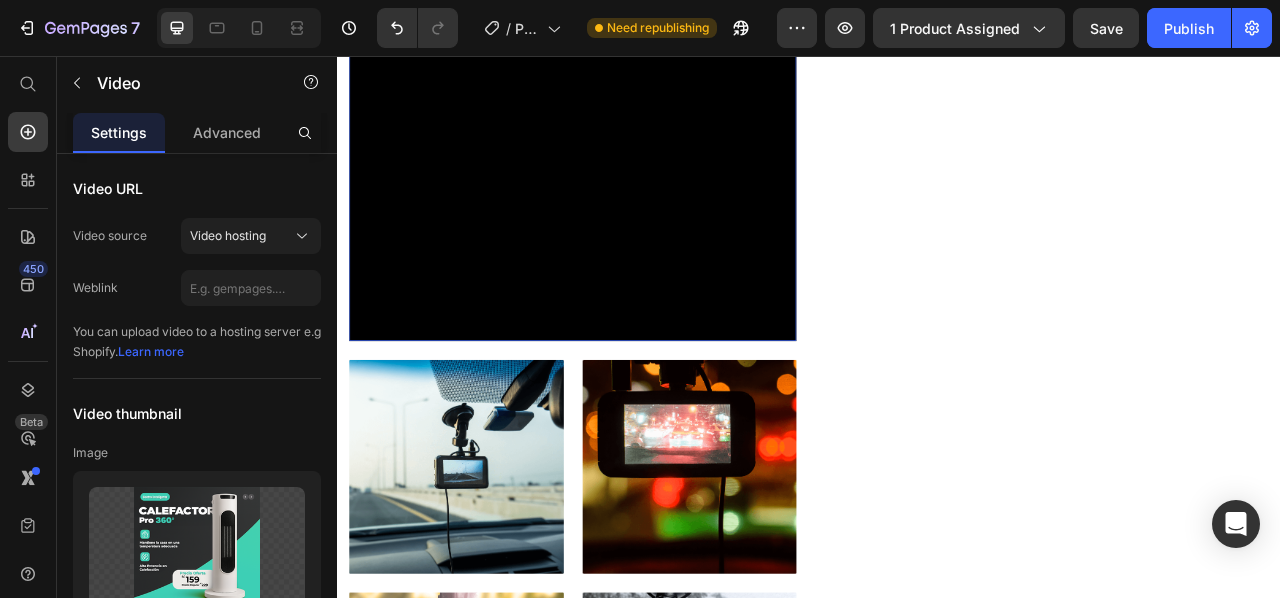 scroll, scrollTop: 1574, scrollLeft: 0, axis: vertical 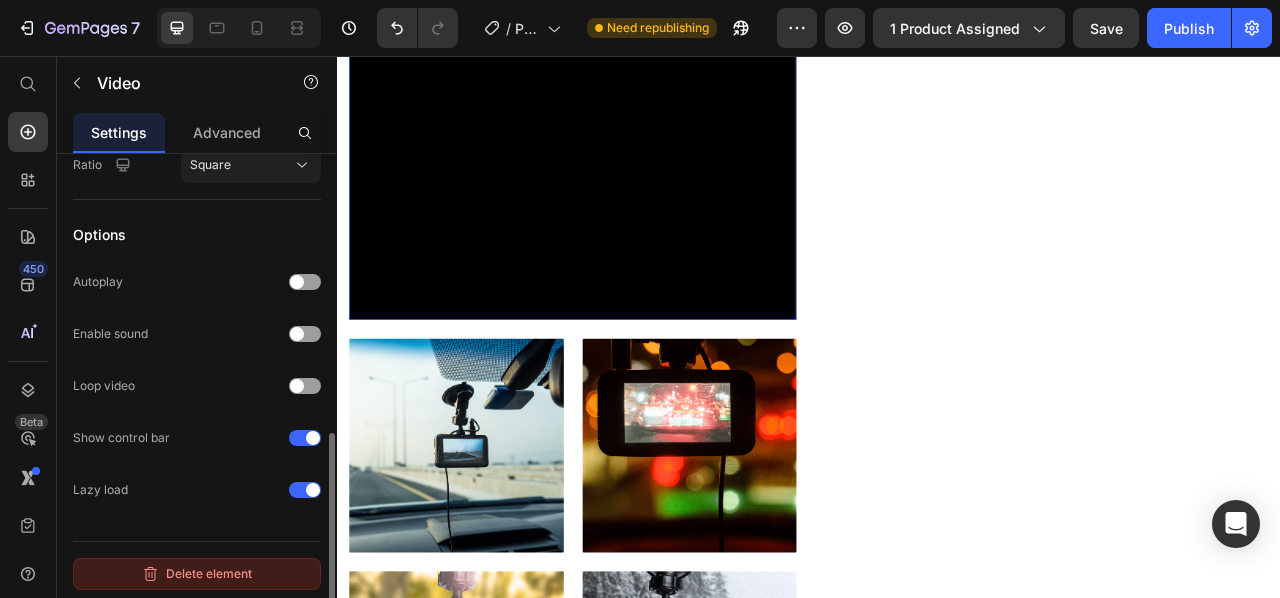 click on "Delete element" at bounding box center (197, 574) 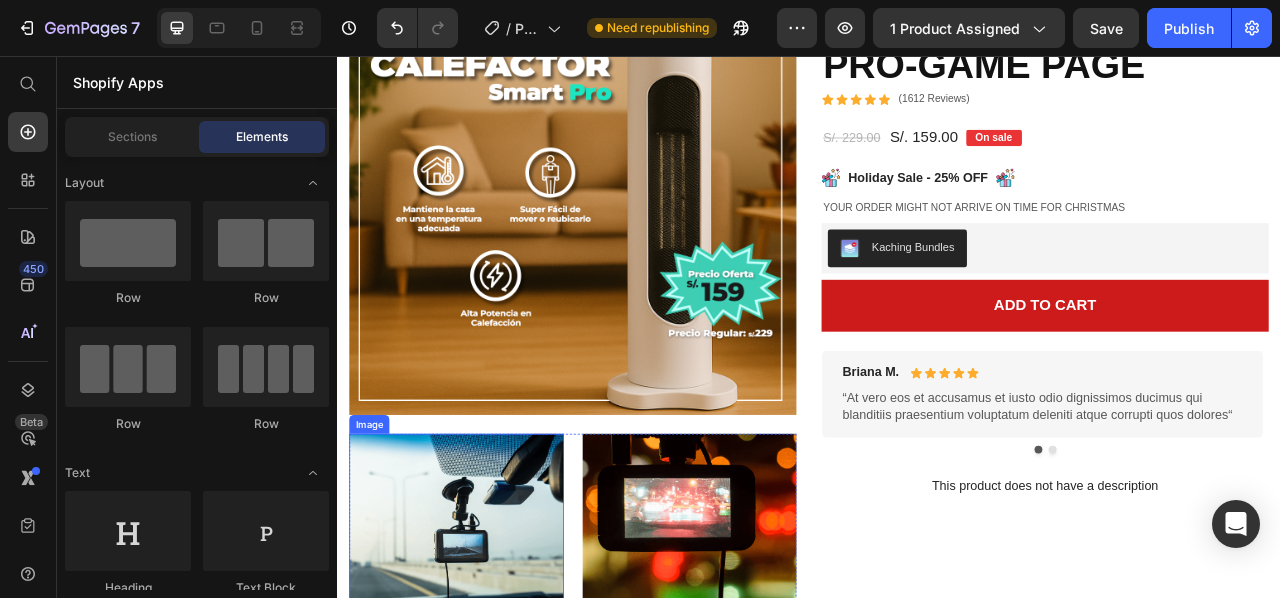 scroll, scrollTop: 689, scrollLeft: 0, axis: vertical 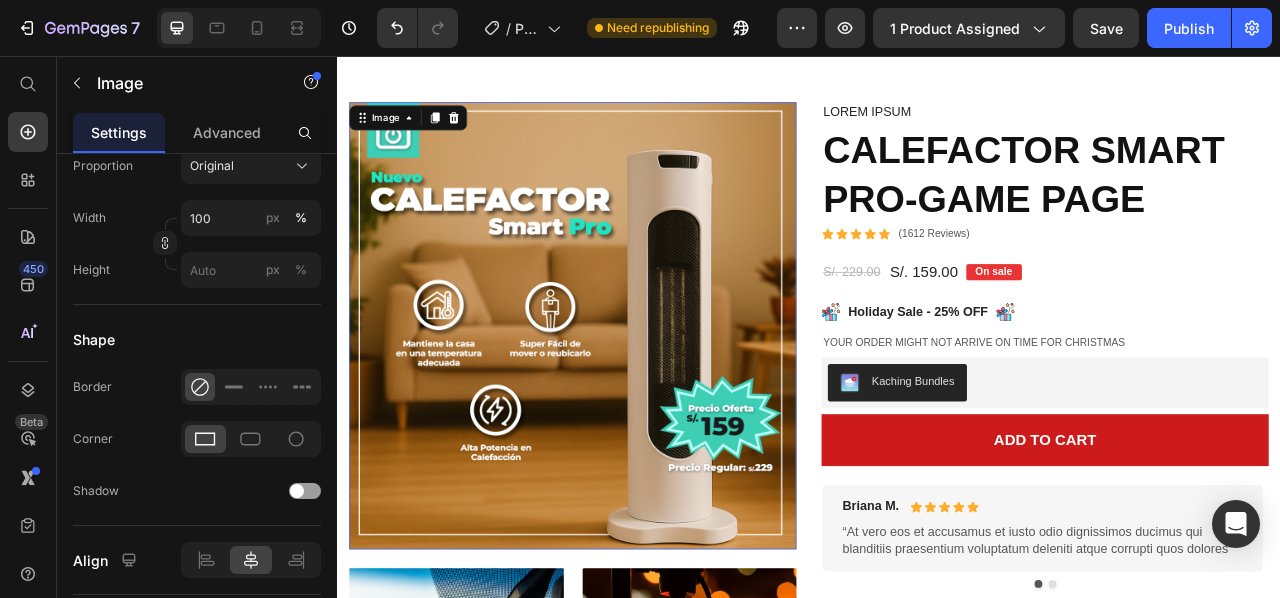 click at bounding box center (636, 399) 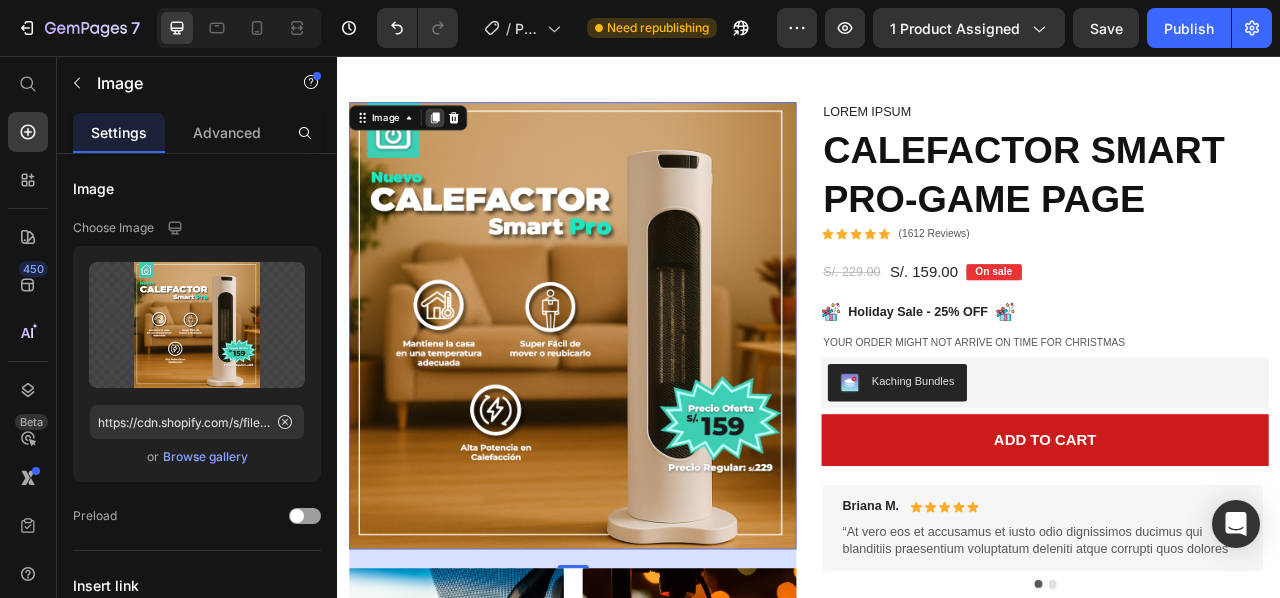 click 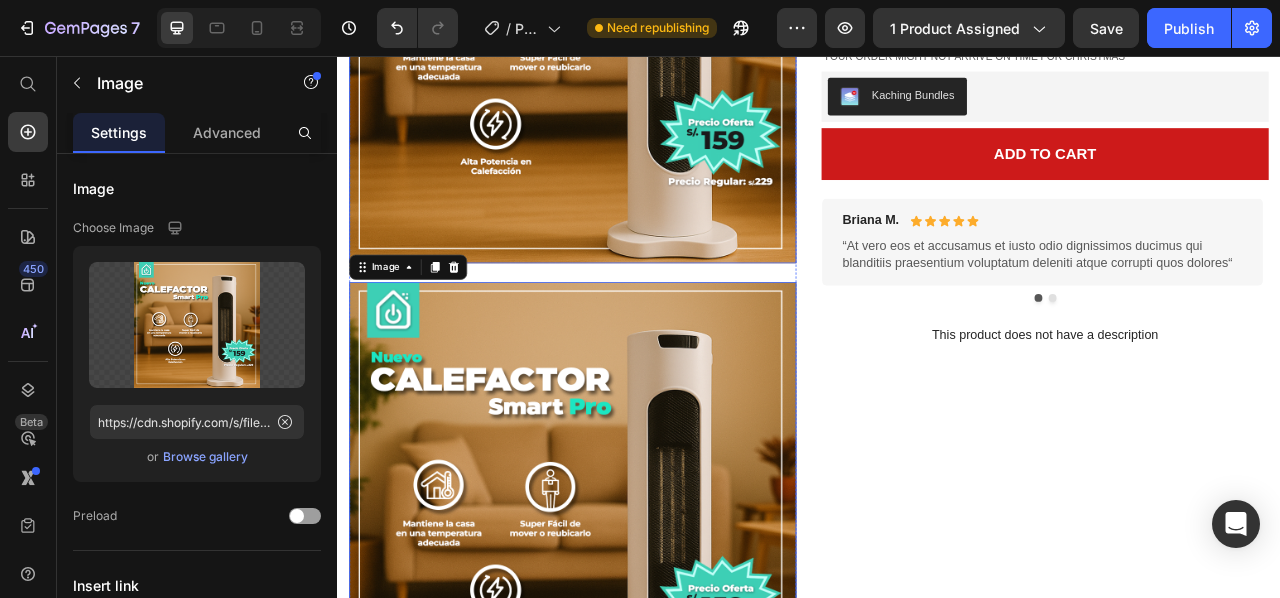 scroll, scrollTop: 1262, scrollLeft: 0, axis: vertical 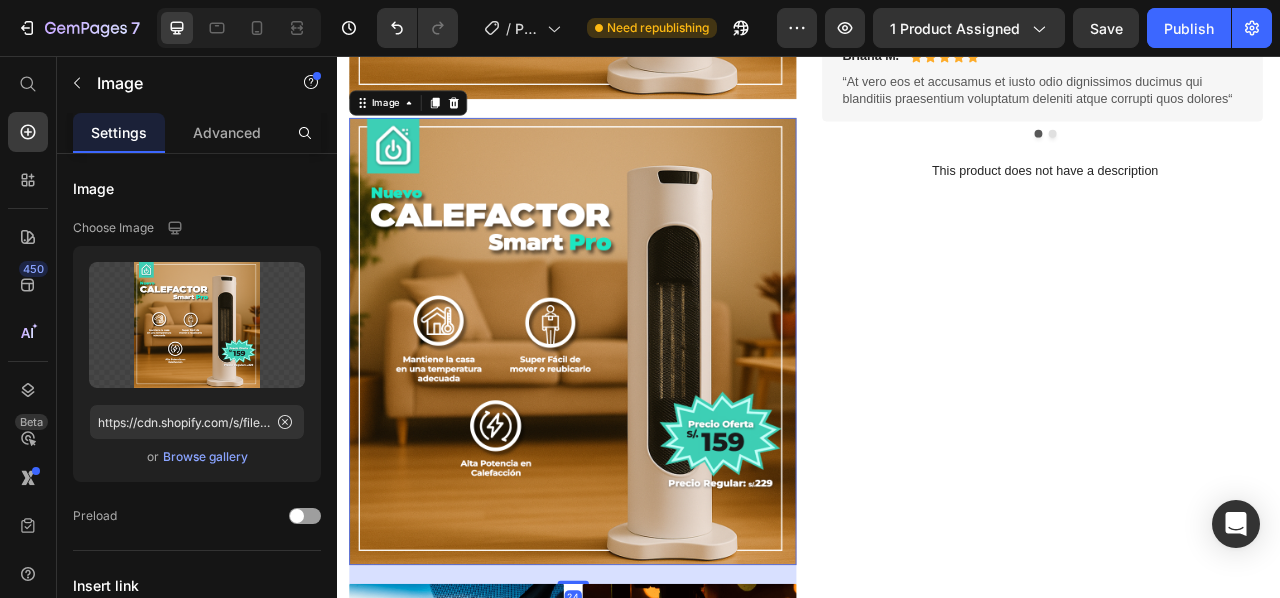 click at bounding box center (636, 419) 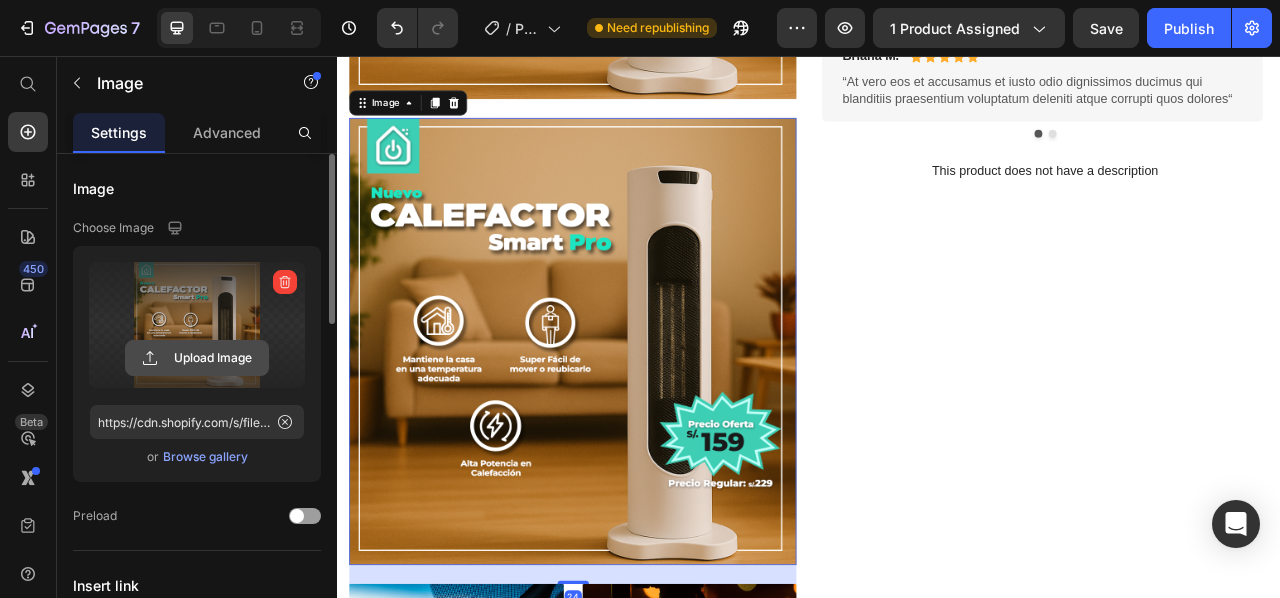 click 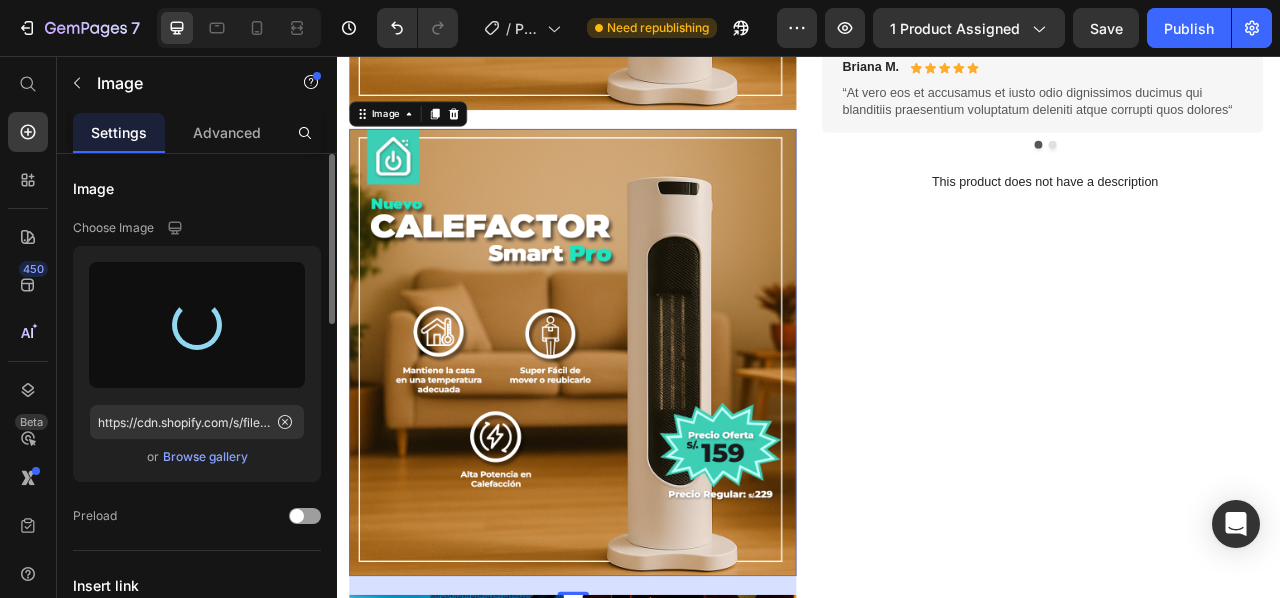 type on "https://cdn.shopify.com/s/files/1/0928/7856/9756/files/gempages_573394170081706758-b58bc013-0d6d-4a59-8eb8-3af126725d57.png" 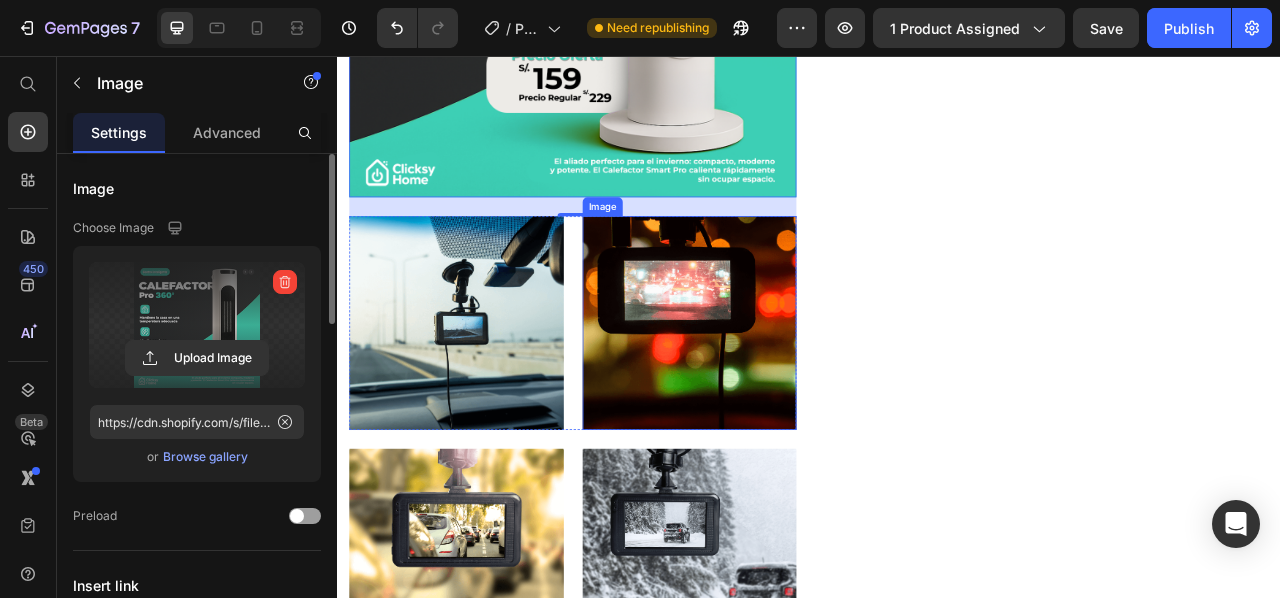 scroll, scrollTop: 1762, scrollLeft: 0, axis: vertical 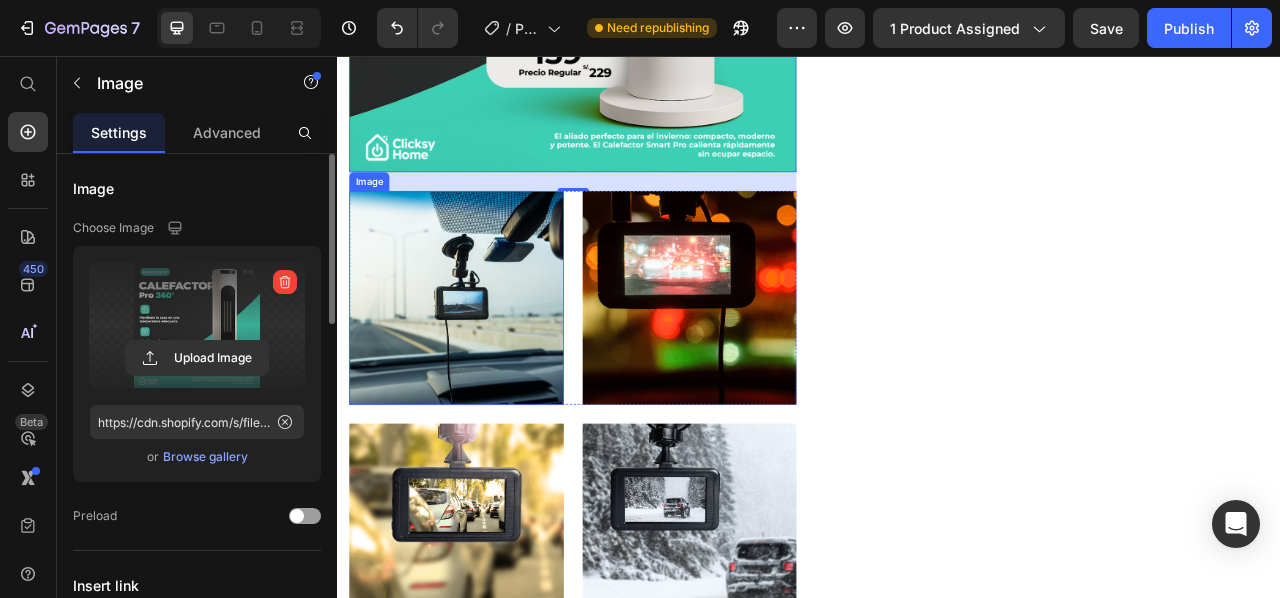 click at bounding box center [488, 364] 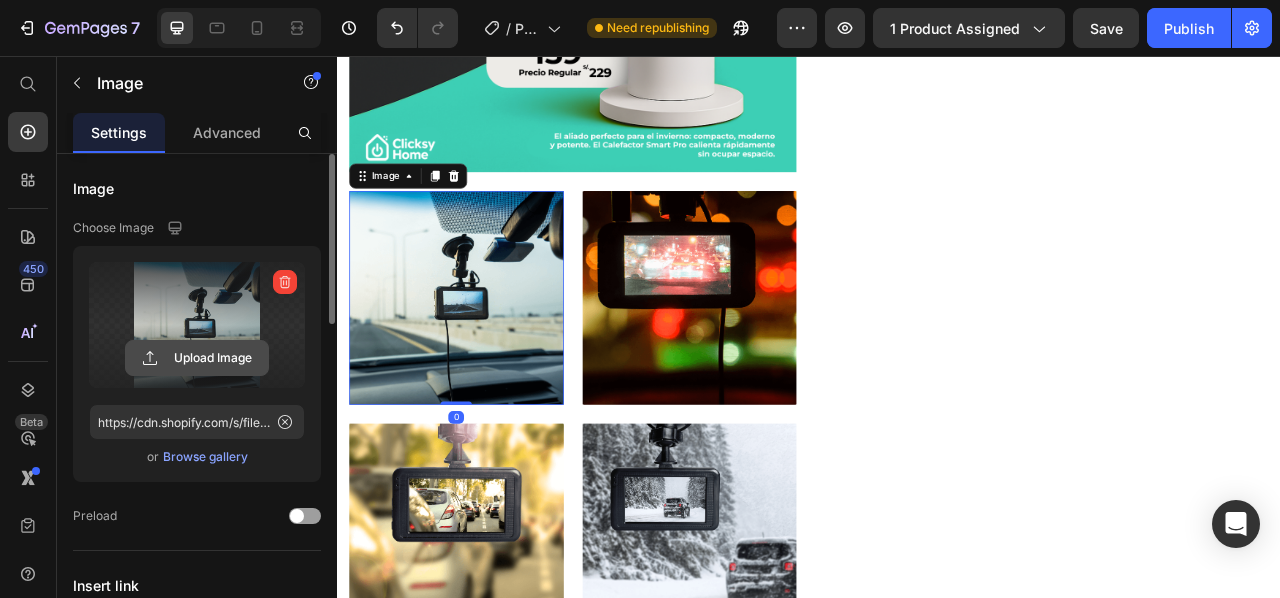 click 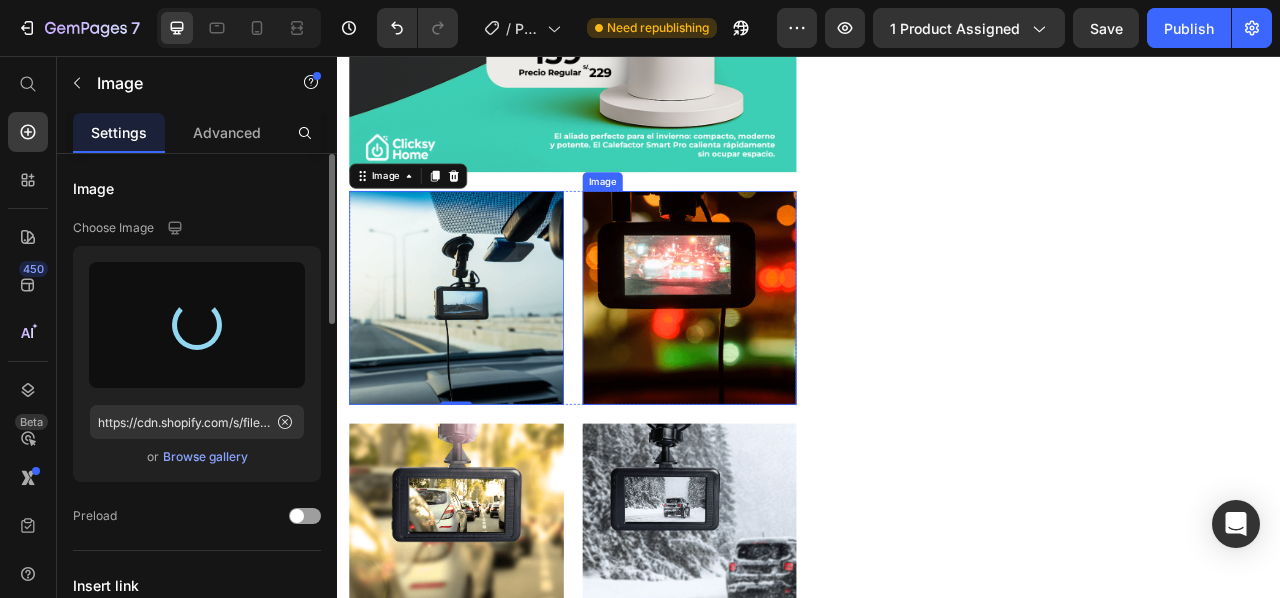 click at bounding box center [785, 364] 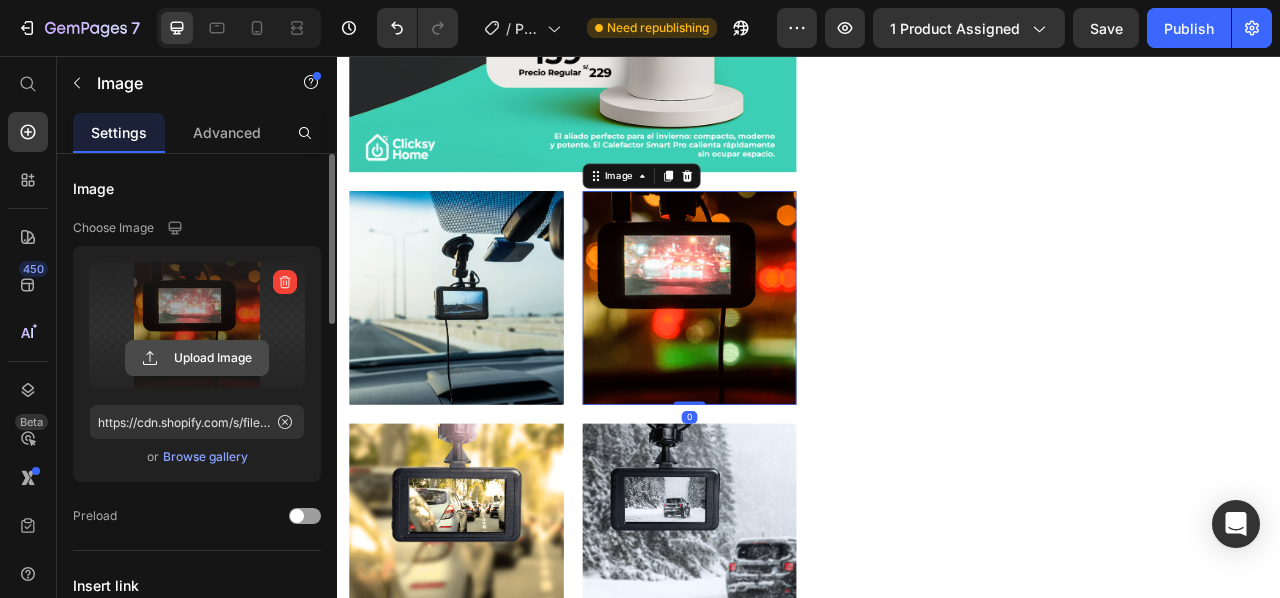 click 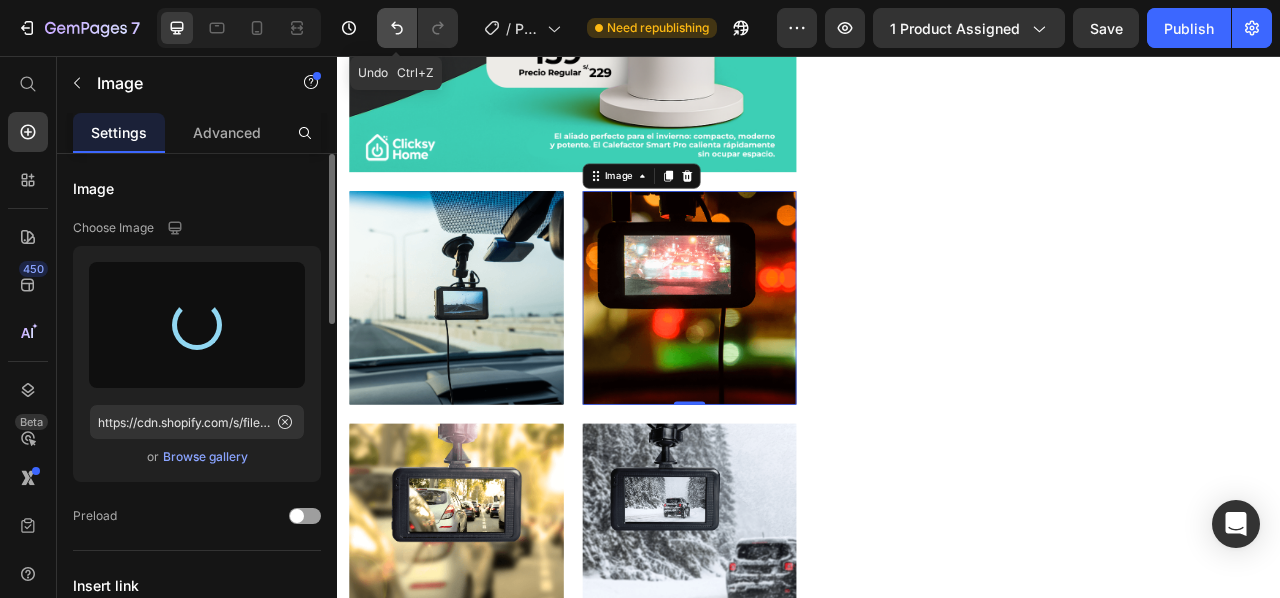 type on "https://cdn.shopify.com/s/files/1/0928/7856/9756/files/gempages_573394170081706758-0bbf7cab-d518-4e7f-8209-e0b1cbdf4cf6.webp" 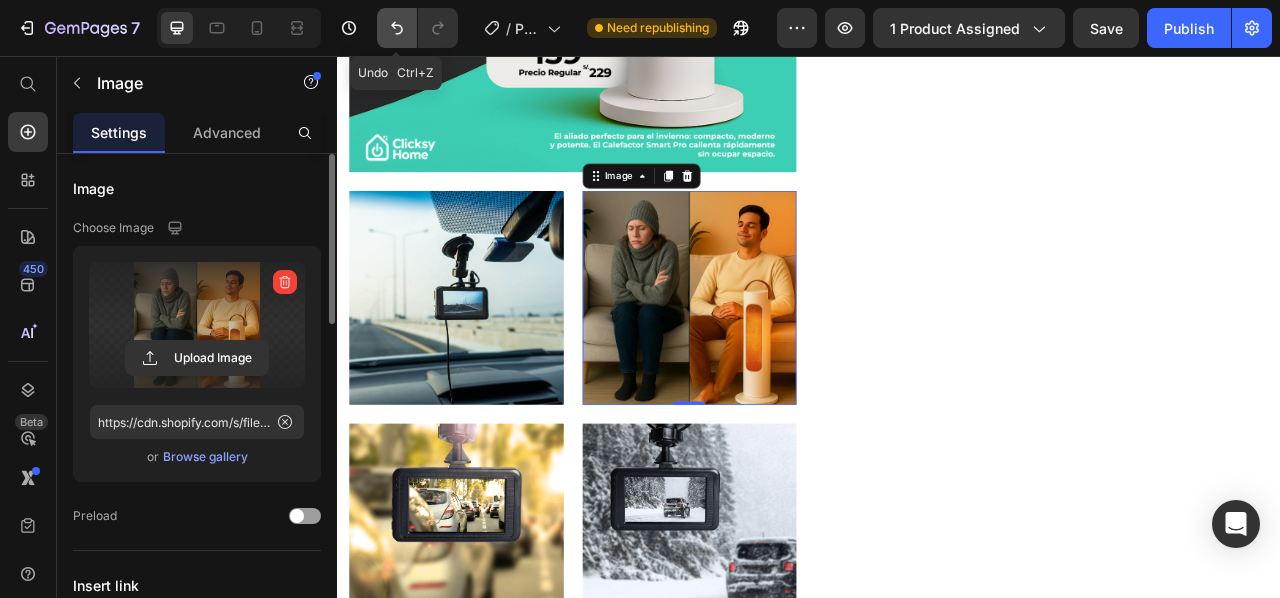 click 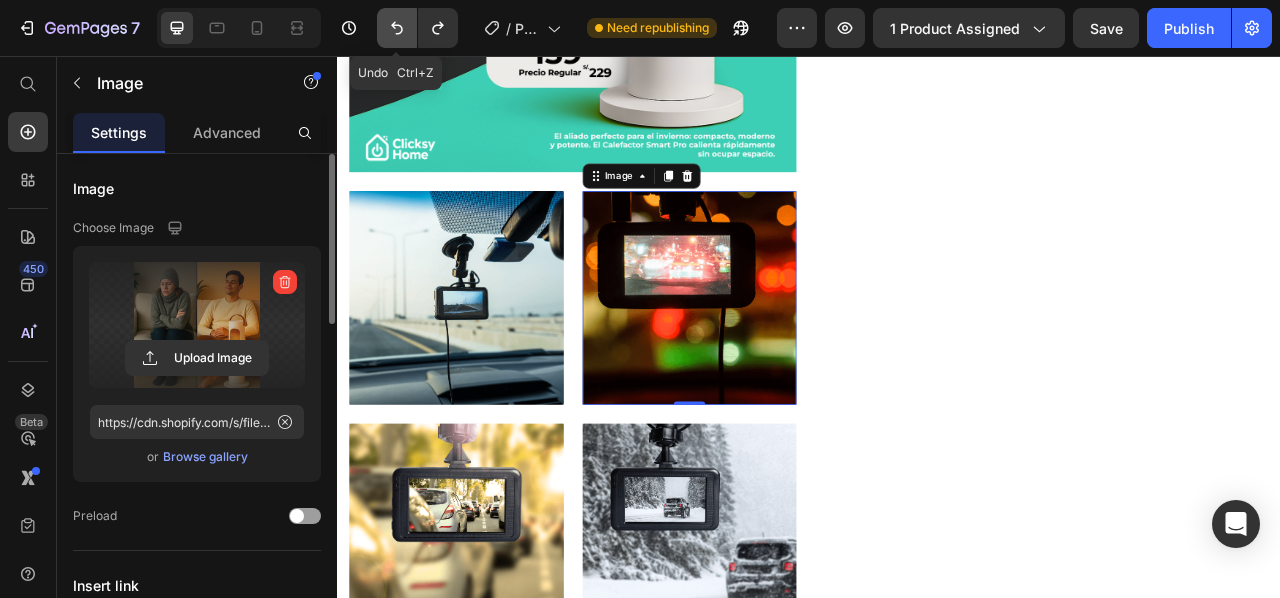 click 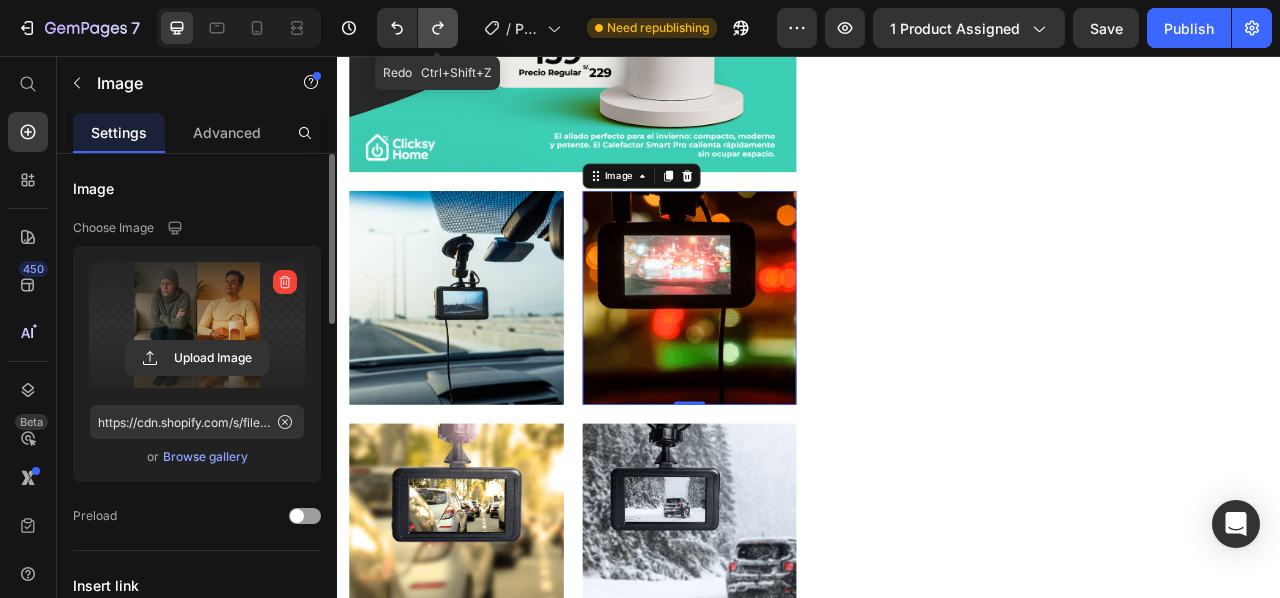 click 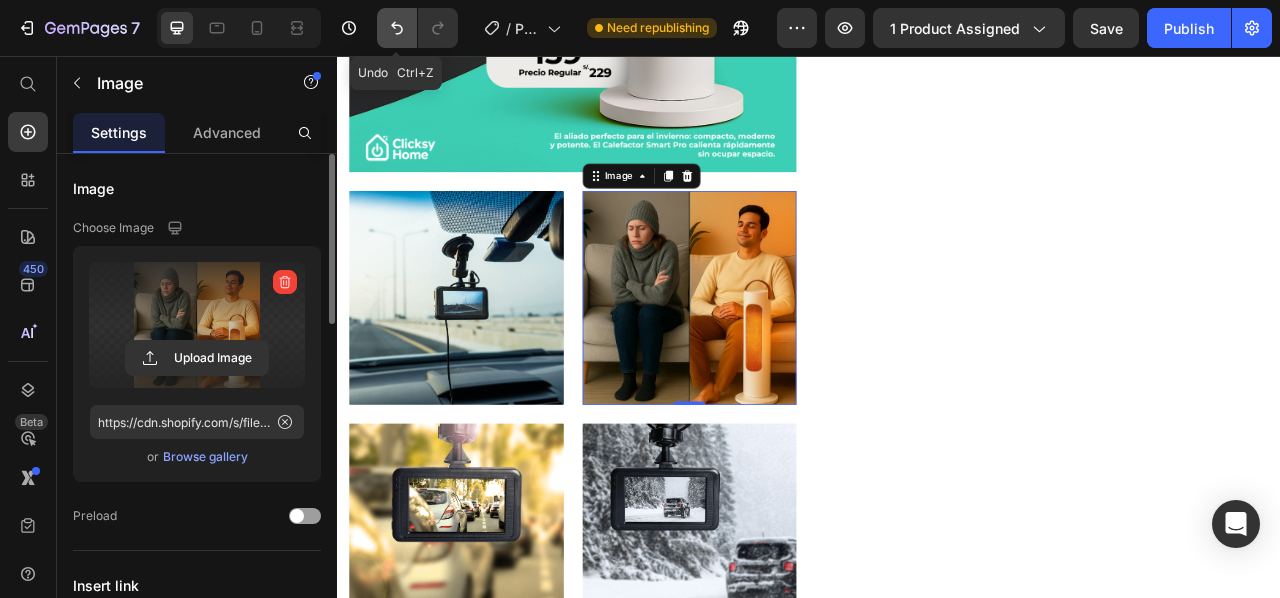 click 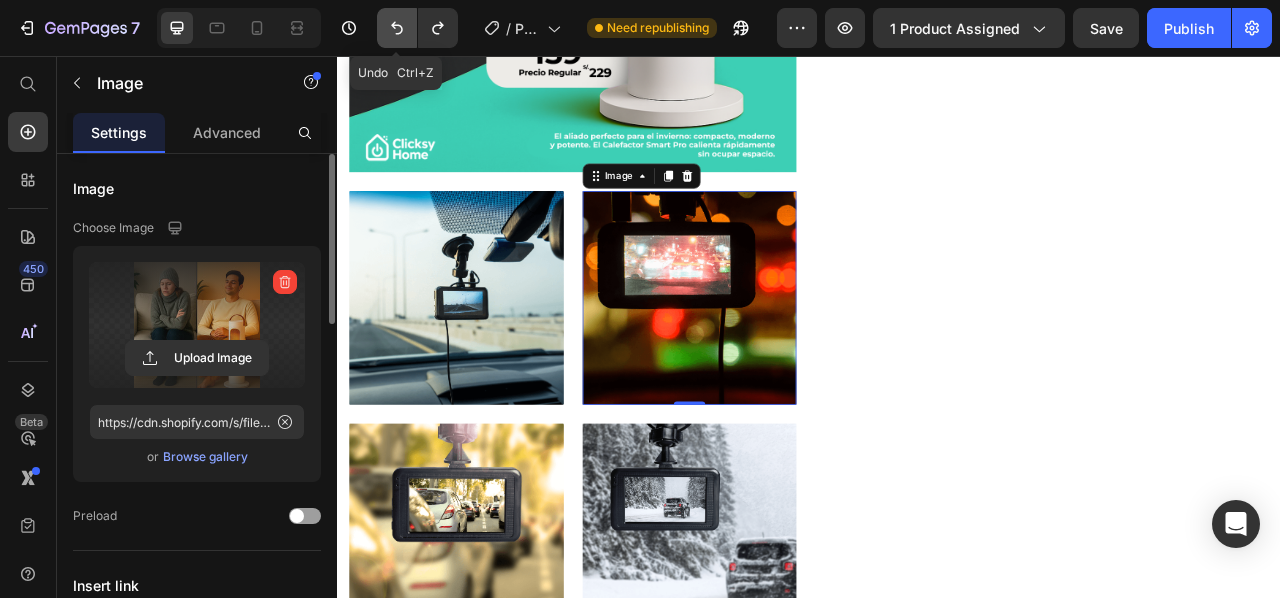 click 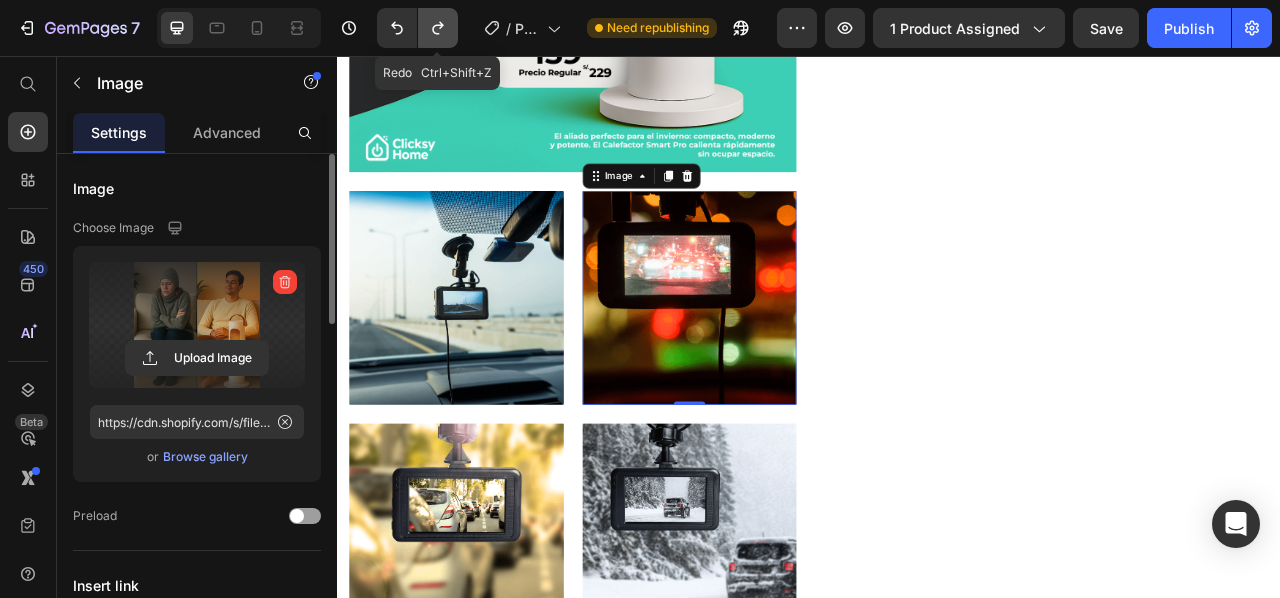 click 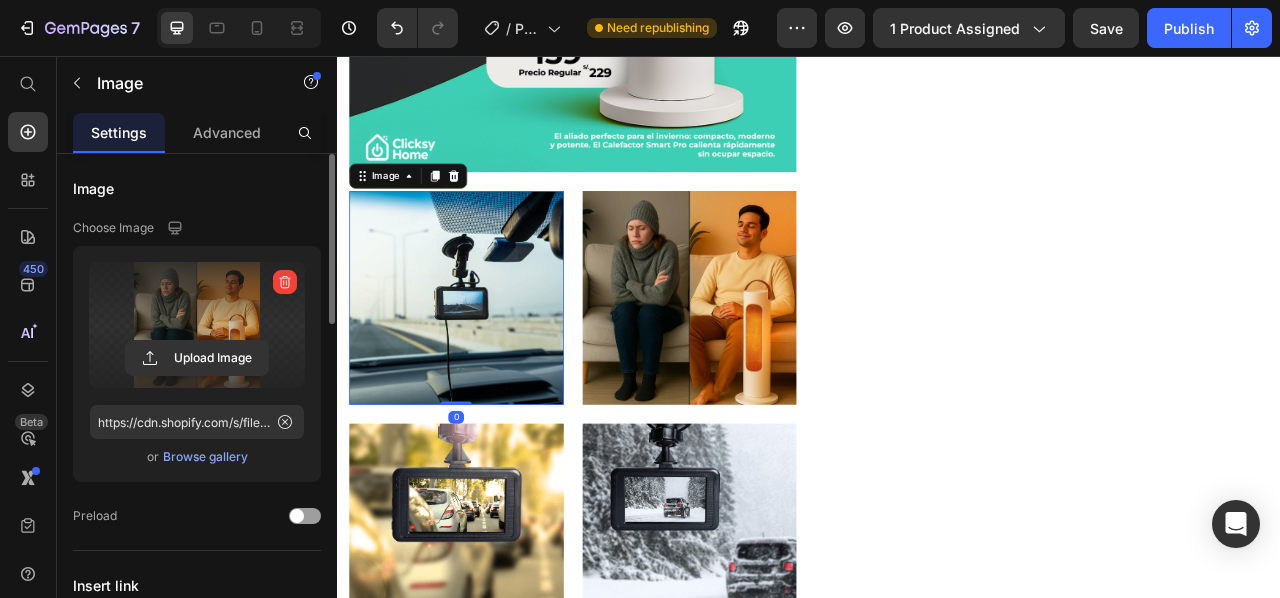 click at bounding box center [488, 364] 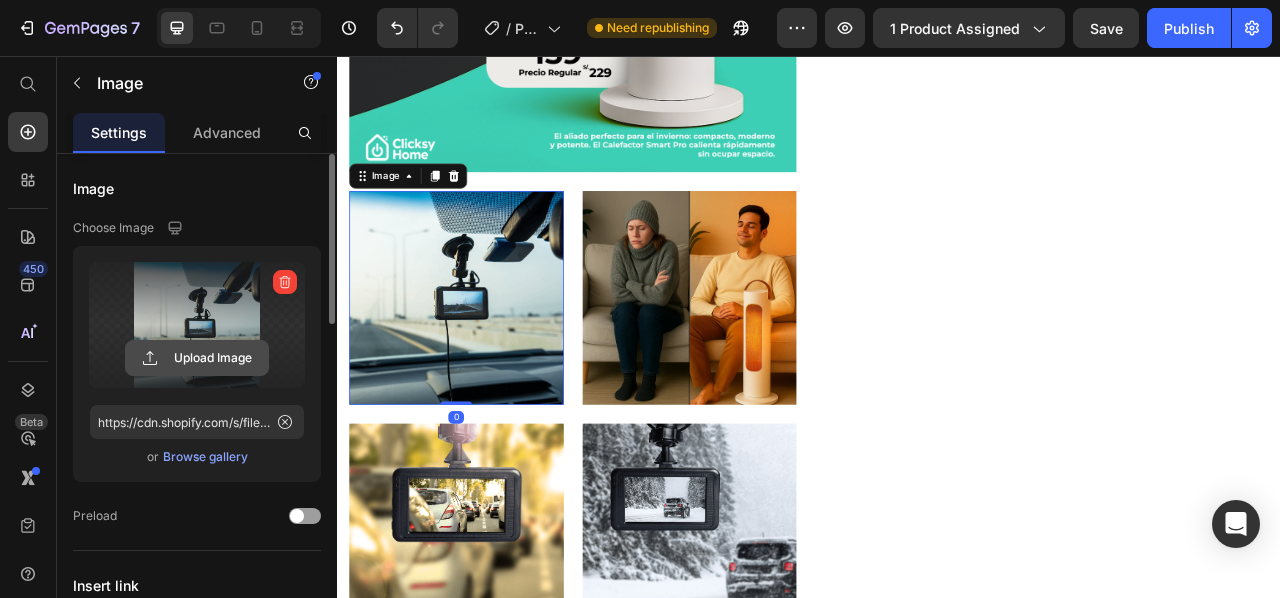 click 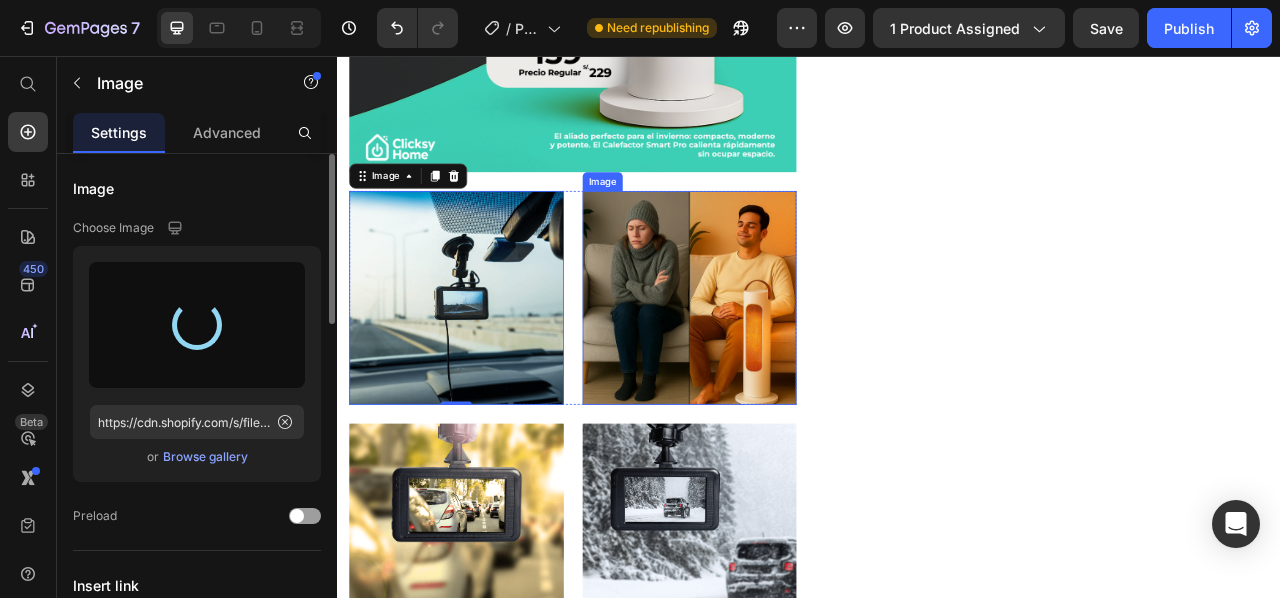 type on "https://cdn.shopify.com/s/files/1/0928/7856/9756/files/gempages_573394170081706758-bf2fd4c7-938b-4af2-ac24-e813fda27a3e.webp" 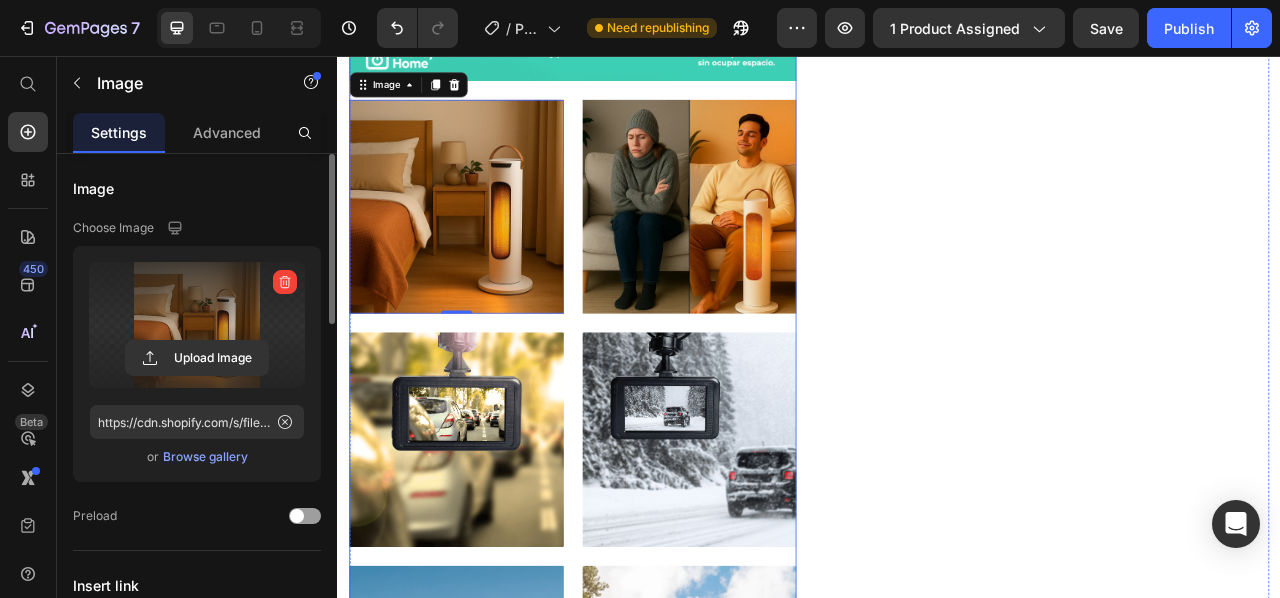 scroll, scrollTop: 1962, scrollLeft: 0, axis: vertical 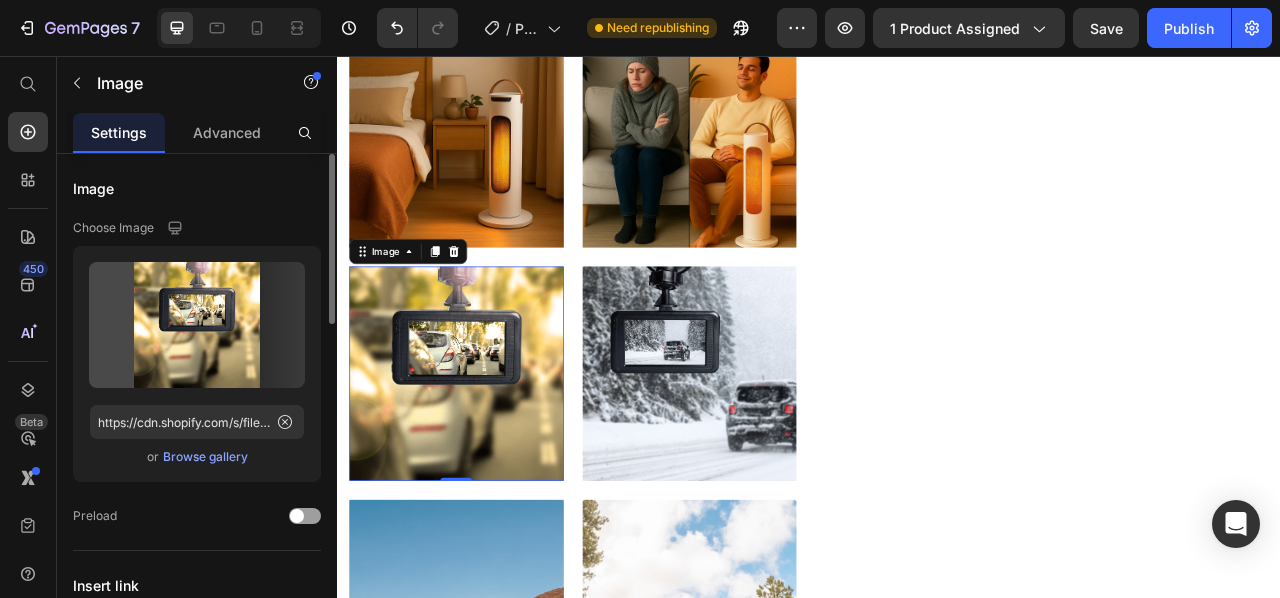 click at bounding box center [488, 460] 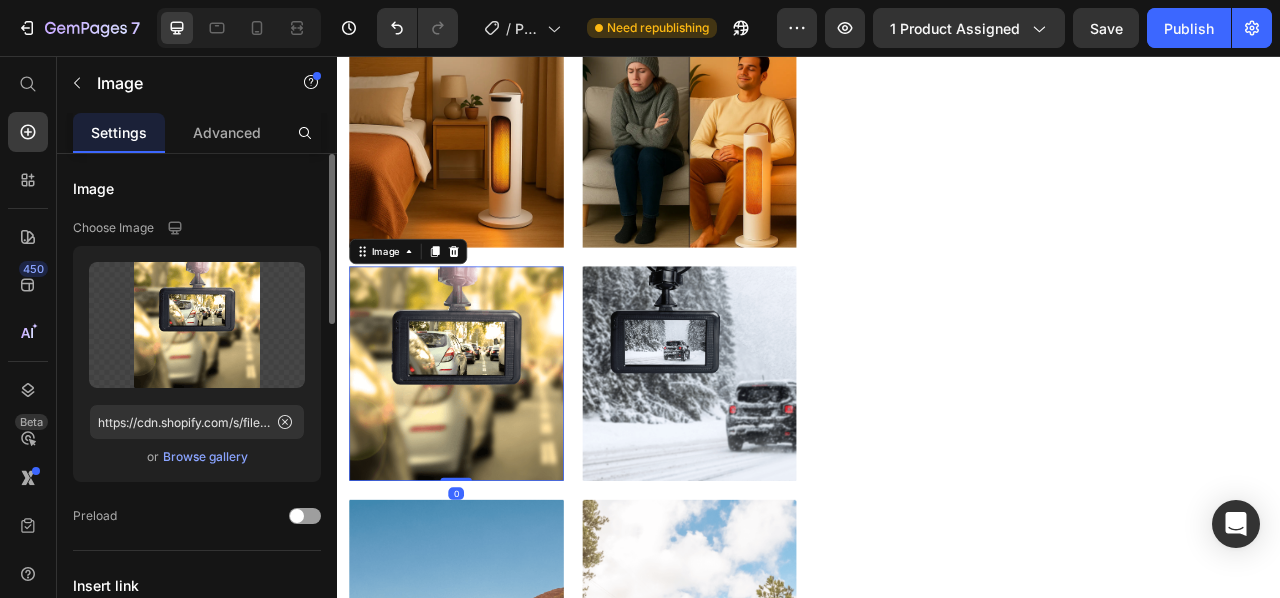 click at bounding box center (488, 460) 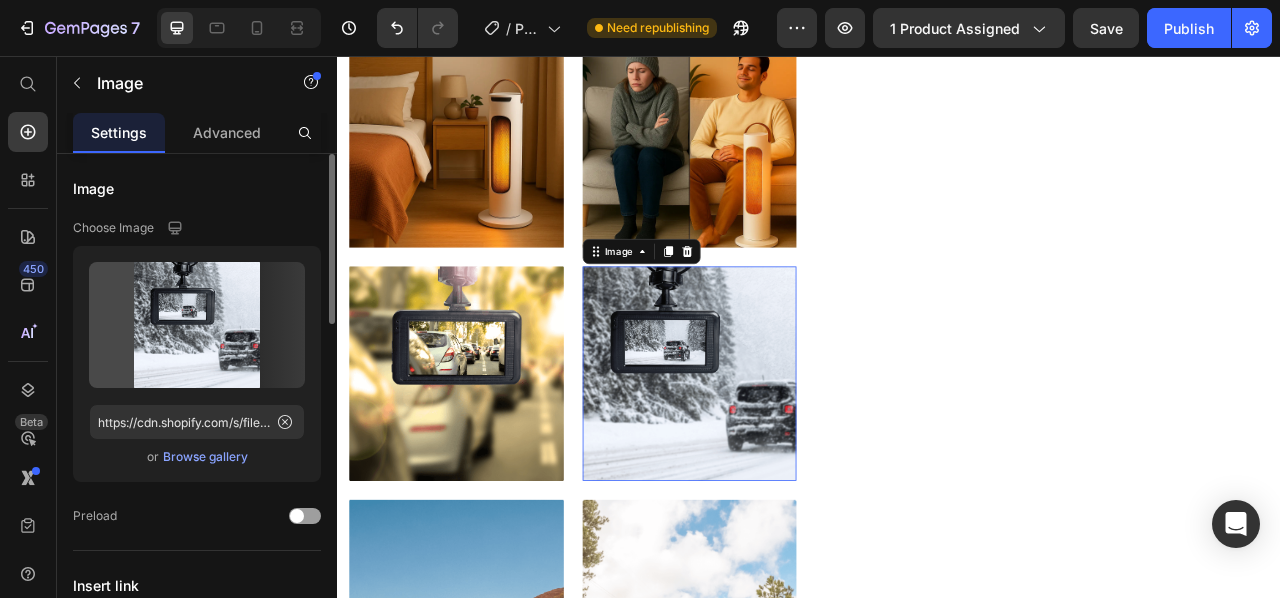 click at bounding box center (785, 460) 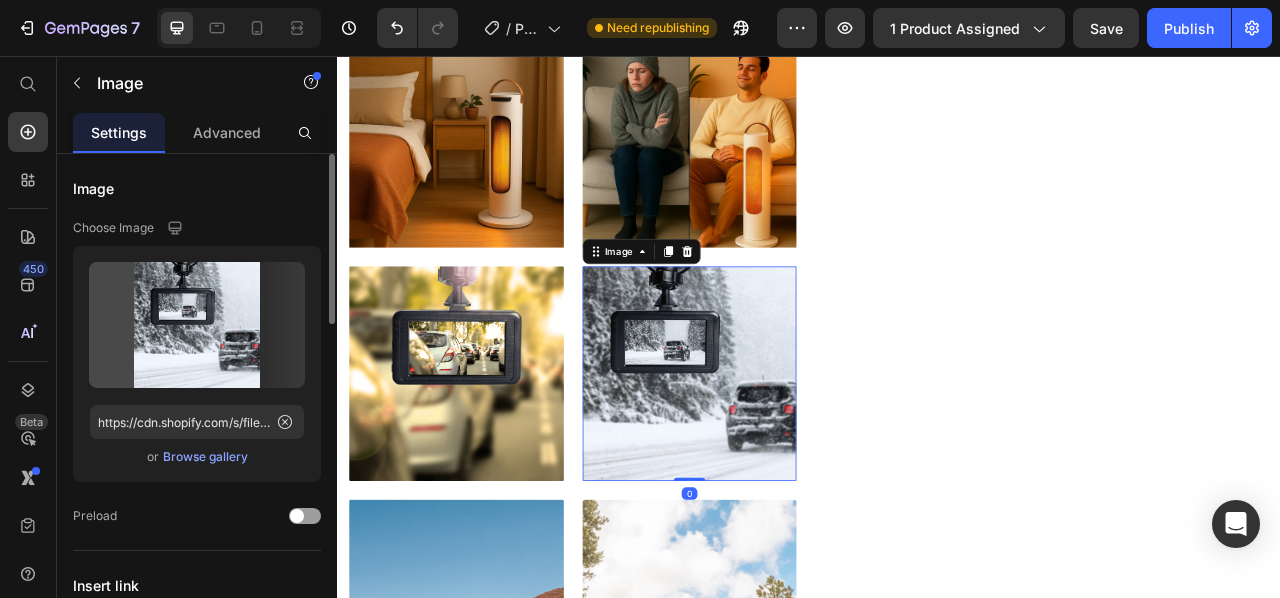 click at bounding box center [488, 460] 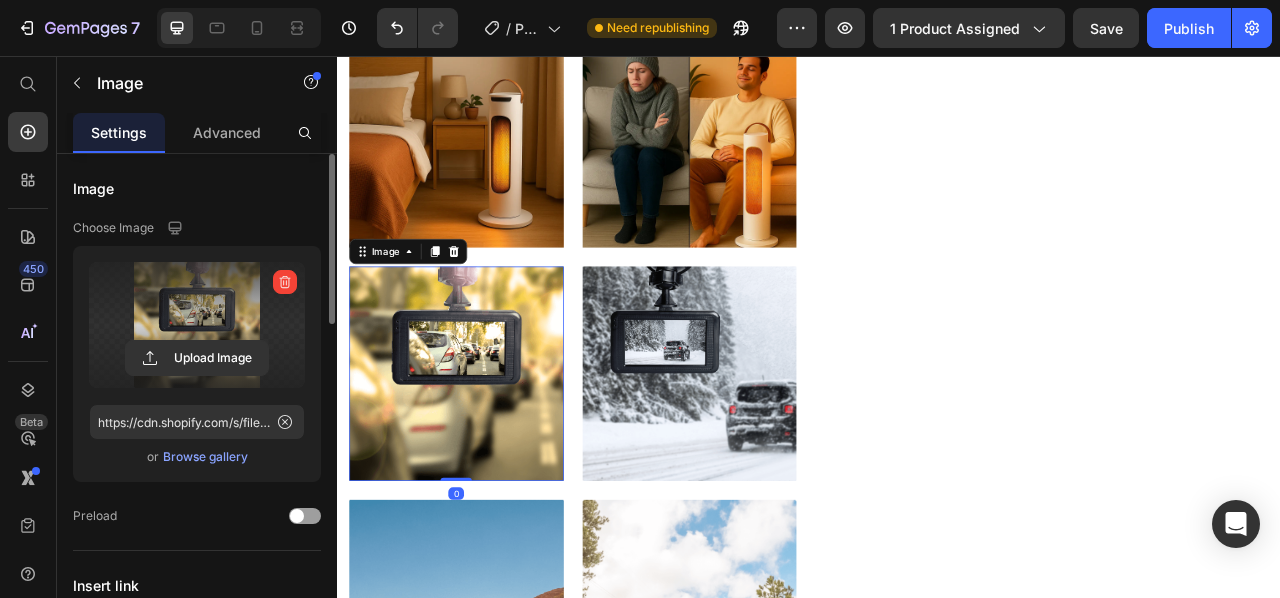 click at bounding box center (197, 325) 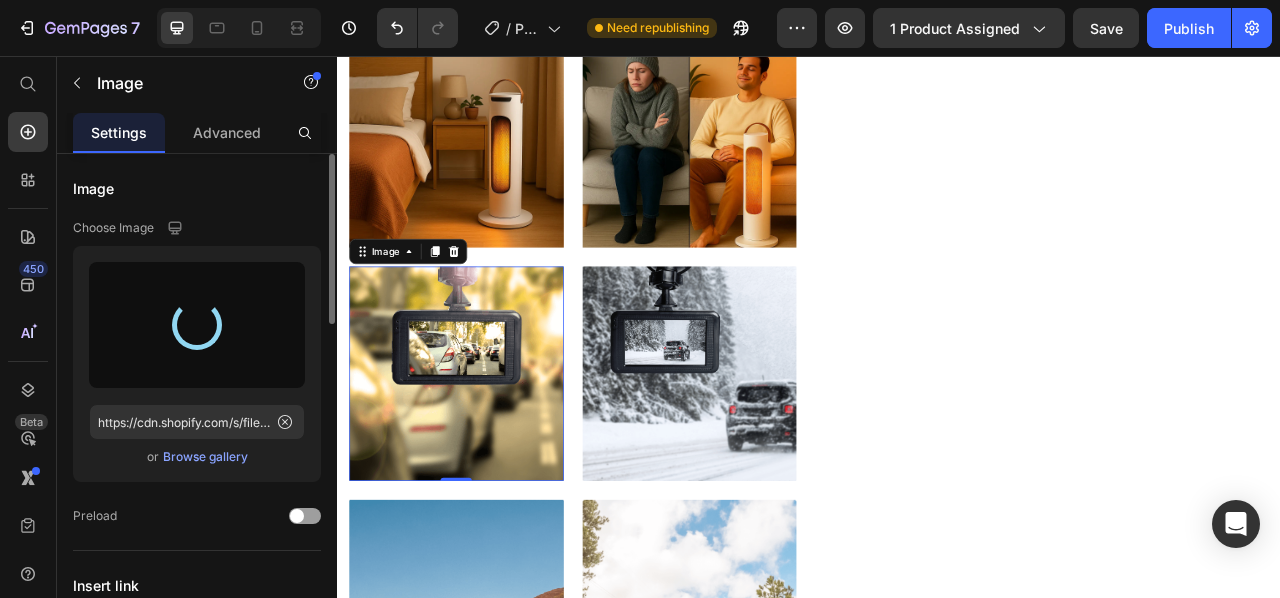 type on "https://cdn.shopify.com/s/files/1/0928/7856/9756/files/gempages_573394170081706758-74f77e69-14e1-4126-9ed8-aaf4252dfccc.webp" 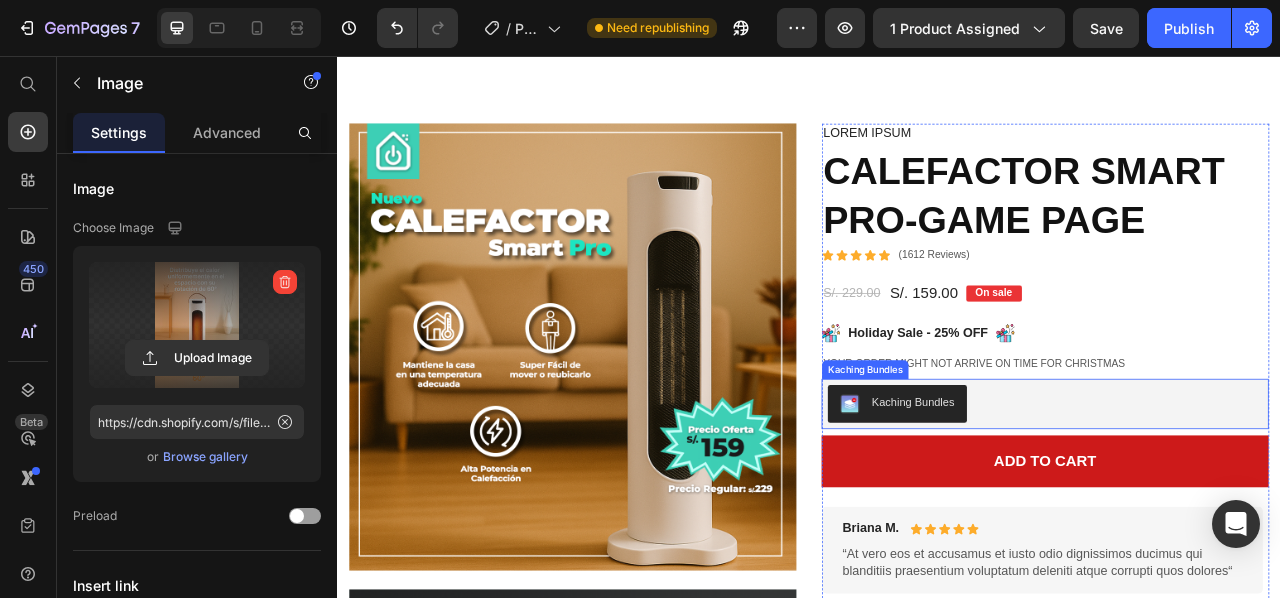 scroll, scrollTop: 762, scrollLeft: 0, axis: vertical 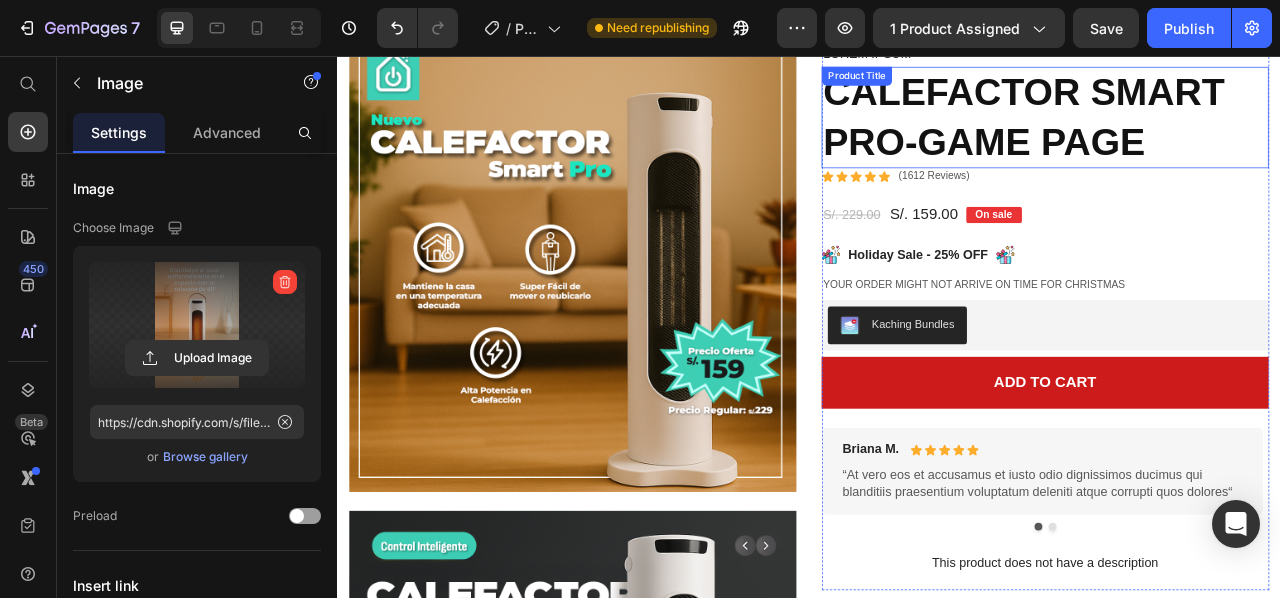 click on "CALEFACTOR SMART PRO-GAME PAGE" at bounding box center [1237, 134] 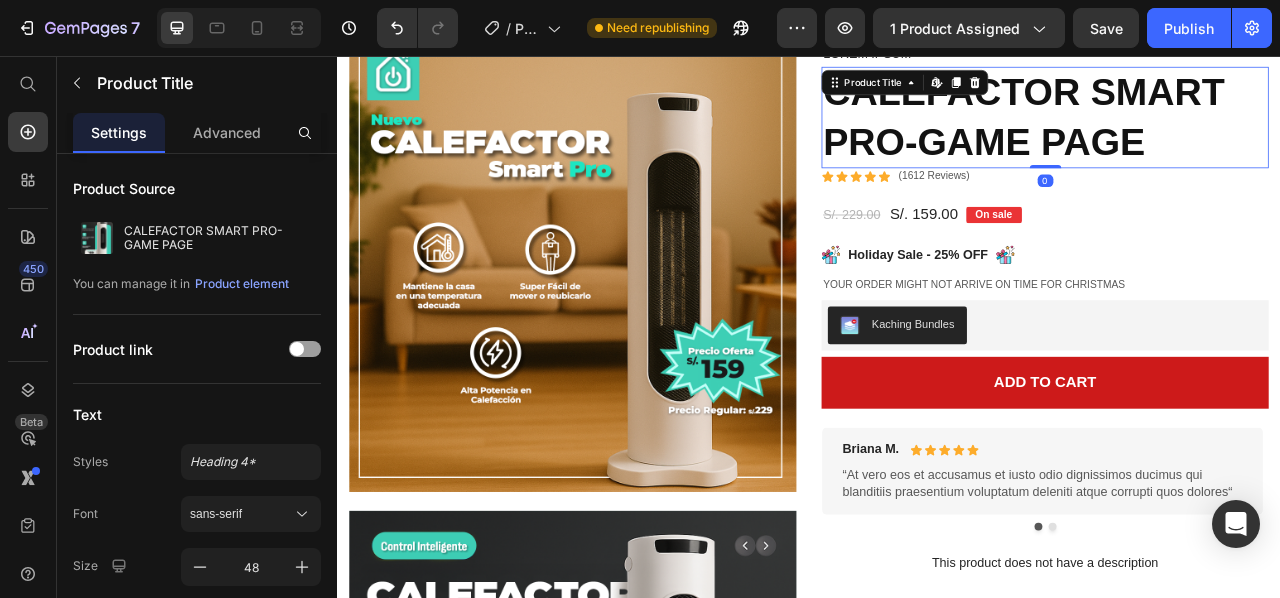 click on "CALEFACTOR SMART PRO-GAME PAGE" at bounding box center (1237, 134) 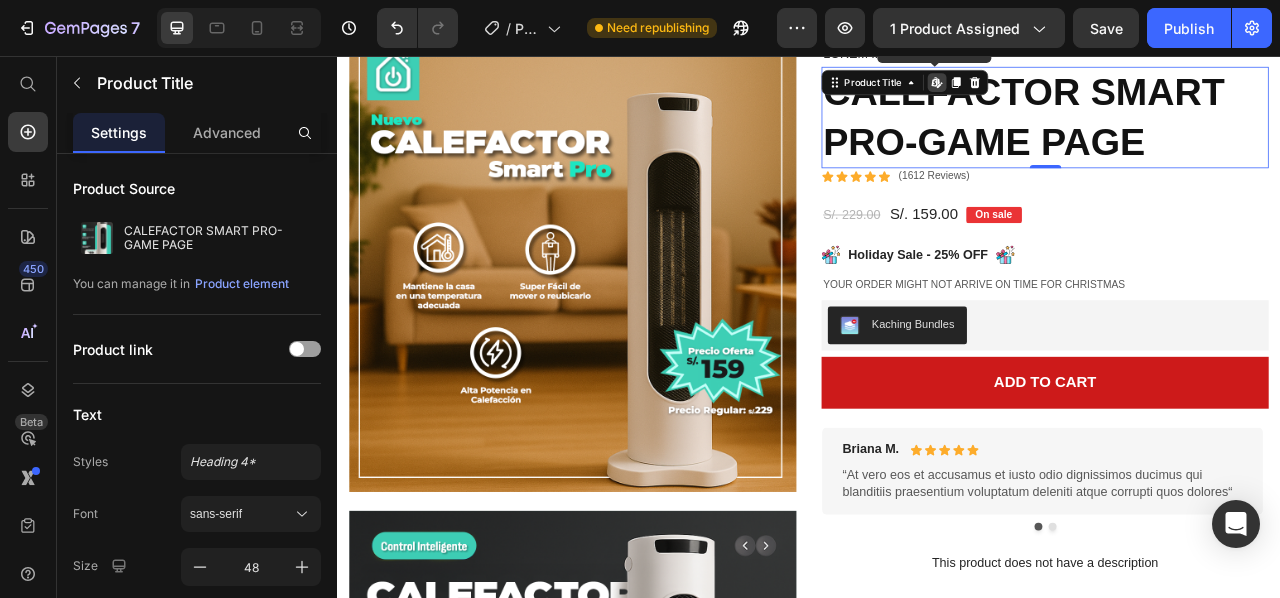 click on "CALEFACTOR SMART PRO-GAME PAGE" at bounding box center [1237, 134] 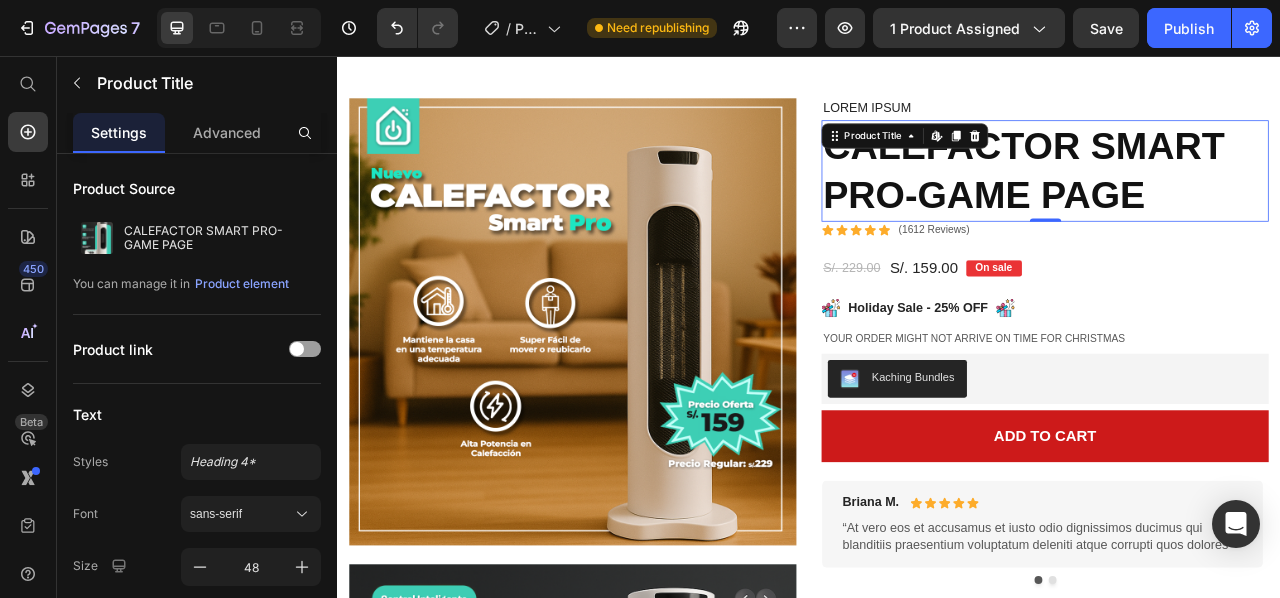 scroll, scrollTop: 662, scrollLeft: 0, axis: vertical 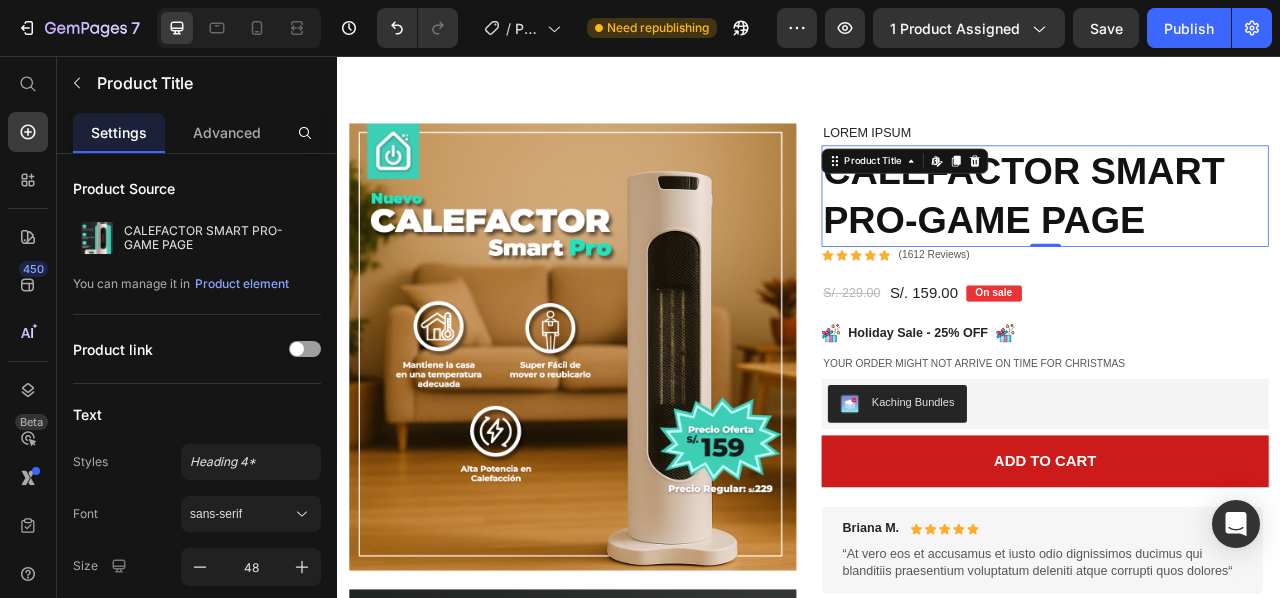 click on "CALEFACTOR SMART PRO-GAME PAGE" at bounding box center [1237, 234] 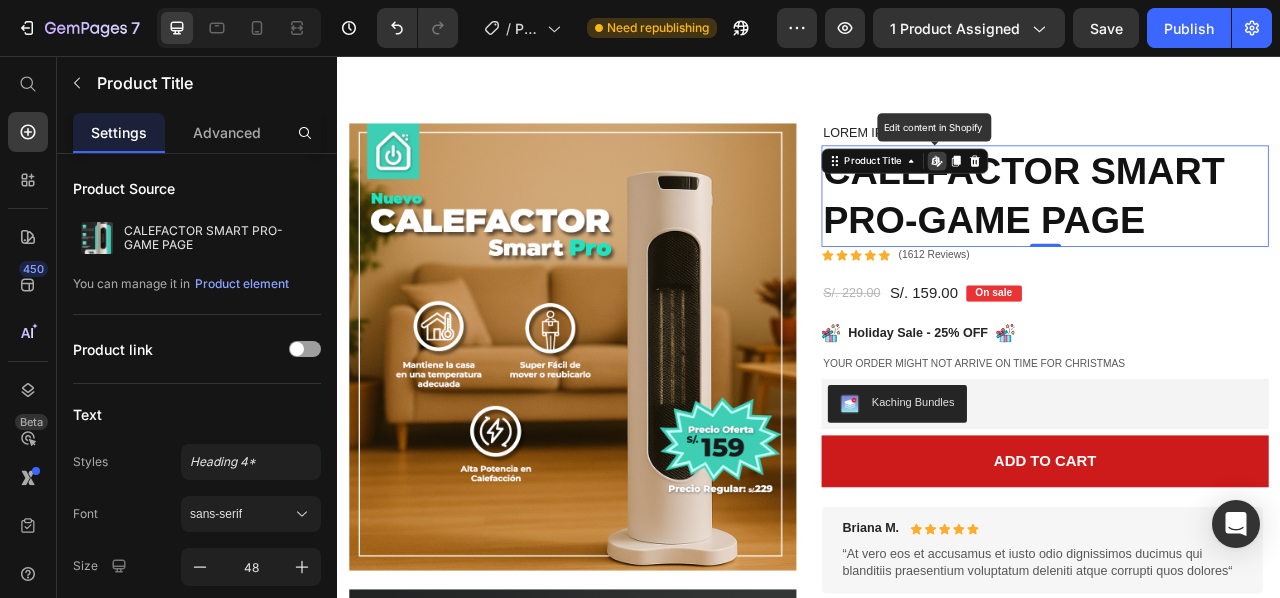 click on "CALEFACTOR SMART PRO-GAME PAGE" at bounding box center [1237, 234] 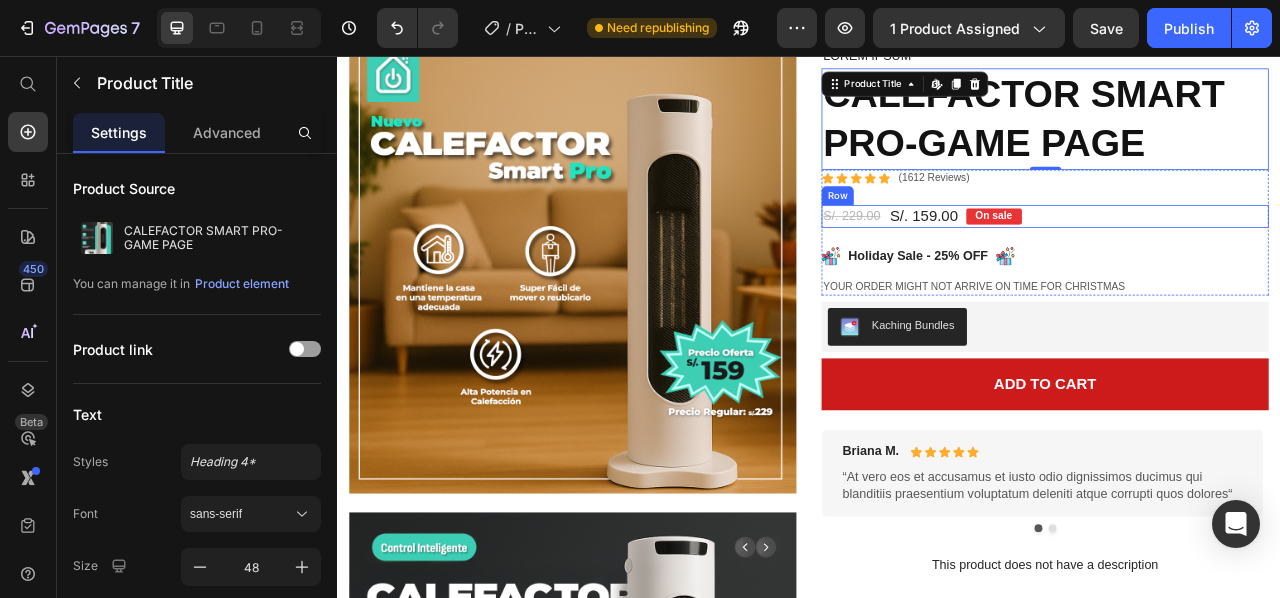 scroll, scrollTop: 762, scrollLeft: 0, axis: vertical 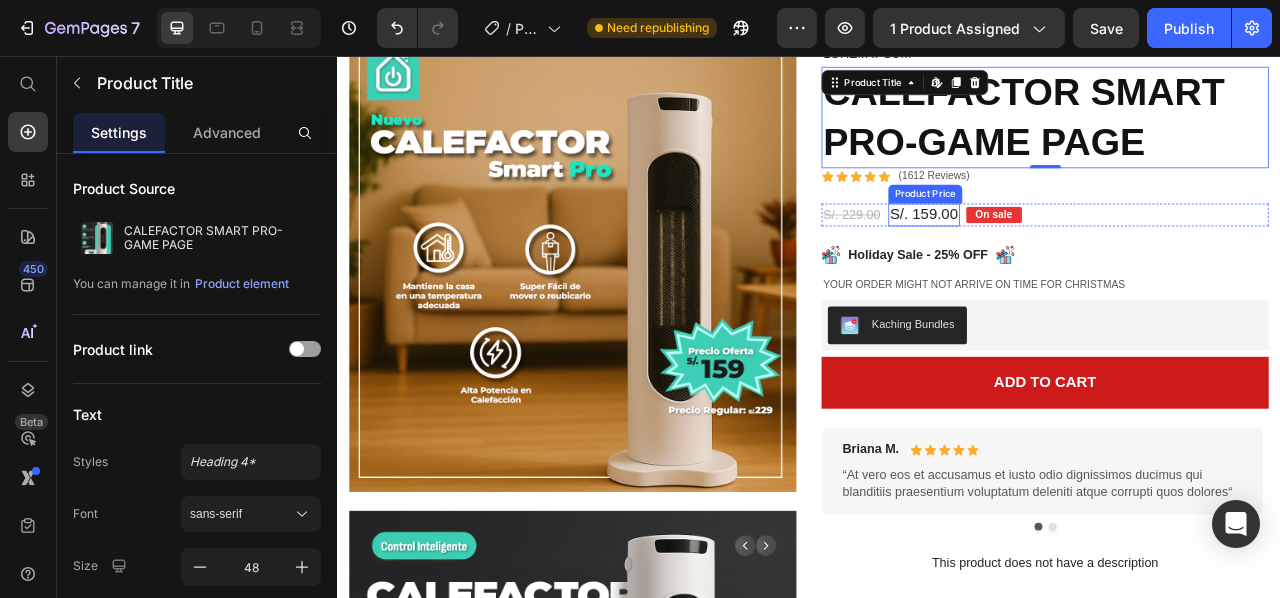 click on "S/. 159.00" at bounding box center [1083, 258] 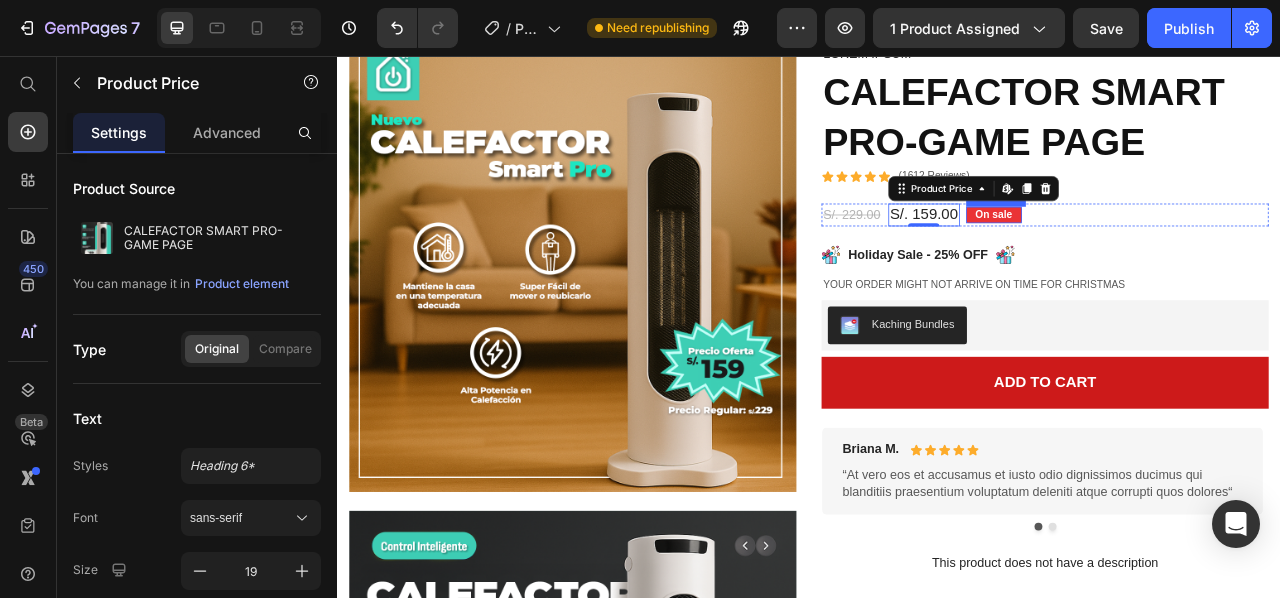 click on "On sale" at bounding box center [1172, 258] 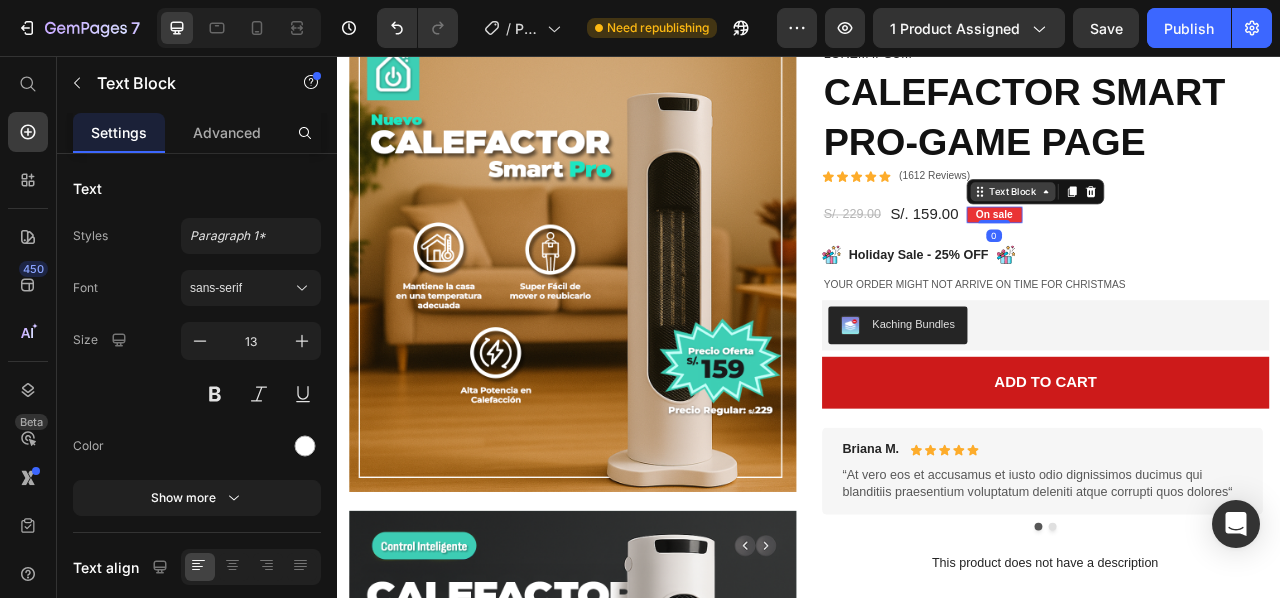click on "Text Block" at bounding box center [1196, 229] 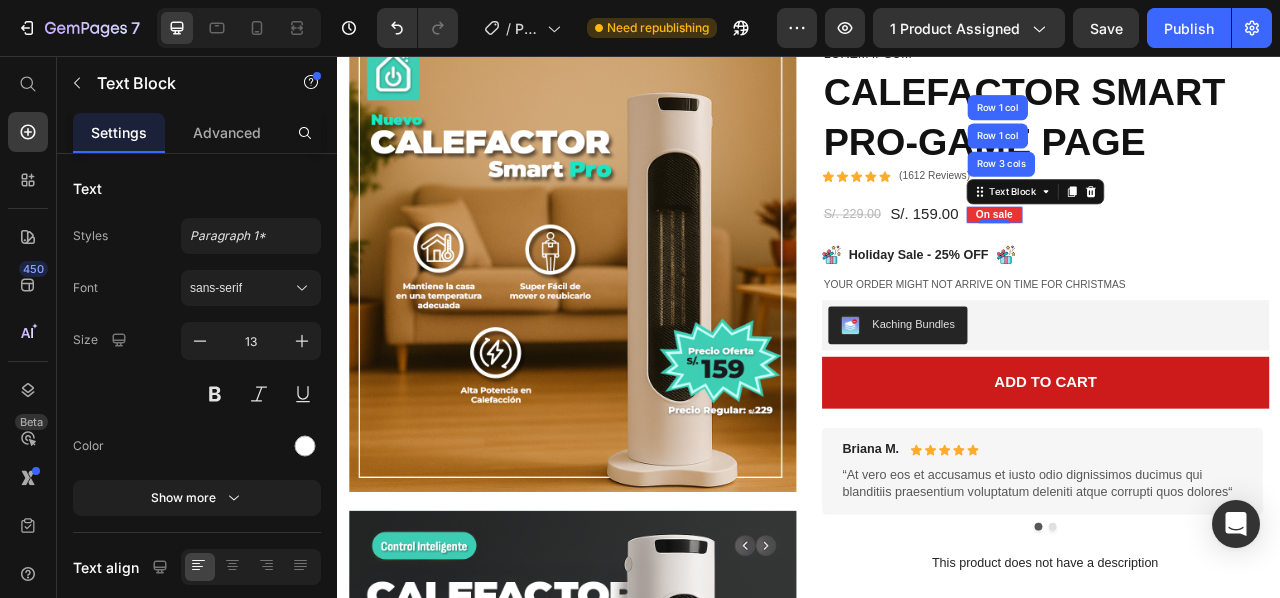 click on "CALEFACTOR SMART PRO-GAME PAGE" at bounding box center [1237, 134] 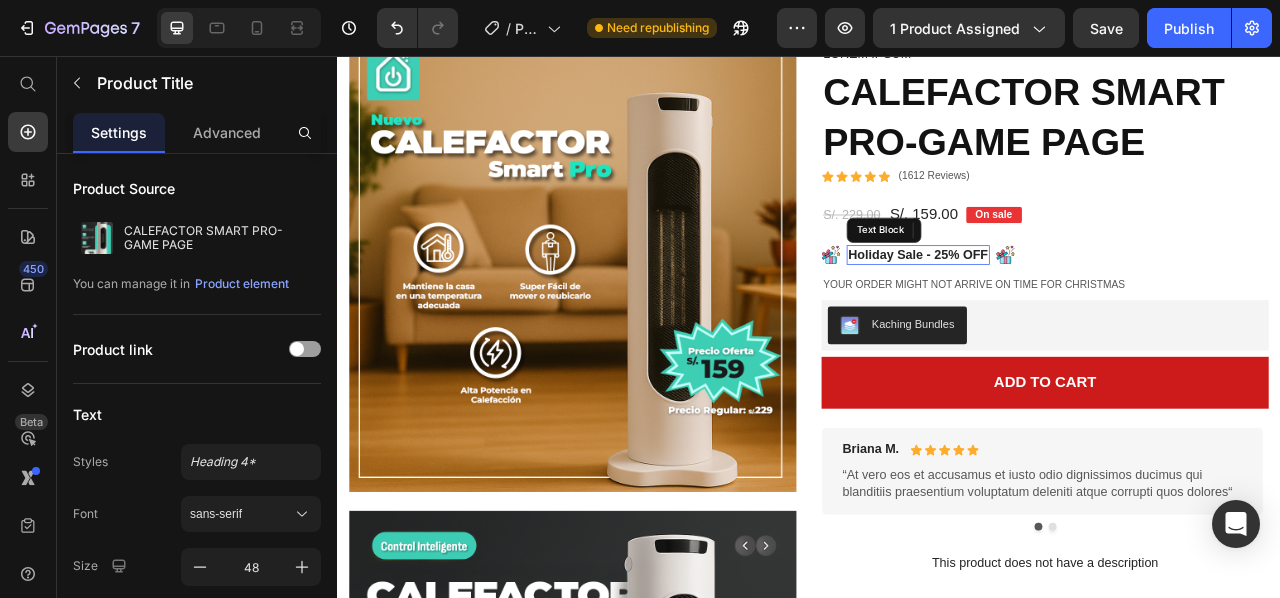 click on "Holiday Sale - 25% OFF" at bounding box center [1076, 309] 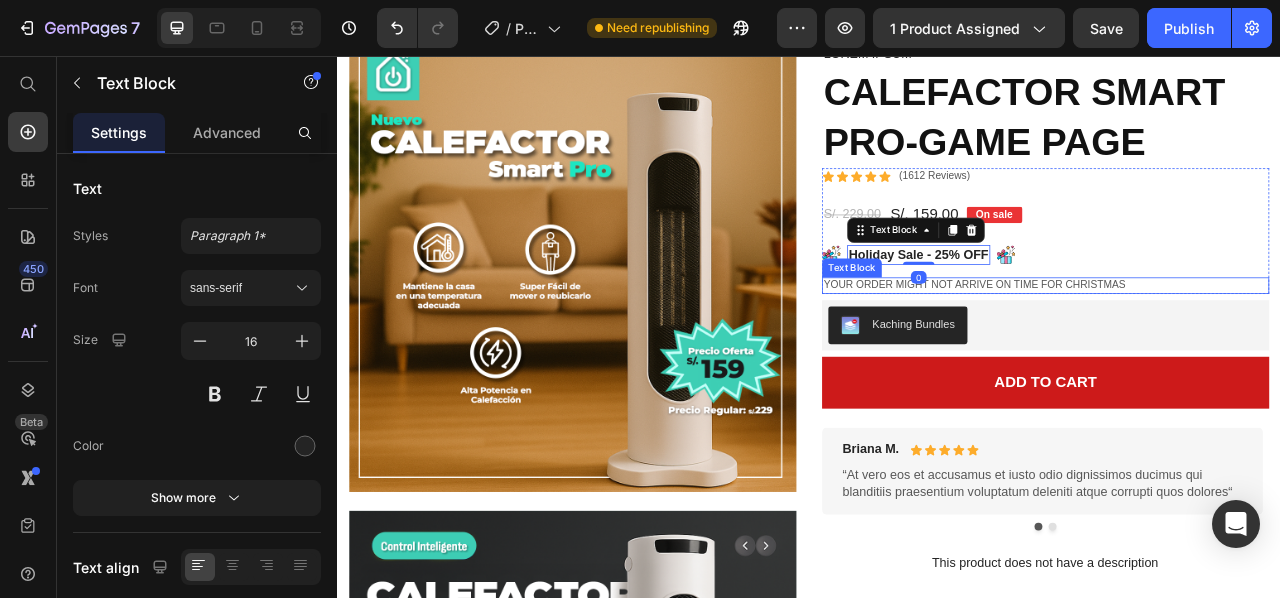 click on "Your order might not arrive on time for Christmas" at bounding box center (1237, 348) 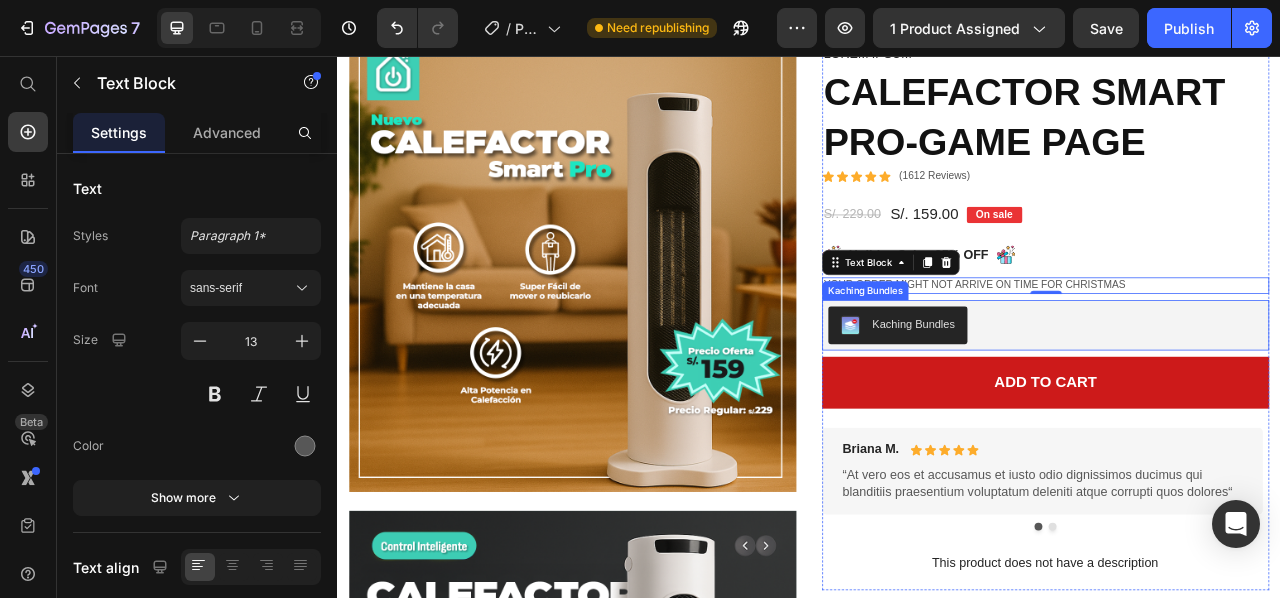 click on "Kaching Bundles" at bounding box center (1069, 397) 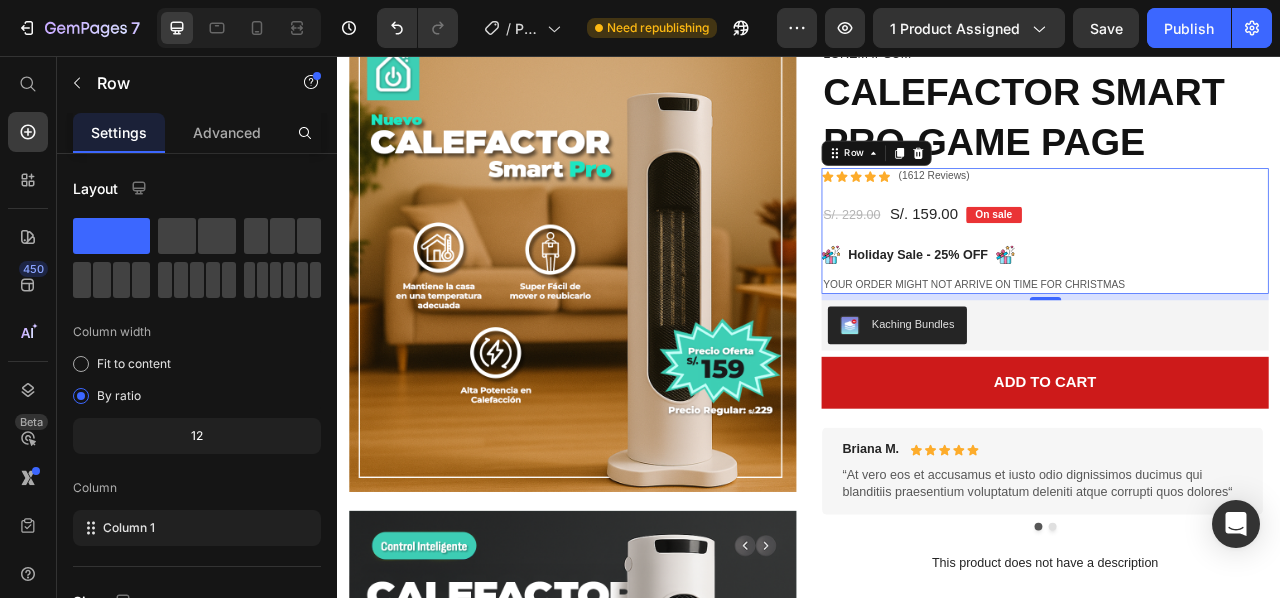 click on "Icon Icon Icon Icon Icon Icon List (1612 Reviews) Text Block Row S/. 229.00 Product Price S/. 159.00 Product Price On sale Text Block Row Image Holiday Sale - 25% OFF Text Block Image Row Your order might not arrive on time for Christmas Text Block" at bounding box center (1237, 278) 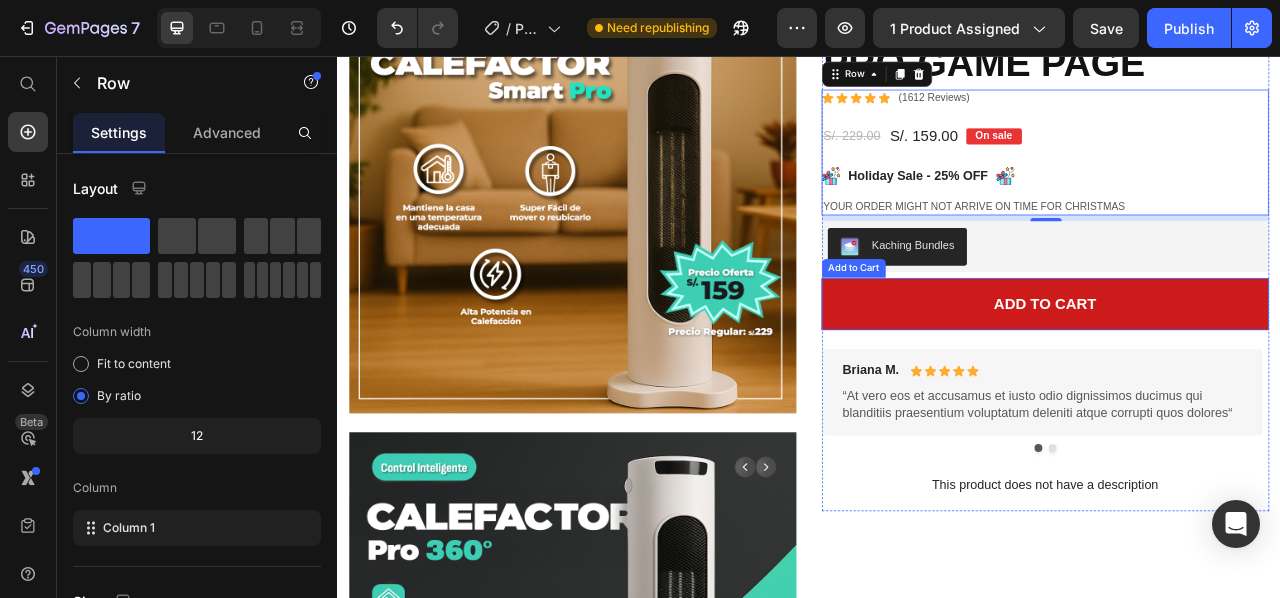 scroll, scrollTop: 762, scrollLeft: 0, axis: vertical 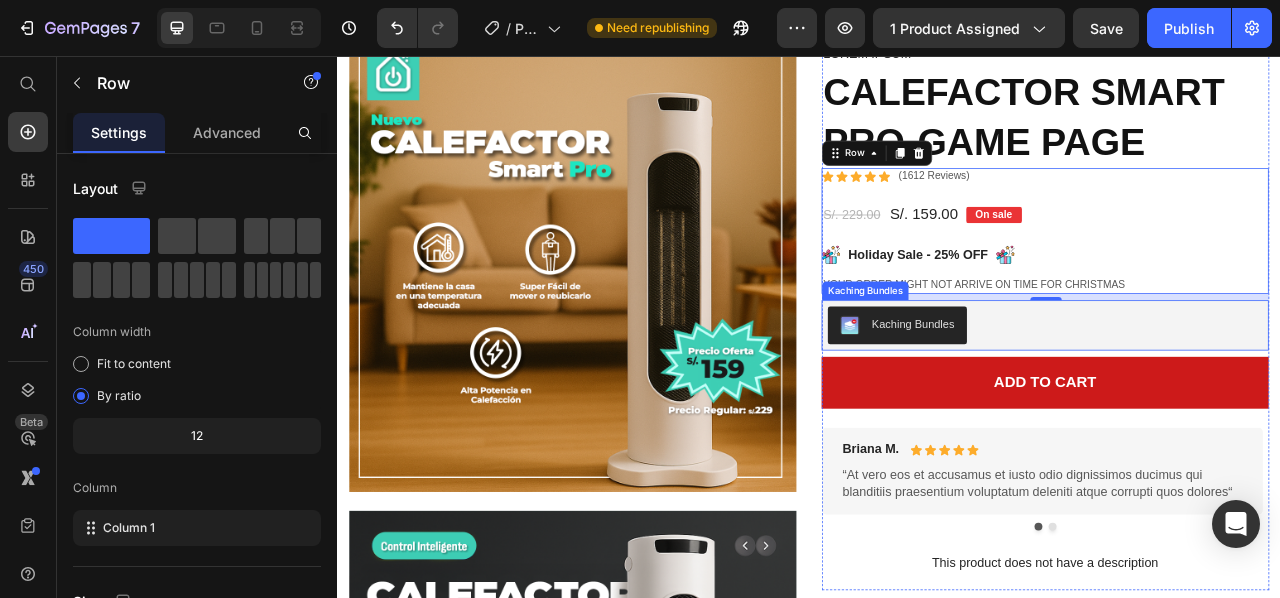 click on "Kaching Bundles" at bounding box center (1069, 397) 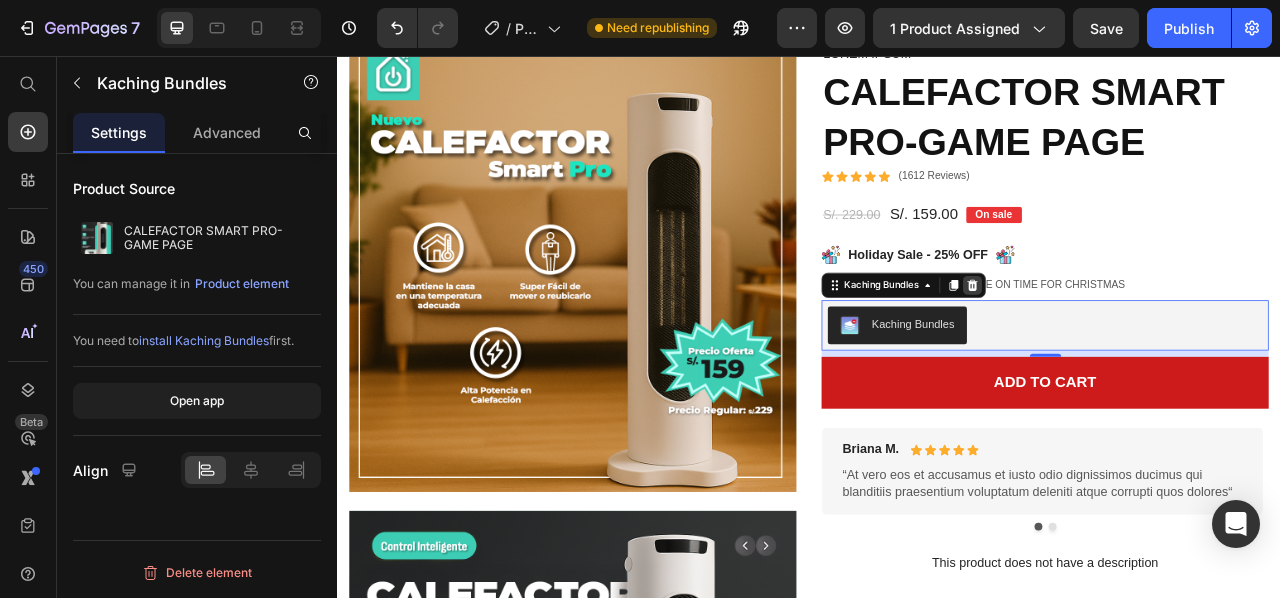 click 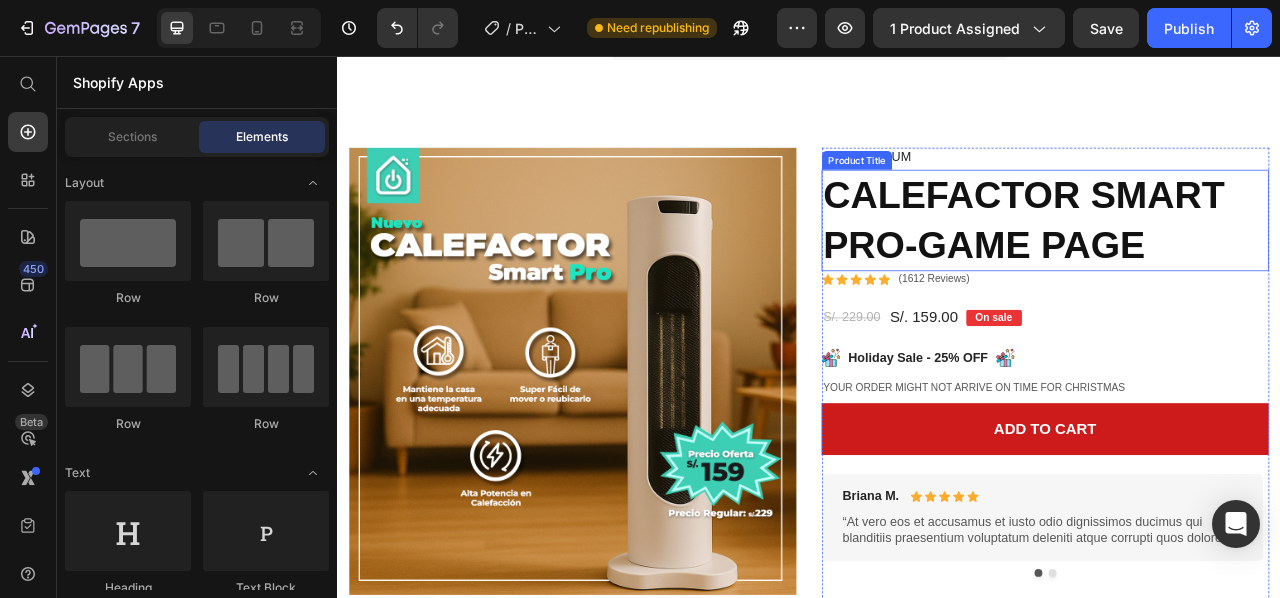 scroll, scrollTop: 662, scrollLeft: 0, axis: vertical 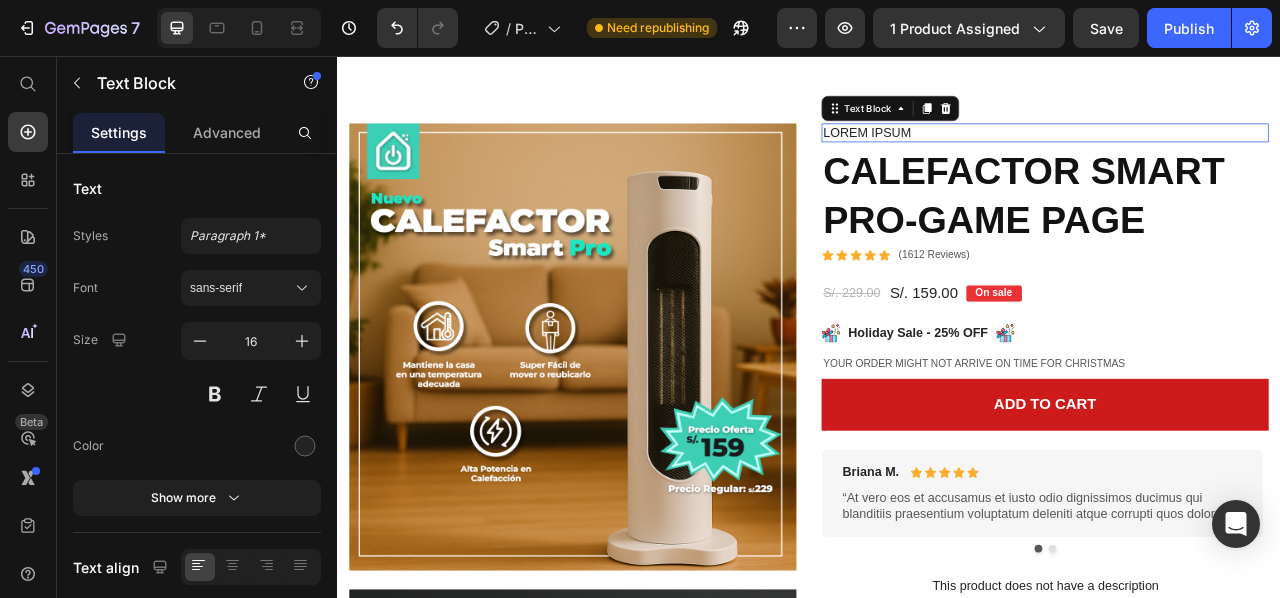 click on "Lorem ipsum" at bounding box center [1237, 154] 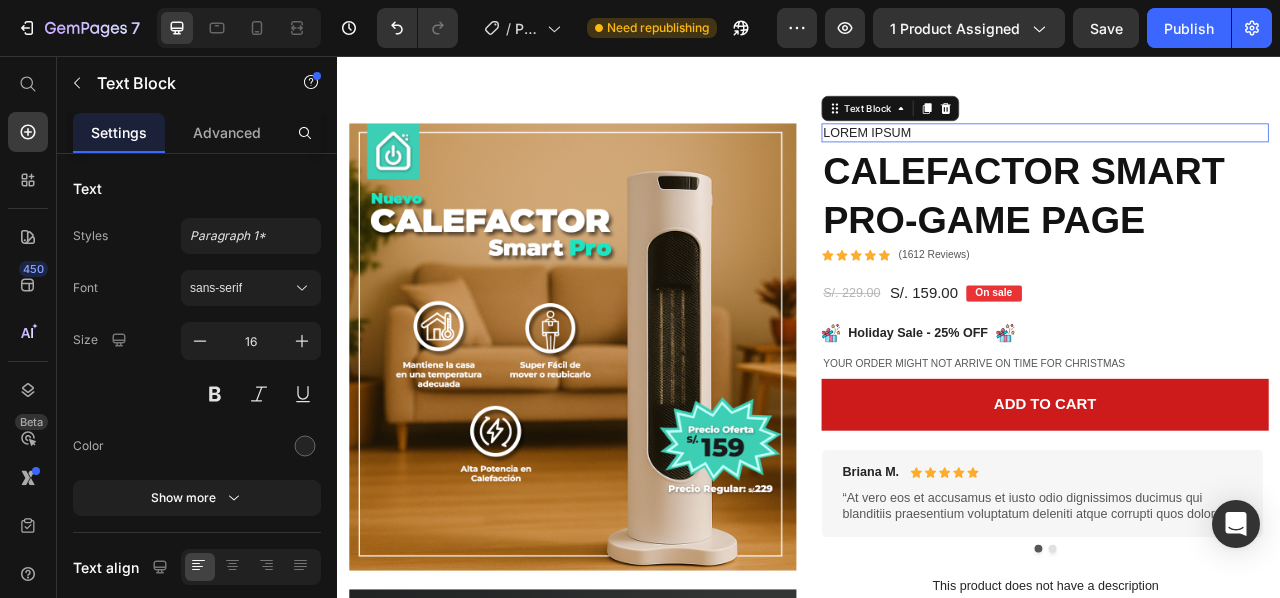 click on "Lorem ipsum" at bounding box center (1237, 154) 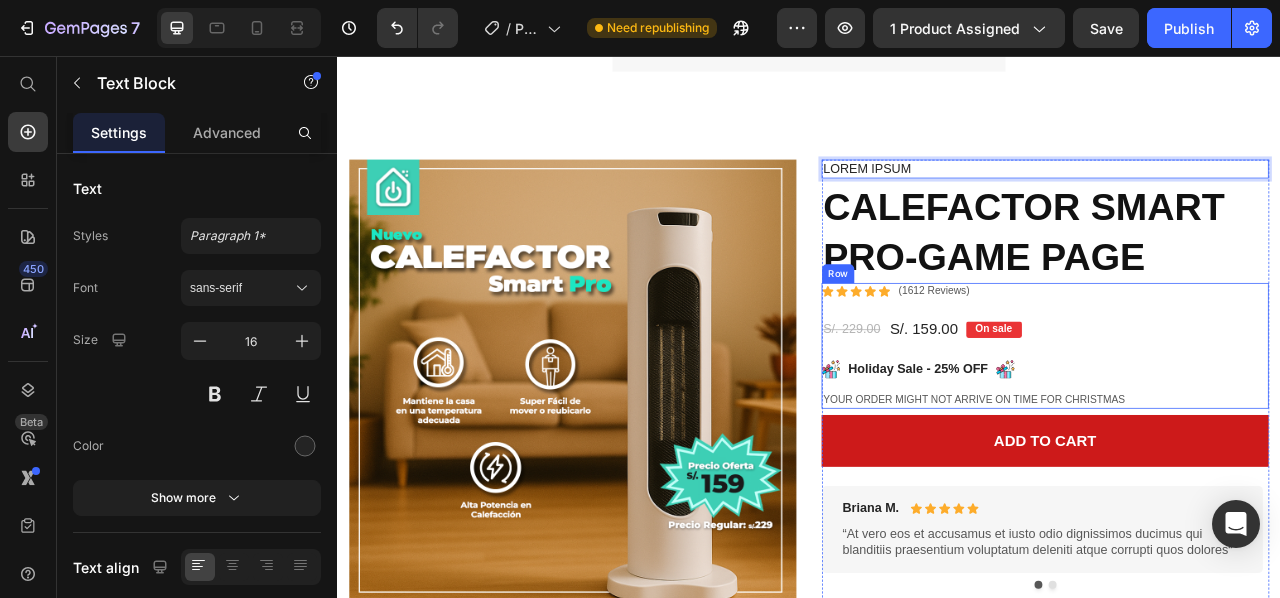 scroll, scrollTop: 662, scrollLeft: 0, axis: vertical 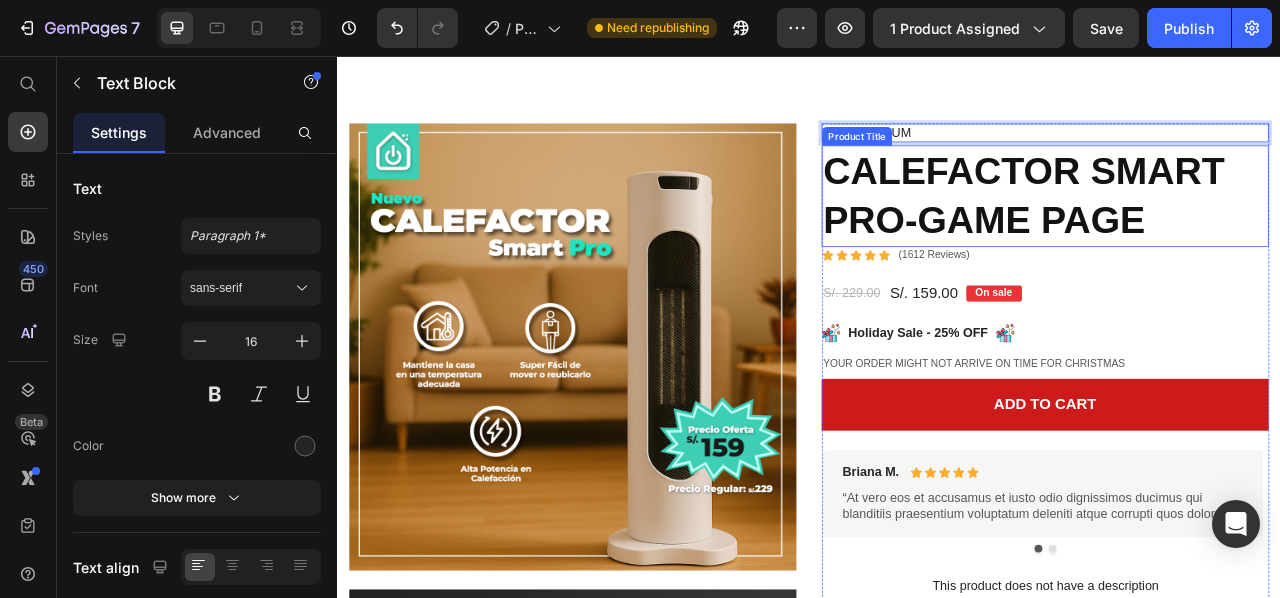 click on "CALEFACTOR SMART PRO-GAME PAGE" at bounding box center [1237, 234] 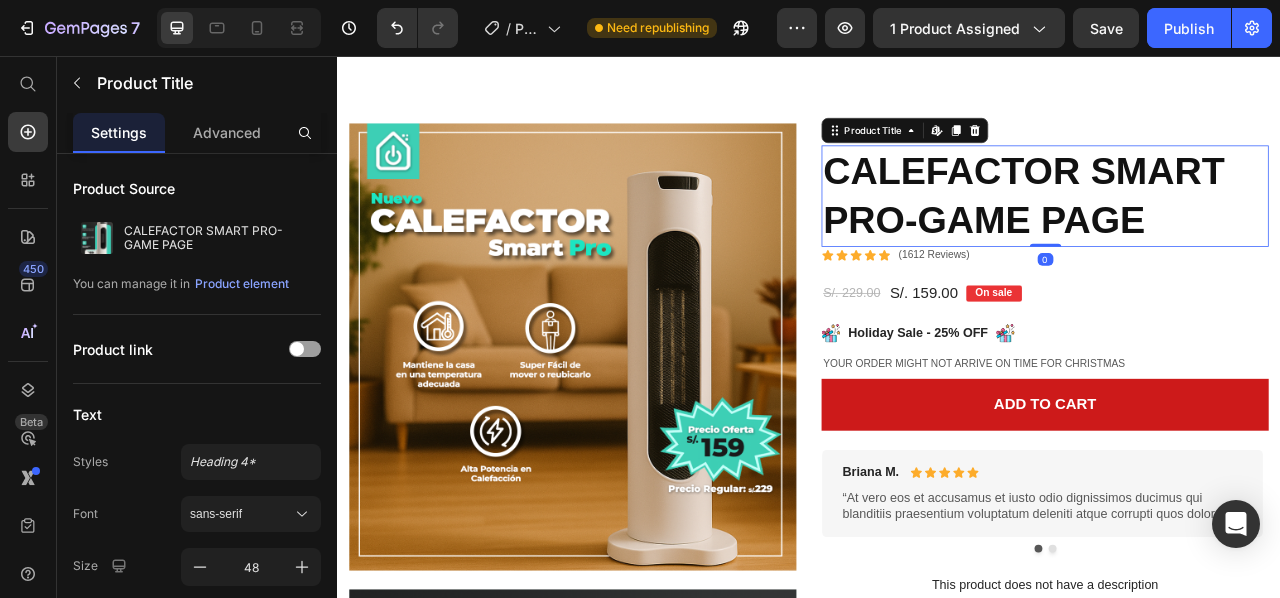 click on "CALEFACTOR SMART PRO-GAME PAGE" at bounding box center [1237, 234] 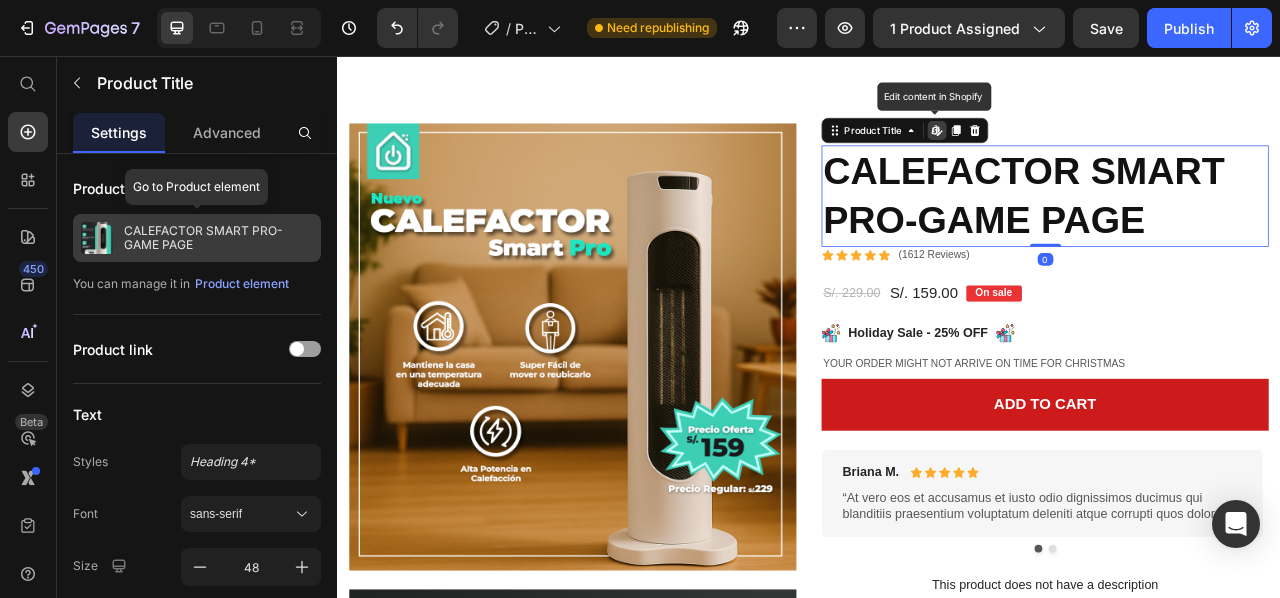 click on "CALEFACTOR SMART PRO-GAME PAGE" at bounding box center [218, 238] 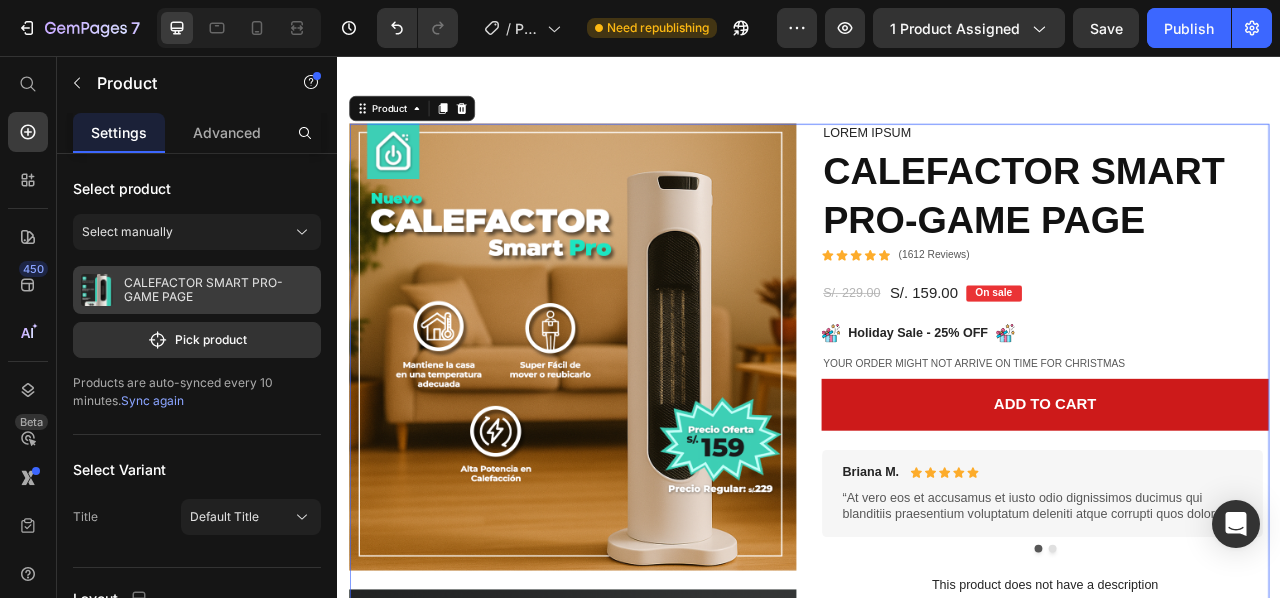 click on "CALEFACTOR SMART PRO-GAME PAGE" at bounding box center [218, 290] 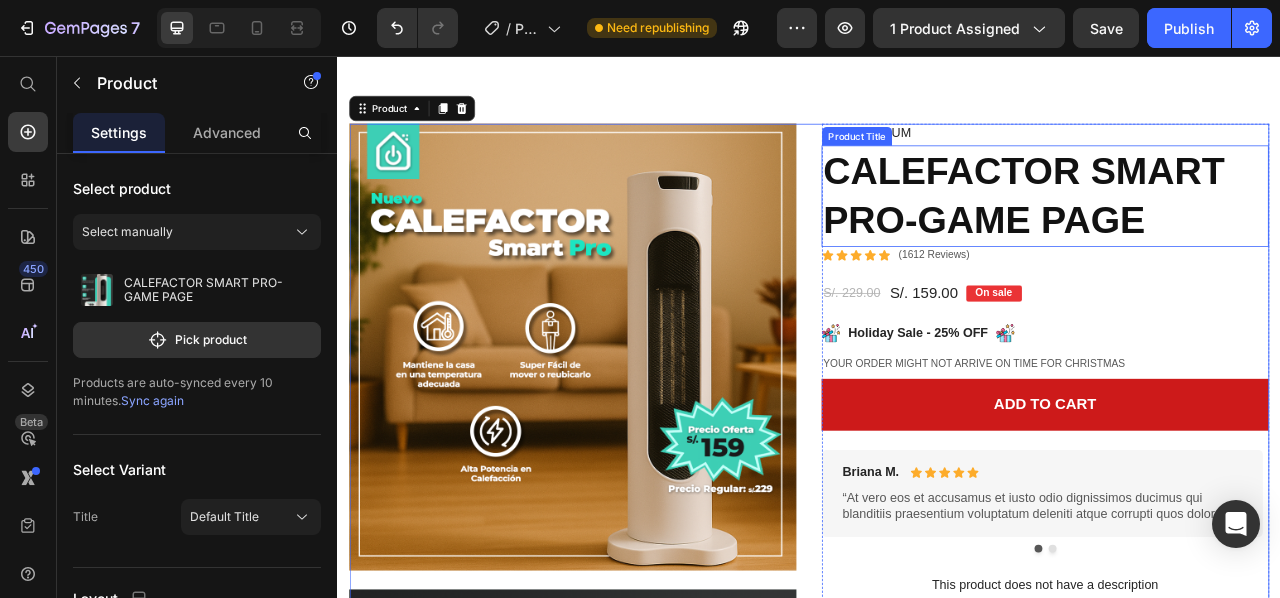 click on "CALEFACTOR SMART PRO-GAME PAGE" at bounding box center [1237, 234] 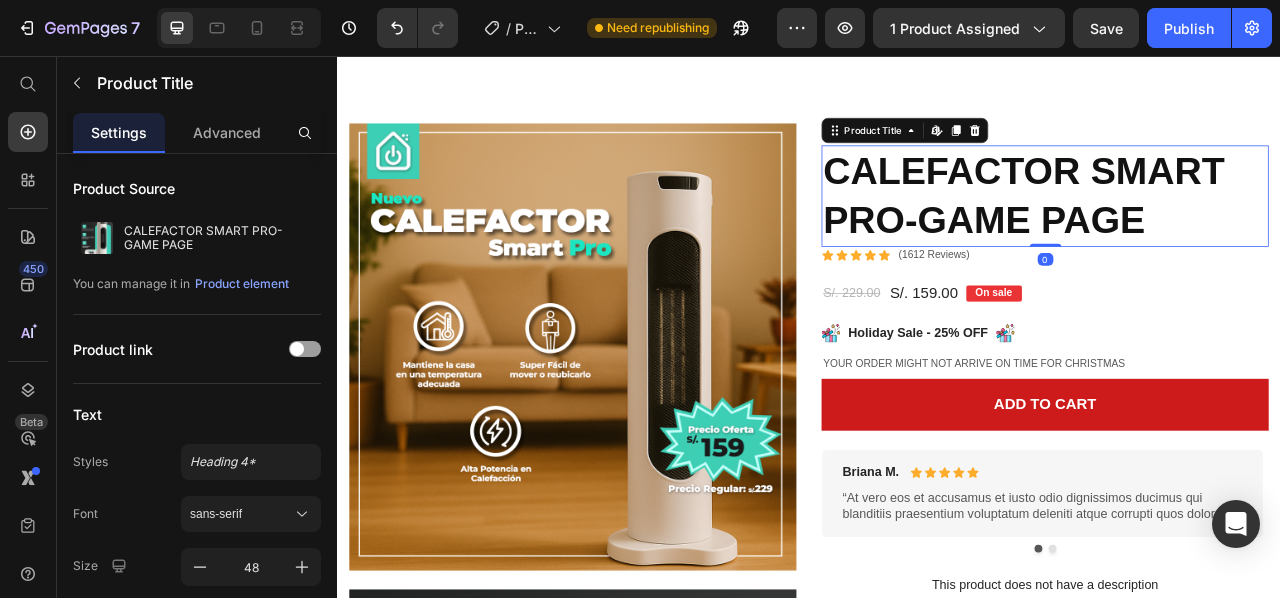 click on "CALEFACTOR SMART PRO-GAME PAGE" at bounding box center (1237, 234) 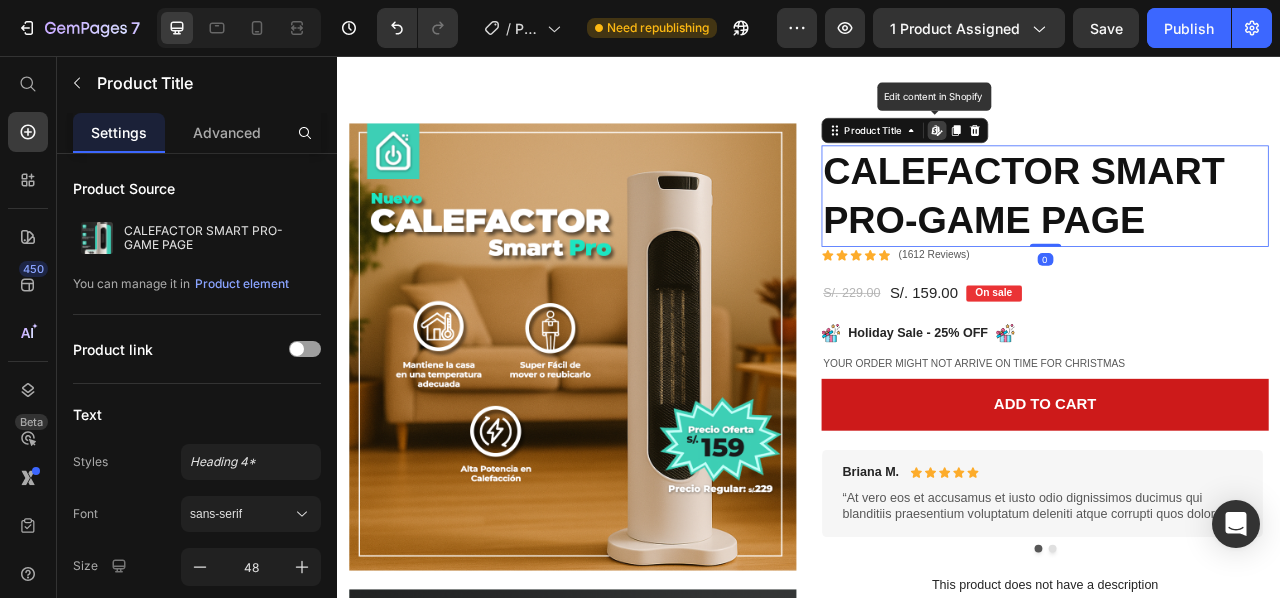 click on "CALEFACTOR SMART PRO-GAME PAGE" at bounding box center [1237, 234] 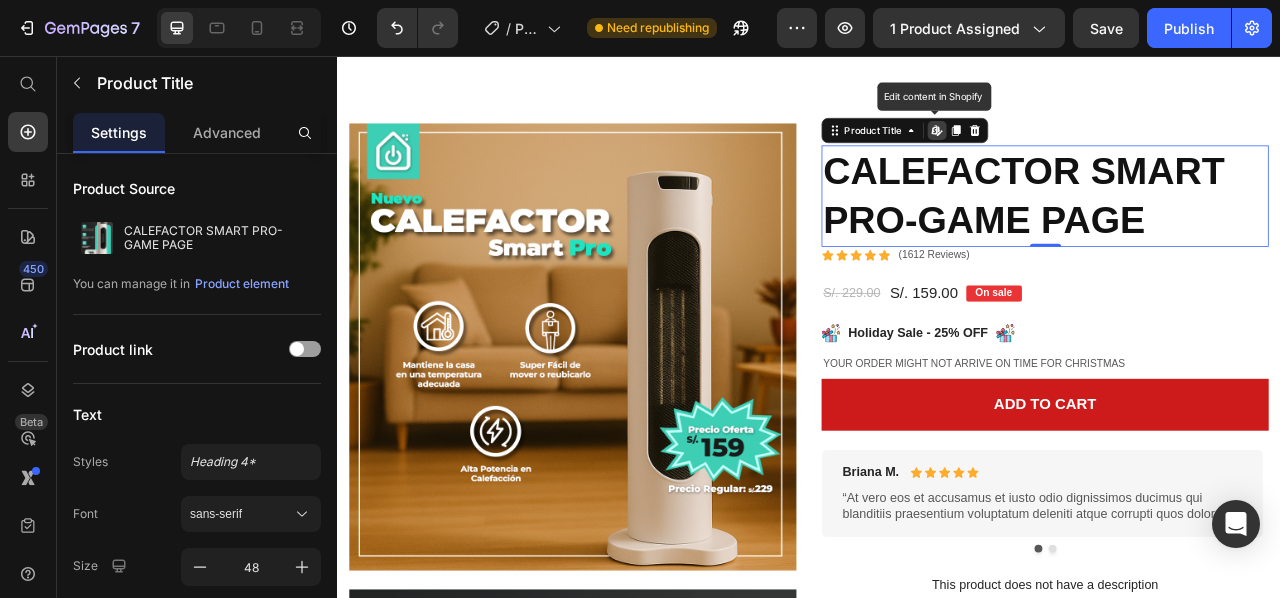 click 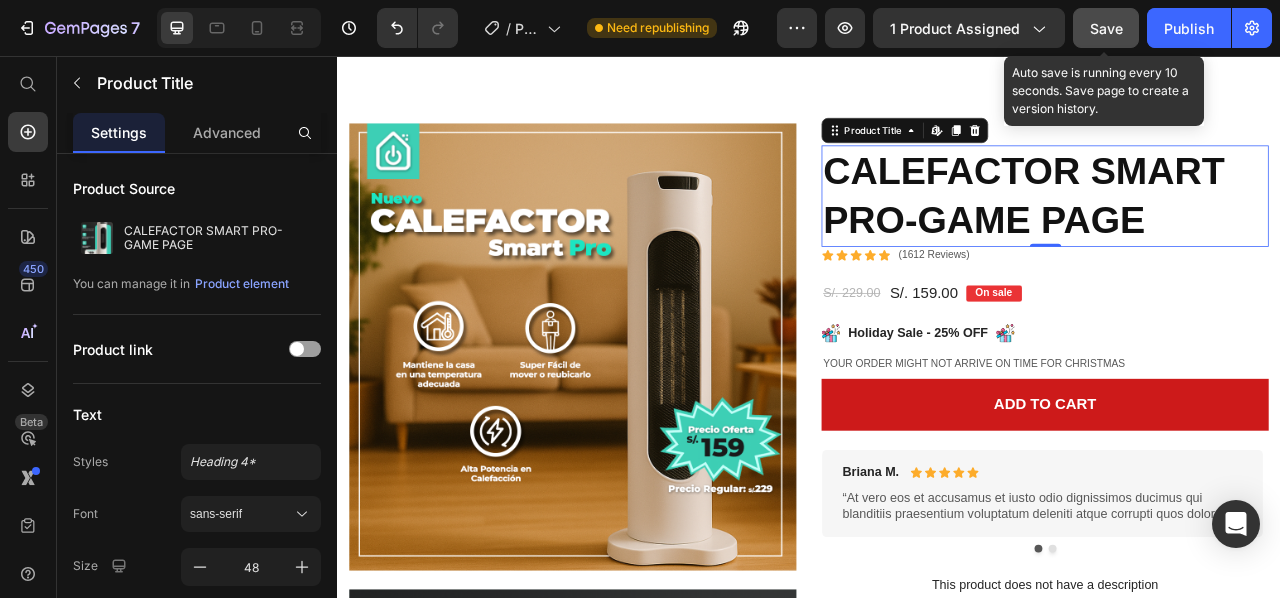 click on "Save" at bounding box center [1106, 28] 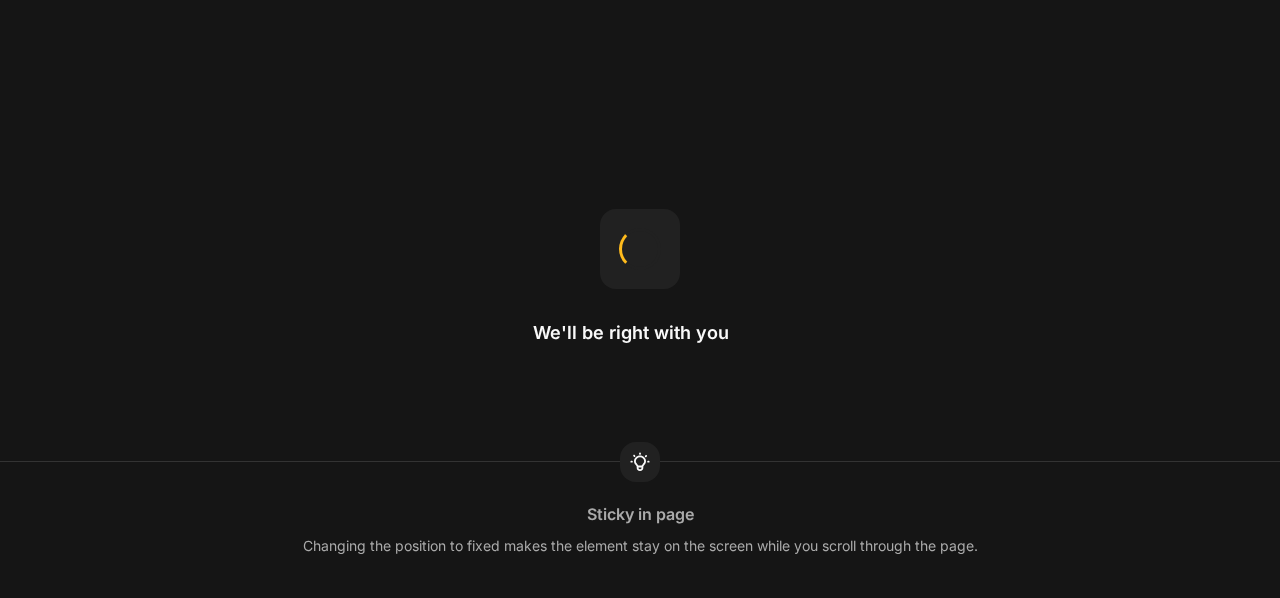 scroll, scrollTop: 0, scrollLeft: 0, axis: both 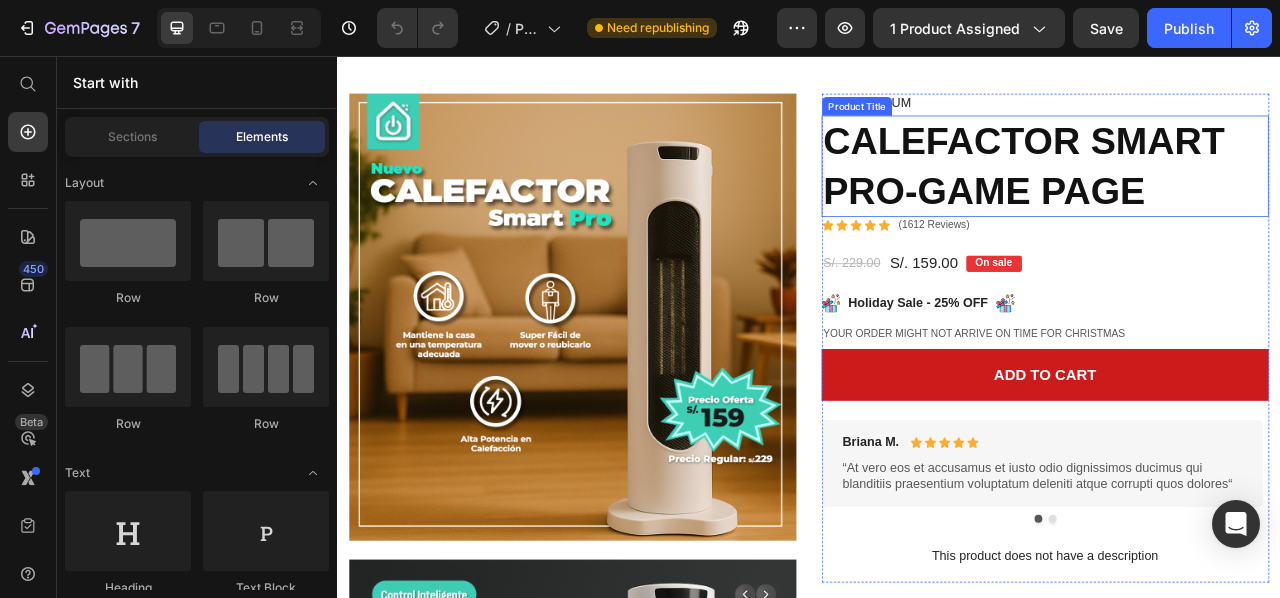 click on "CALEFACTOR SMART PRO-GAME PAGE" at bounding box center (1237, 196) 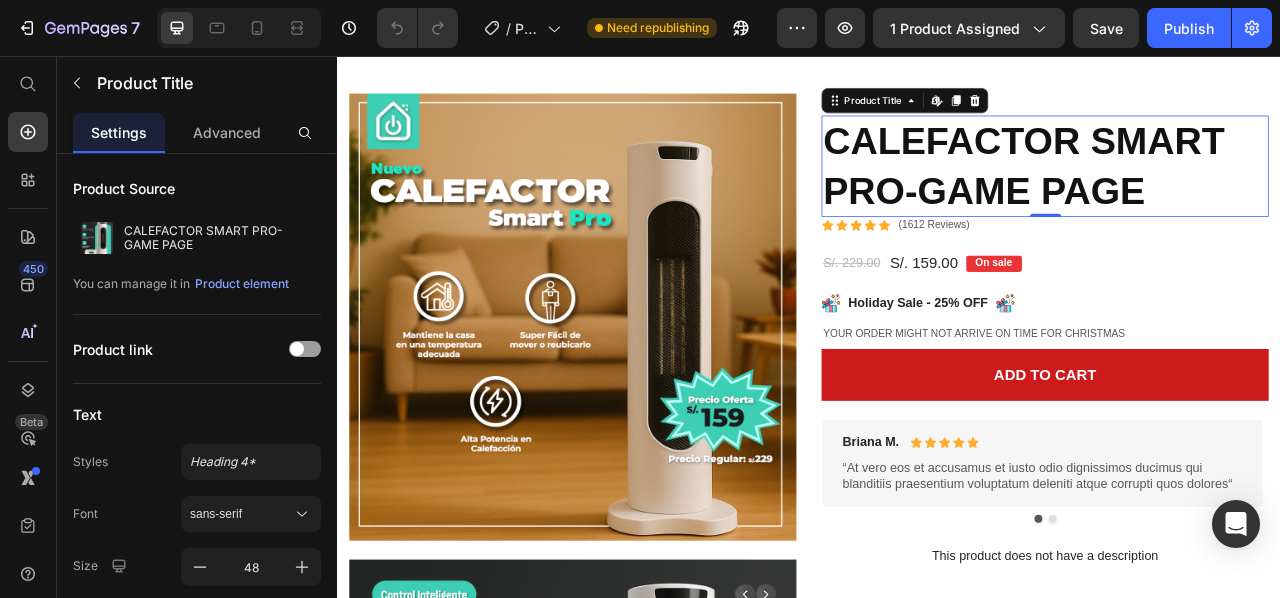 drag, startPoint x: 1049, startPoint y: 117, endPoint x: 1040, endPoint y: 129, distance: 15 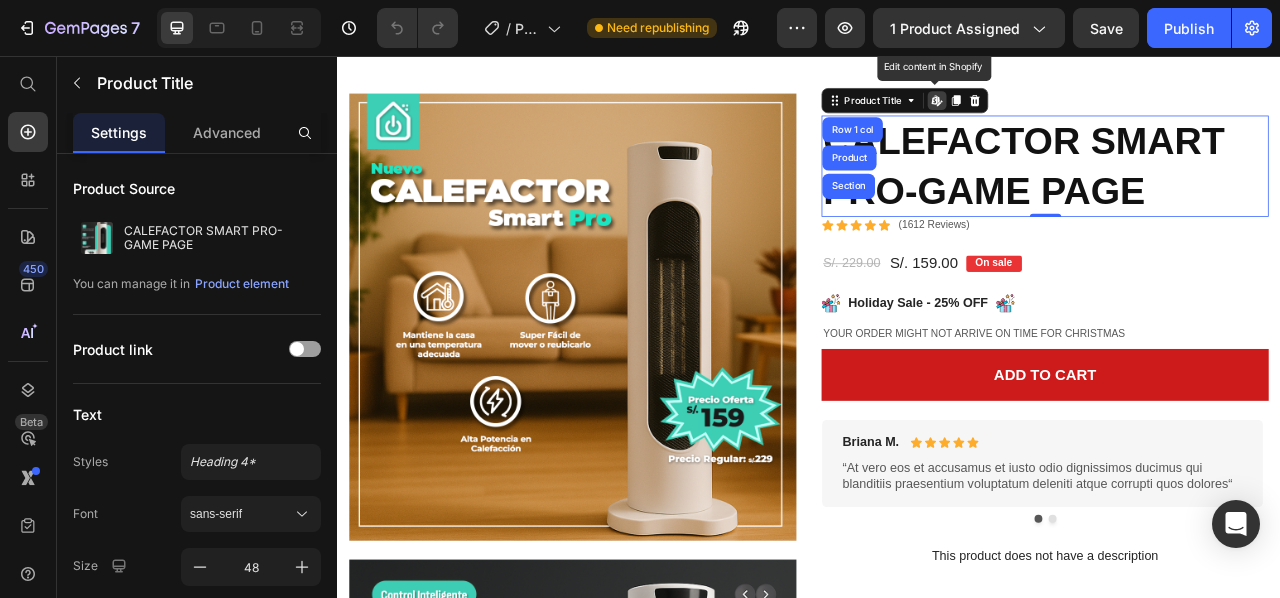click 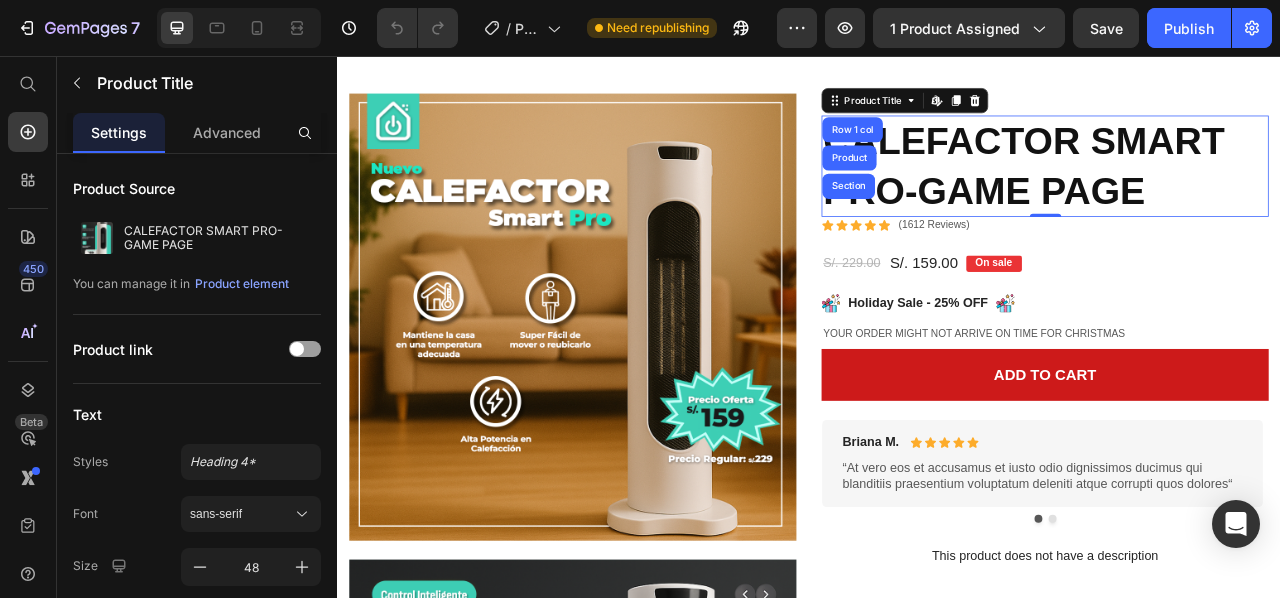 click on "CALEFACTOR SMART PRO-GAME PAGE" at bounding box center [1237, 196] 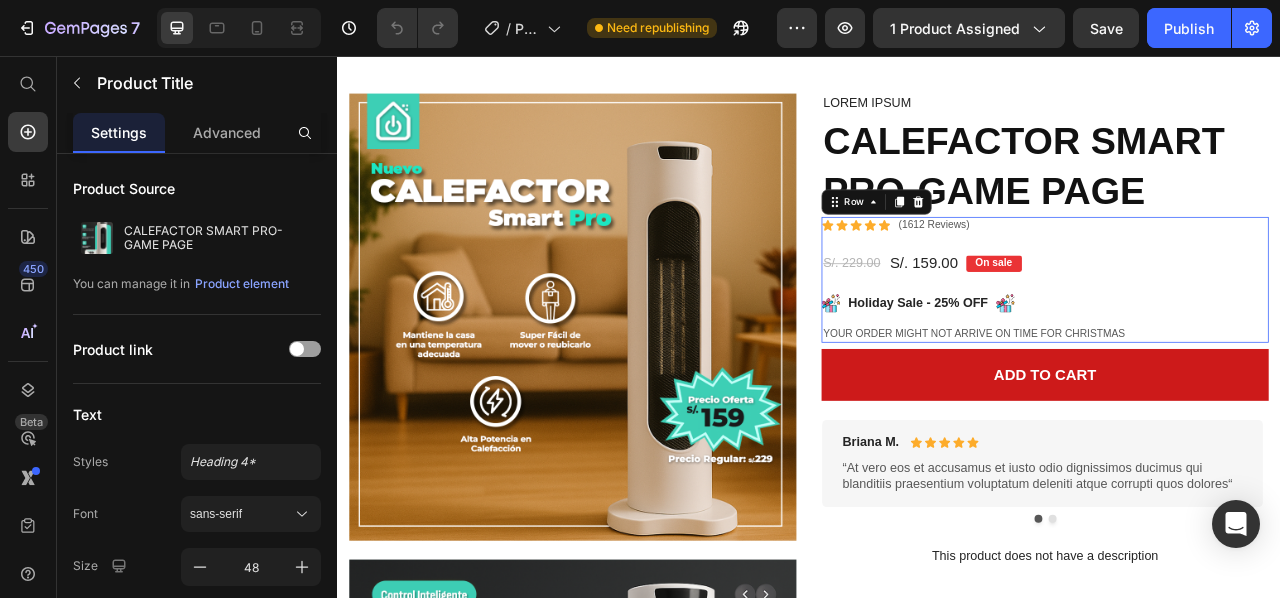 click on "Icon Icon Icon Icon Icon Icon List (1612 Reviews) Text Block Row S/. 229.00 Product Price S/. 159.00 Product Price On sale Text Block Row Image Holiday Sale - 25% OFF Text Block Image Row Your order might not arrive on time for Christmas Text Block" at bounding box center (1237, 340) 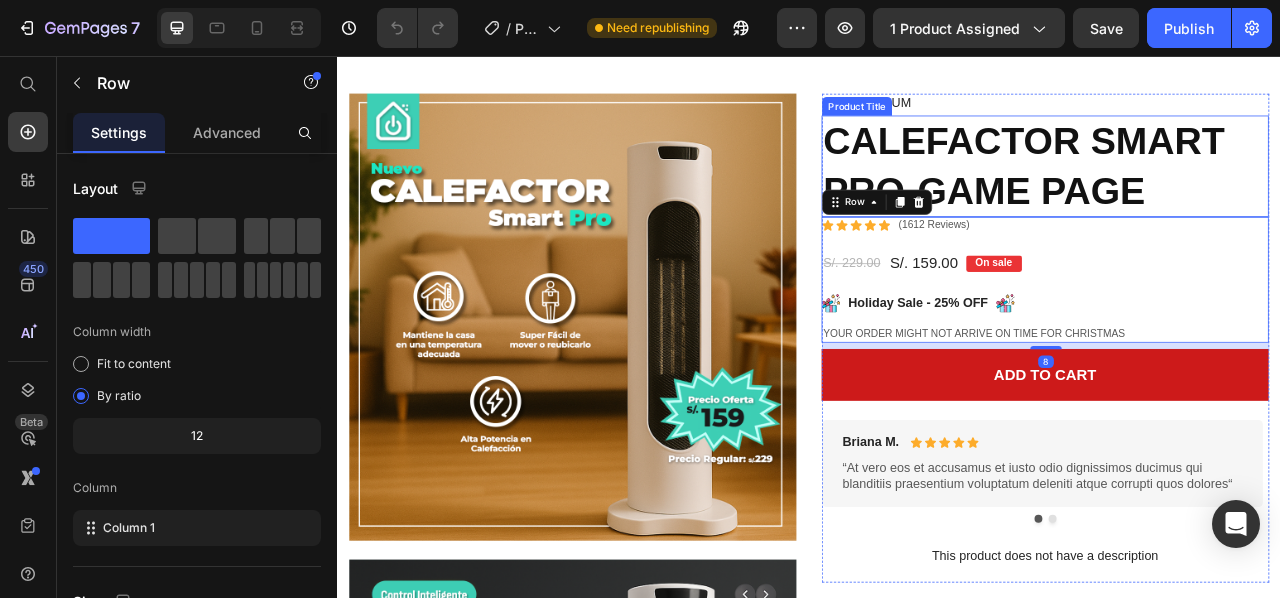 click on "CALEFACTOR SMART PRO-GAME PAGE" at bounding box center [1237, 196] 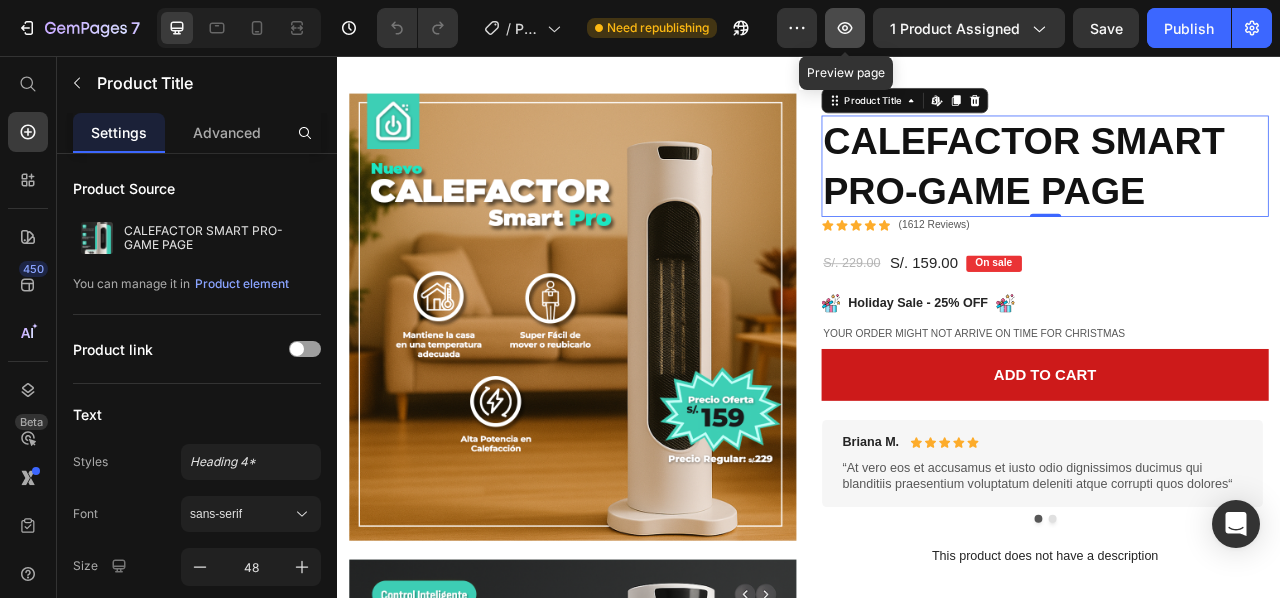 click 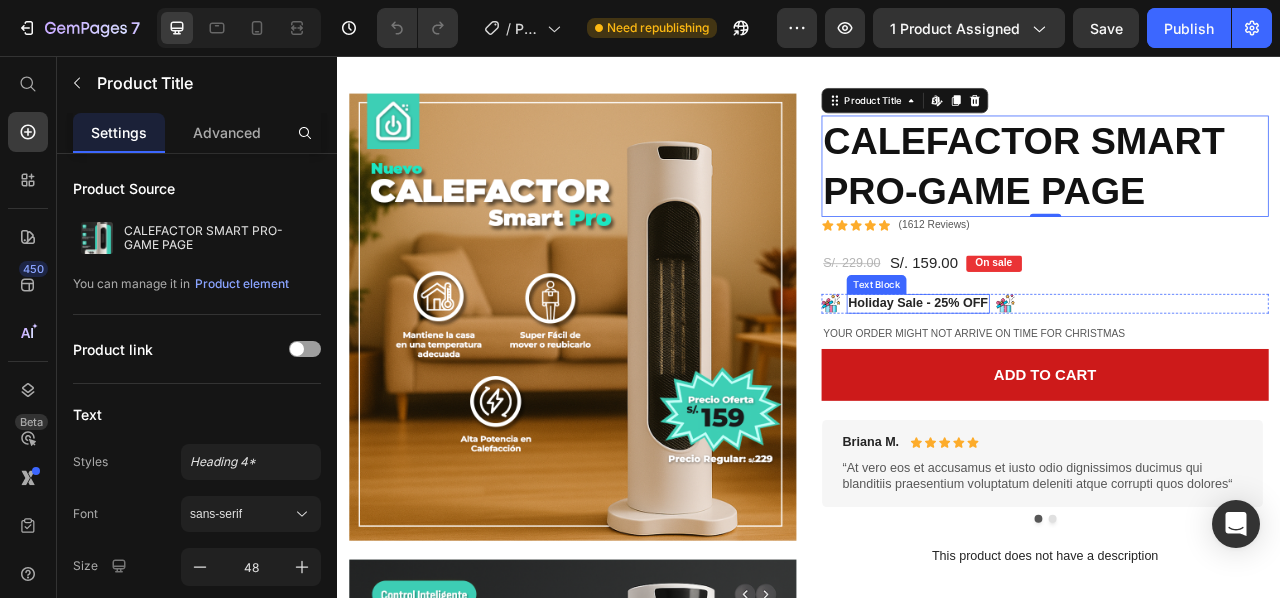 click on "Holiday Sale - 25% OFF" at bounding box center (1076, 371) 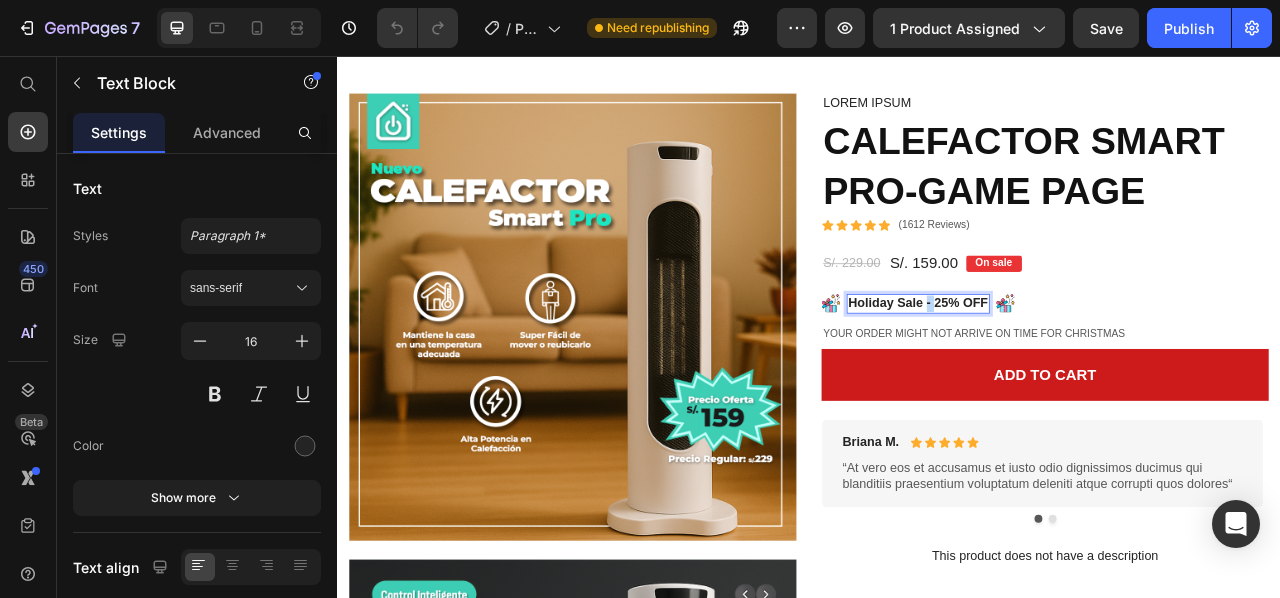 click on "Holiday Sale - 25% OFF" at bounding box center [1076, 371] 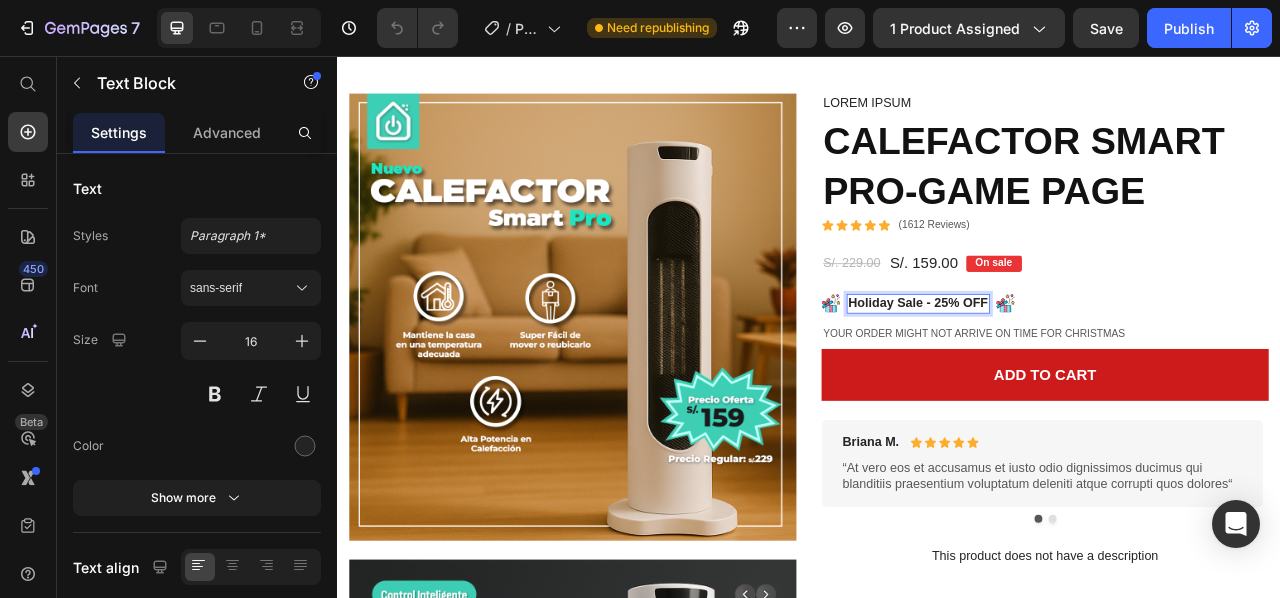 click on "Holiday Sale - 25% OFF" at bounding box center (1076, 371) 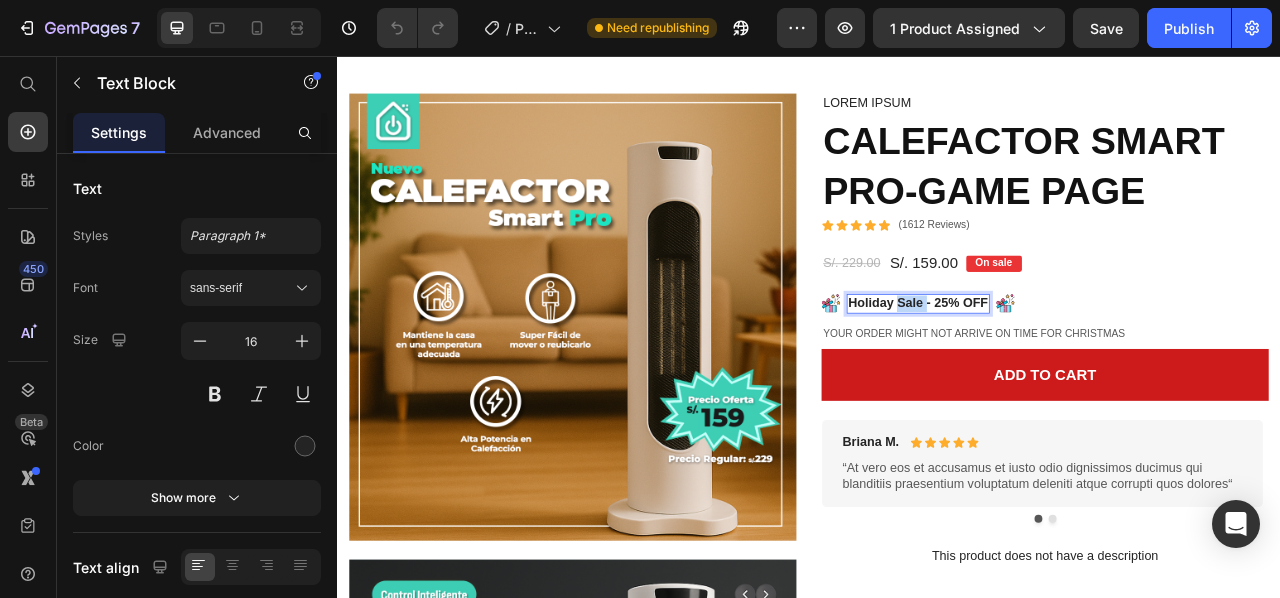 click on "Holiday Sale - 25% OFF" at bounding box center [1076, 371] 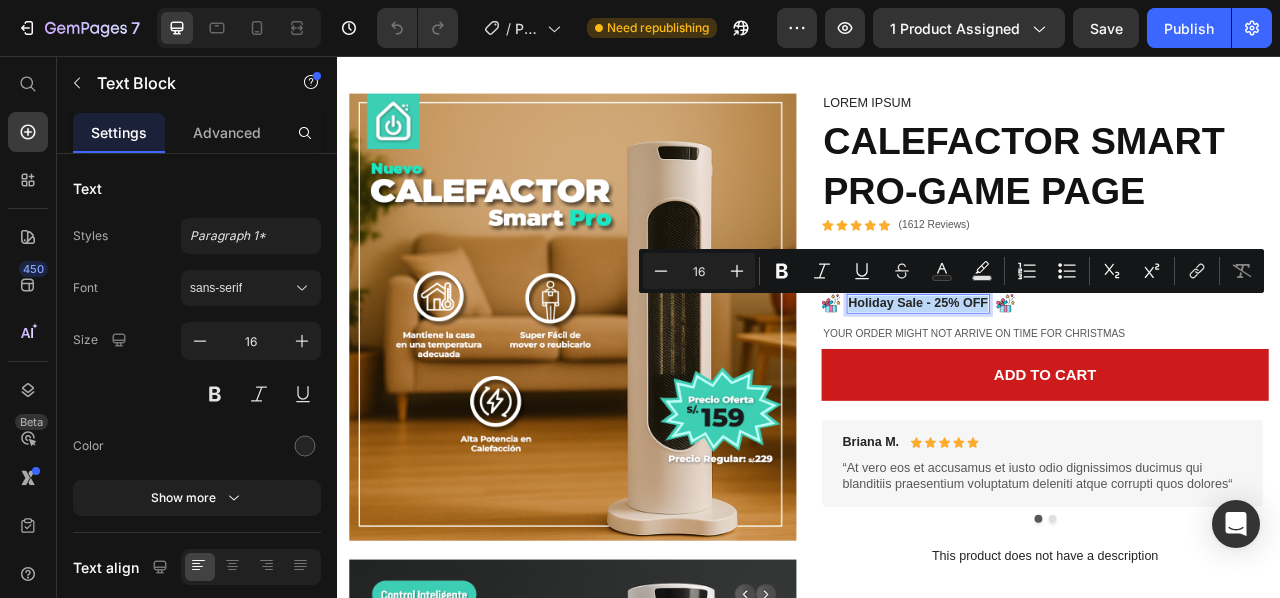 click on "Holiday Sale - 25% OFF" at bounding box center (1076, 371) 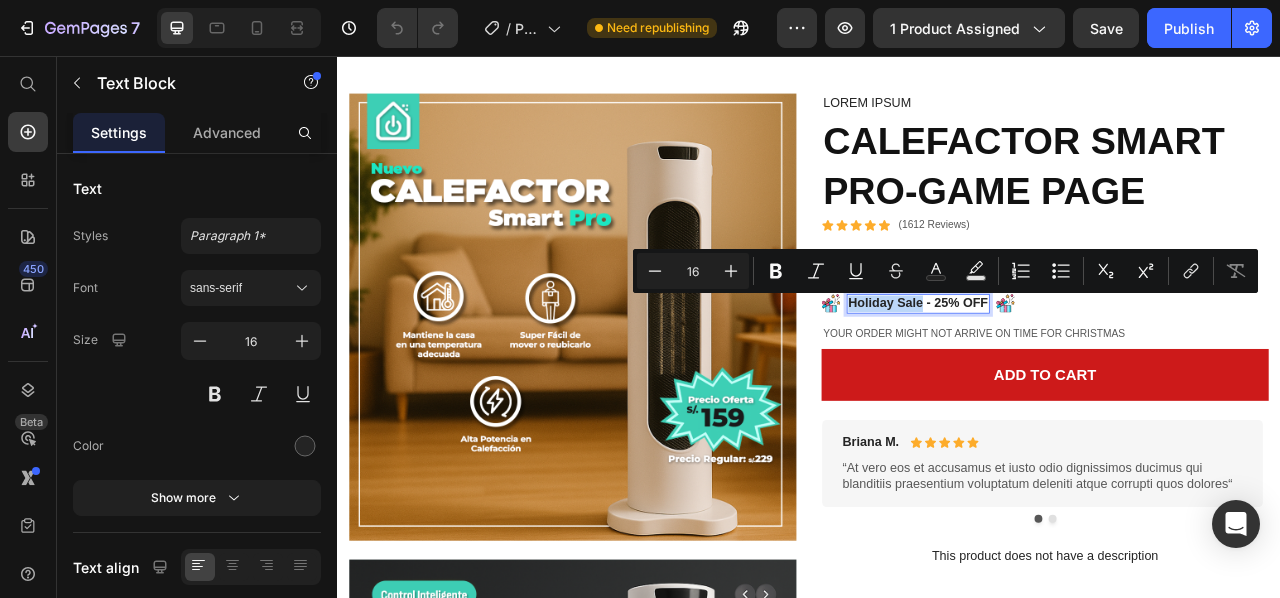 drag, startPoint x: 1073, startPoint y: 372, endPoint x: 980, endPoint y: 369, distance: 93.04838 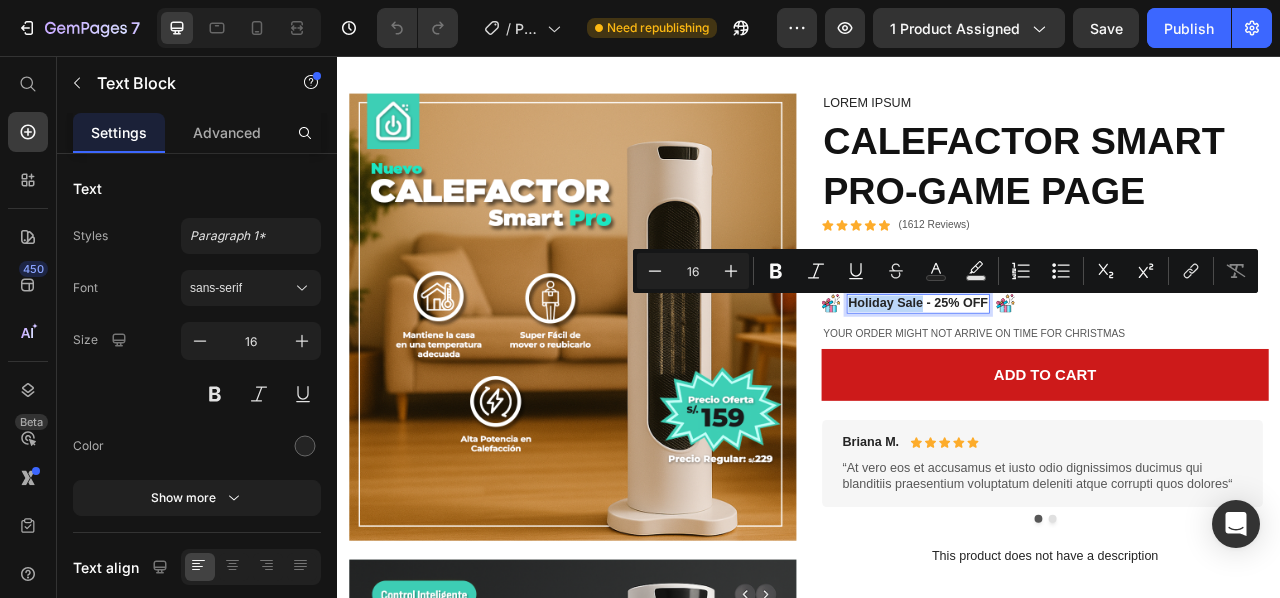 click on "Holiday Sale - 25% OFF" at bounding box center [1076, 371] 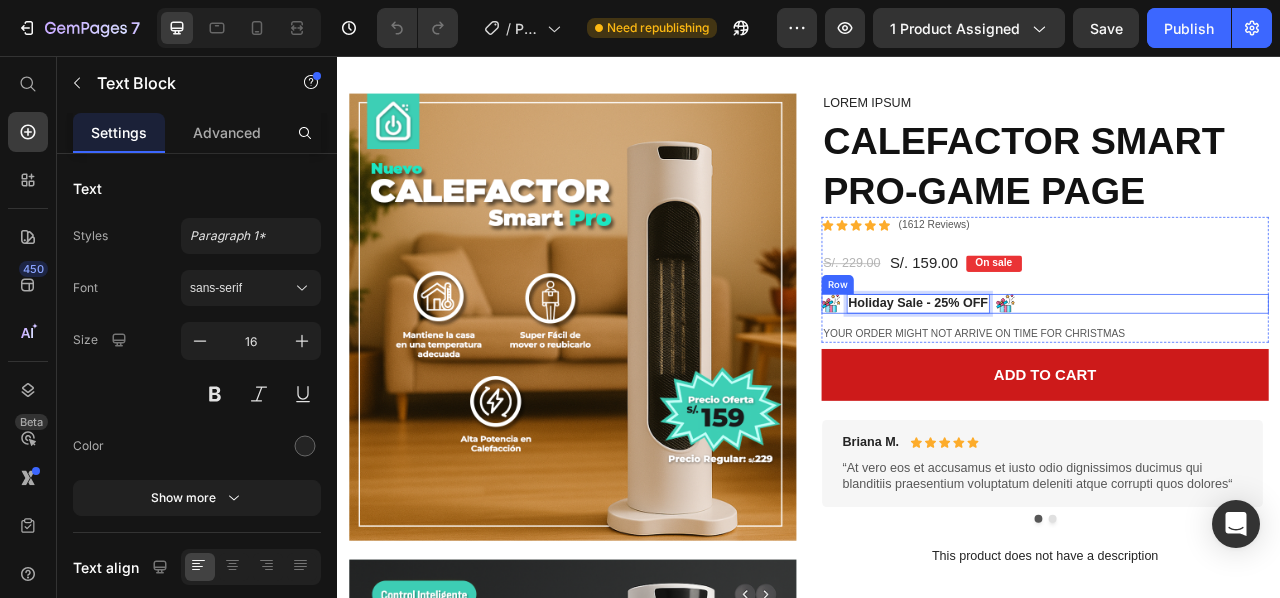 click at bounding box center [965, 371] 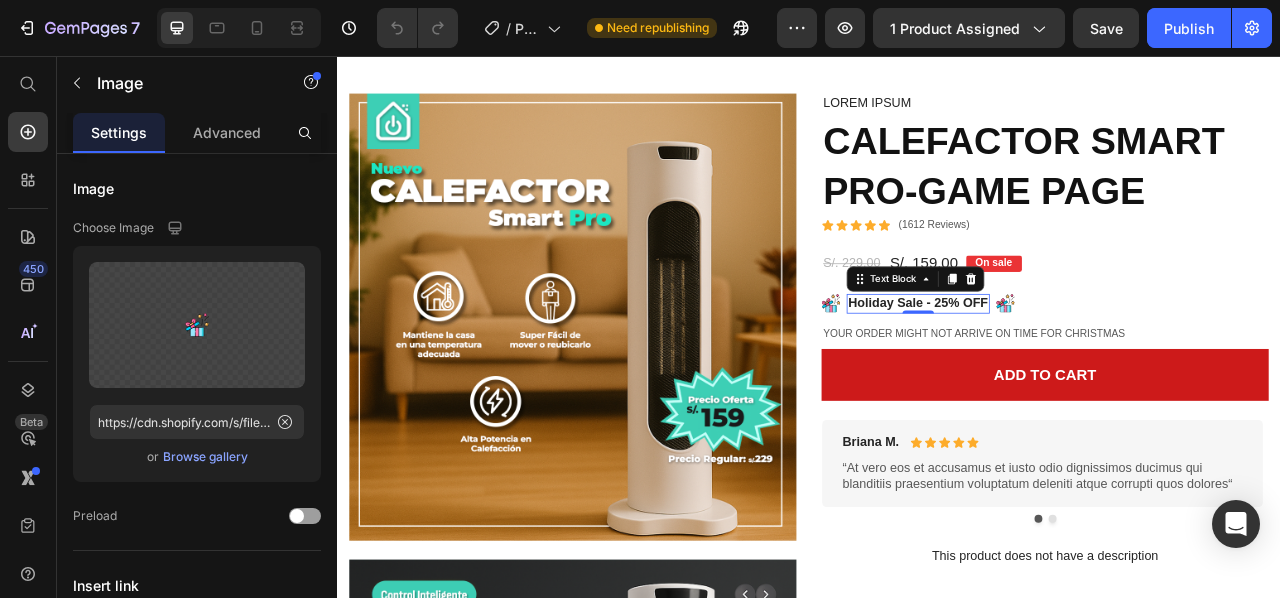 click on "Holiday Sale - 25% OFF" at bounding box center (1076, 371) 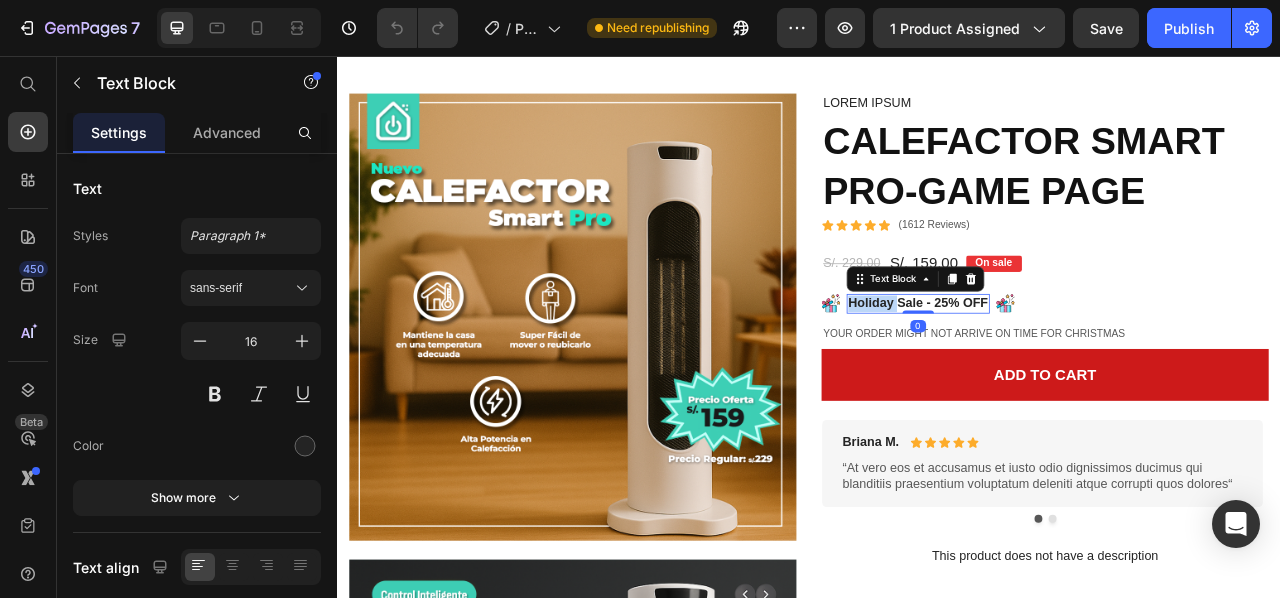 click on "Holiday Sale - 25% OFF" at bounding box center (1076, 371) 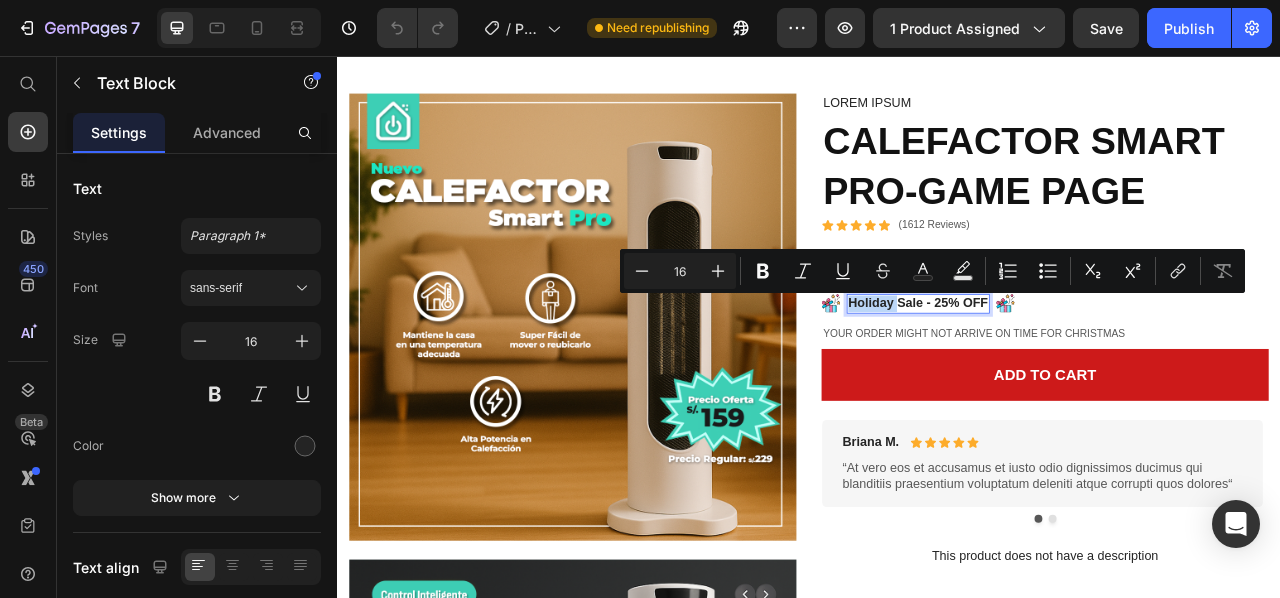 click on "Holiday Sale - 25% OFF" at bounding box center [1076, 371] 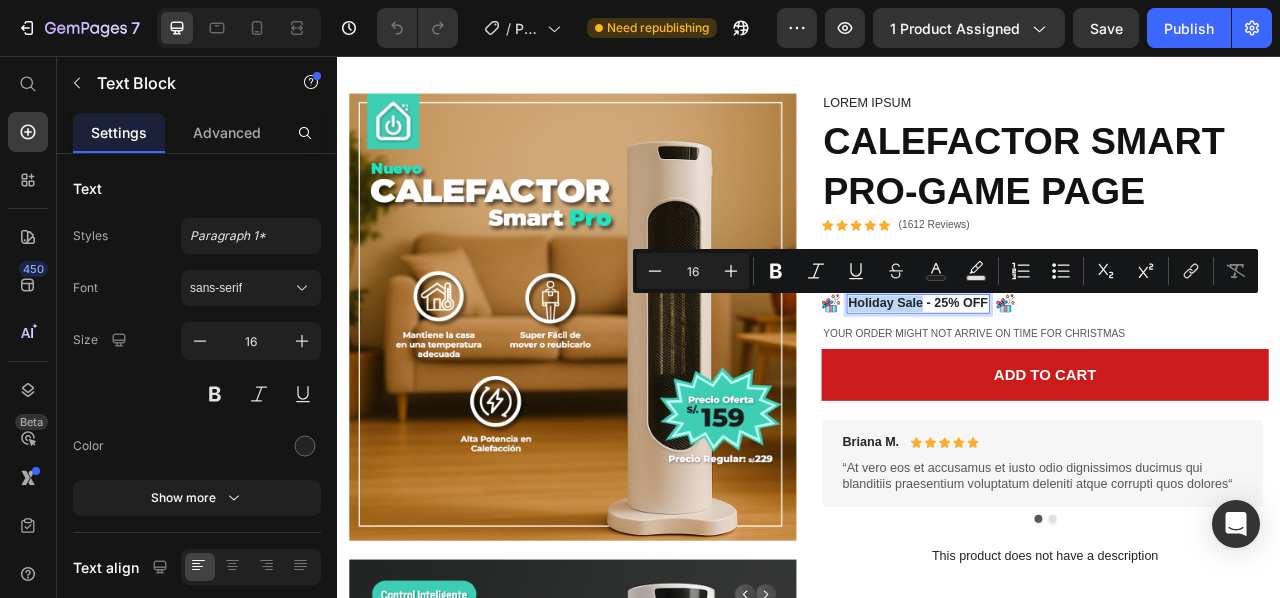 drag, startPoint x: 1072, startPoint y: 373, endPoint x: 977, endPoint y: 373, distance: 95 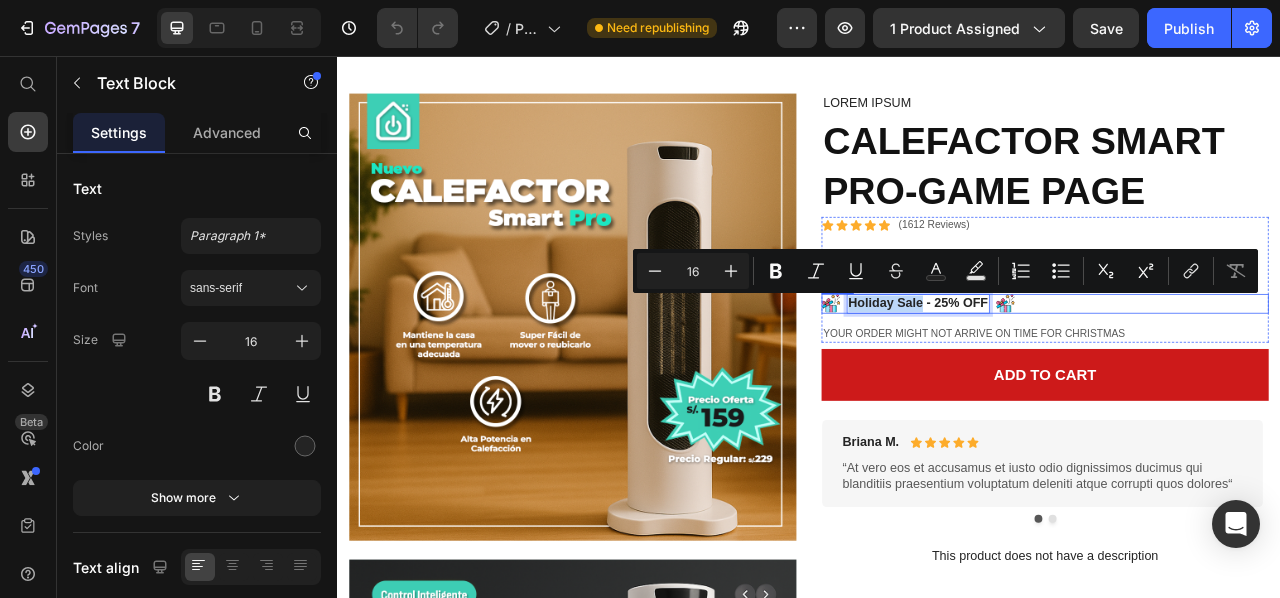 click on "Image Holiday Sale - 25% OFF Text Block   0 Image Row" at bounding box center [1237, 371] 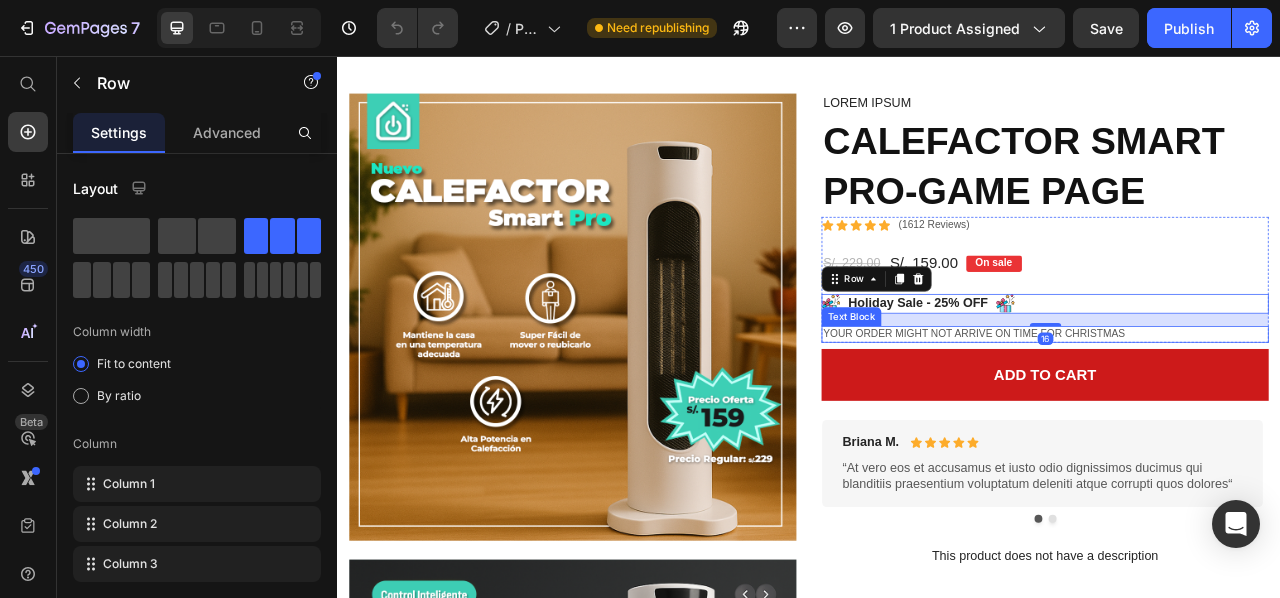 click on "Your order might not arrive on time for Christmas" at bounding box center [1237, 410] 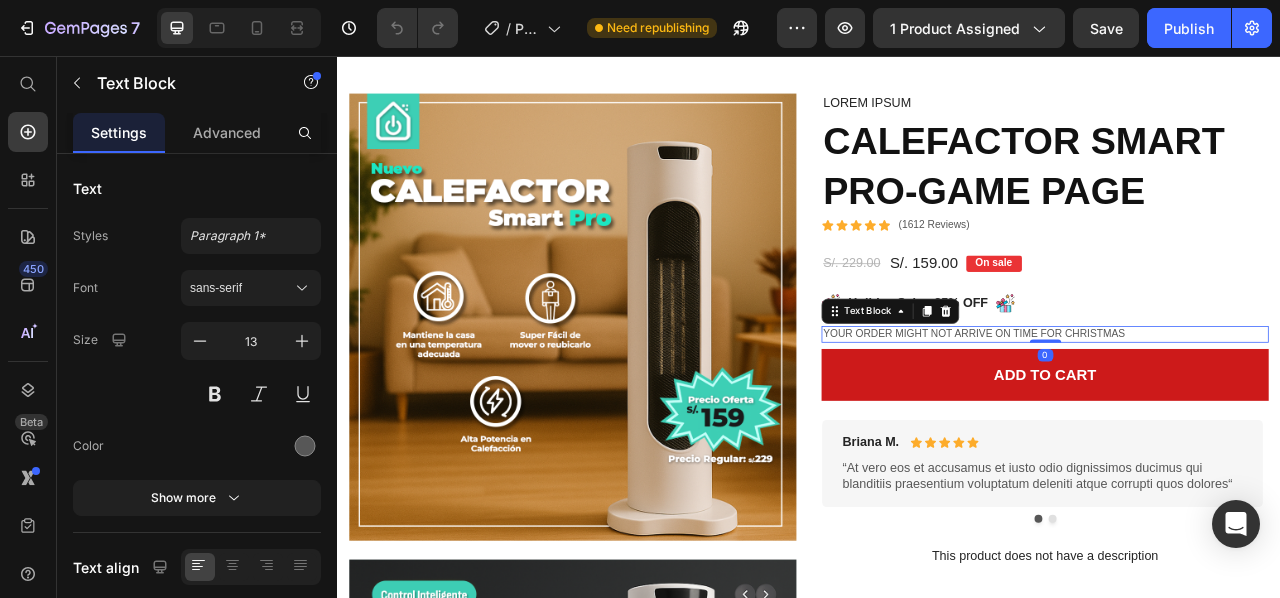 click on "Your order might not arrive on time for Christmas" at bounding box center [1237, 410] 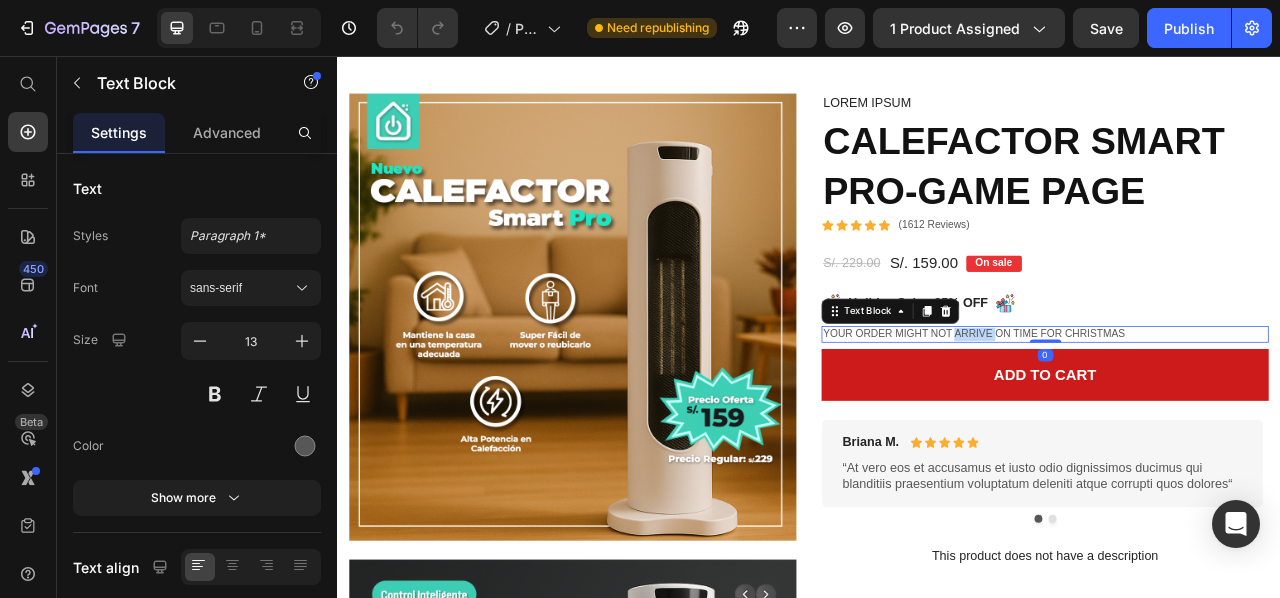 click on "Your order might not arrive on time for Christmas" at bounding box center (1237, 410) 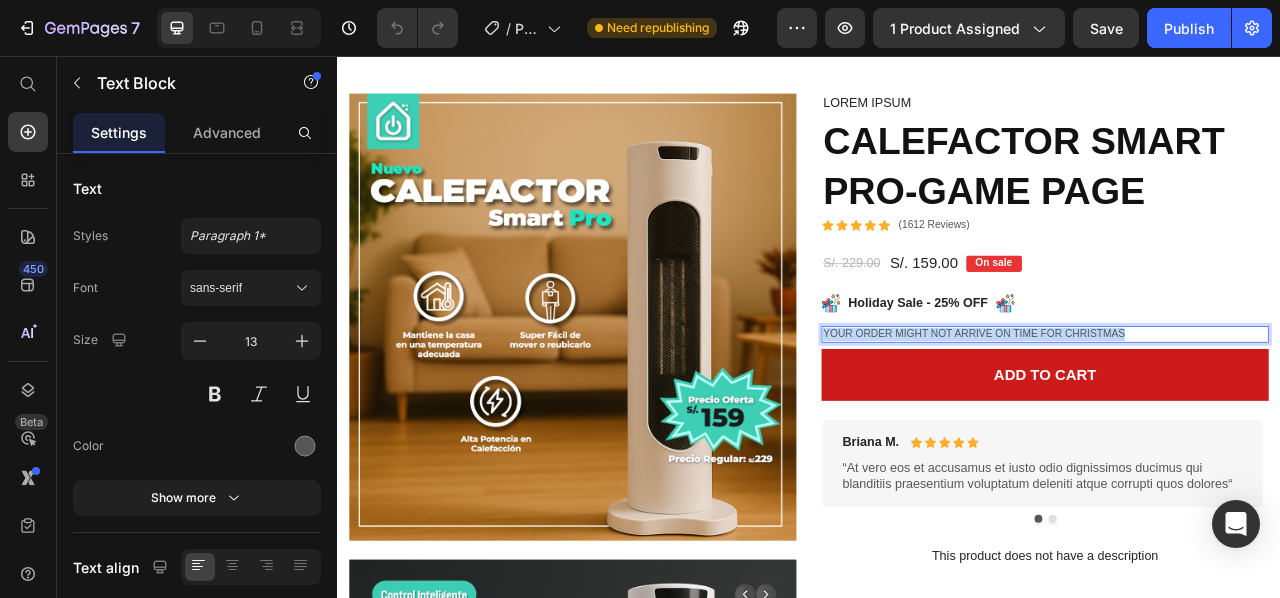 click on "Your order might not arrive on time for Christmas" at bounding box center (1237, 410) 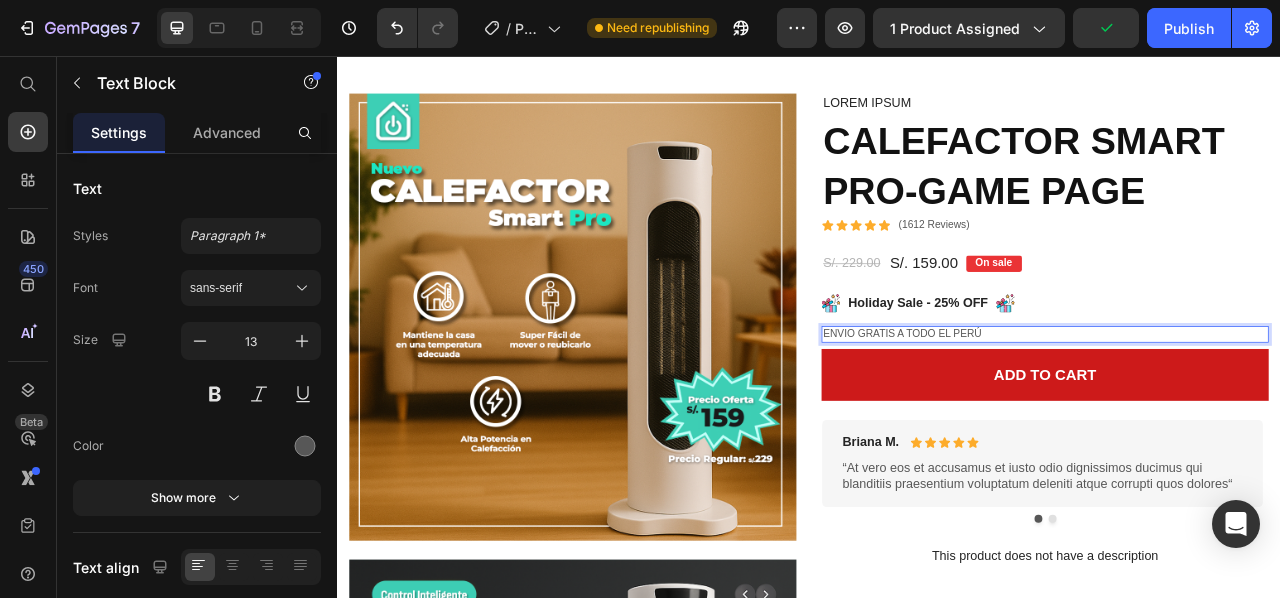 click on "Envio GRATIS A TODO EL PERÚ" at bounding box center [1237, 410] 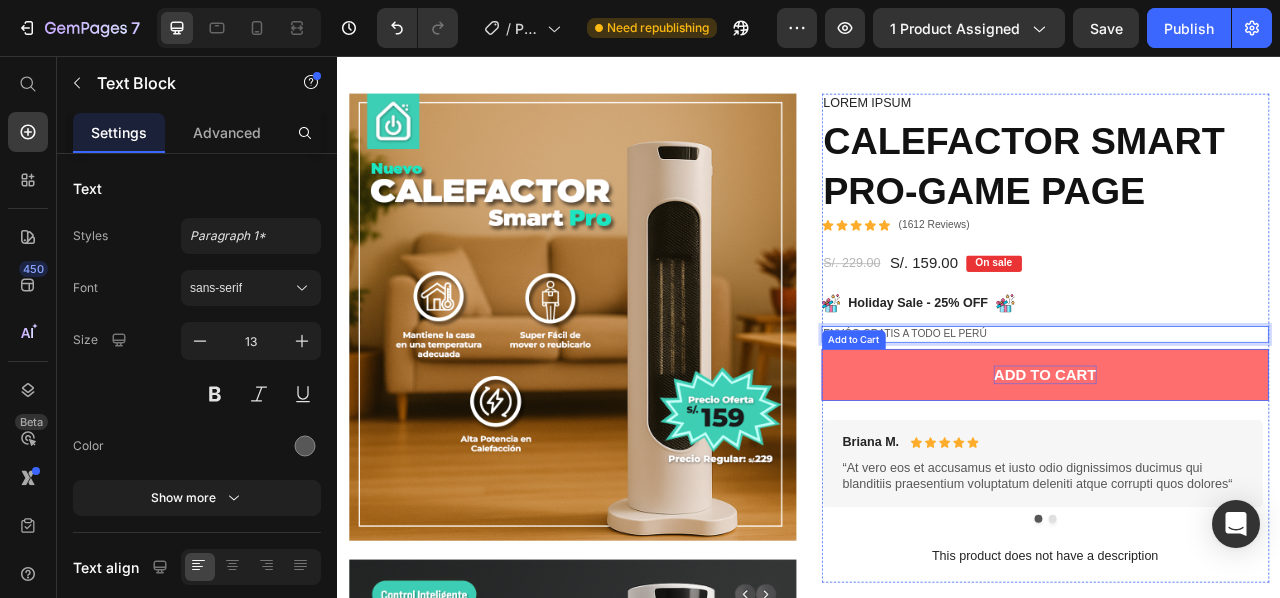click on "Add to cart" at bounding box center (1237, 462) 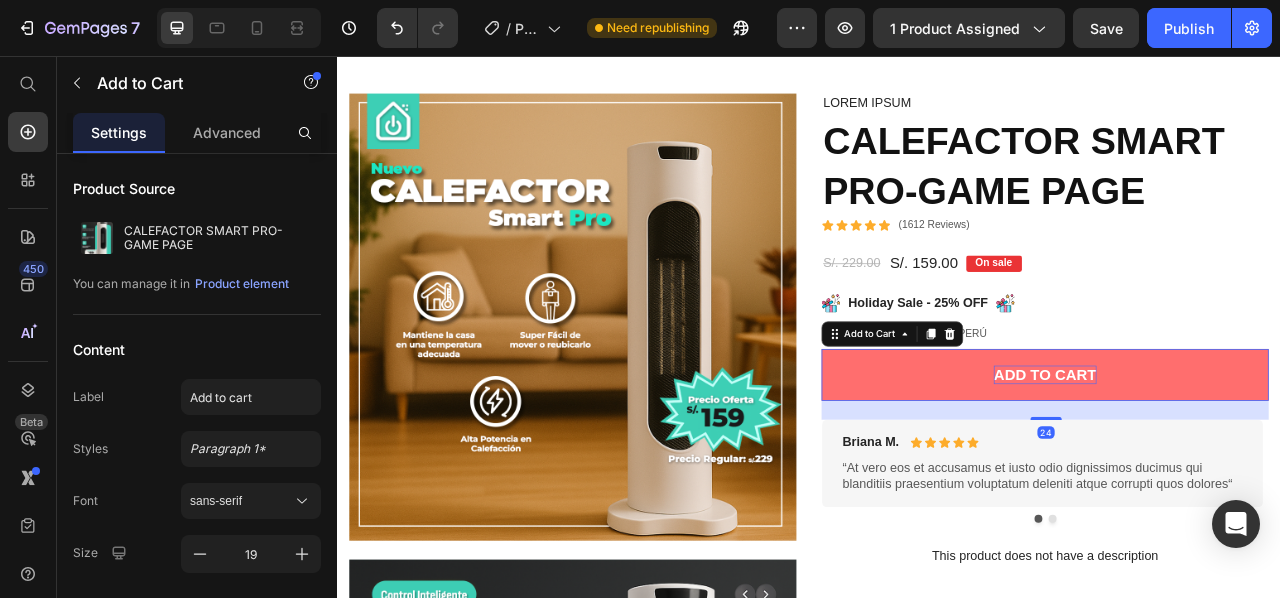 click on "Add to cart" at bounding box center [1237, 462] 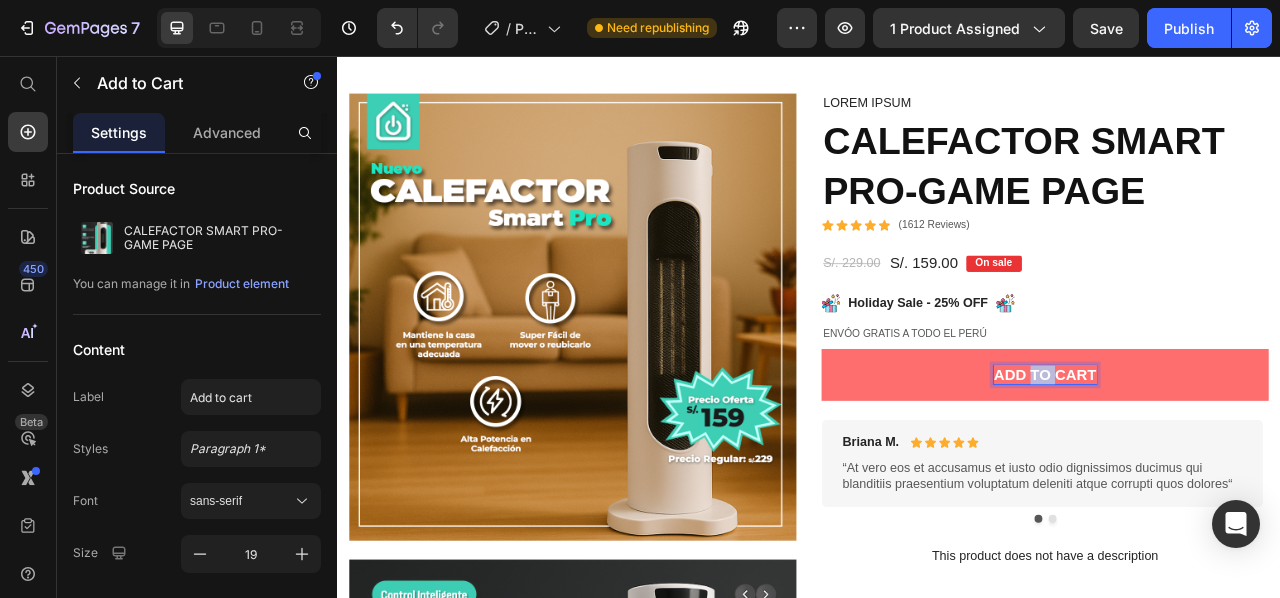 click on "Add to cart" at bounding box center (1237, 462) 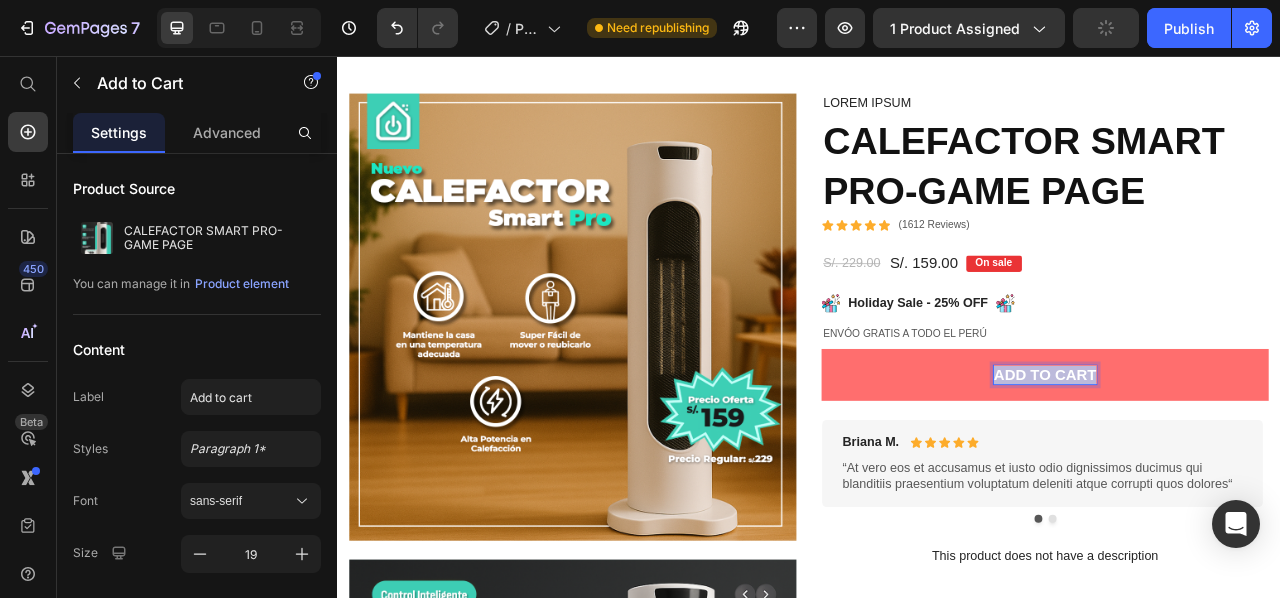 click on "Add to cart" at bounding box center [1237, 462] 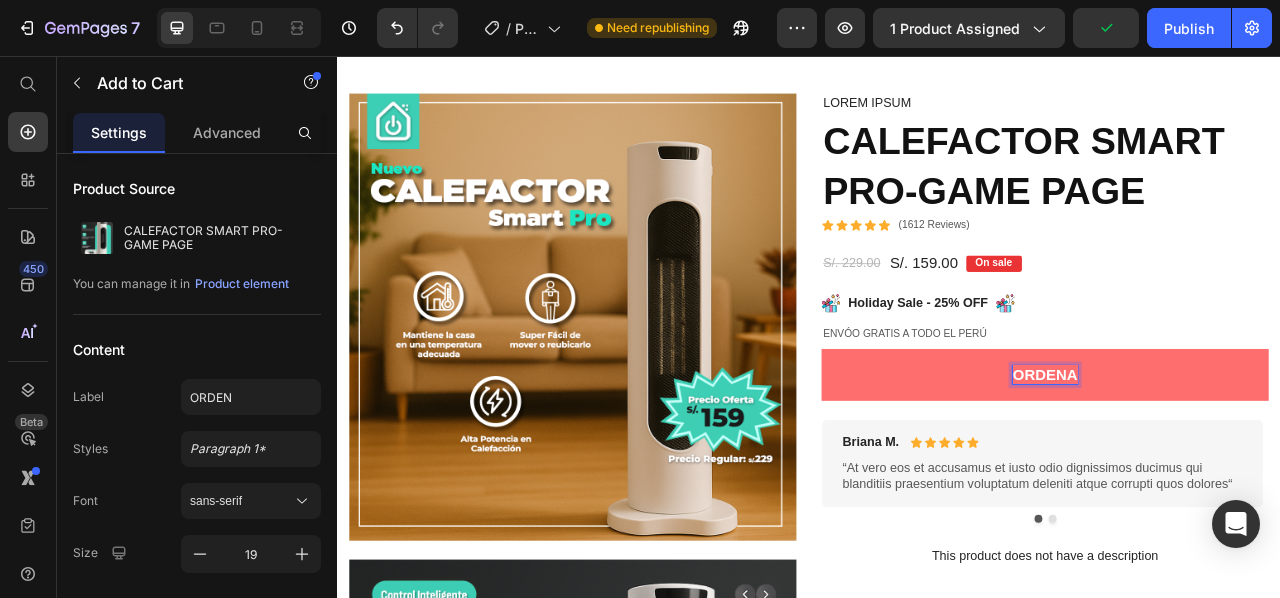 click on "ORDENA" at bounding box center [1237, 462] 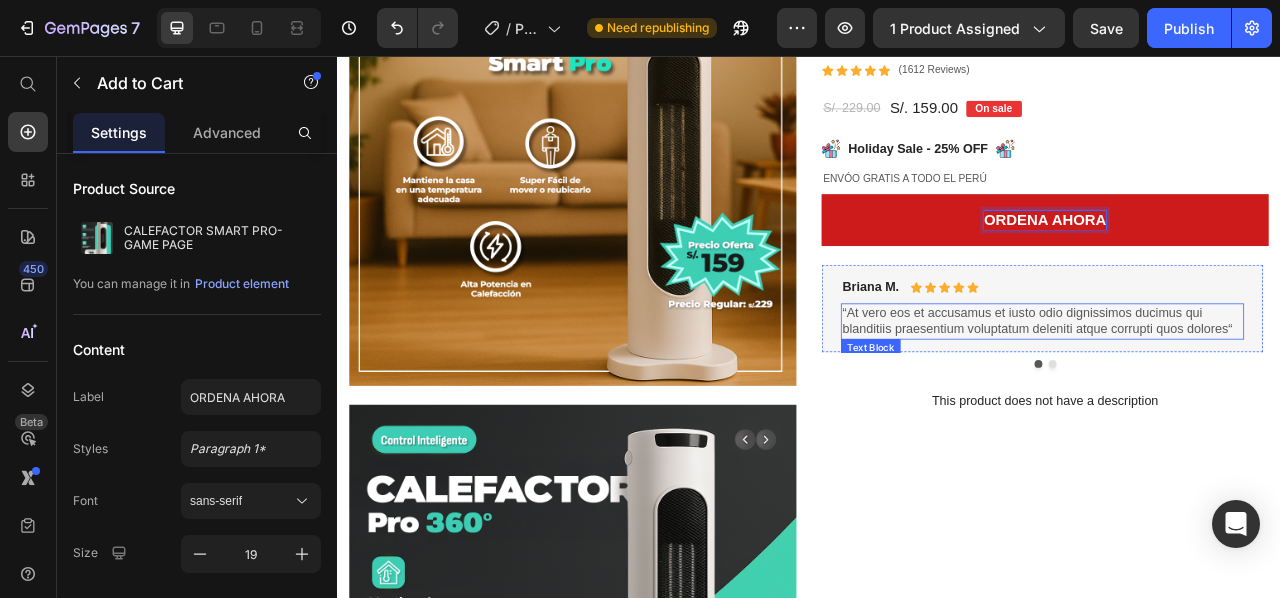 scroll, scrollTop: 900, scrollLeft: 0, axis: vertical 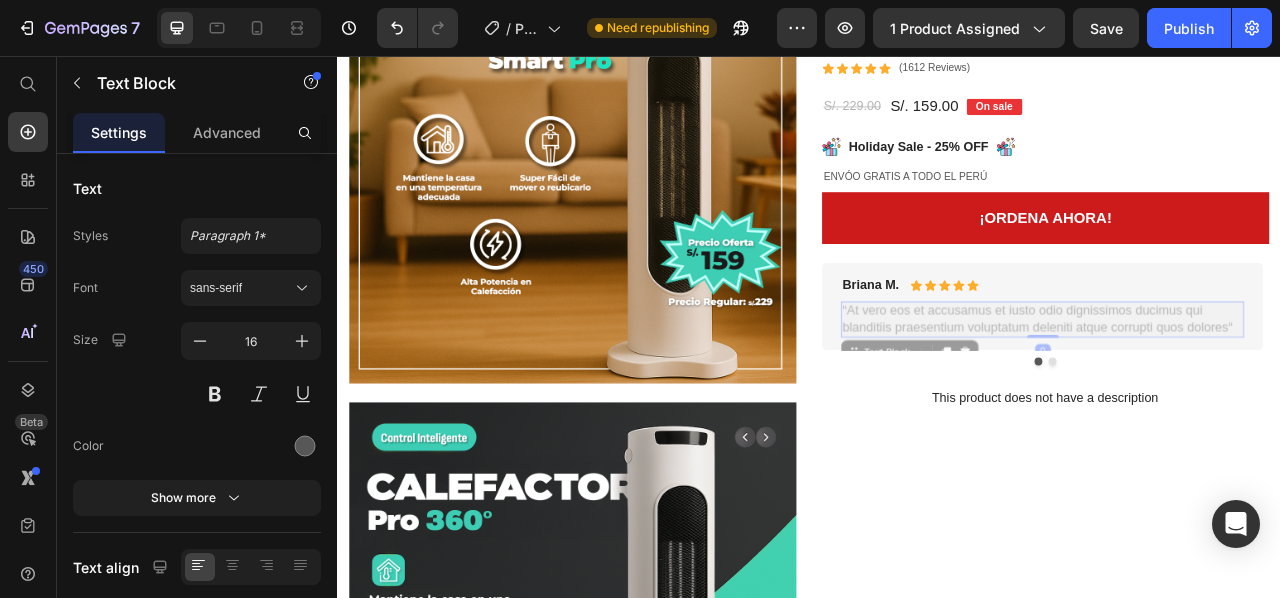 click on "“At vero eos et accusamus et iusto odio dignissimos ducimus qui blanditiis praesentium voluptatum deleniti atque corrupti quos dolores“" at bounding box center [337, 56] 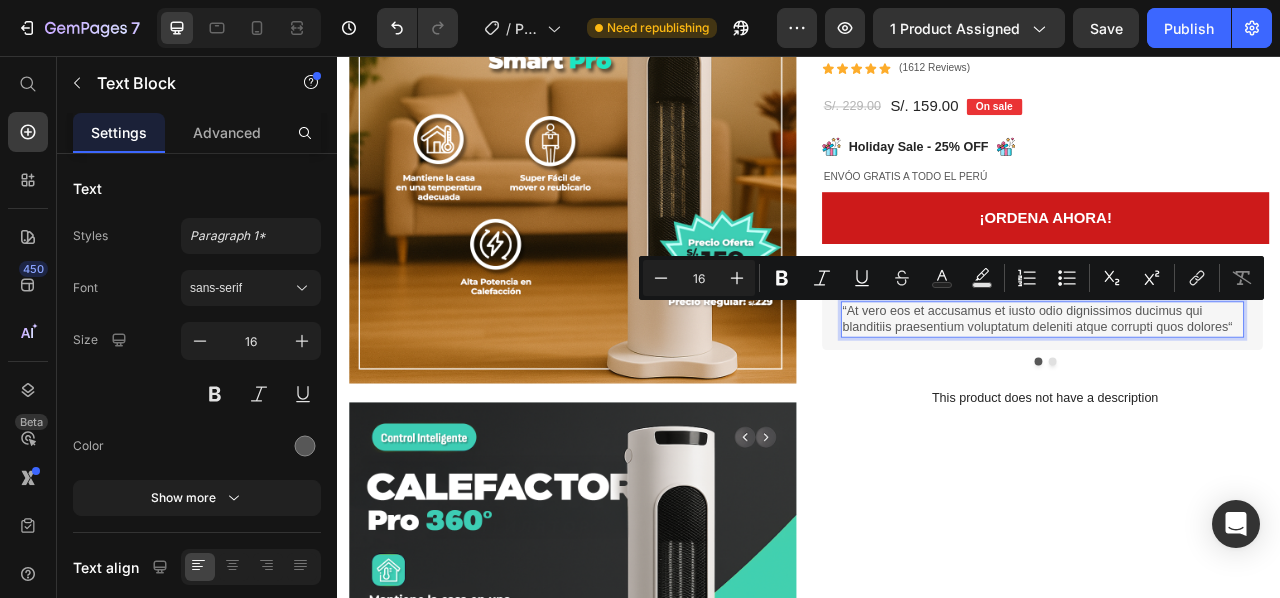 click on "“At vero eos et accusamus et iusto odio dignissimos ducimus qui blanditiis praesentium voluptatum deleniti atque corrupti quos dolores“" at bounding box center (1233, 391) 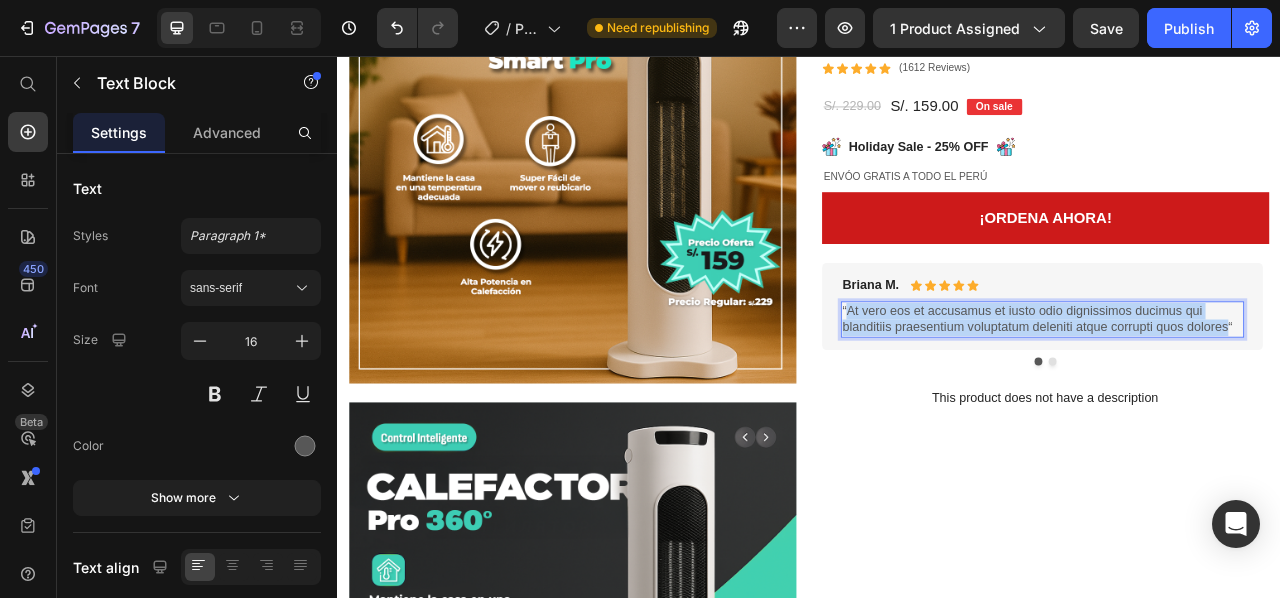 drag, startPoint x: 981, startPoint y: 376, endPoint x: 1459, endPoint y: 407, distance: 479.00418 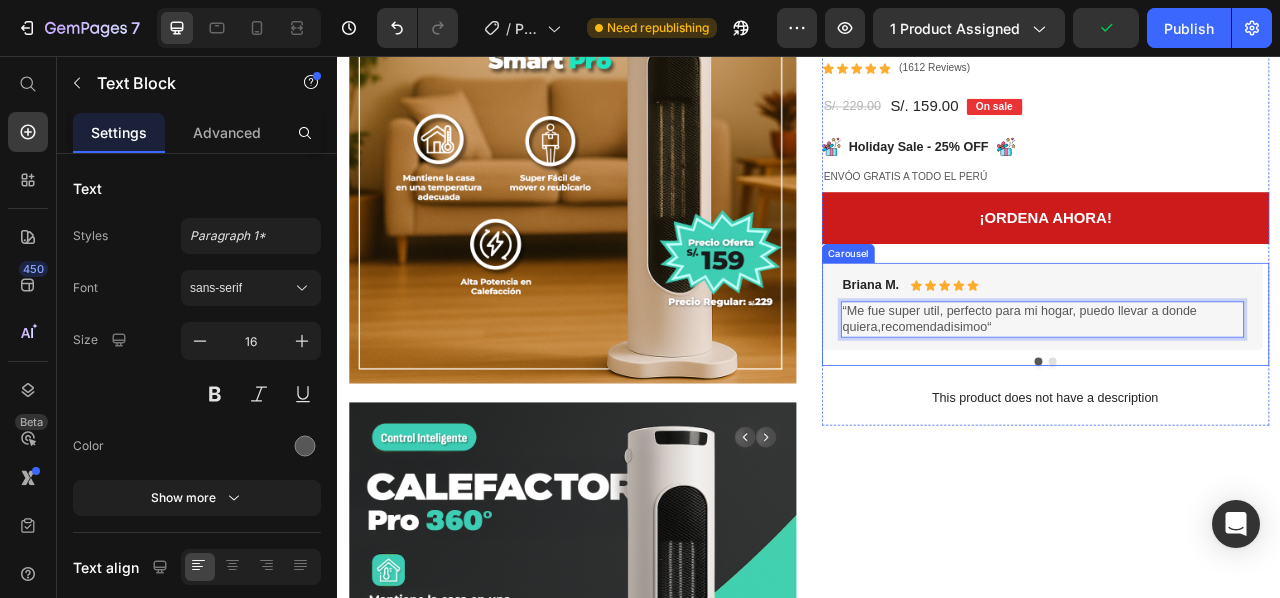 click at bounding box center (1247, 445) 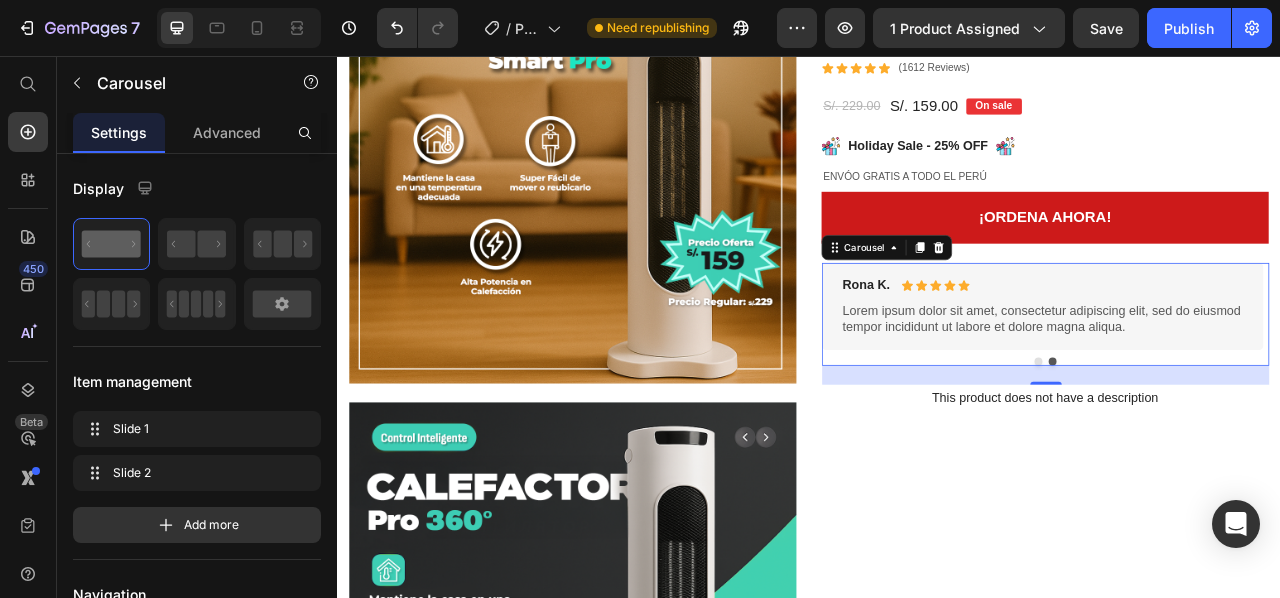 click on "[FIRST] [LAST]. Text Block Icon Icon Icon Icon Icon Icon List Row “Me fue super util, perfecto para mi [LOCATION], puedo llevar a donde quiera, recomendadisimoo“ Text Block Row [FIRST] [LAST]. Text Block Icon Icon Icon Icon Icon Icon List Row Lorem ipsum dolor sit amet, consectetur adipiscing elit, sed do eiusmod tempor incididunt ut labore et dolore magna aliqua. Text Block Row" at bounding box center (1237, 384) 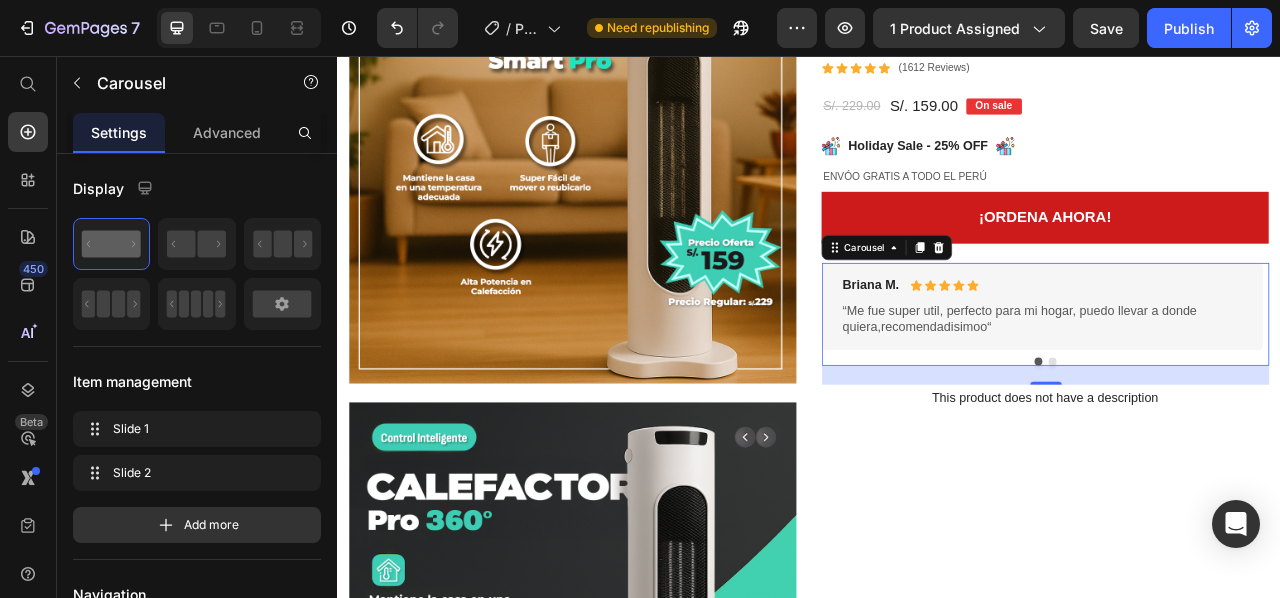 click at bounding box center [1247, 445] 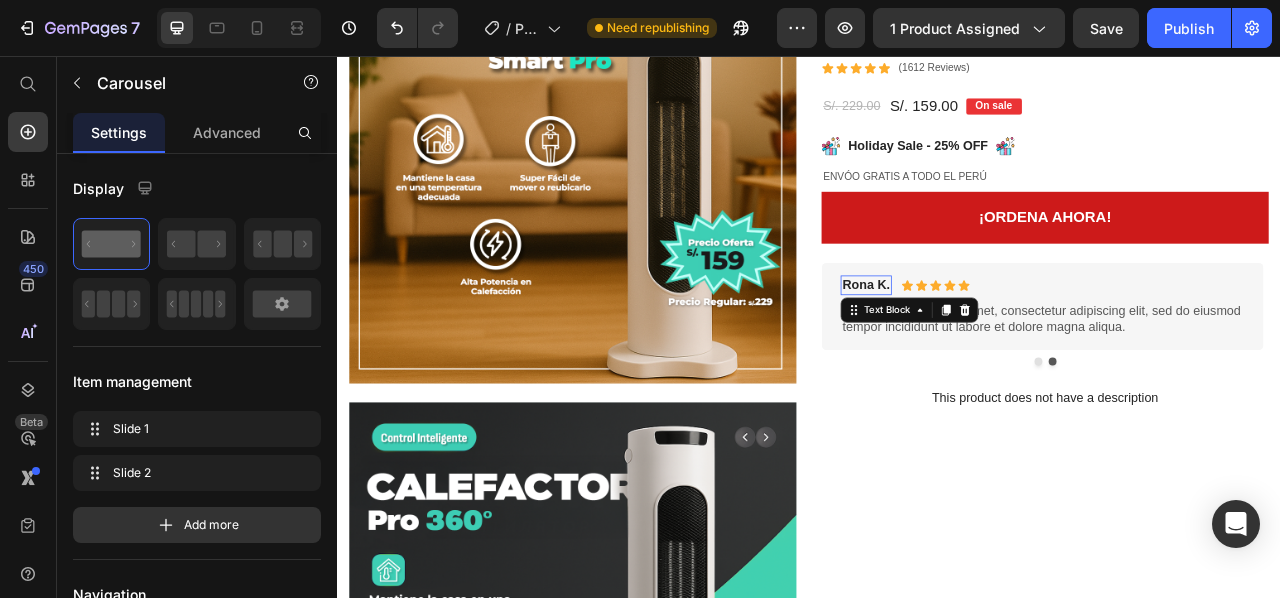 click on "Rona K." at bounding box center (1009, 347) 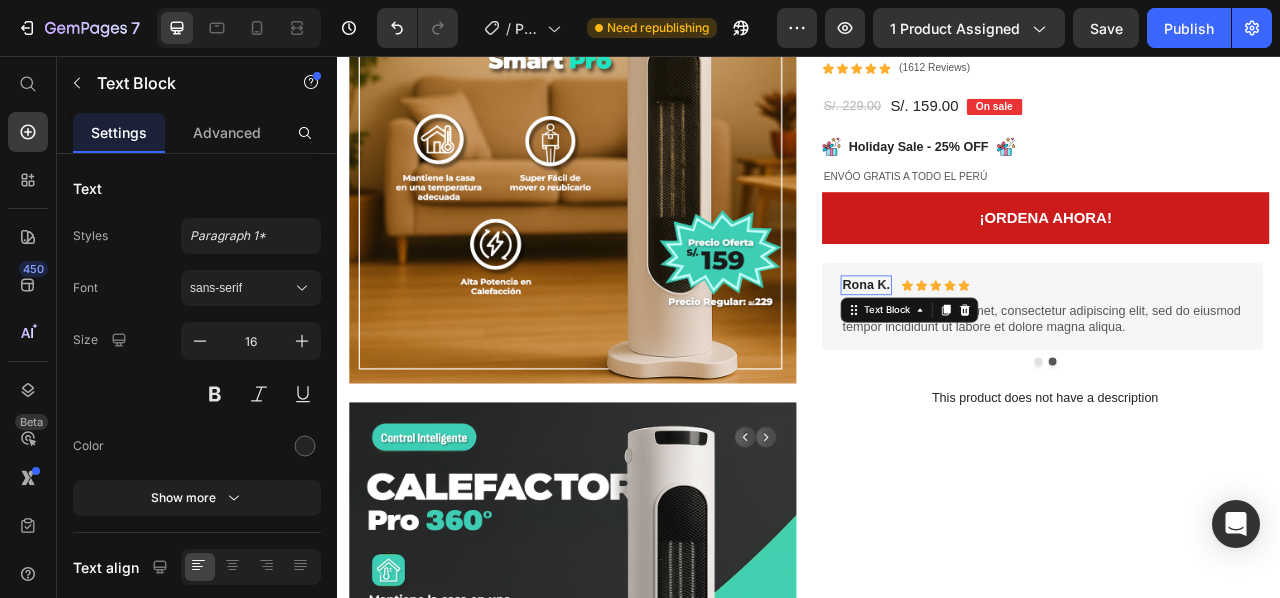 click on "Rona K." at bounding box center [1009, 347] 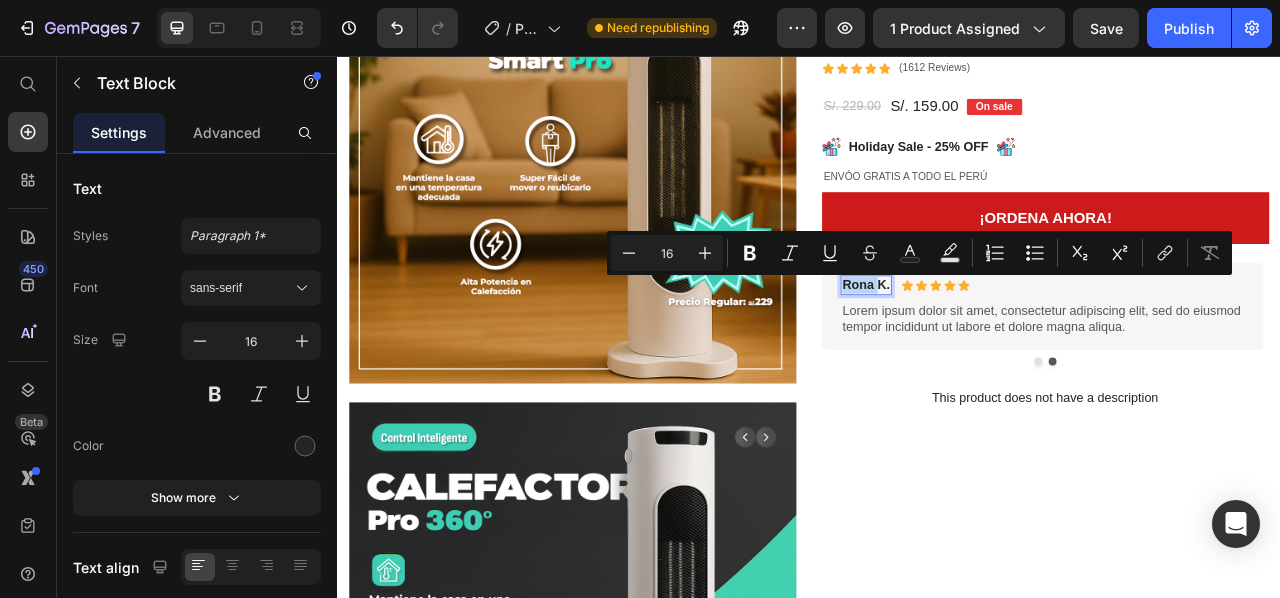 click on "Rona K." at bounding box center (1009, 347) 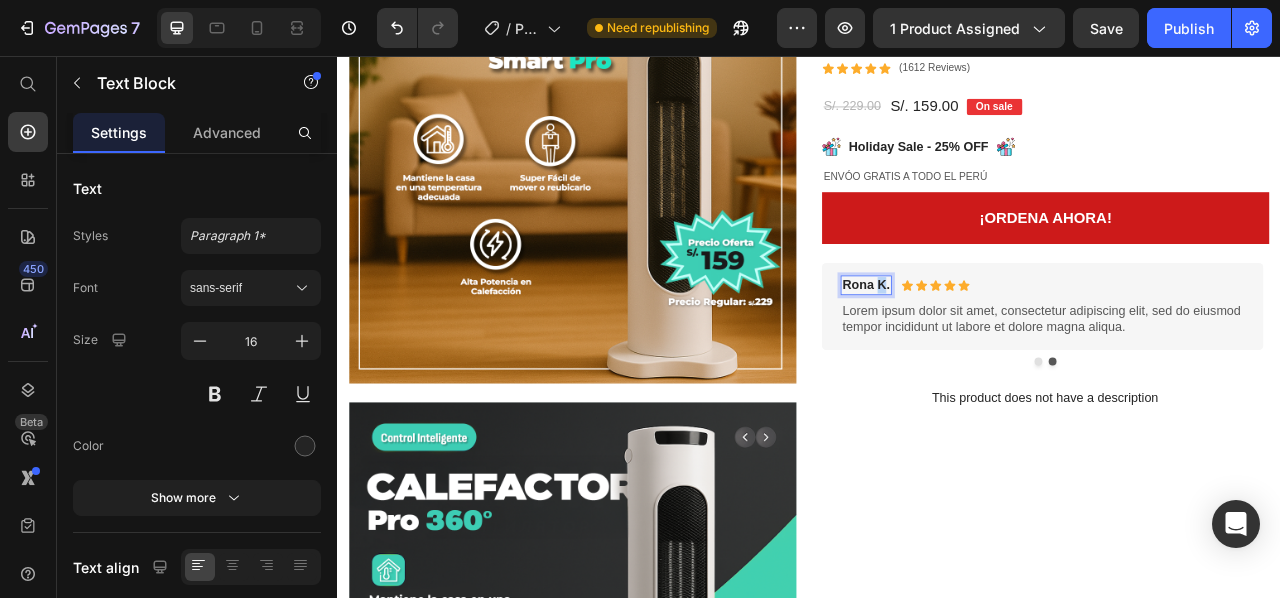 click on "Rona K." at bounding box center [1009, 347] 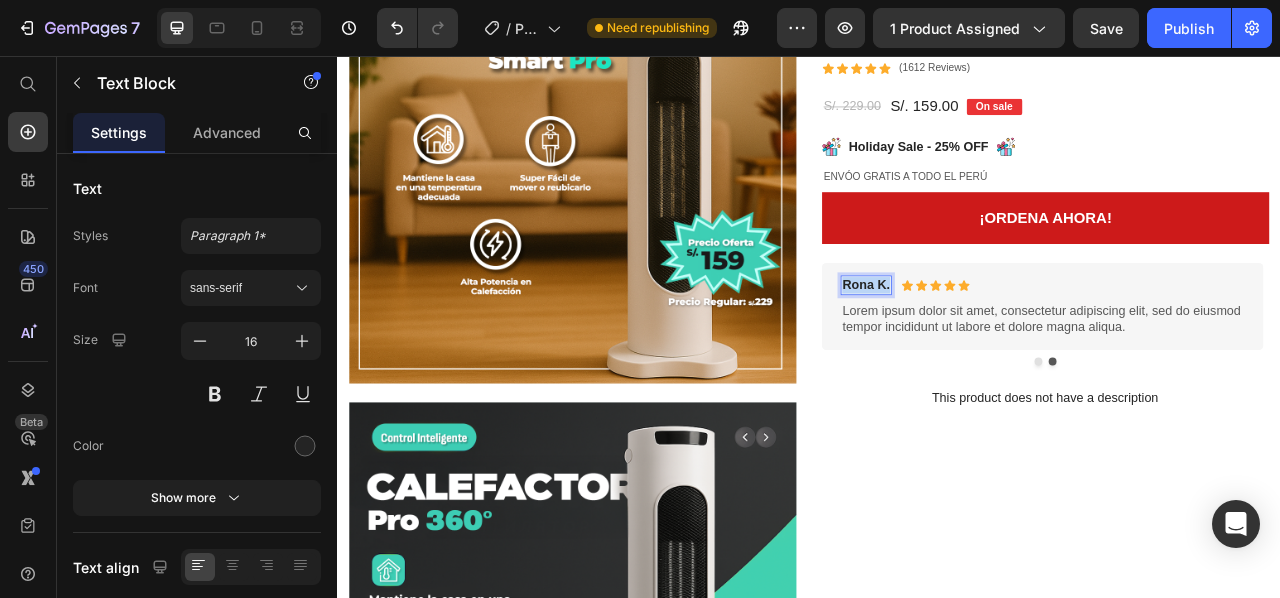 click on "Rona K." at bounding box center [1009, 347] 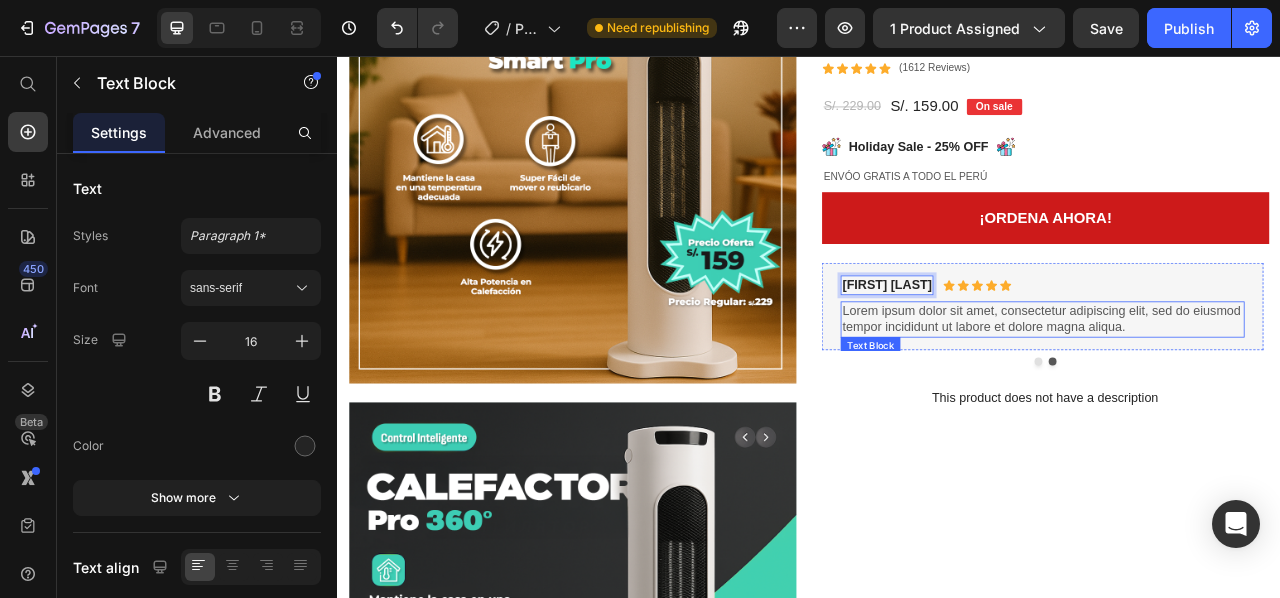 click on "Lorem ipsum dolor sit amet, consectetur adipiscing elit, sed do eiusmod tempor incididunt ut labore et dolore magna aliqua." at bounding box center (1233, 391) 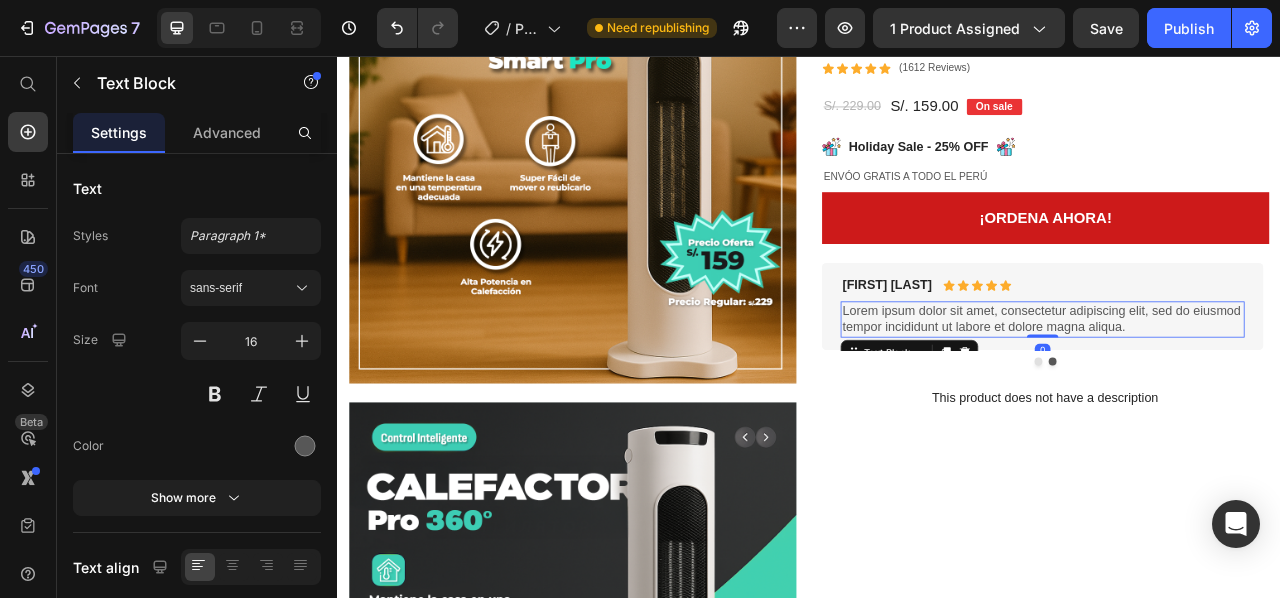 click on "Lorem ipsum dolor sit amet, consectetur adipiscing elit, sed do eiusmod tempor incididunt ut labore et dolore magna aliqua." at bounding box center [1233, 391] 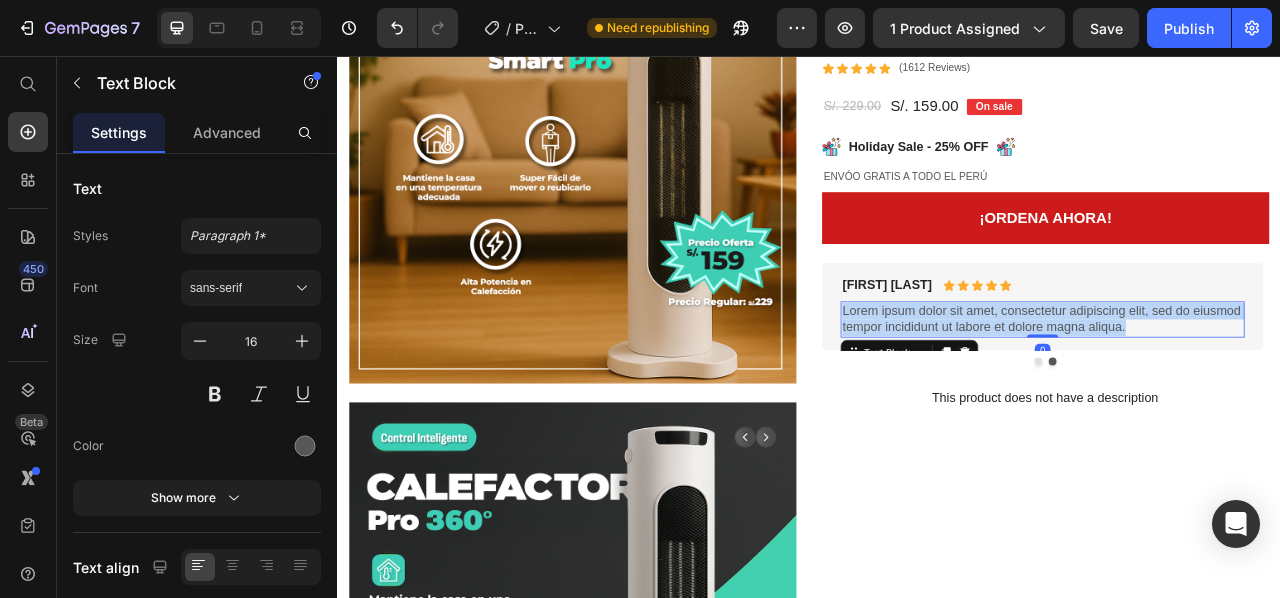 click on "Lorem ipsum dolor sit amet, consectetur adipiscing elit, sed do eiusmod tempor incididunt ut labore et dolore magna aliqua." at bounding box center (1233, 391) 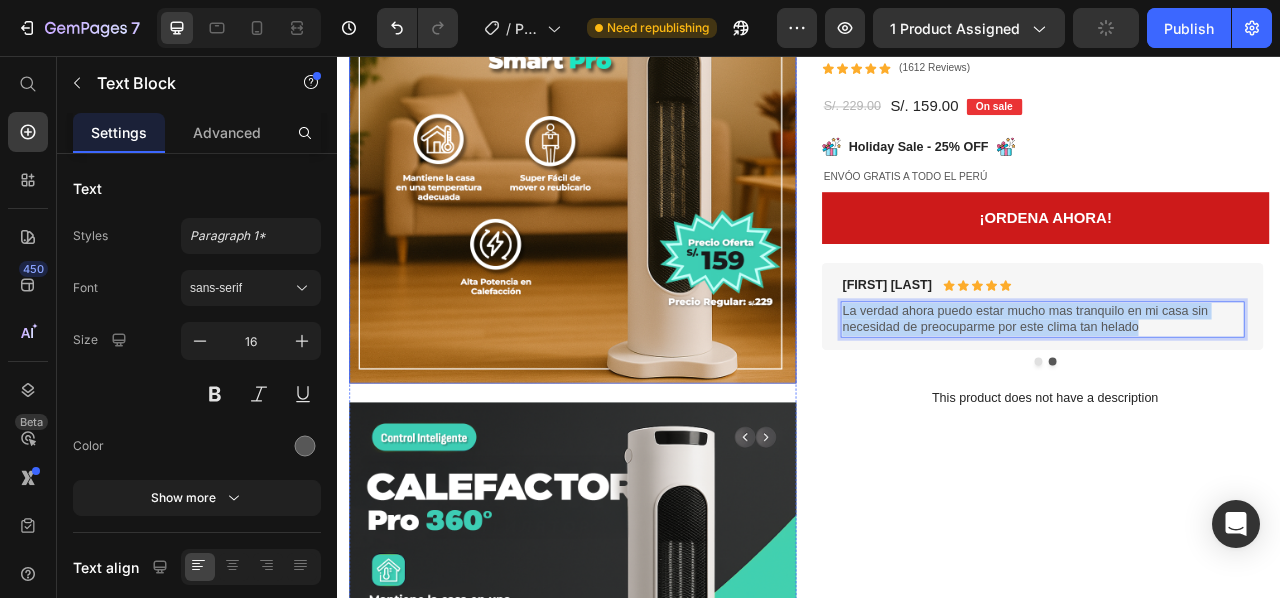 drag, startPoint x: 1391, startPoint y: 404, endPoint x: 759, endPoint y: 340, distance: 635.23224 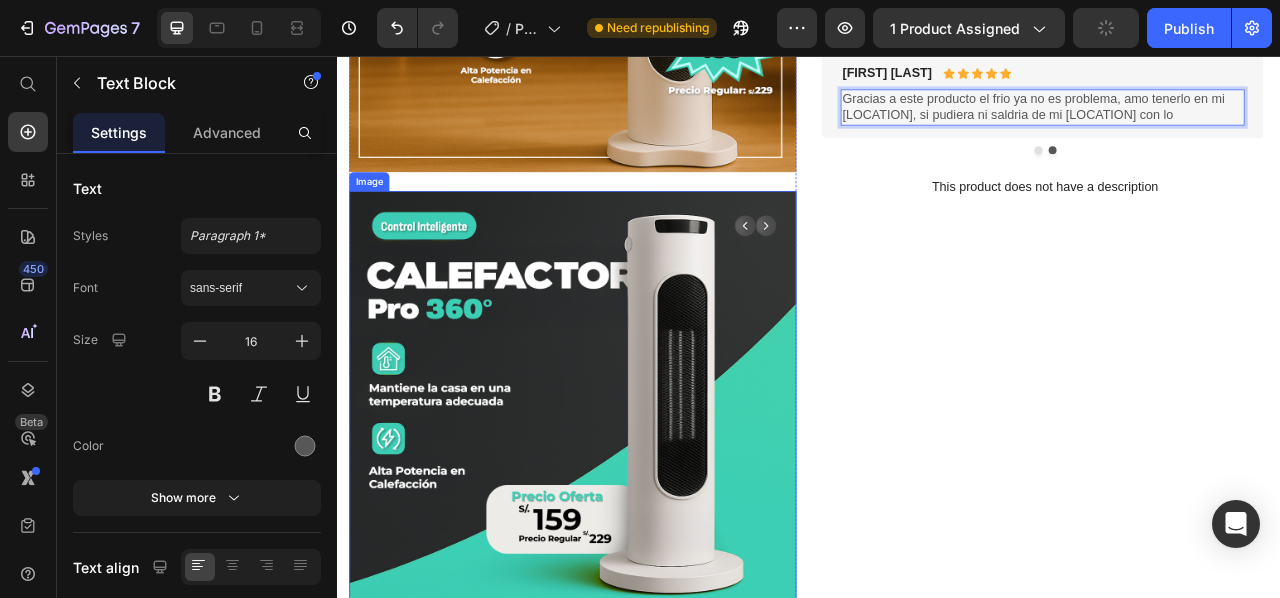 scroll, scrollTop: 1048, scrollLeft: 0, axis: vertical 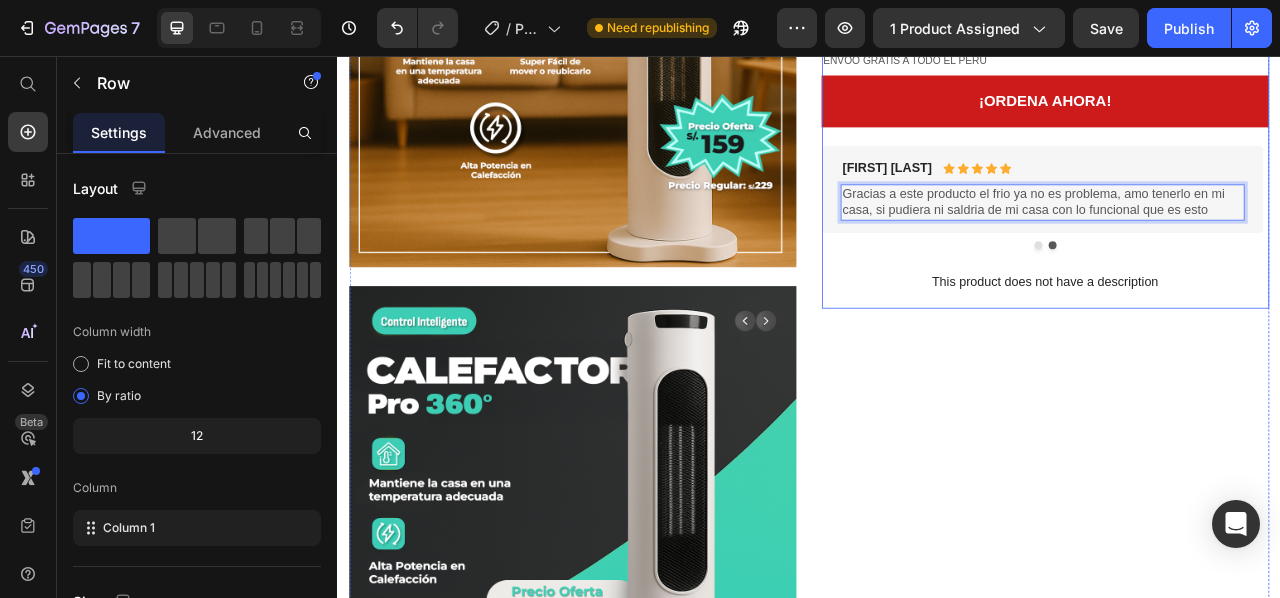 click on "Lorem ipsum Text Block CALEFACTOR SMART PRO-GAME PAGE Product Title Icon Icon Icon Icon Icon Icon List (1612 Reviews) Text Block Row S/. 229.00 Product Price S/. 159.00 Product Price On sale Text Block Row Image Holiday Sale - 25% OFF Text Block Image Row EnvÓo GRATIS A TODO EL PERÚ Text Block Row ¡ORDENA AHORA! Add to Cart [FIRST] [LAST]. Text Block Icon Icon Icon Icon Icon Icon List Row “Me fue super util, perfecto para mi [LOCATION], puedo llevar a donde quiera, recomendadisimoo“ Text Block Row [FIRST] [LAST]. Text Block Icon Icon Icon Icon Icon Icon List Row Gracias a este producto el frio ya no es problema, amo tenerlo en mi [LOCATION], si pudiera ni saldria de mi [LOCATION] con lo funcional que es esto Text Block   0 Row Carousel This product does not have a description Product Description" at bounding box center [1237, 67] 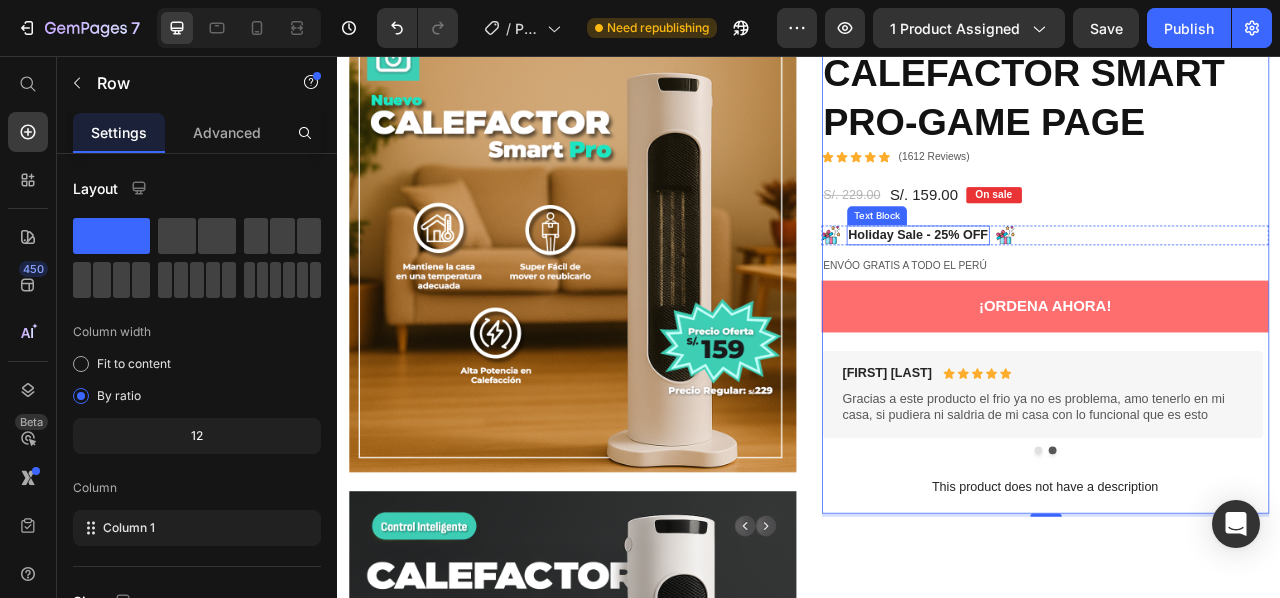 scroll, scrollTop: 848, scrollLeft: 0, axis: vertical 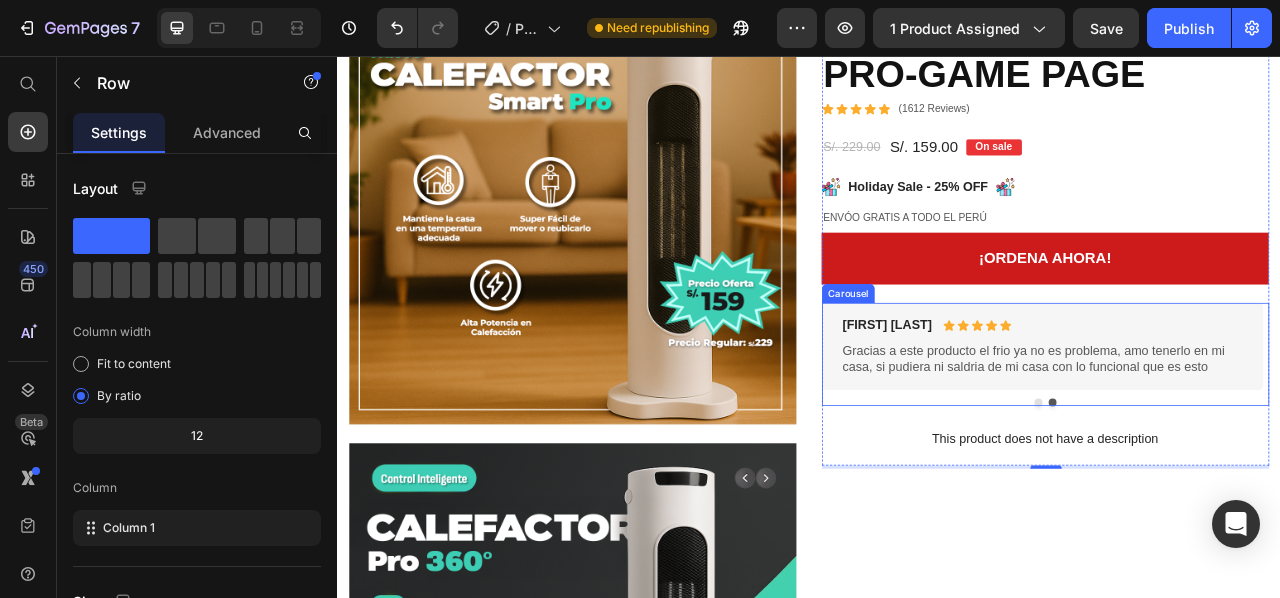click at bounding box center [1229, 497] 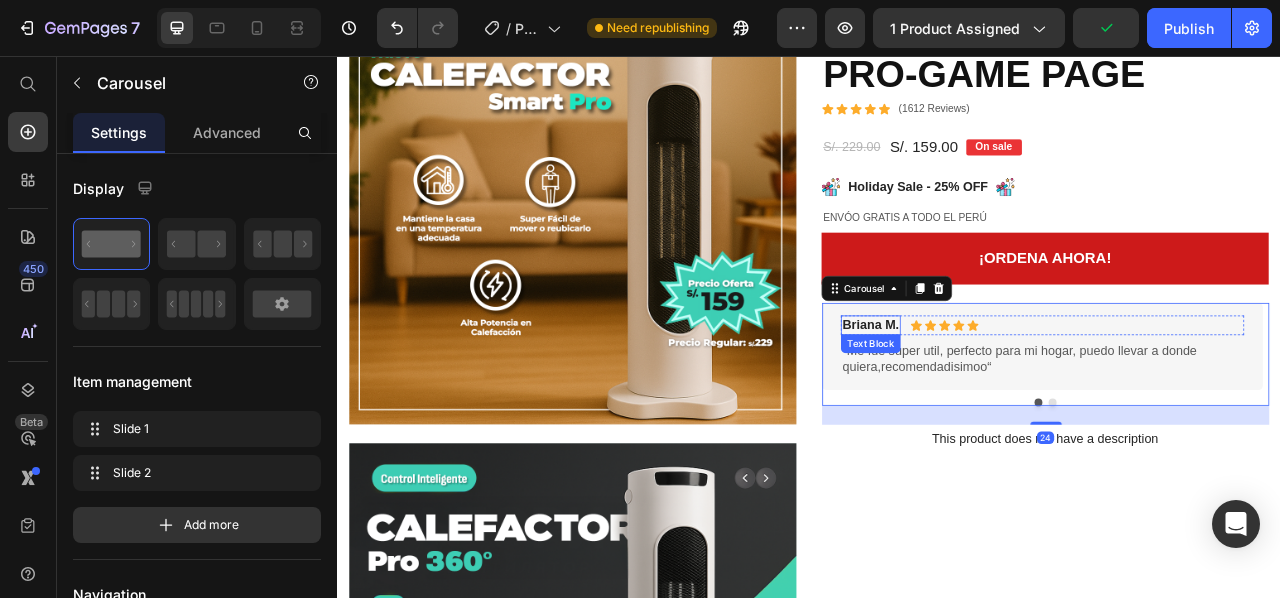 click on "Briana M." at bounding box center [1015, 399] 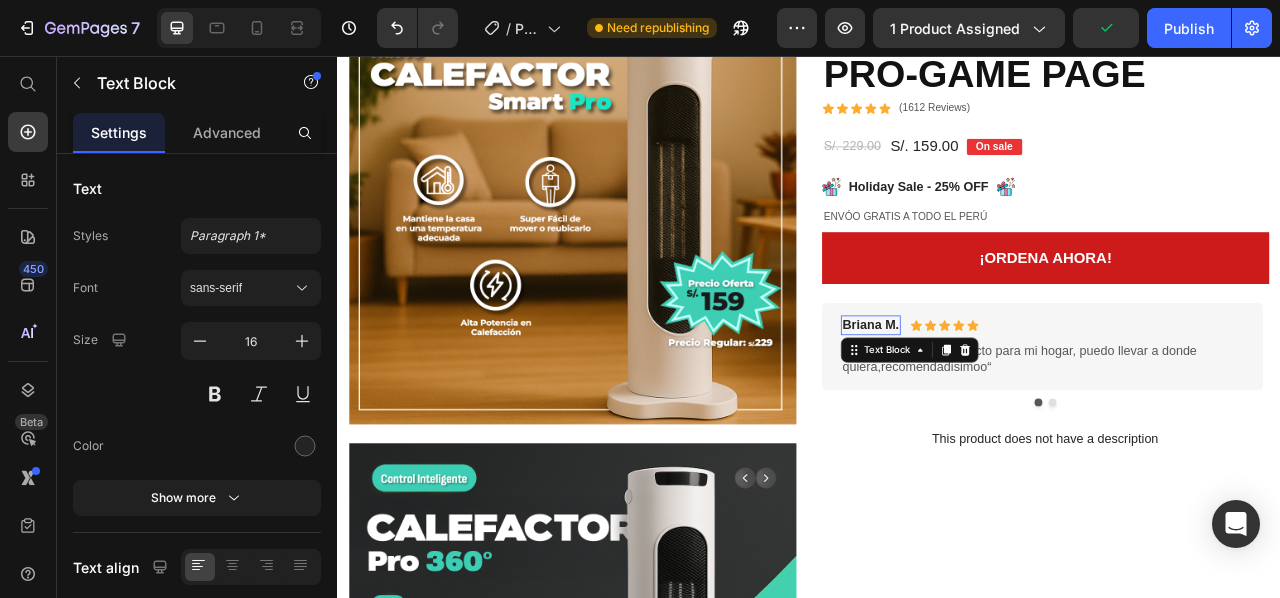 click on "Briana M." at bounding box center (1015, 399) 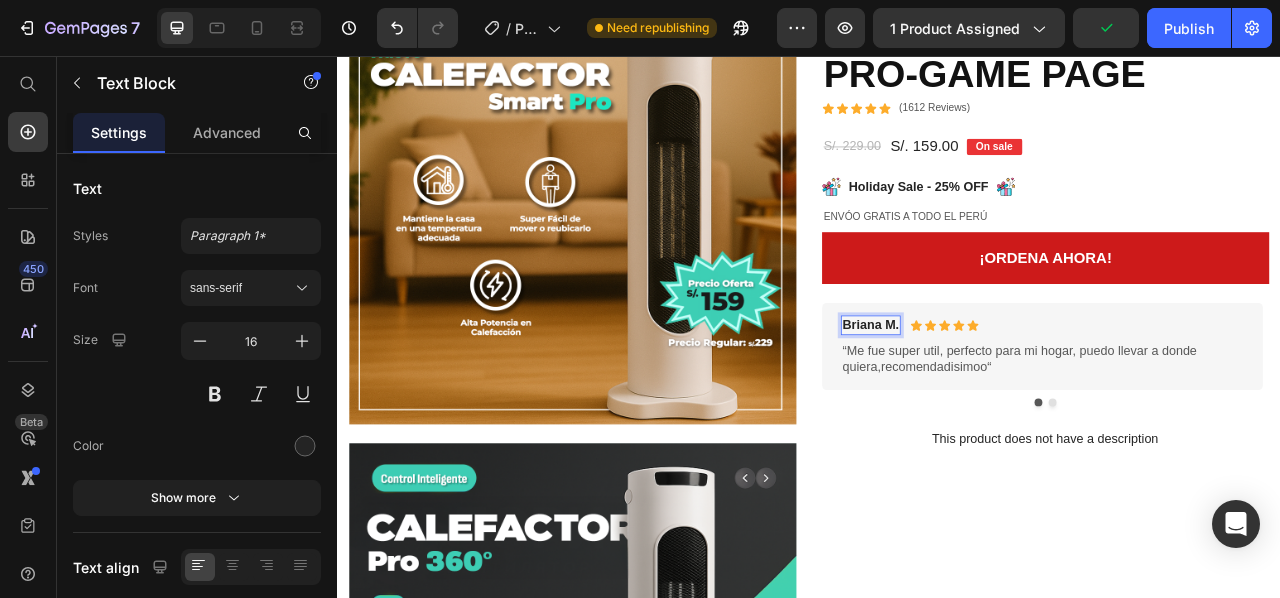 click on "Briana M." at bounding box center [1015, 399] 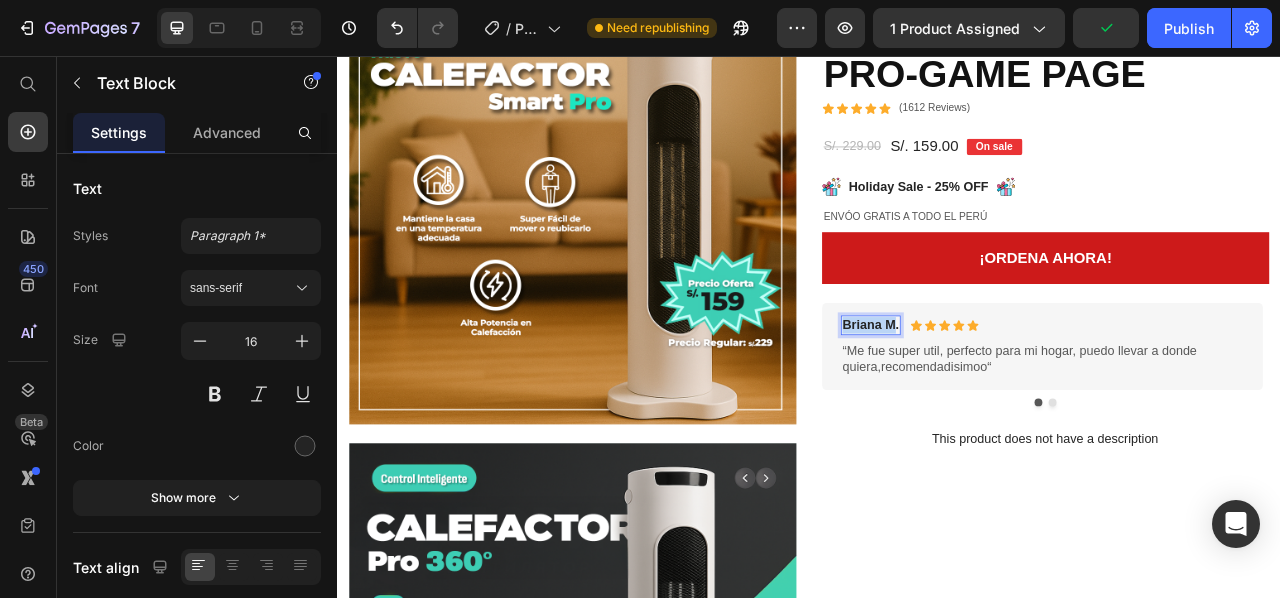 drag, startPoint x: 1037, startPoint y: 401, endPoint x: 951, endPoint y: 401, distance: 86 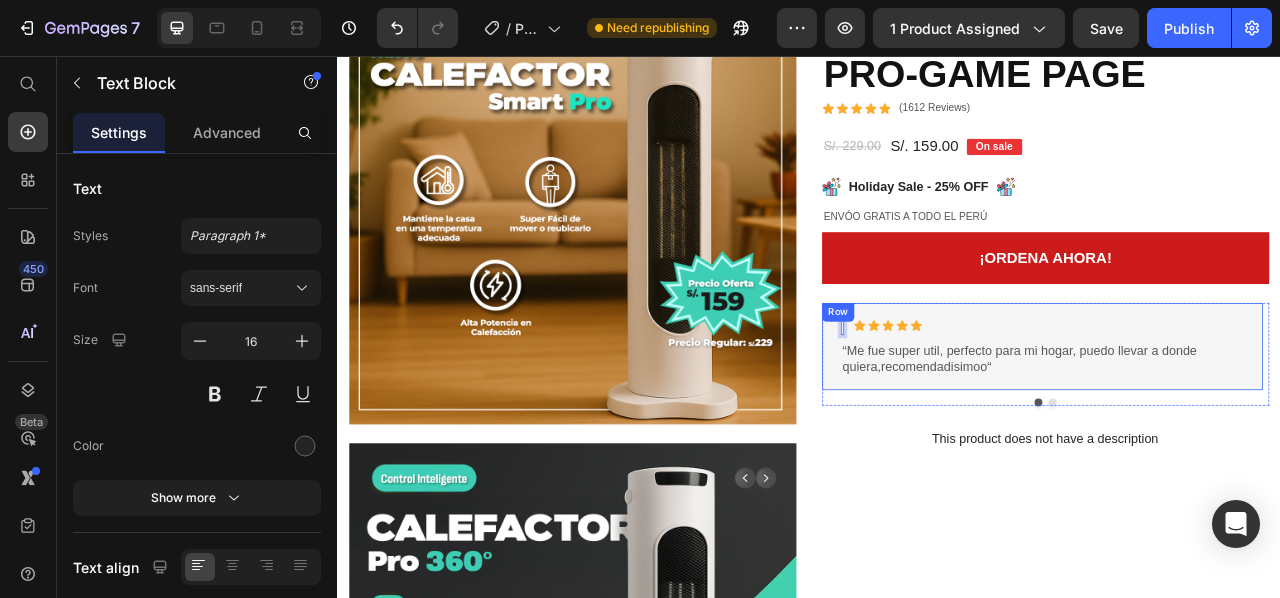 scroll, scrollTop: 842, scrollLeft: 0, axis: vertical 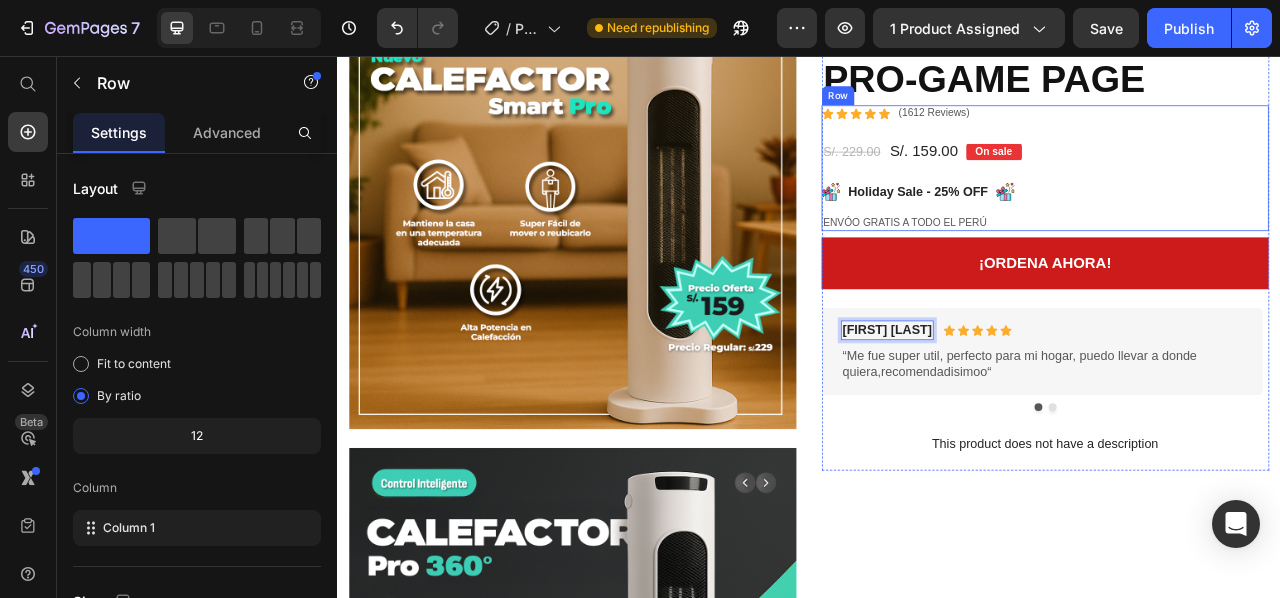 click on "Icon Icon Icon Icon Icon Icon List (1612 Reviews) Text Block Row S/. 229.00 Product Price S/. 159.00 Product Price On sale Text Block Row Image Holiday Sale - 25% OFF Text Block Image Row EnvÓo GRATIS A TODO EL PERÚ Text Block" at bounding box center (1237, 198) 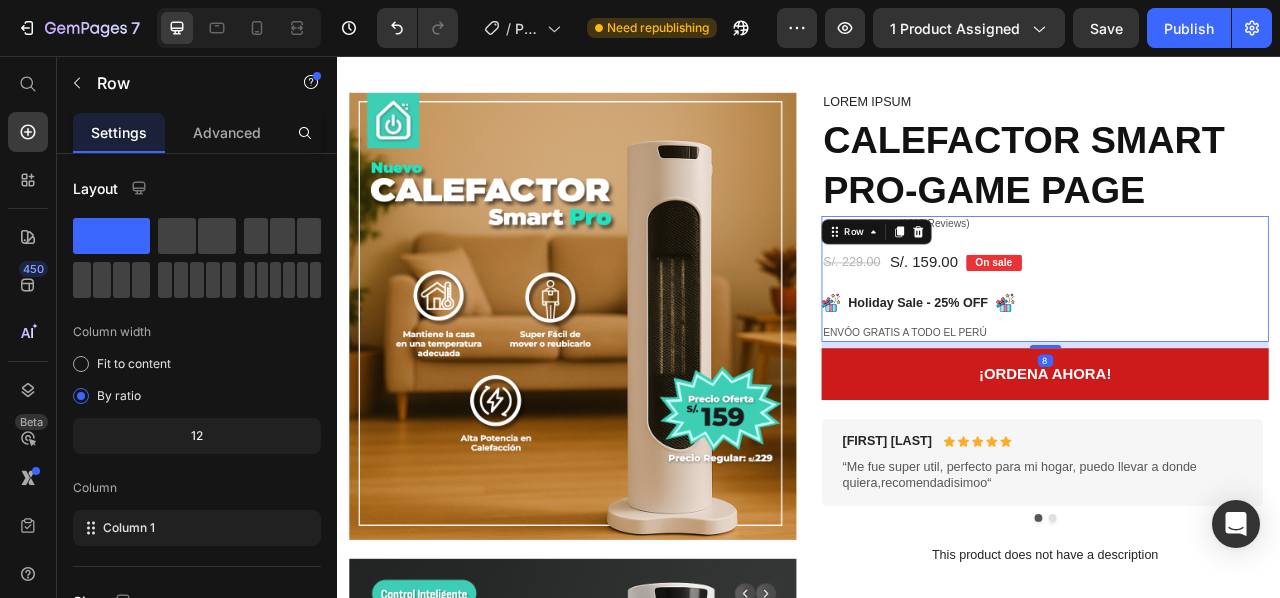 scroll, scrollTop: 642, scrollLeft: 0, axis: vertical 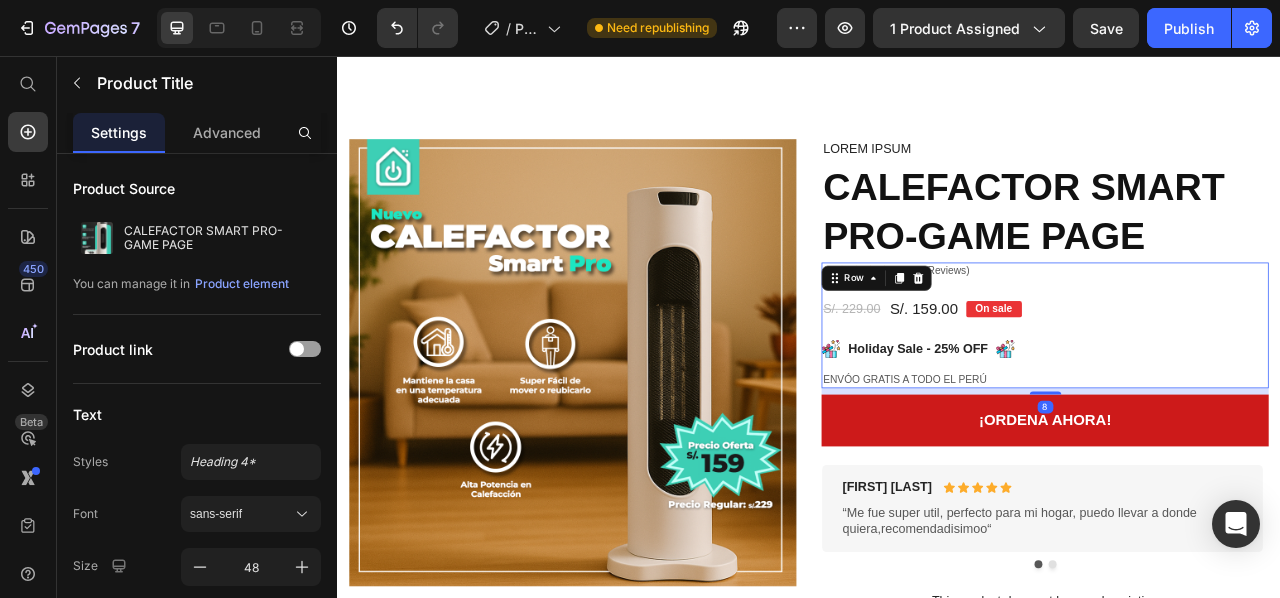 click on "CALEFACTOR SMART PRO-GAME PAGE" at bounding box center (1237, 254) 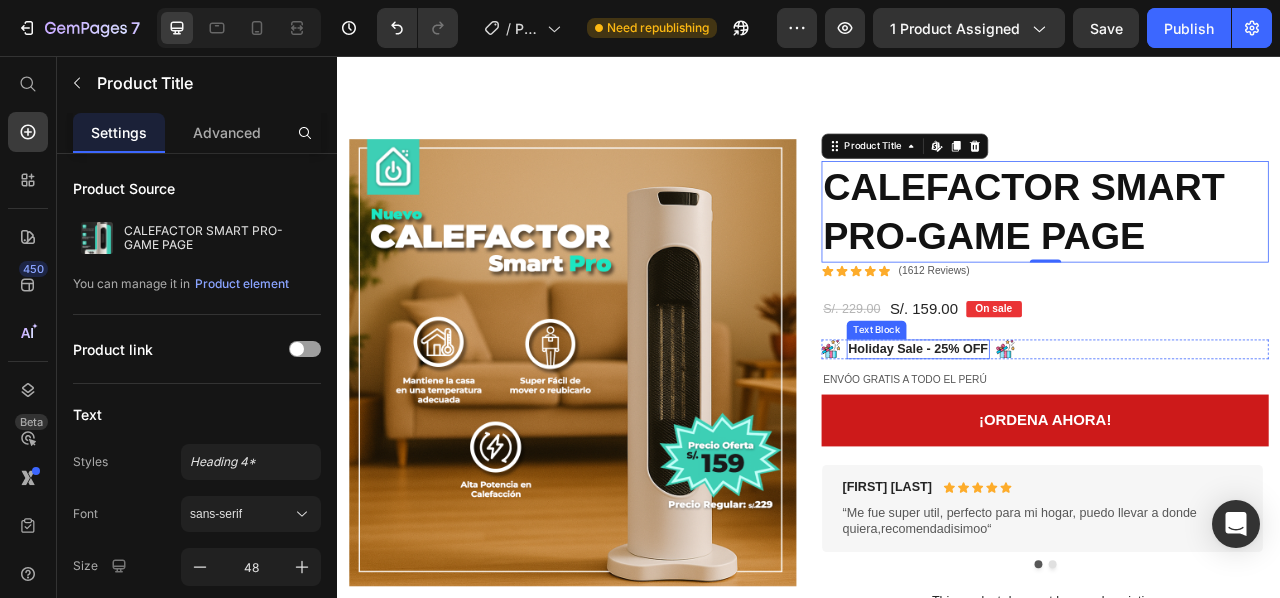 click on "Holiday Sale - 25% OFF" at bounding box center (1076, 429) 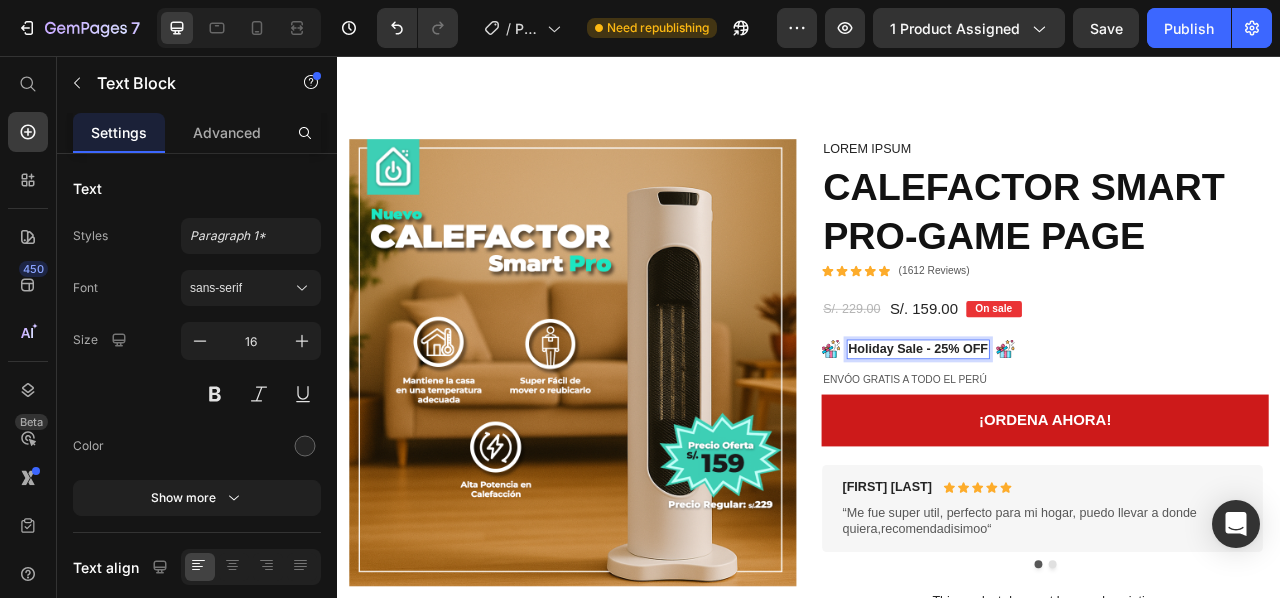click on "Holiday Sale - 25% OFF" at bounding box center (1076, 429) 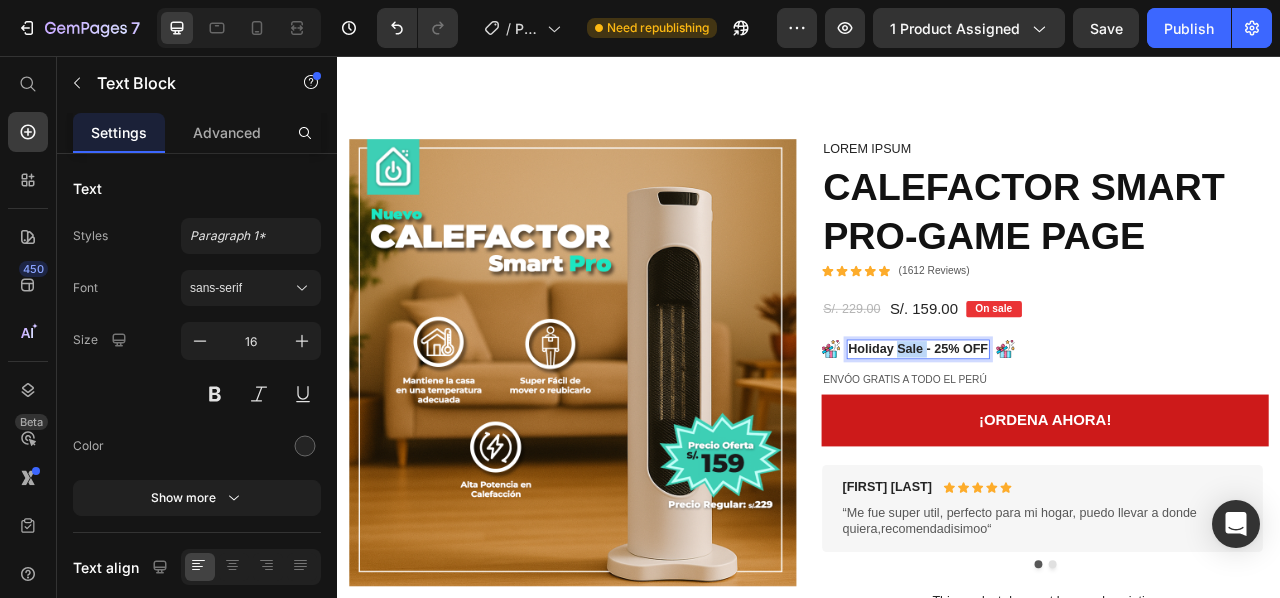 click on "Holiday Sale - 25% OFF" at bounding box center [1076, 429] 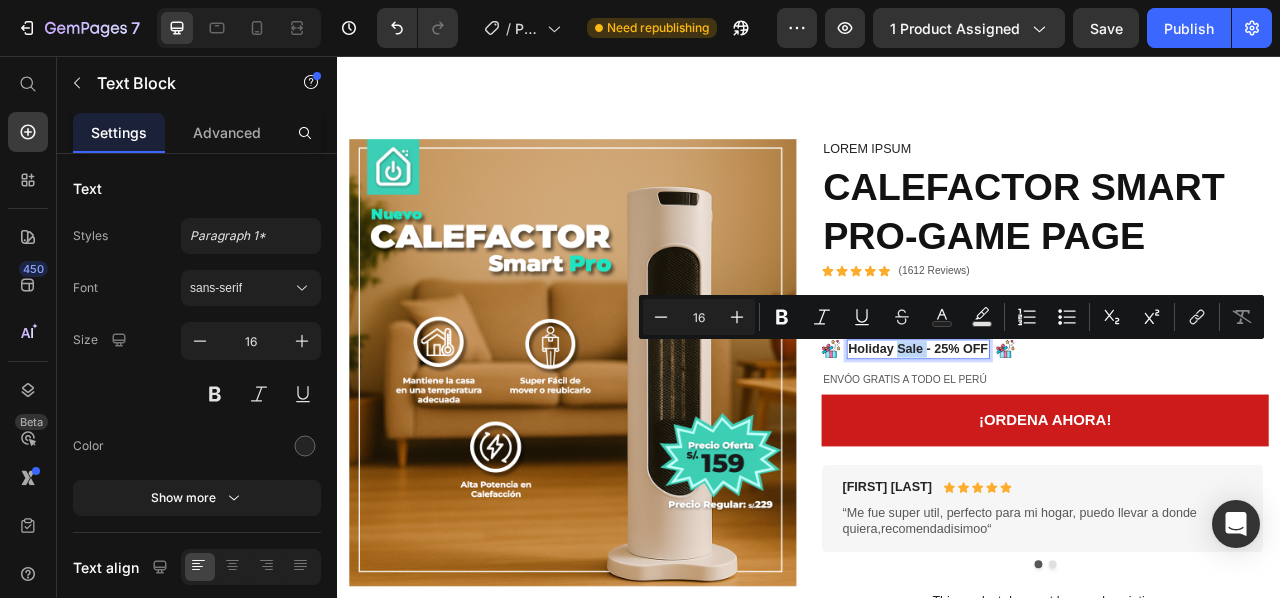 click on "Holiday Sale - 25% OFF" at bounding box center [1076, 429] 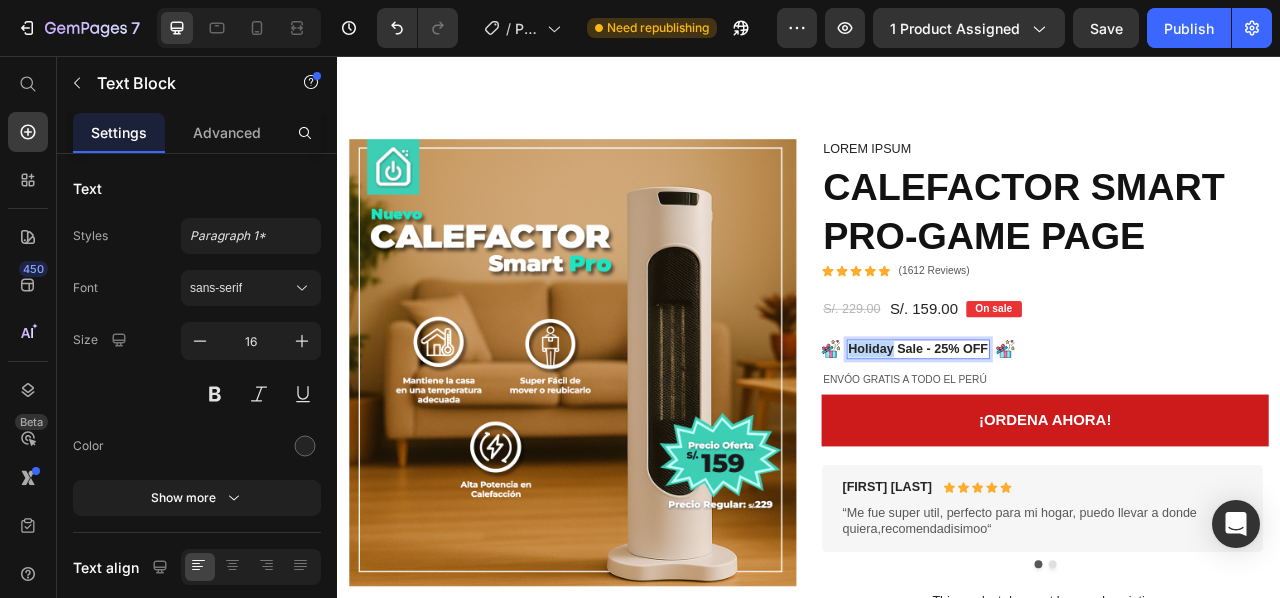 drag, startPoint x: 1034, startPoint y: 430, endPoint x: 989, endPoint y: 421, distance: 45.891174 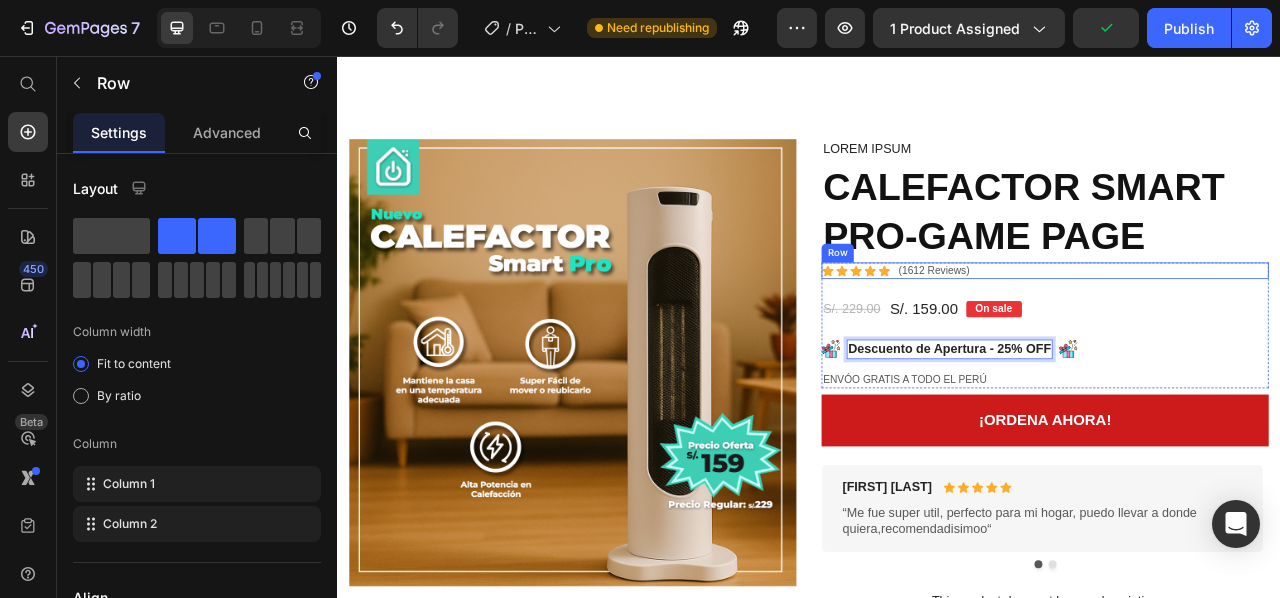 click on "Icon Icon Icon Icon Icon Icon List (1612 Reviews) Text Block Row" at bounding box center (1237, 329) 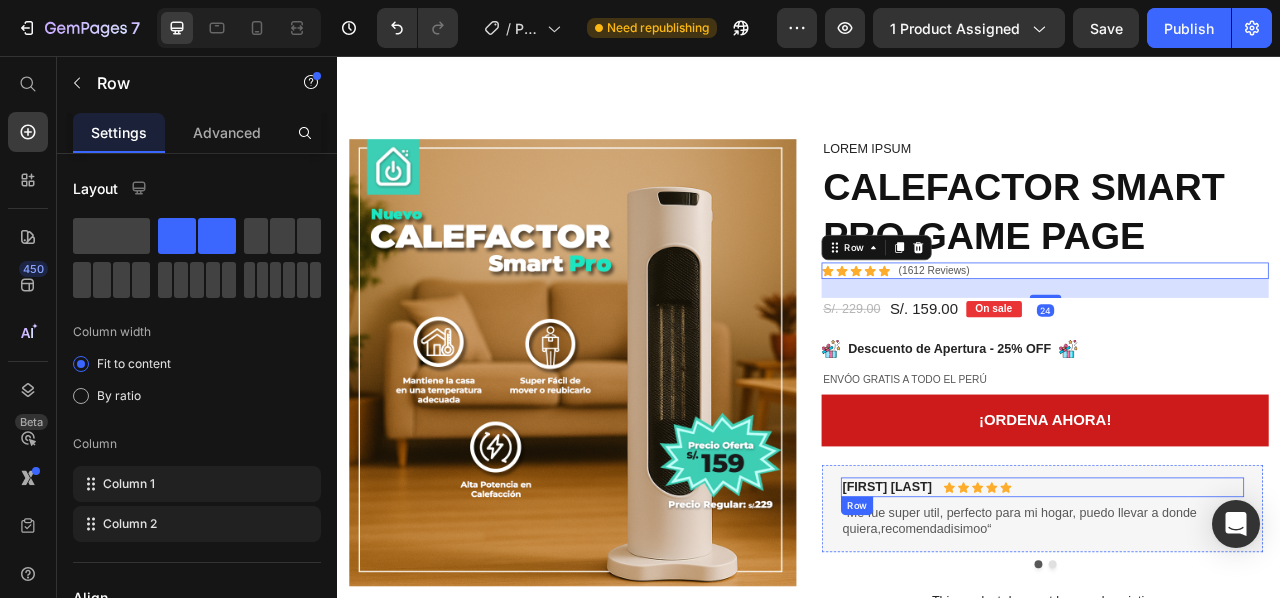 click on "[FIRST] [LAST]. Text Block Icon Icon Icon Icon Icon Icon List Row" at bounding box center (1233, 605) 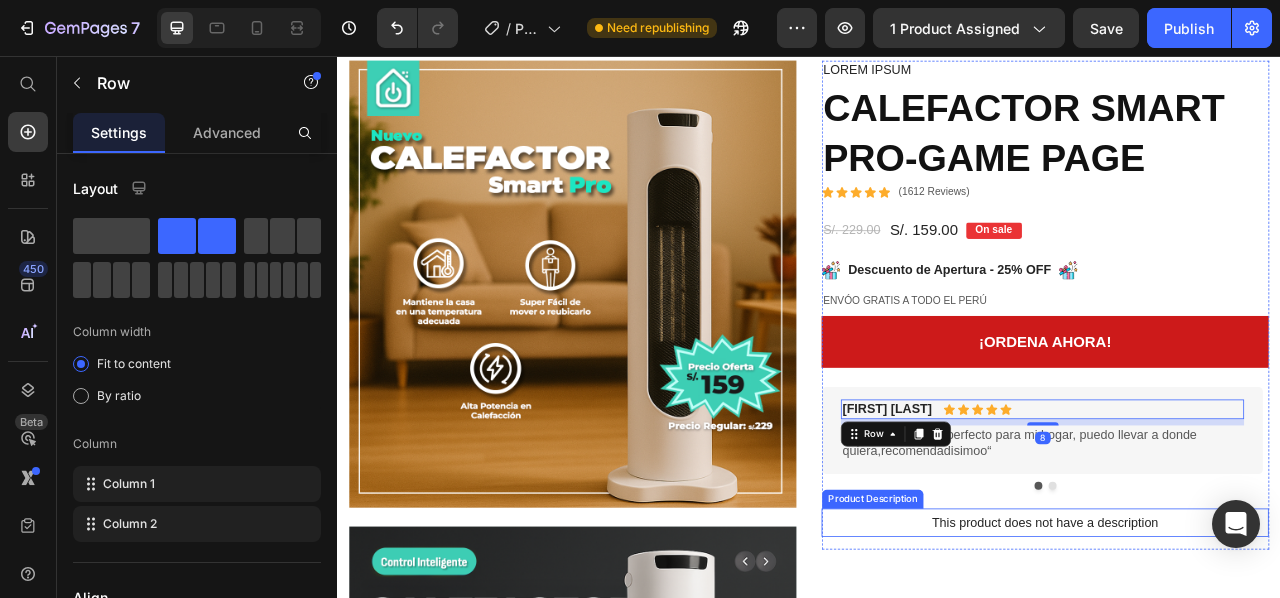 scroll, scrollTop: 842, scrollLeft: 0, axis: vertical 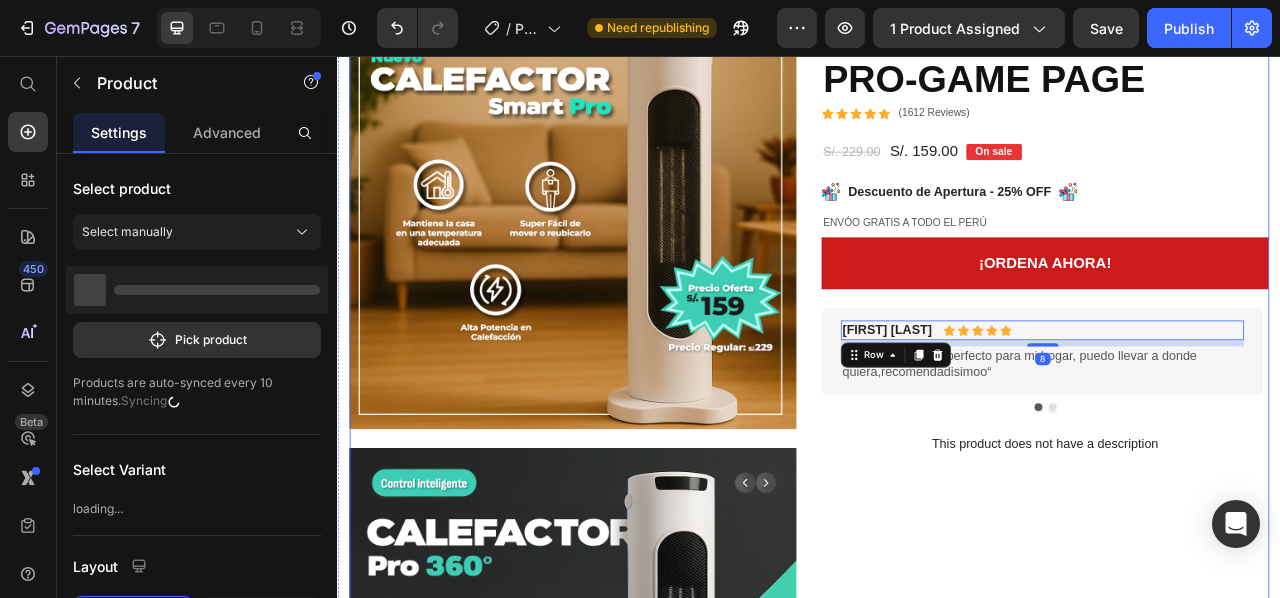 click on "Lorem ipsum Text Block CALEFACTOR SMART PRO-GAME PAGE Product Title Icon Icon Icon Icon Icon Icon List (1612 Reviews) Text Block Row S/. 229.00 Product Price S/. 159.00 Product Price On sale Text Block Row Image Descuento de Apertura - 25% OFF Text Block Image Row EnvÓo GRATIS A TODO EL PERÚ Text Block Row ¡ORDENA AHORA! Add to Cart [FIRST] [LAST]. Text Block Icon Icon Icon Icon Icon Icon List Row   8 “Me fue super util, perfecto para mi [LOCATION], puedo llevar a donde quiera, recomendadisimoo“ Text Block Row [FIRST] [LAST]. Text Block Icon Icon Icon Icon Icon Icon List Row Gracias a este producto el frio ya no es problema, amo tenerlo en mi [LOCATION], si pudiera ni saldria de mi [LOCATION] con lo funcional que es esto Text Block Row Carousel This product does not have a description Product Description Row" at bounding box center (1237, 1212) 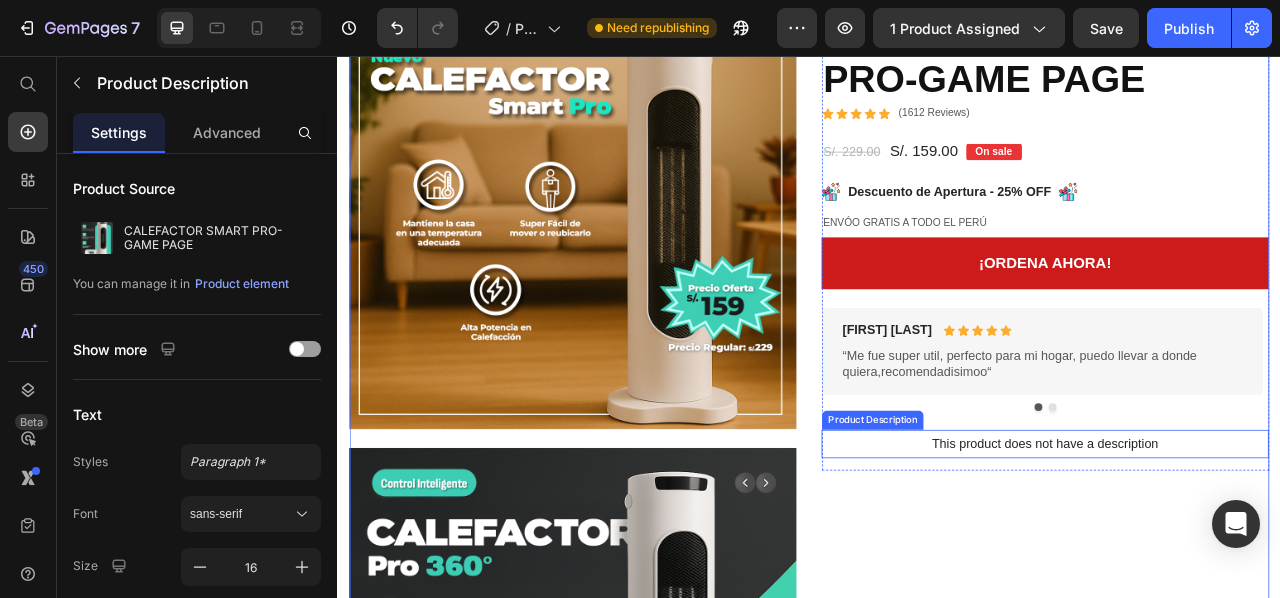 click on "This product does not have a description" at bounding box center [1237, 550] 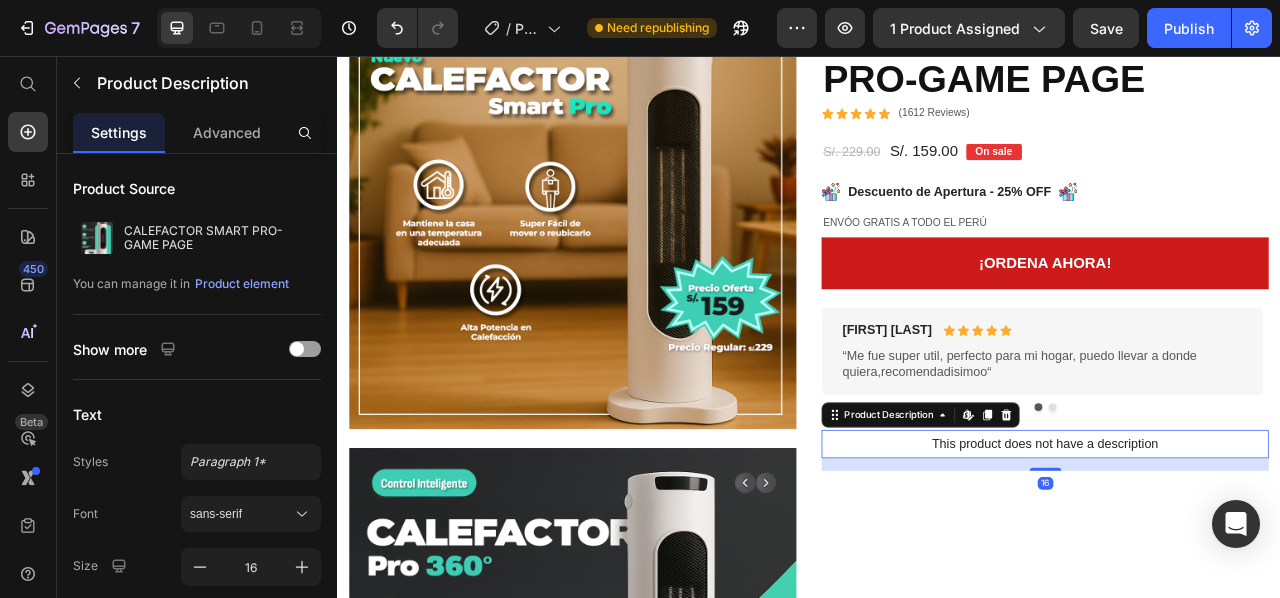 click on "This product does not have a description" at bounding box center [1237, 550] 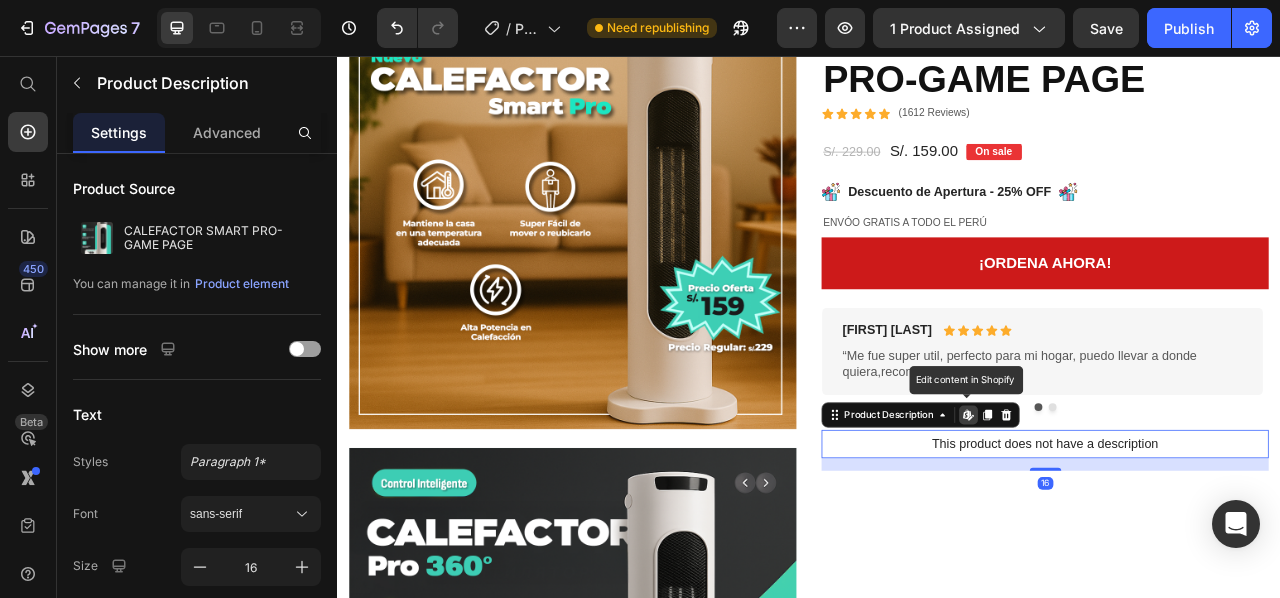 click on "This product does not have a description" at bounding box center [1237, 550] 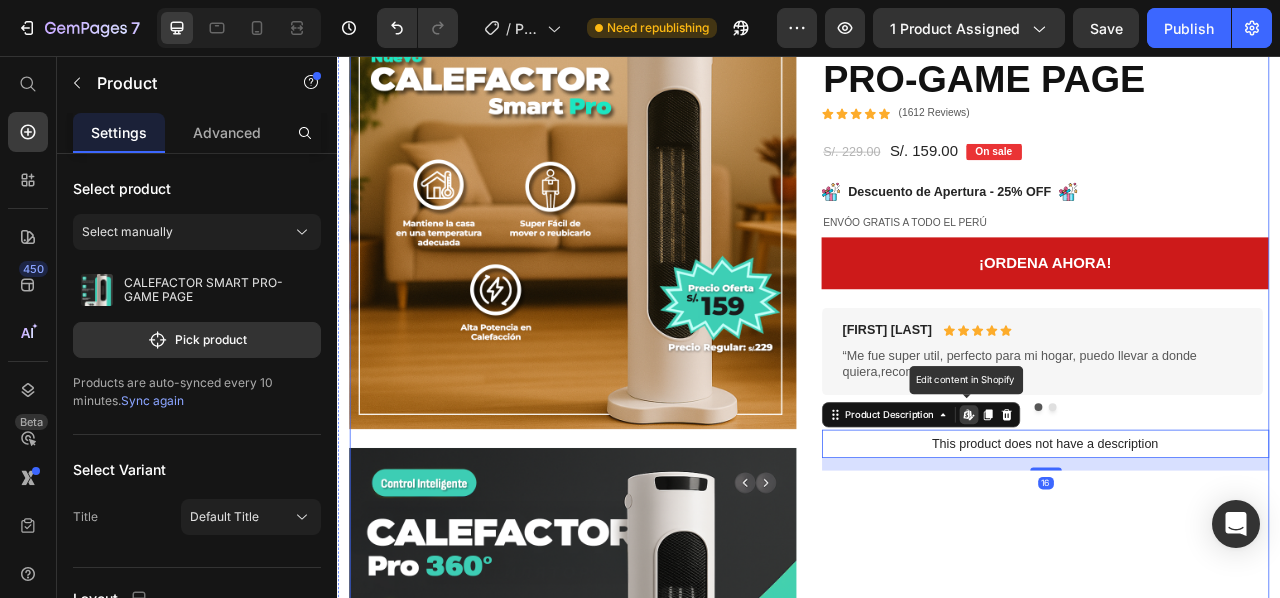 click on "Lorem ipsum Text Block CALEFACTOR SMART PRO-GAME PAGE Product Title Icon Icon Icon Icon Icon Icon List (1612 Reviews) Text Block Row S/. 229.00 Product Price S/. 159.00 Product Price On sale Text Block Row Image Descuento de Apertura - 25% OFF Text Block Image Row EnvÓo GRATIS A TODO EL PERÚ Text Block Row ¡ORDENA AHORA! Add to Cart [FIRST] [LAST] Text Block Icon Icon Icon Icon Icon Icon List Row “Me fue super util, perfecto para mi hogar, puedo llevar a donde quiera,recomendadisimoo“ Text Block Row [FIRST] [LAST] Text Block Icon Icon Icon Icon Icon Icon List Row Gracias a este producto el frio ya no es problema, amo tenerlo en mi casa, si pudiera ni saldria de mi casa con lo funcional que es esto Text Block Row Carousel This product does not have a description Product Description   Edit content in Shopify 16 Row" at bounding box center [1237, 1212] 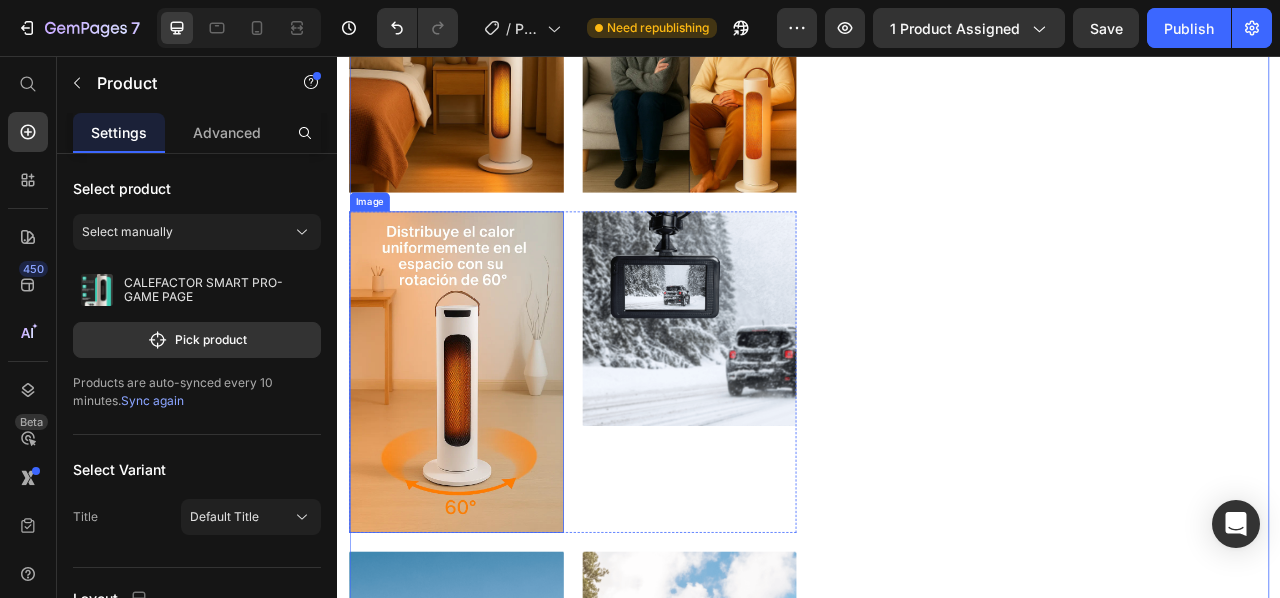 scroll, scrollTop: 2059, scrollLeft: 0, axis: vertical 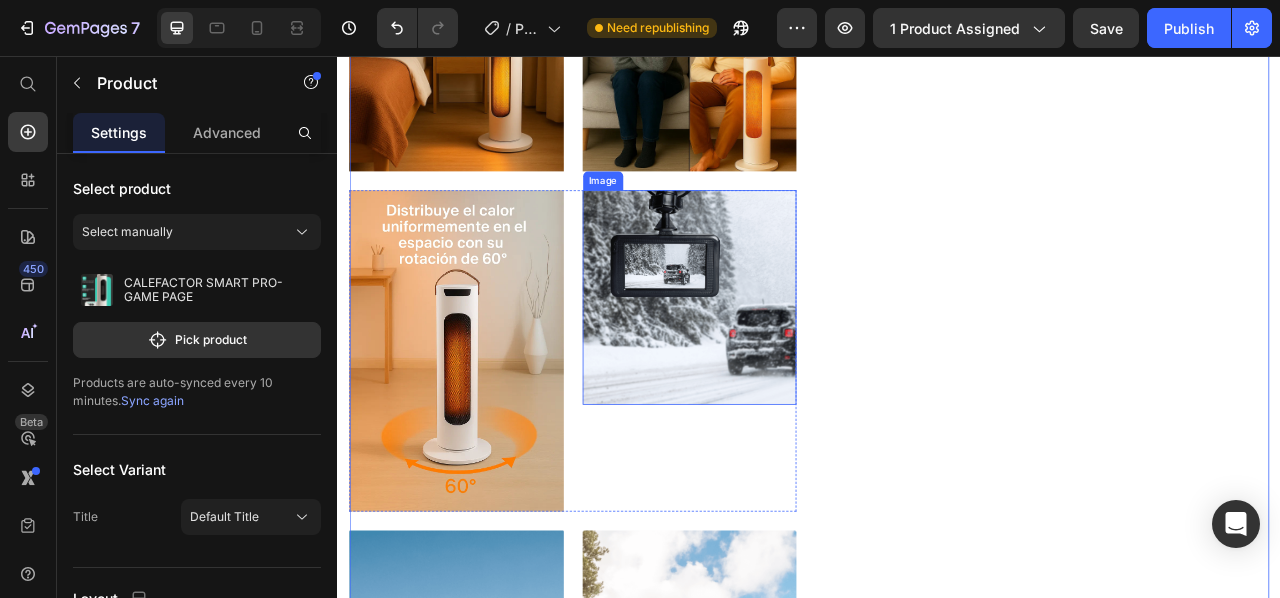 click at bounding box center (785, 363) 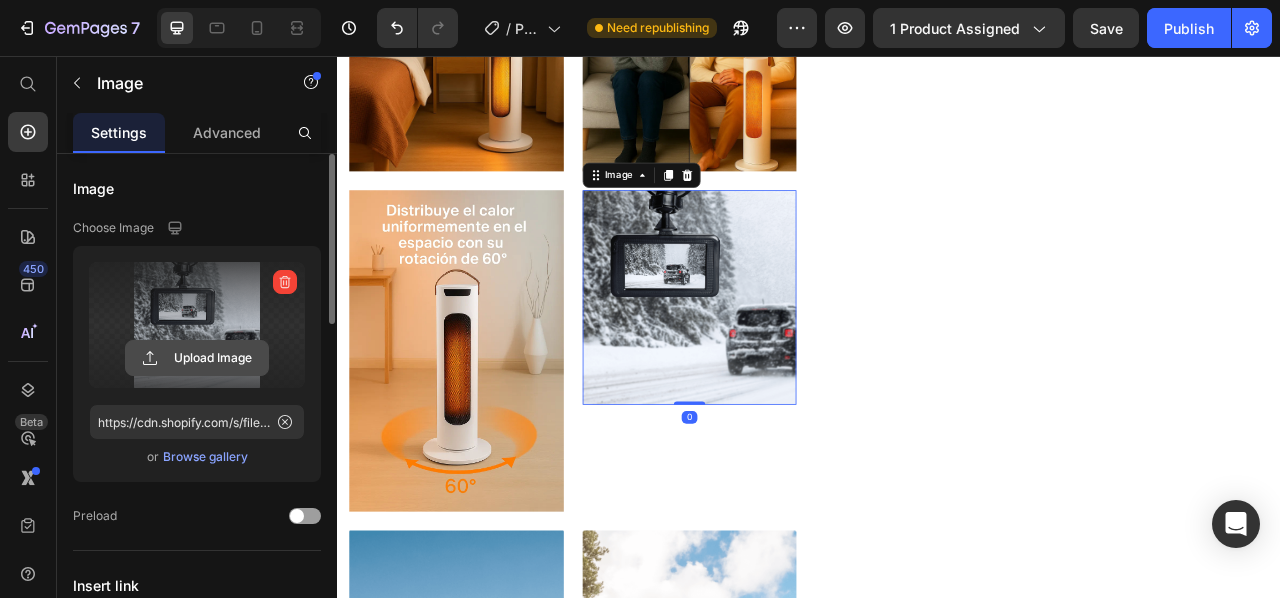 click 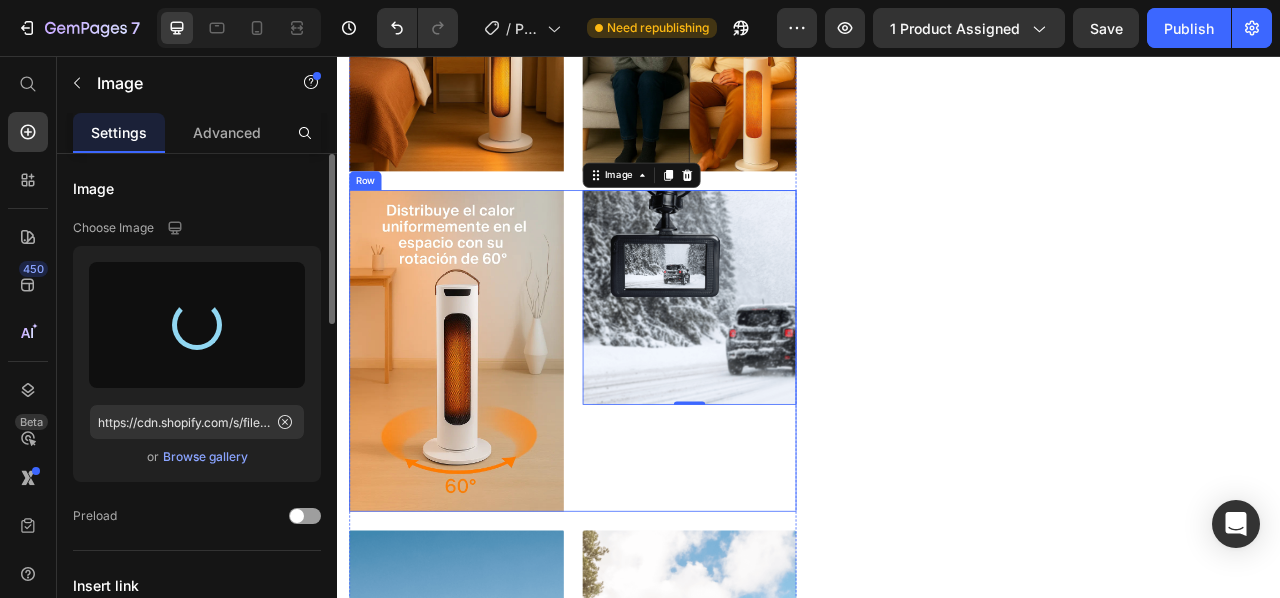 type on "https://cdn.shopify.com/s/files/1/0928/7856/9756/files/gempages_573394170081706758-4cb45660-ae58-47c8-b56d-84329bbf9f74.webp" 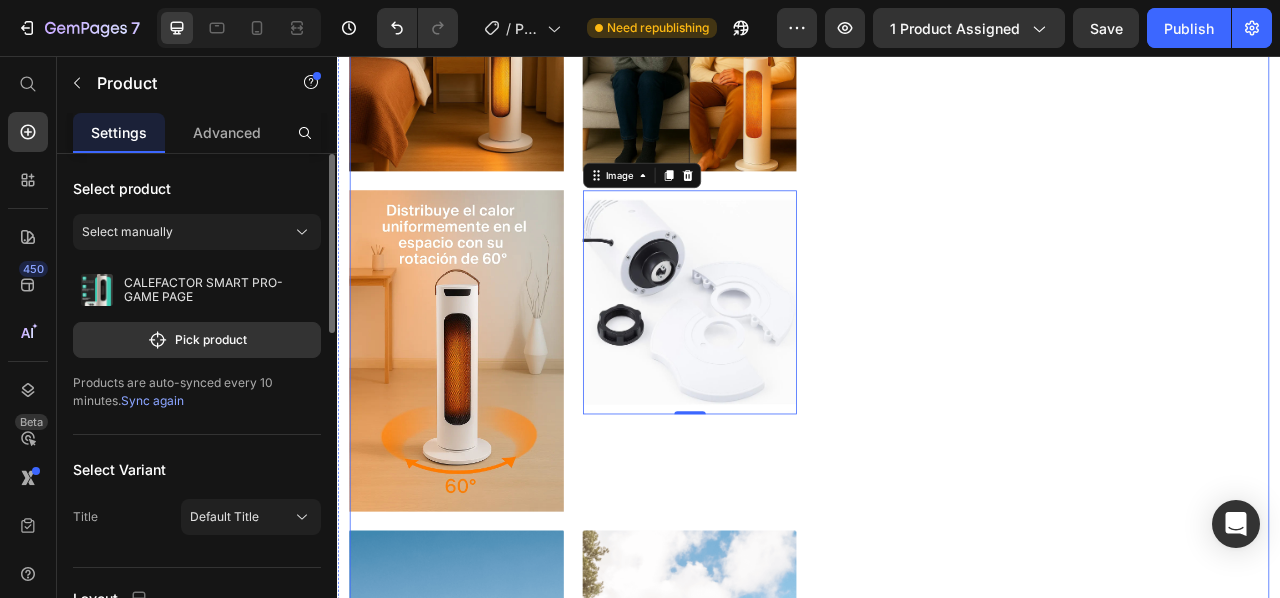 click on "Lorem ipsum Text Block CALEFACTOR SMART PRO-GAME PAGE Product Title Icon Icon Icon Icon Icon Icon List (1612 Reviews) Text Block Row S/. 229.00 Product Price S/. 159.00 Product Price On sale Text Block Row Image Descuento de Apertura - 25% OFF Text Block Image Row EnvÓo GRATIS A TODO EL PERÚ Text Block Row ¡ORDENA AHORA! Add to Cart [FIRST] [LAST] Text Block Icon Icon Icon Icon Icon Icon List Row “Me fue super util, perfecto para mi hogar, puedo llevar a donde quiera,recomendadisimoo“ Text Block Row [FIRST] [LAST] Text Block Icon Icon Icon Icon Icon Icon List Row Gracias a este producto el frio ya no es problema, amo tenerlo en mi casa, si pudiera ni saldria de mi casa con lo funcional que es esto Text Block Row Carousel This product does not have a description Product Description   Edit content in Shopify 16 Row" at bounding box center [1237, -5] 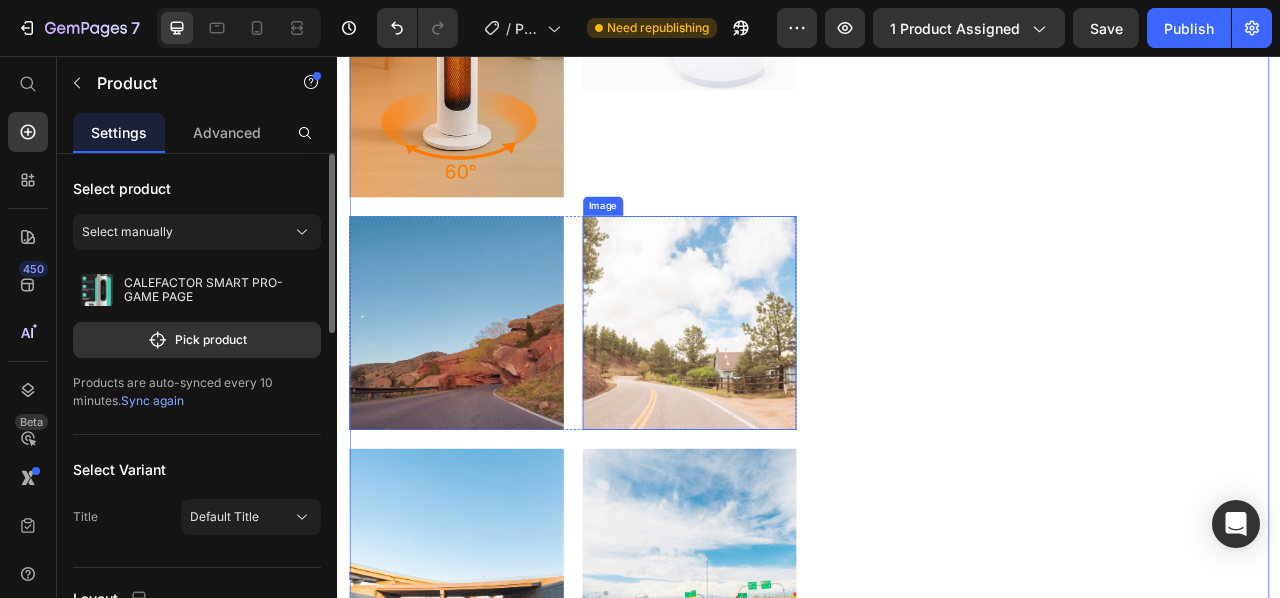 scroll, scrollTop: 2259, scrollLeft: 0, axis: vertical 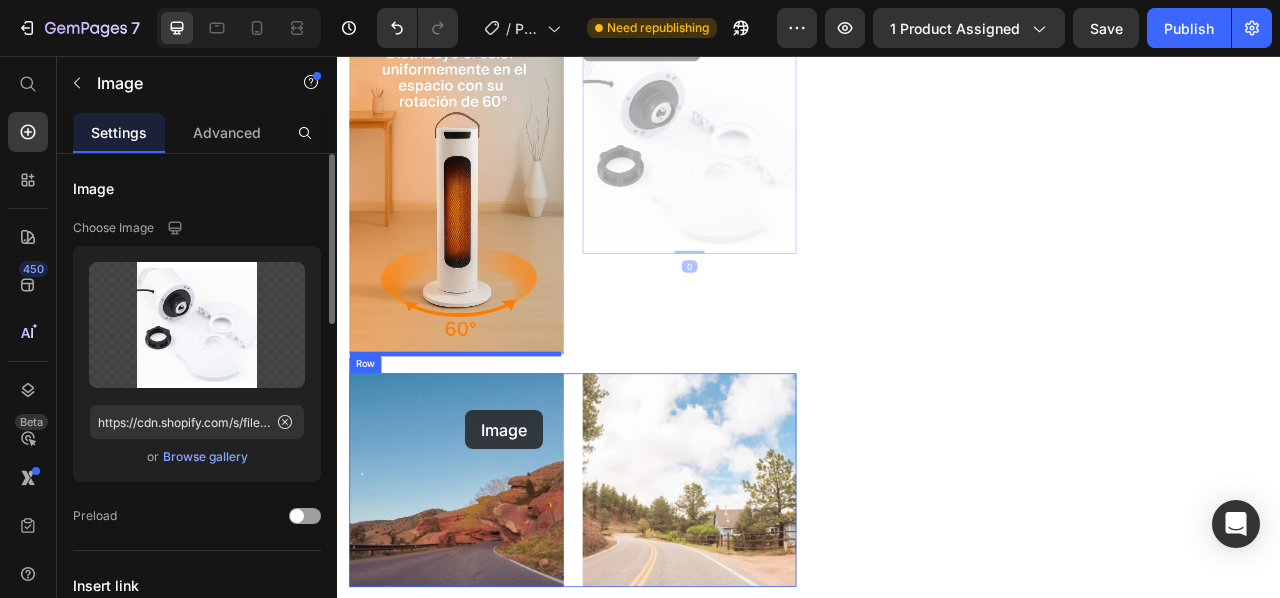 drag, startPoint x: 797, startPoint y: 226, endPoint x: 499, endPoint y: 506, distance: 408.90585 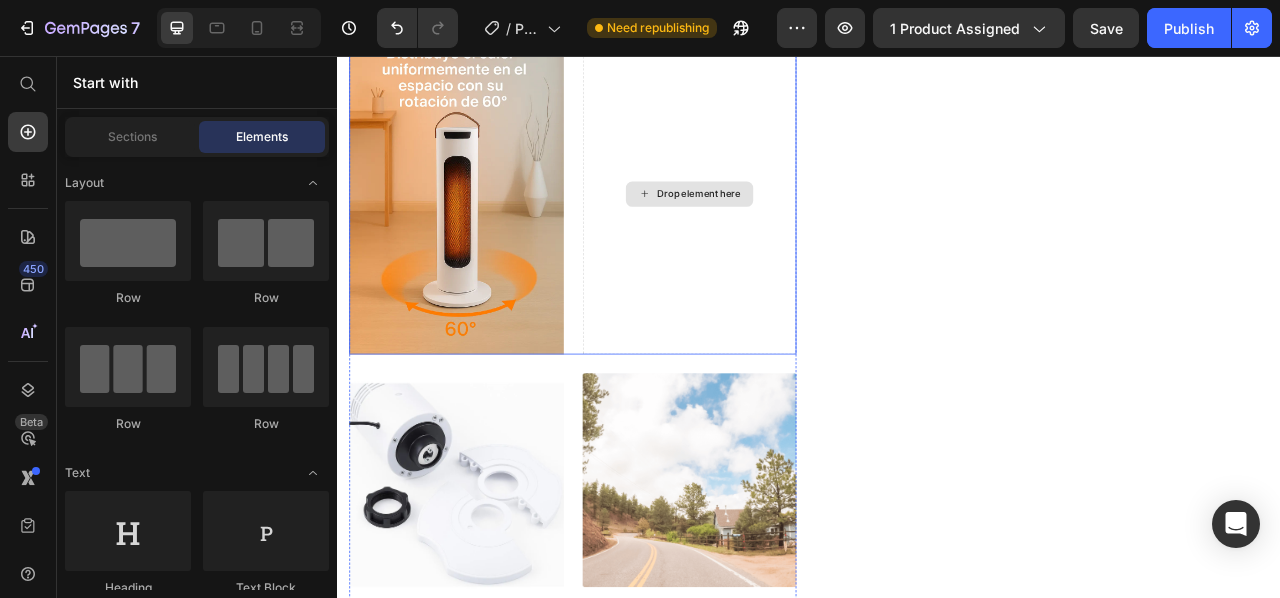 click on "Drop element here" at bounding box center [797, 232] 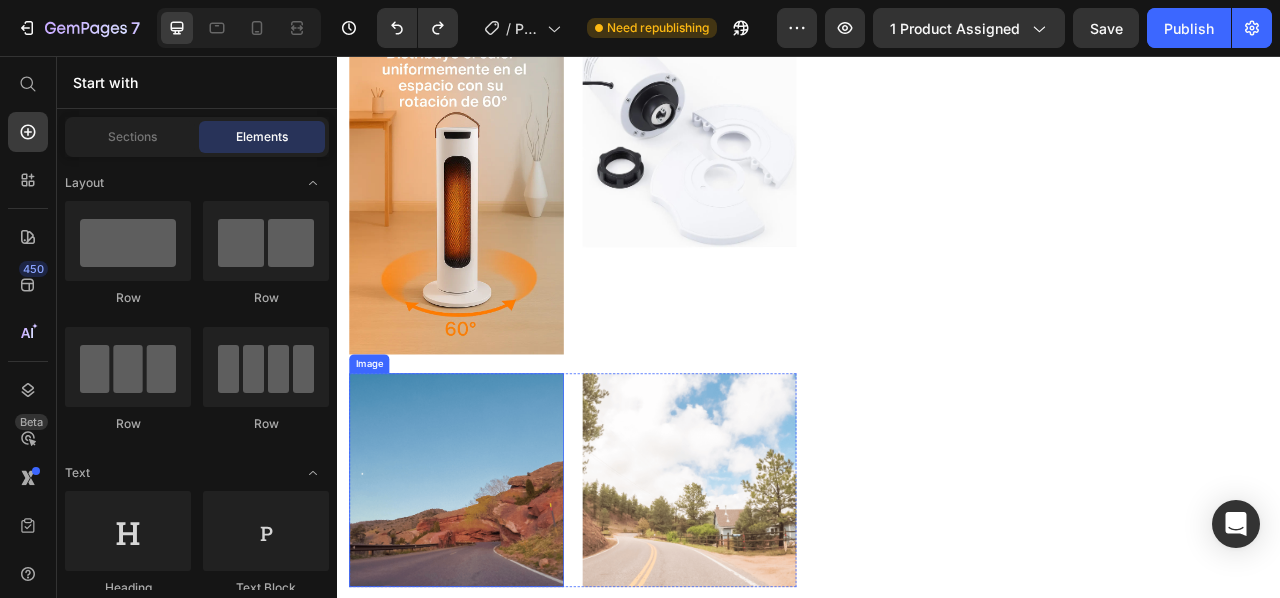 click at bounding box center [488, 596] 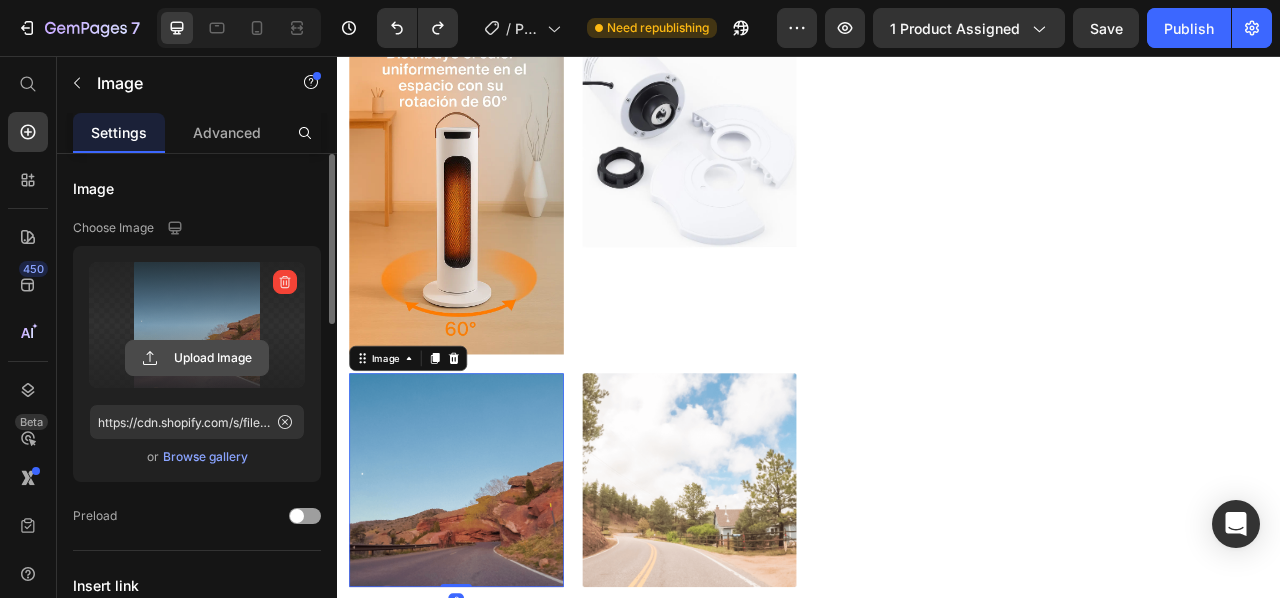 click 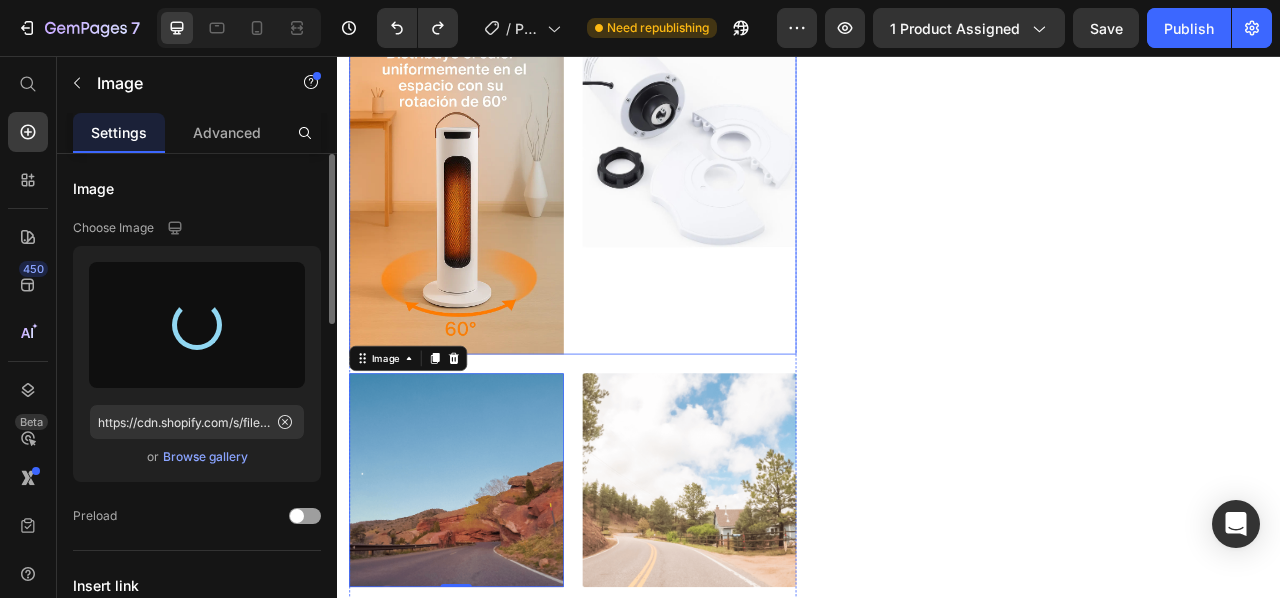 type on "https://cdn.shopify.com/s/files/1/0928/7856/9756/files/gempages_573394170081706758-6a645455-3368-47c0-9e97-9b242e364eda.webp" 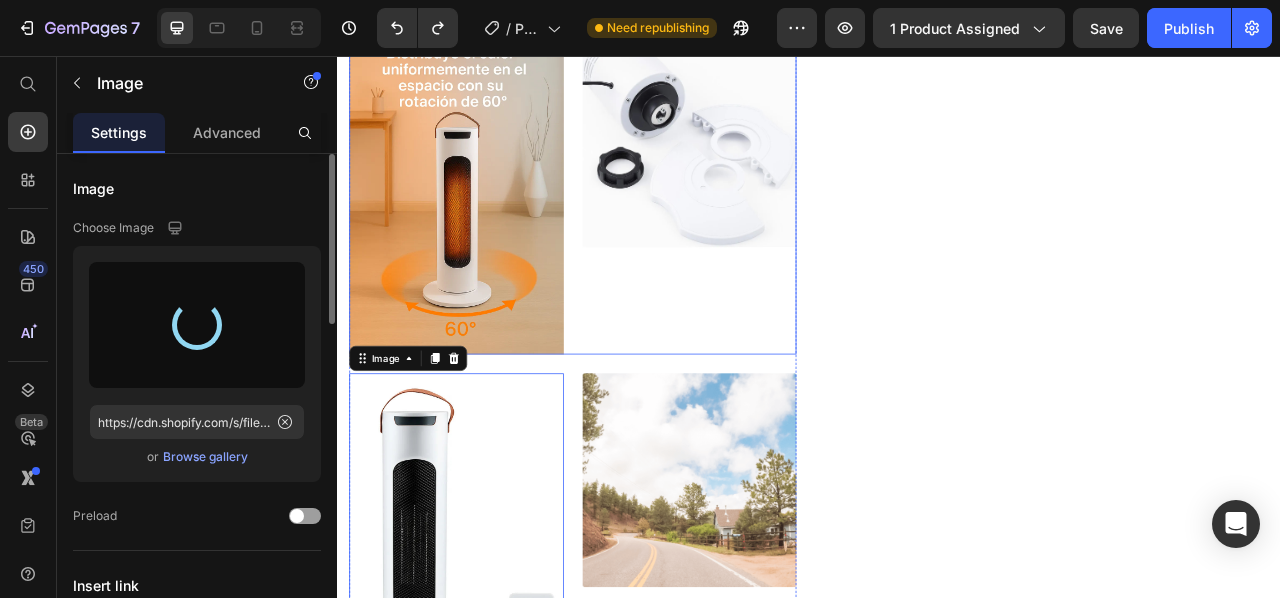 scroll, scrollTop: 2459, scrollLeft: 0, axis: vertical 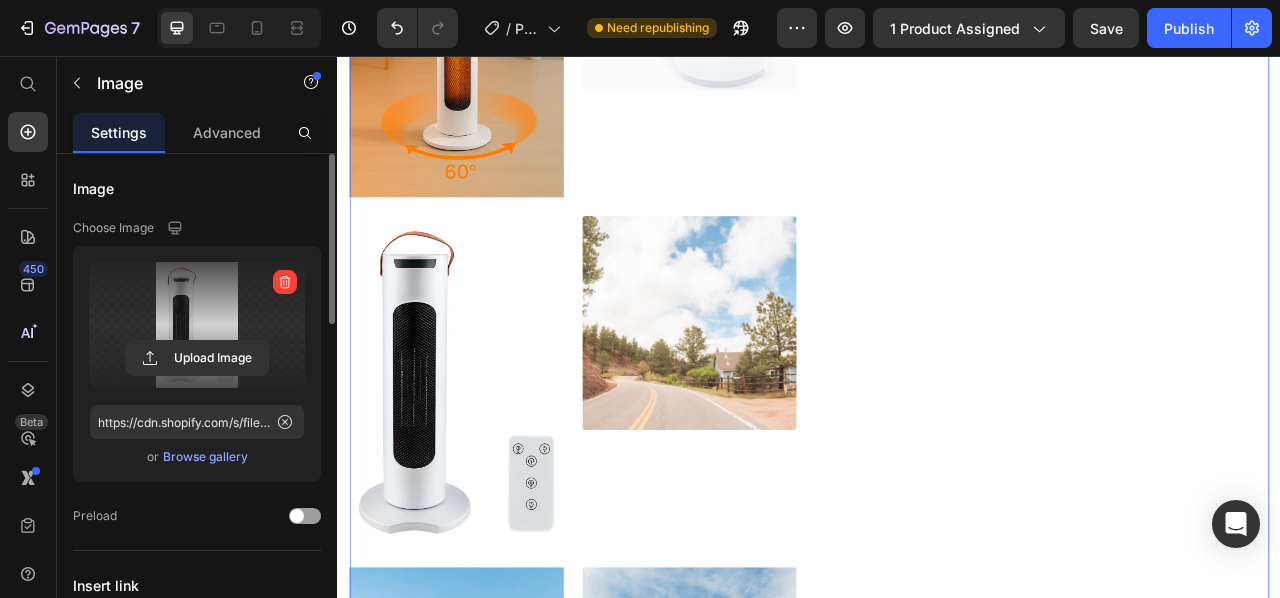 click on "Lorem ipsum Text Block CALEFACTOR SMART PRO-GAME PAGE Product Title Icon Icon Icon Icon Icon Icon List (1612 Reviews) Text Block Row S/. 229.00 Product Price S/. 159.00 Product Price On sale Text Block Row Image Descuento de Apertura - 25% OFF Text Block Image Row EnvÓo GRATIS A TODO EL PERÚ Text Block Row ¡ORDENA AHORA! Add to Cart [FIRST] [LAST] Text Block Icon Icon Icon Icon Icon Icon List Row “Me fue super util, perfecto para mi hogar, puedo llevar a donde quiera,recomendadisimoo“ Text Block Row [FIRST] [LAST] Text Block Icon Icon Icon Icon Icon Icon List Row Gracias a este producto el frio ya no es problema, amo tenerlo en mi casa, si pudiera ni saldria de mi casa con lo funcional que es esto Text Block Row Carousel This product does not have a description Product Description   Edit content in Shopify 16 Row" at bounding box center [1237, -330] 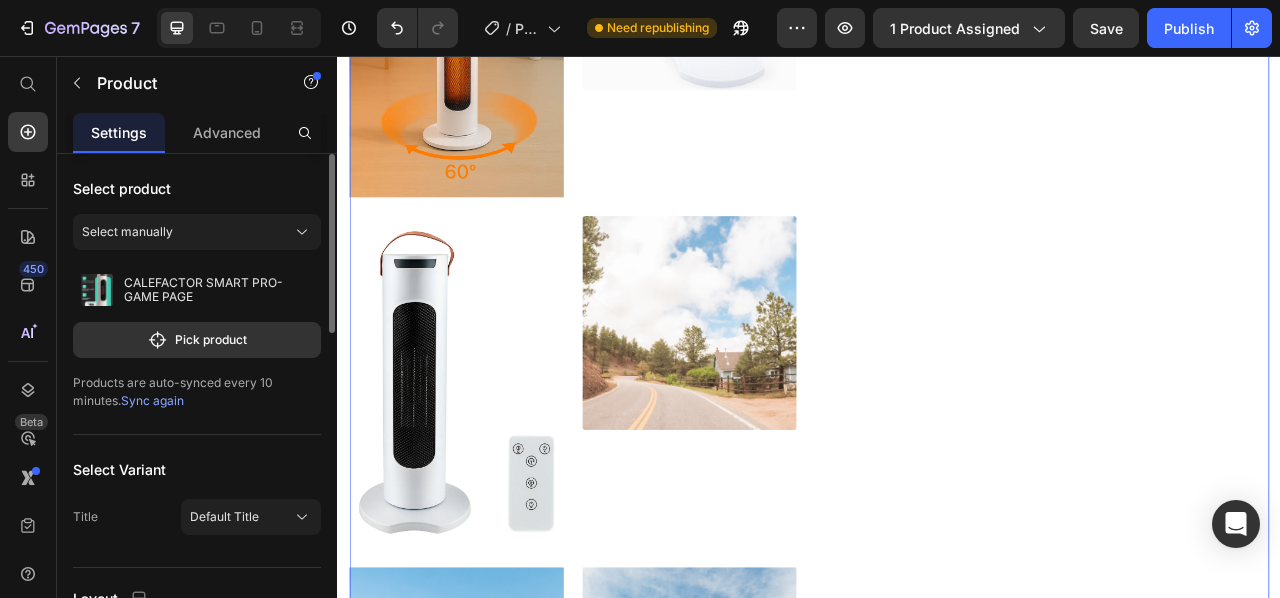 click on "Lorem ipsum Text Block CALEFACTOR SMART PRO-GAME PAGE Product Title Icon Icon Icon Icon Icon Icon List (1612 Reviews) Text Block Row S/. 229.00 Product Price S/. 159.00 Product Price On sale Text Block Row Image Descuento de Apertura - 25% OFF Text Block Image Row EnvÓo GRATIS A TODO EL PERÚ Text Block Row ¡ORDENA AHORA! Add to Cart [FIRST] [LAST] Text Block Icon Icon Icon Icon Icon Icon List Row “Me fue super util, perfecto para mi hogar, puedo llevar a donde quiera,recomendadisimoo“ Text Block Row [FIRST] [LAST] Text Block Icon Icon Icon Icon Icon Icon List Row Gracias a este producto el frio ya no es problema, amo tenerlo en mi casa, si pudiera ni saldria de mi casa con lo funcional que es esto Text Block Row Carousel This product does not have a description Product Description   Edit content in Shopify 16 Row" at bounding box center [1237, -330] 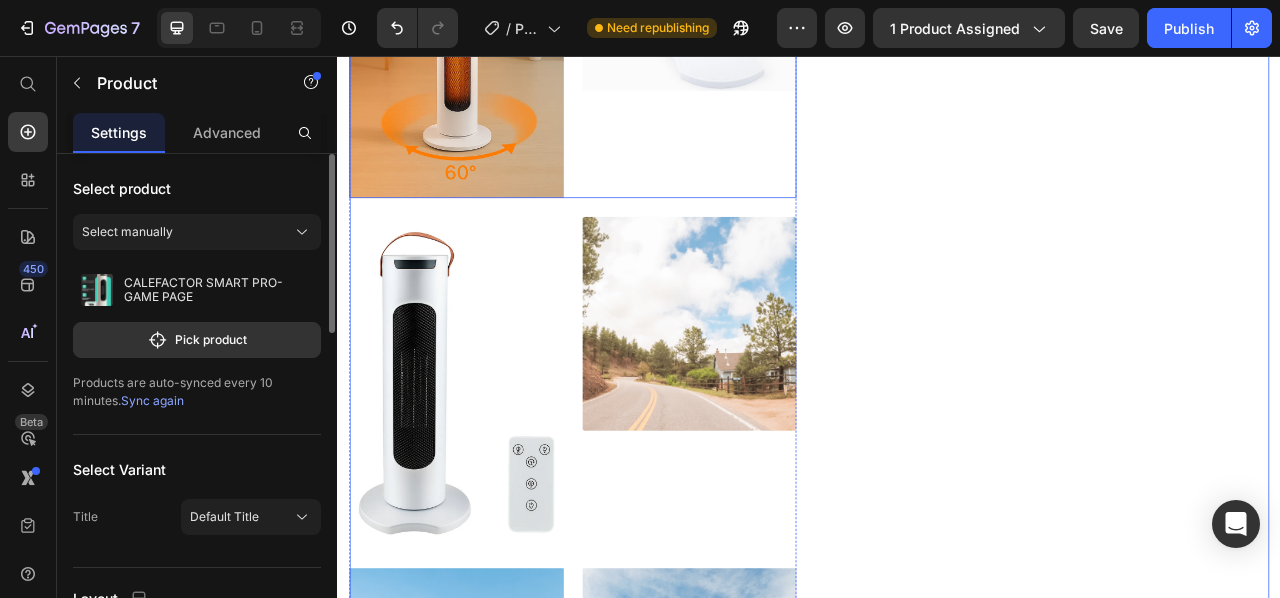 scroll, scrollTop: 2459, scrollLeft: 0, axis: vertical 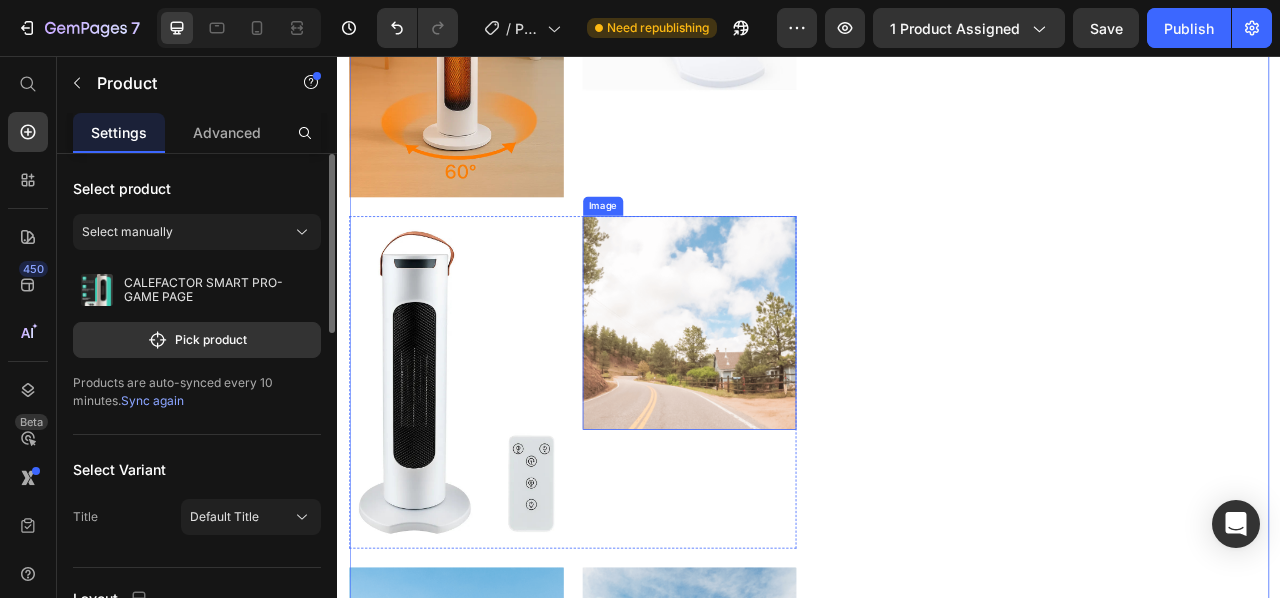 click at bounding box center [785, 396] 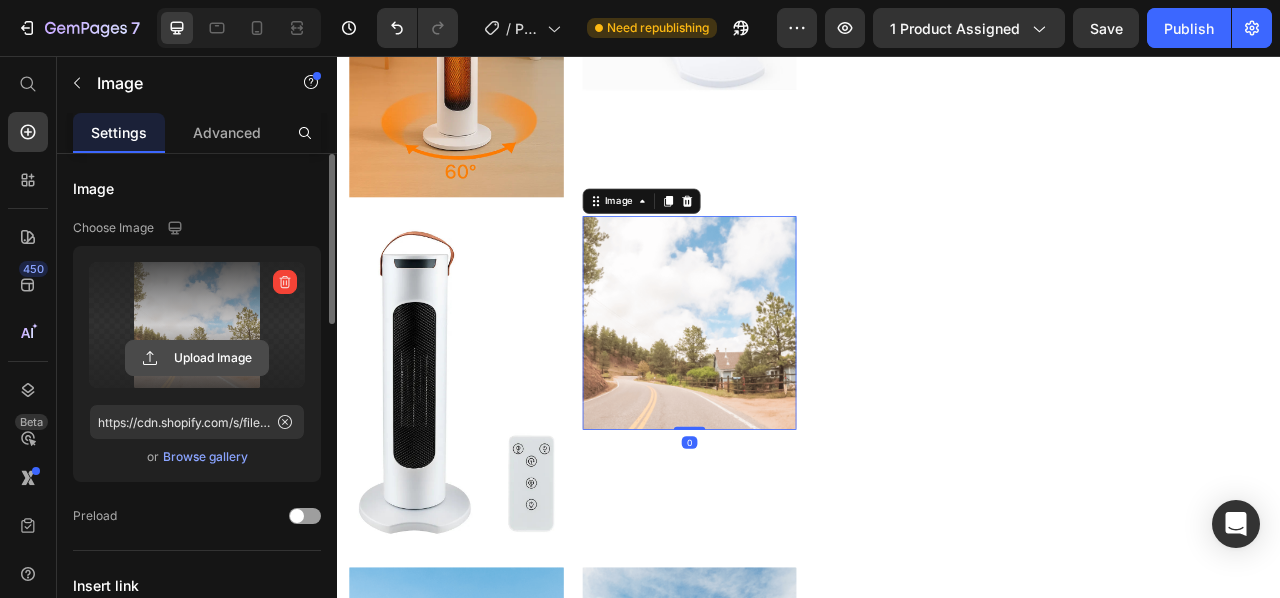 click 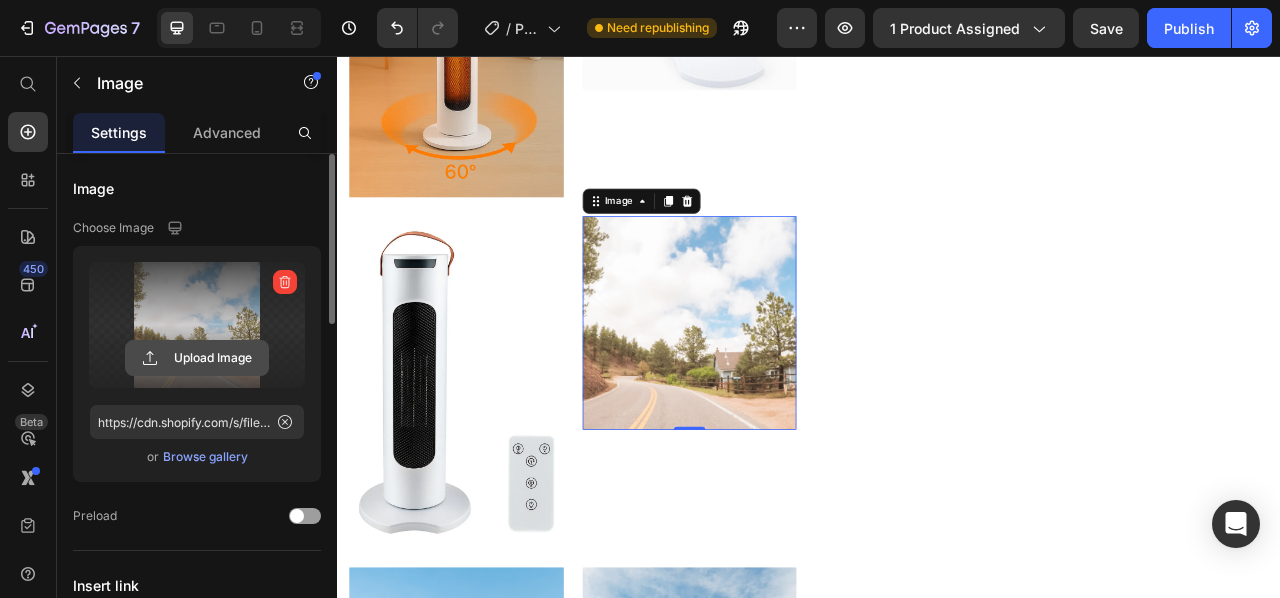 click 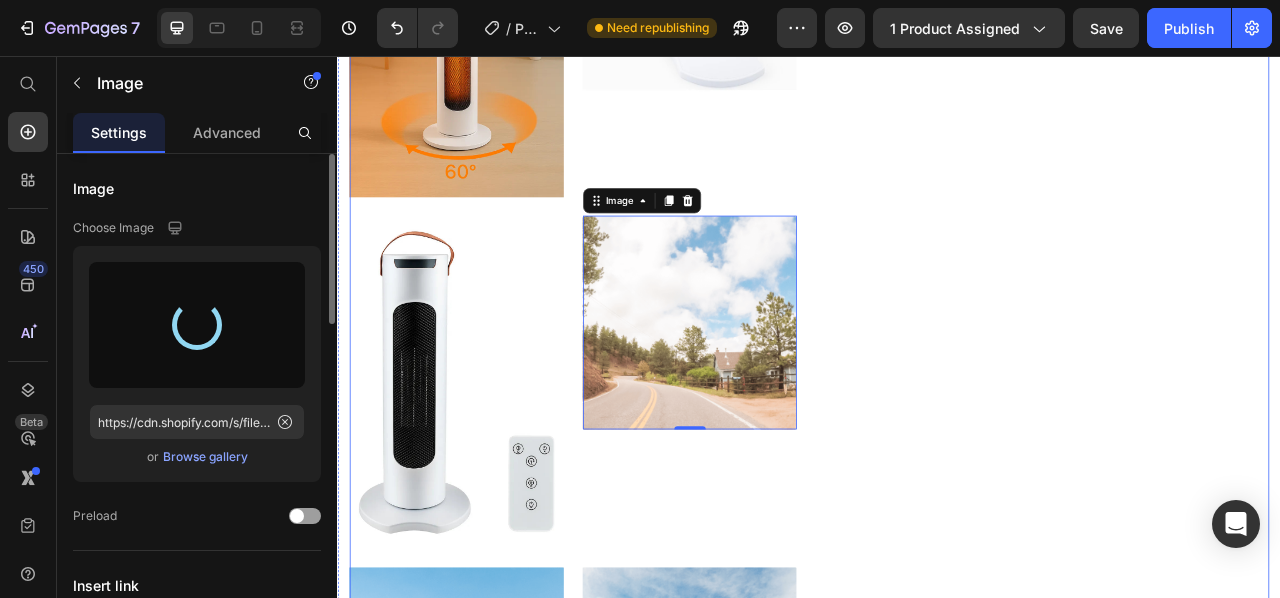 type on "https://cdn.shopify.com/s/files/1/0928/7856/9756/files/gempages_573394170081706758-956a58cc-340e-4f8e-961d-61d78f76aa37.webp" 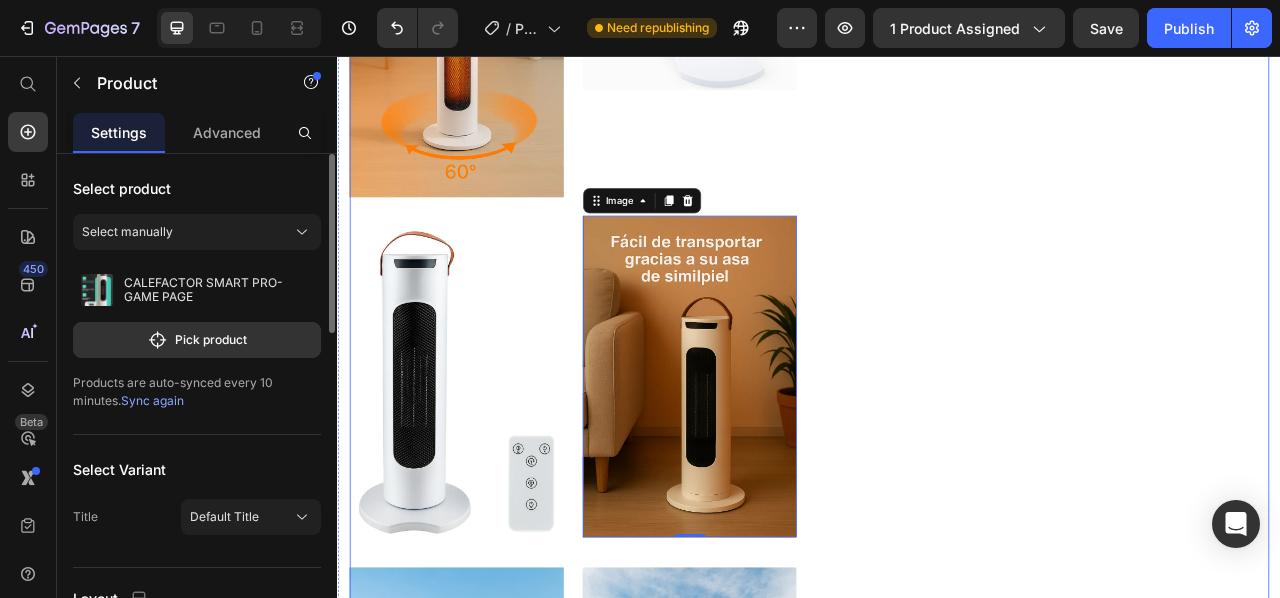 click on "Lorem ipsum Text Block CALEFACTOR SMART PRO-GAME PAGE Product Title Icon Icon Icon Icon Icon Icon List (1612 Reviews) Text Block Row S/. 229.00 Product Price S/. 159.00 Product Price On sale Text Block Row Image Descuento de Apertura - 25% OFF Text Block Image Row EnvÓo GRATIS A TODO EL PERÚ Text Block Row ¡ORDENA AHORA! Add to Cart [FIRST] [LAST] Text Block Icon Icon Icon Icon Icon Icon List Row “Me fue super util, perfecto para mi hogar, puedo llevar a donde quiera,recomendadisimoo“ Text Block Row [FIRST] [LAST] Text Block Icon Icon Icon Icon Icon Icon List Row Gracias a este producto el frio ya no es problema, amo tenerlo en mi casa, si pudiera ni saldria de mi casa con lo funcional que es esto Text Block Row Carousel This product does not have a description Product Description   Edit content in Shopify 16 Row" at bounding box center [1237, -330] 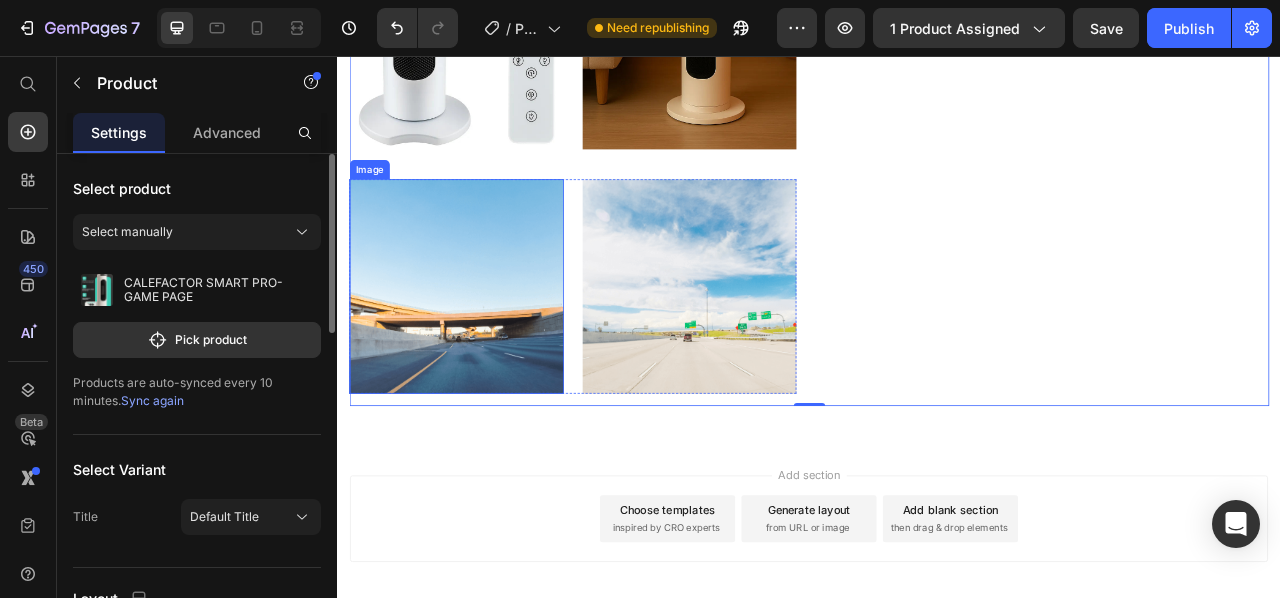 scroll, scrollTop: 2959, scrollLeft: 0, axis: vertical 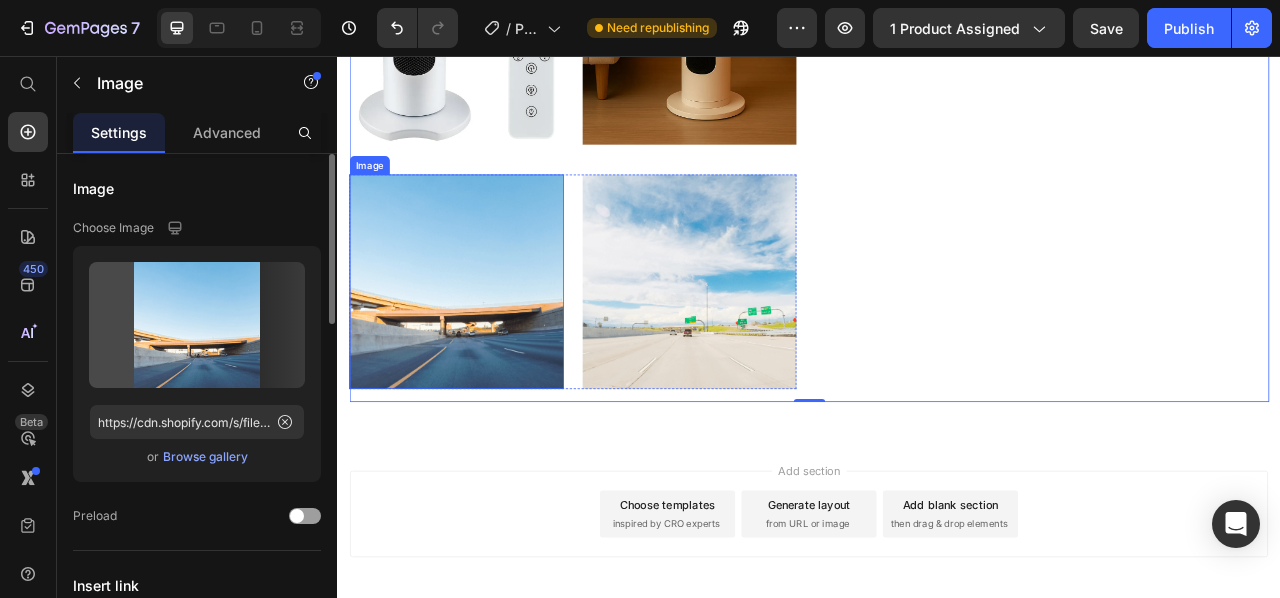 click at bounding box center [488, 343] 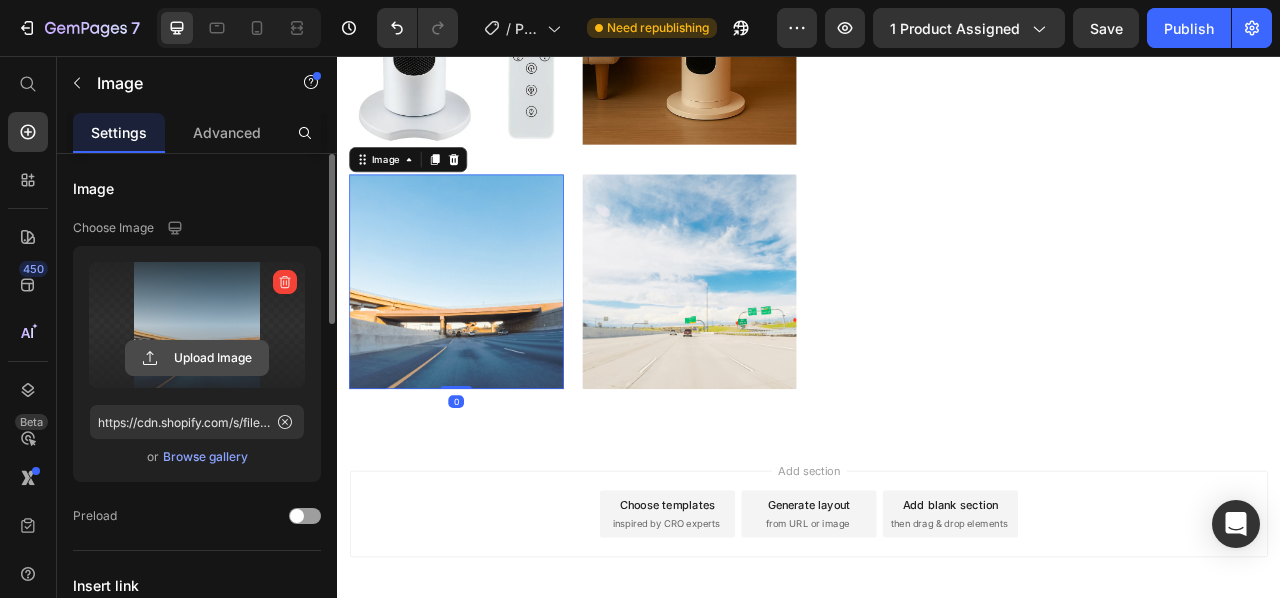 click 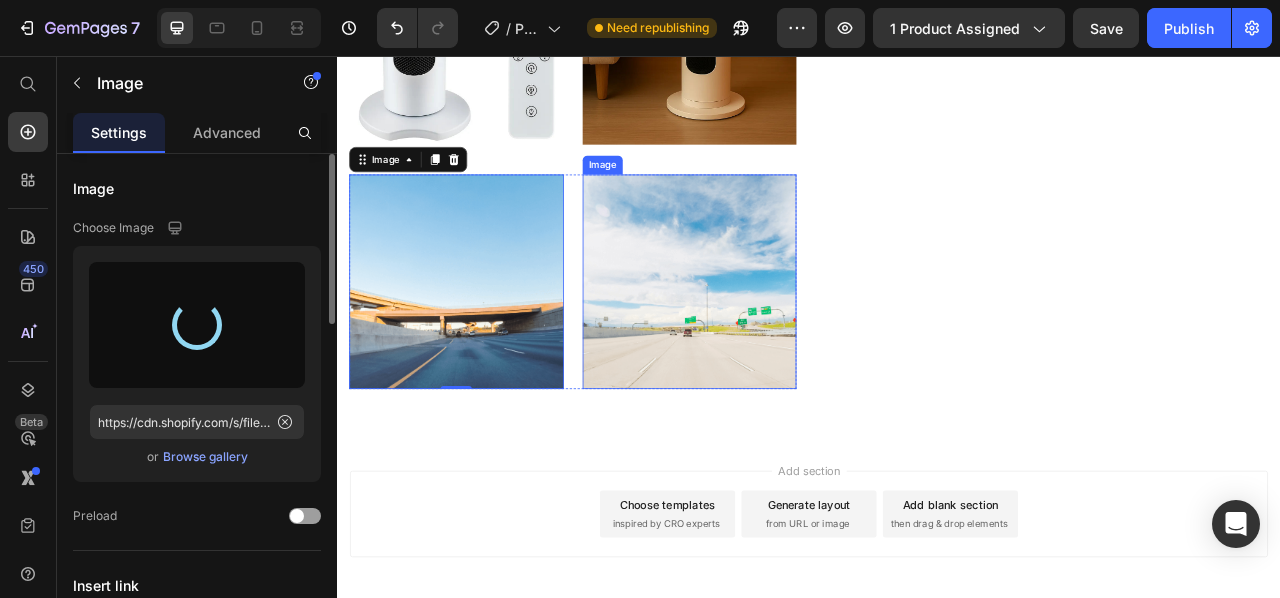 type on "https://cdn.shopify.com/s/files/1/0928/7856/9756/files/gempages_573394170081706758-6ef6a372-4563-4d52-842b-4f54edb33192.webp" 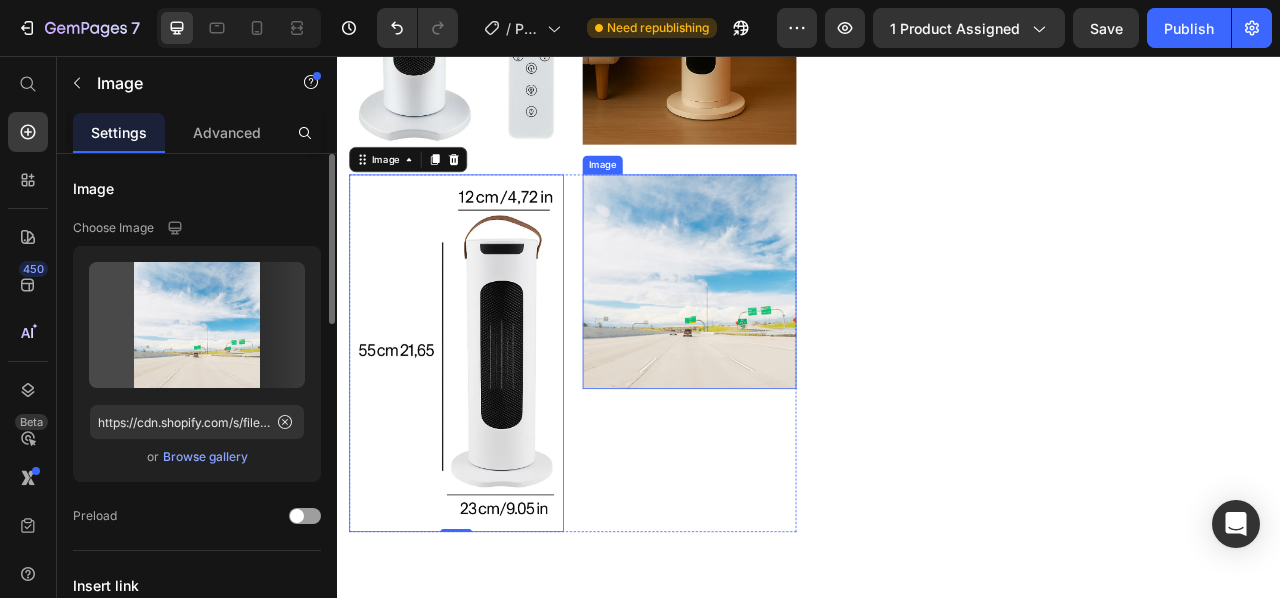 click at bounding box center (785, 343) 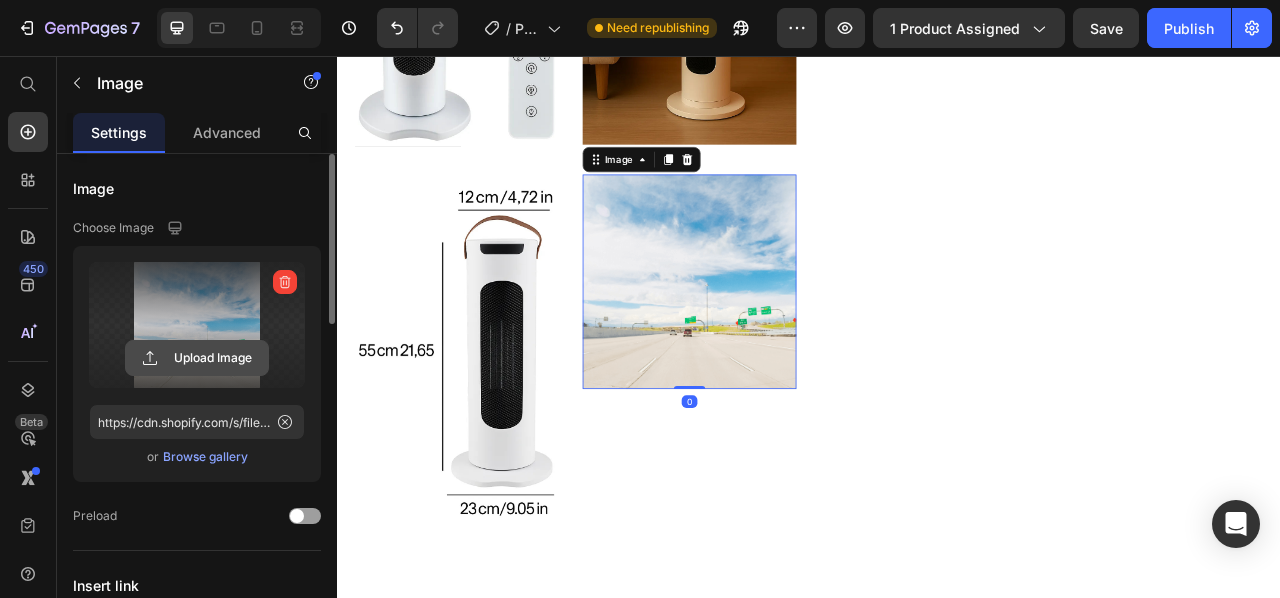 click 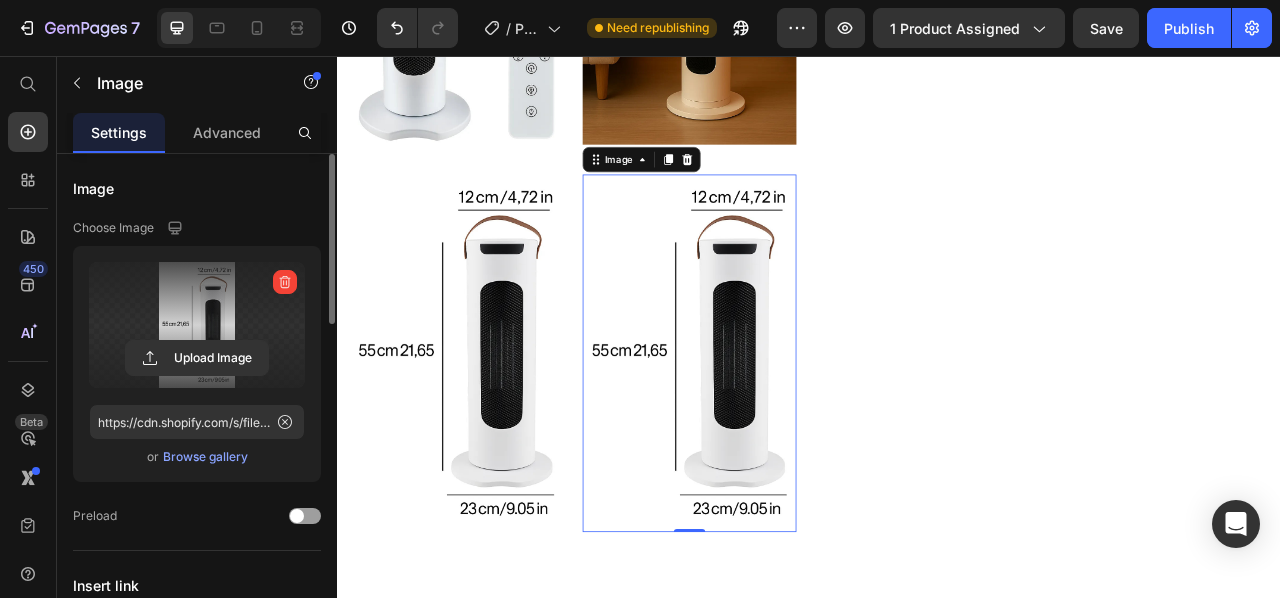click at bounding box center (785, 434) 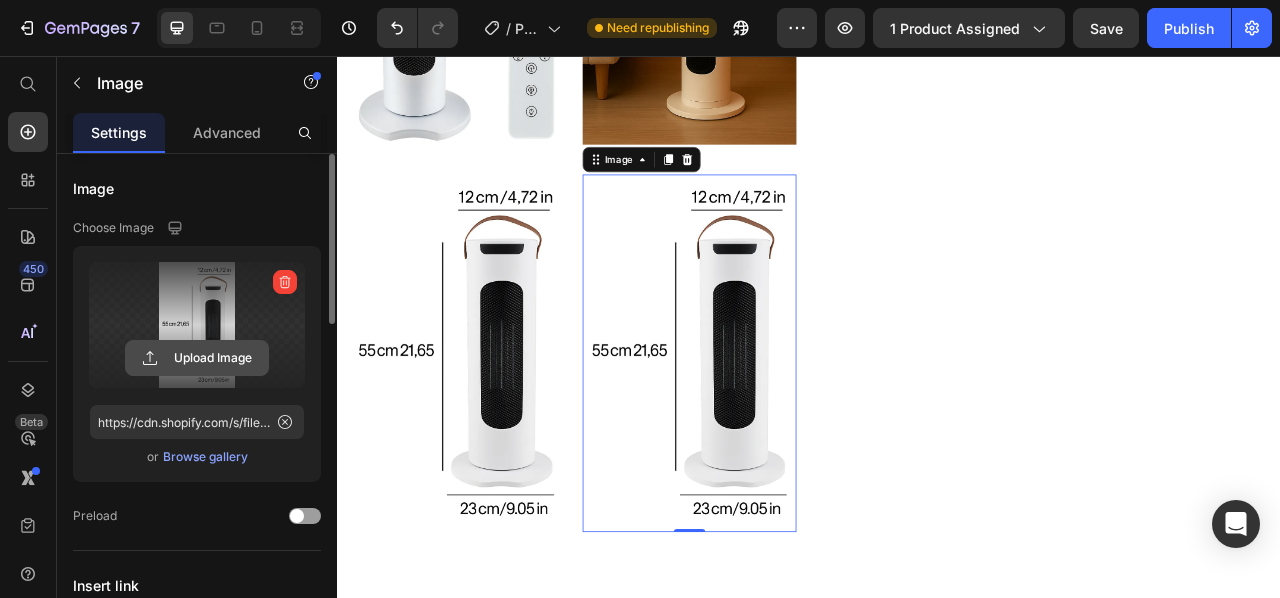 click 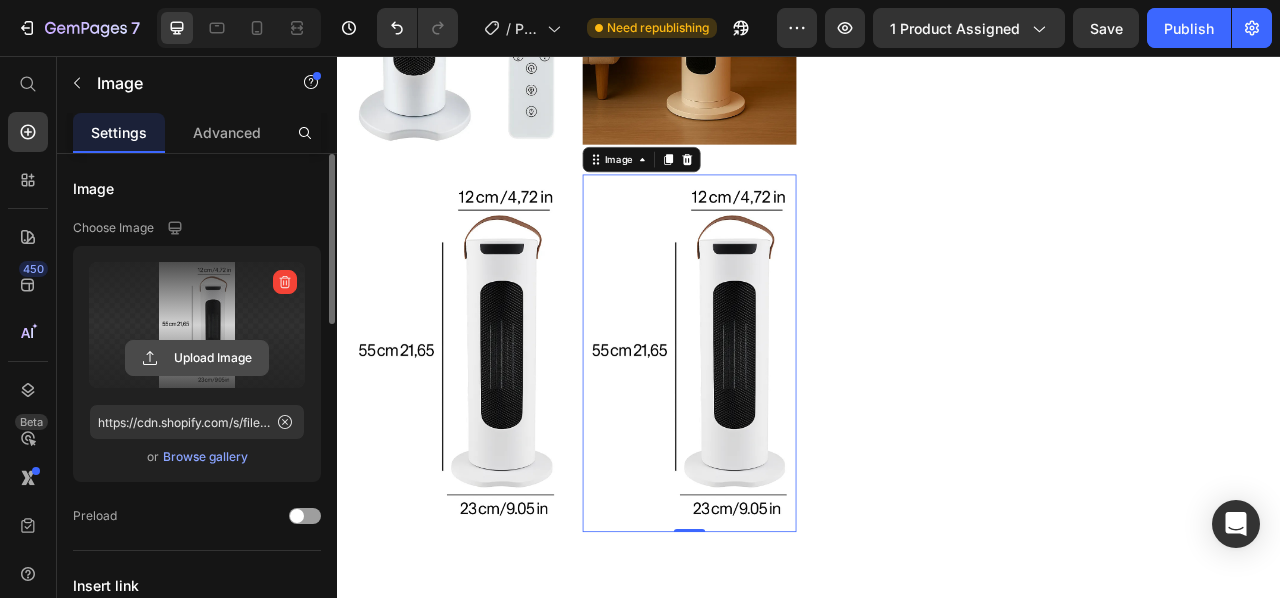 click 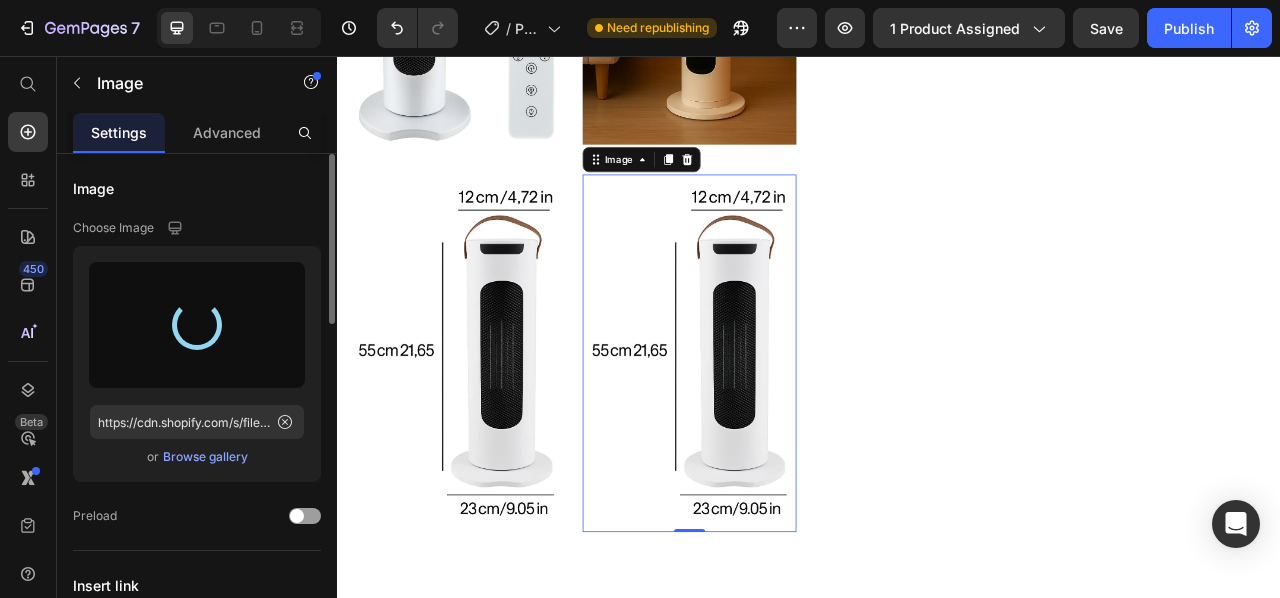 type on "https://cdn.shopify.com/s/files/1/0928/7856/9756/files/gempages_573394170081706758-35a1fe68-b987-4e5e-987b-487571f77a5f.webp" 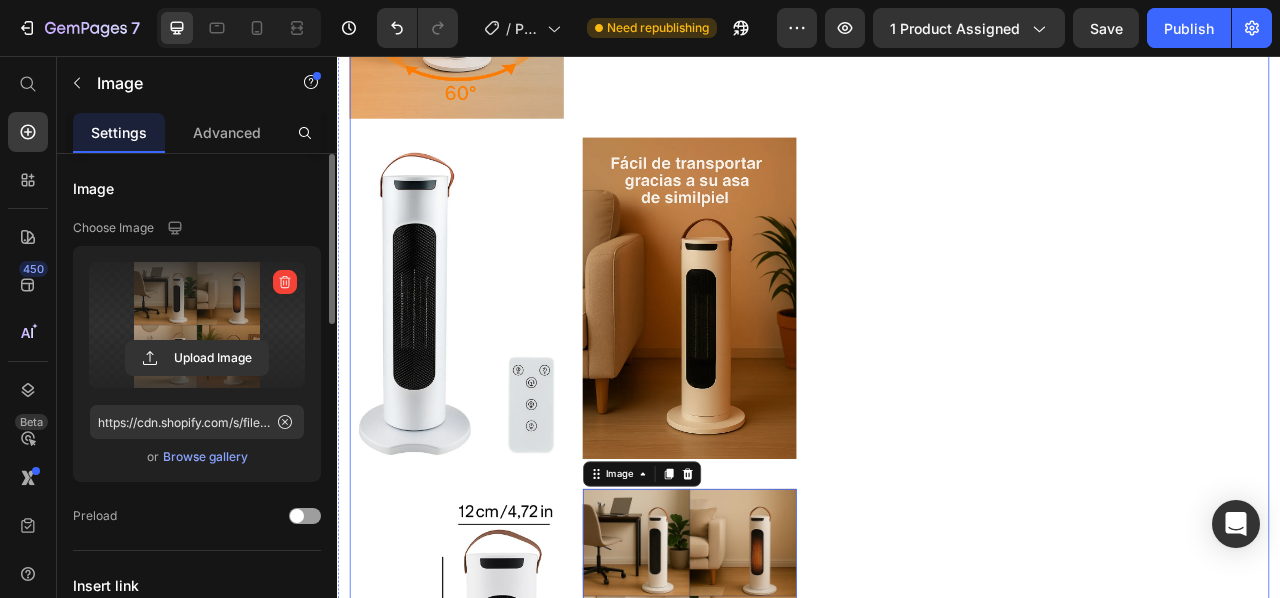 click on "Lorem ipsum Text Block CALEFACTOR SMART PRO-GAME PAGE Product Title Icon Icon Icon Icon Icon Icon List (1612 Reviews) Text Block Row S/. 229.00 Product Price S/. 159.00 Product Price On sale Text Block Row Image Descuento de Apertura - 25% OFF Text Block Image Row EnvÓo GRATIS A TODO EL PERÚ Text Block Row ¡ORDENA AHORA! Add to Cart [FIRST] [LAST] Text Block Icon Icon Icon Icon Icon Icon List Row “Me fue super util, perfecto para mi hogar, puedo llevar a donde quiera,recomendadisimoo“ Text Block Row [FIRST] [LAST] Text Block Icon Icon Icon Icon Icon Icon List Row Gracias a este producto el frio ya no es problema, amo tenerlo en mi casa, si pudiera ni saldria de mi casa con lo funcional que es esto Text Block Row Carousel This product does not have a description Product Description   Edit content in Shopify 16 Row" at bounding box center [1237, -338] 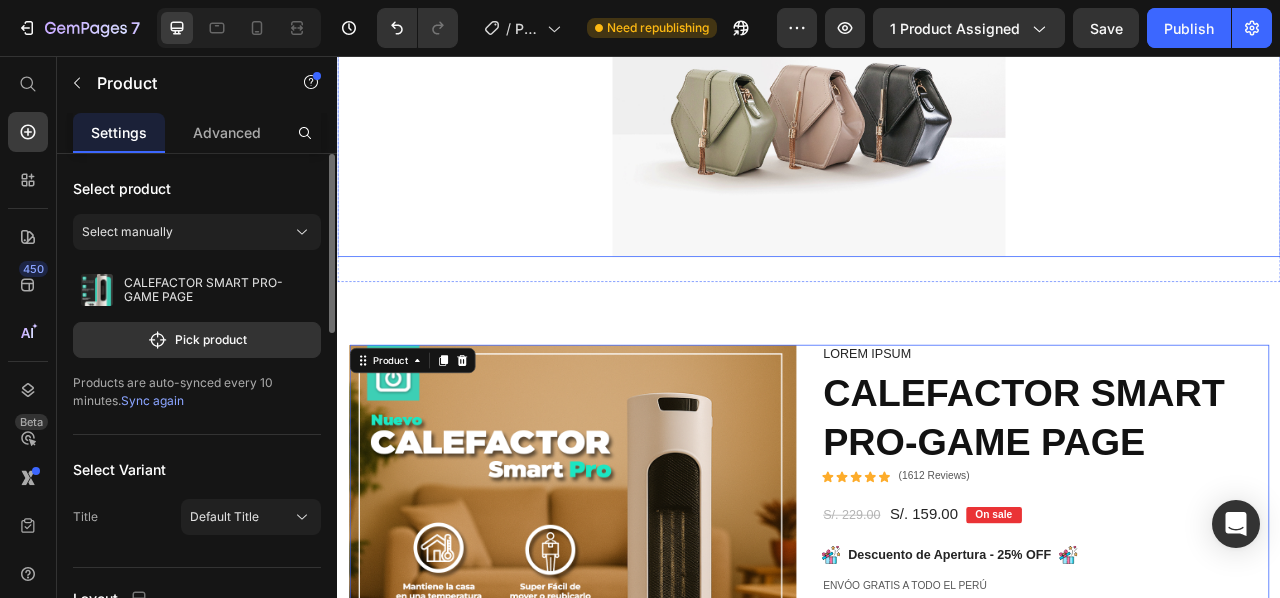scroll, scrollTop: 559, scrollLeft: 0, axis: vertical 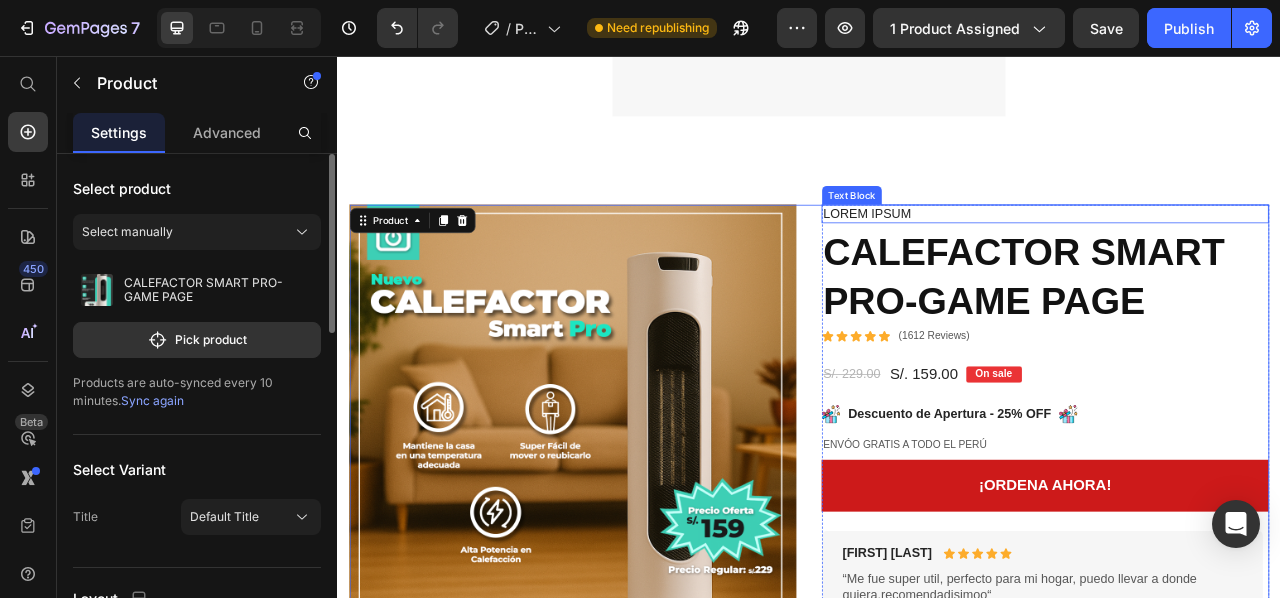 click on "Lorem ipsum" at bounding box center [1237, 257] 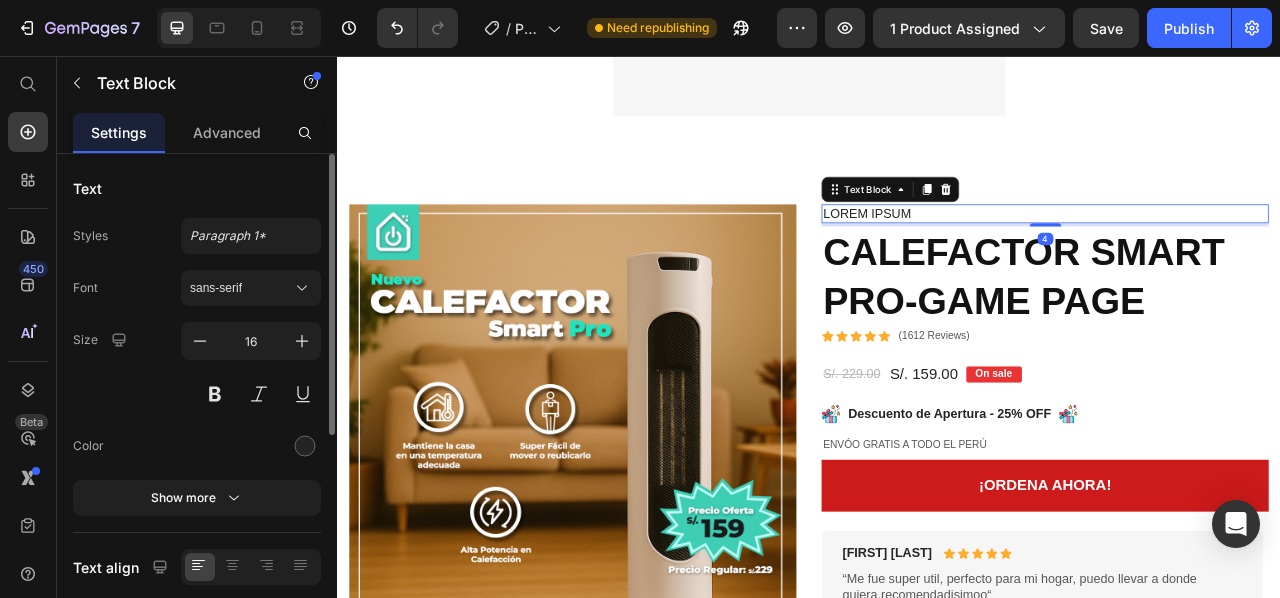 click on "Lorem ipsum" at bounding box center [1237, 257] 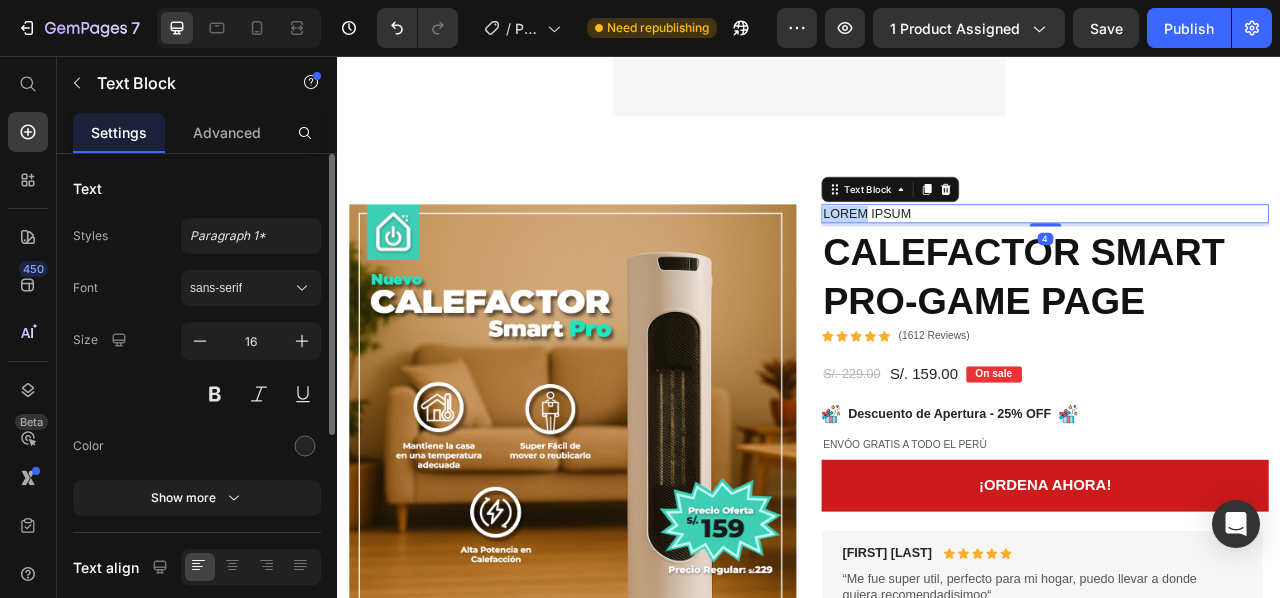 click on "Lorem ipsum" at bounding box center (1237, 257) 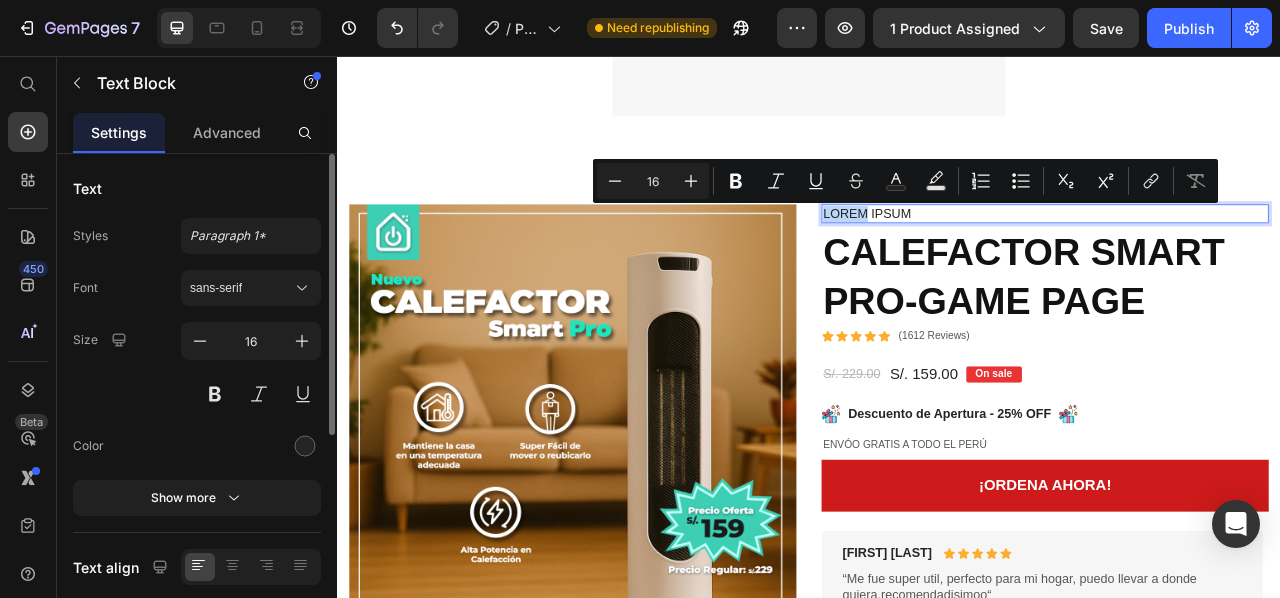 click on "Lorem ipsum" at bounding box center [1237, 257] 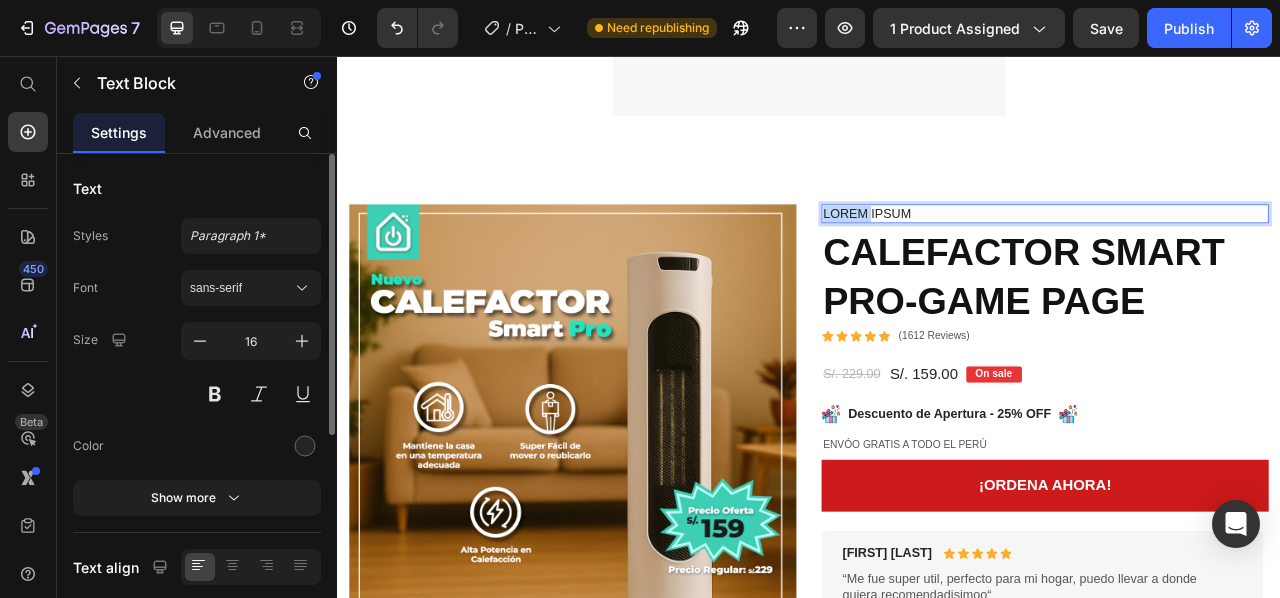 click on "Lorem ipsum" at bounding box center (1237, 257) 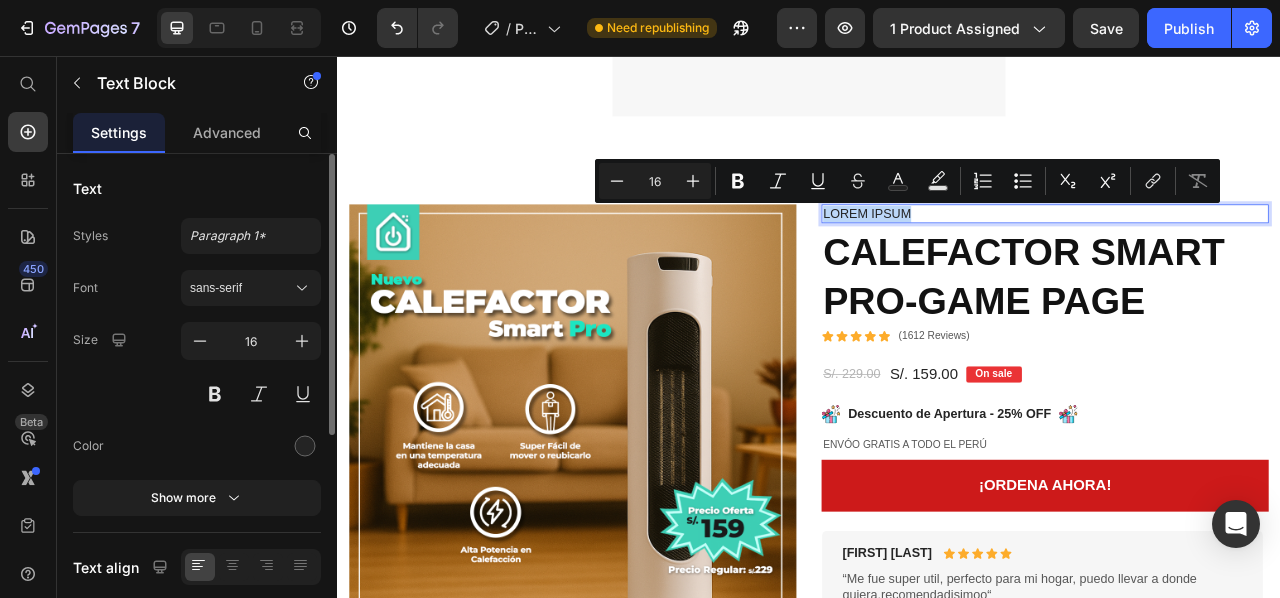 click on "Lorem ipsum" at bounding box center (1237, 257) 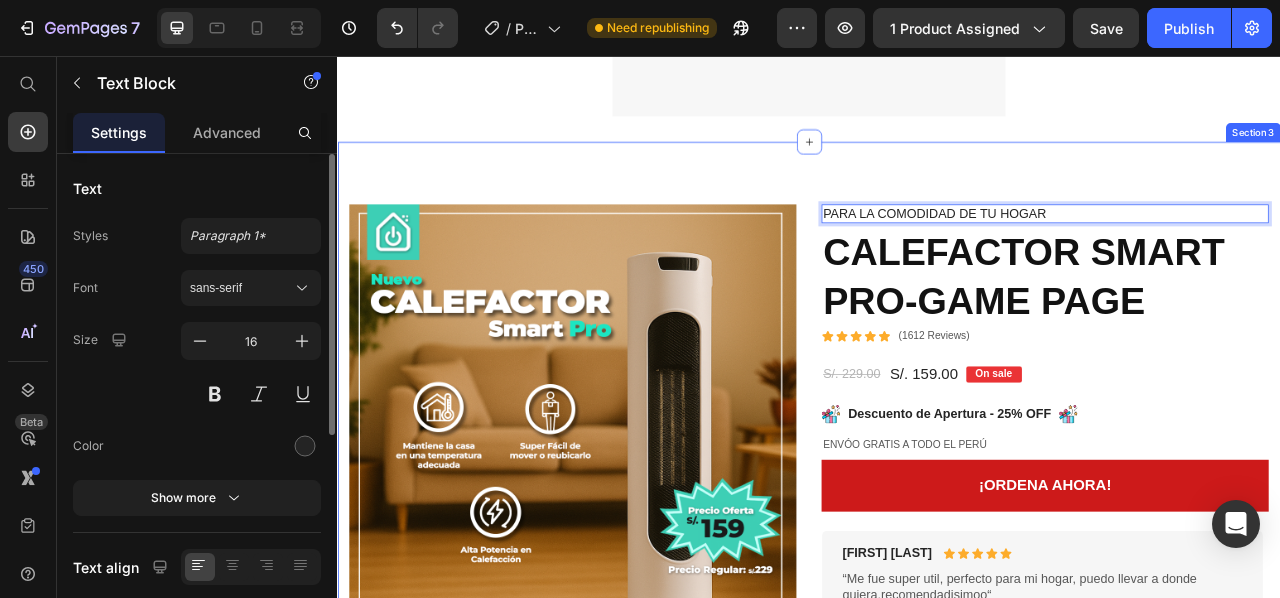 click on "Image Image Image Image Row Image Image Row Image Image Row Image Image Row Row Product Images [FIRST] [LAST]. Text Block Icon Icon Icon Icon Icon Icon List Row “At vero eos et accusamus et iusto odio dignissimos ducimus qui blanditiis praesentium voluptatum deleniti atque corrupti quos dolores“ Text Block Row [FIRST] [LAST]. Text Block Icon Icon Icon Icon Icon Icon List Row Lorem ipsum dolor sit amet, consectetur adipiscing elit, sed do eiusmod tempor incididunt ut labore et dolore magna aliqua. Text Block Row Carousel Para la comodidad de tu [LOCATION] Text Block   4 CALEFACTOR SMART PRO-GAME PAGE Product Title Icon Icon Icon Icon Icon Icon List (1612 Reviews) Text Block Row S/. 229.00 Product Price S/. 159.00 Product Price On sale Text Block Row Image Descuento de Apertura - 25% OFF Text Block Image Row EnvÓo GRATIS A TODO EL PERÚ Text Block Row ¡ORDENA AHORA! Add to Cart [FIRST] [LAST]. Text Block Icon Icon Icon Icon Icon Icon List Row Text Block Row [FIRST] [LAST]. Text Block Icon Icon Icon Icon Icon Icon List Row Text Block" at bounding box center (937, 1646) 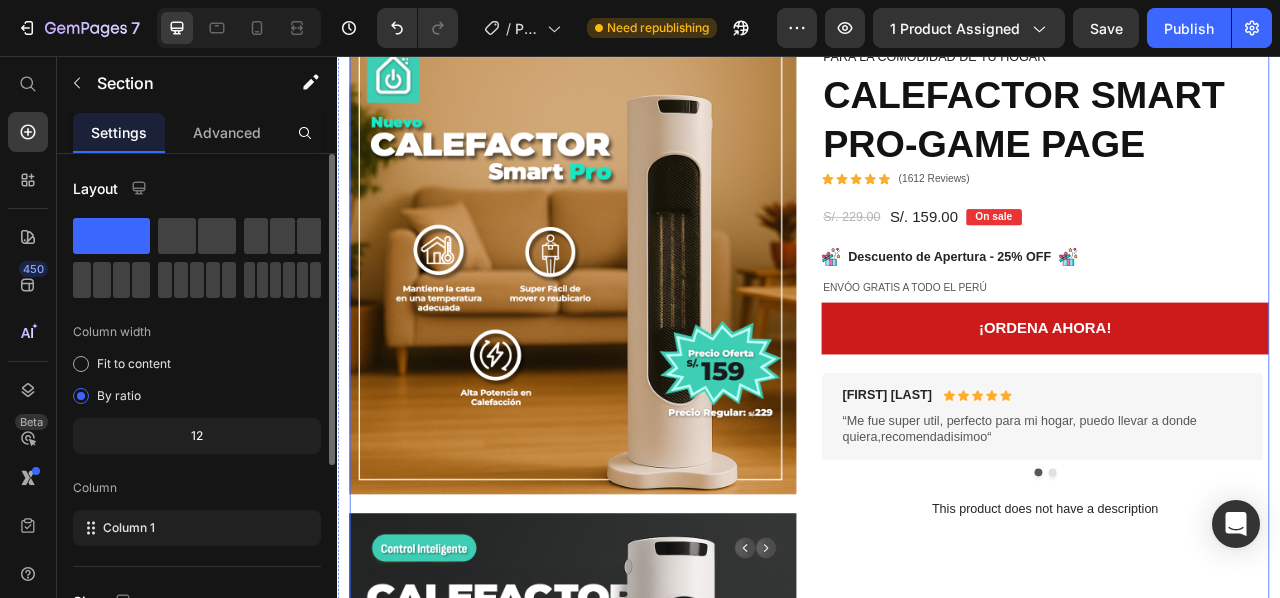 scroll, scrollTop: 659, scrollLeft: 0, axis: vertical 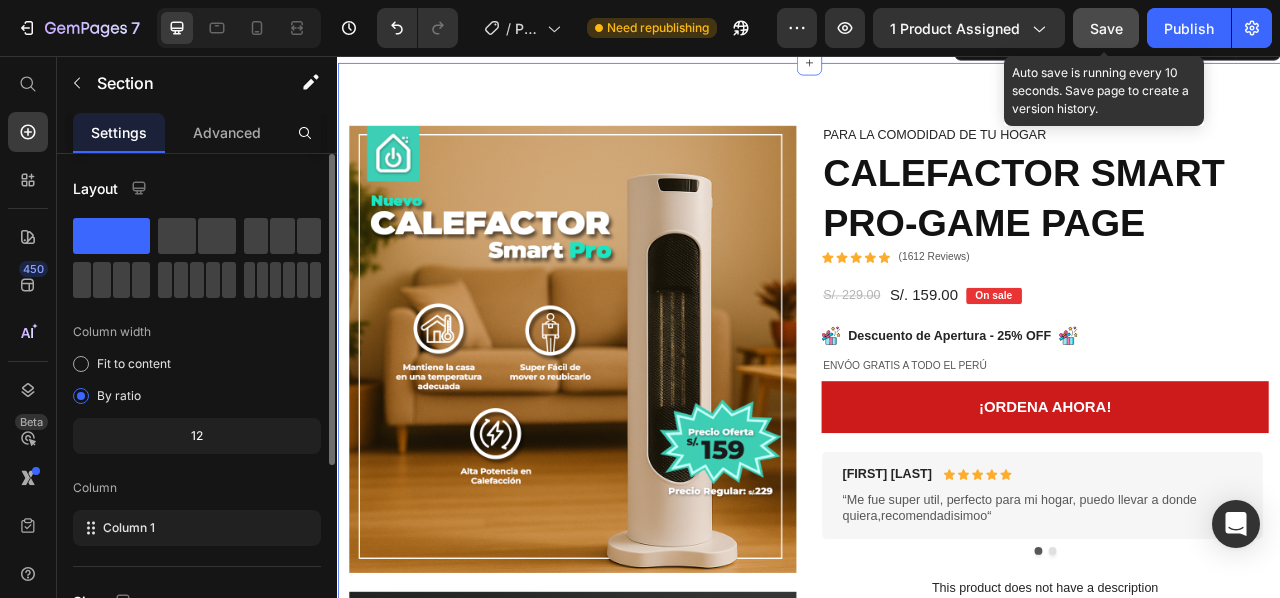click on "Save" at bounding box center (1106, 28) 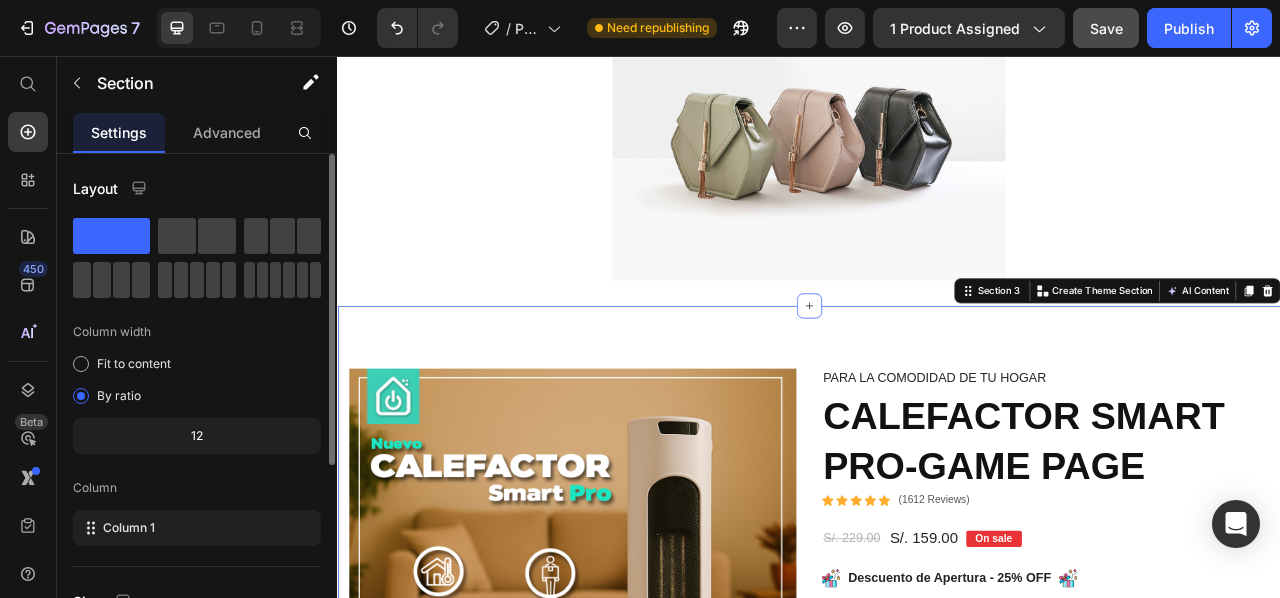scroll, scrollTop: 344, scrollLeft: 0, axis: vertical 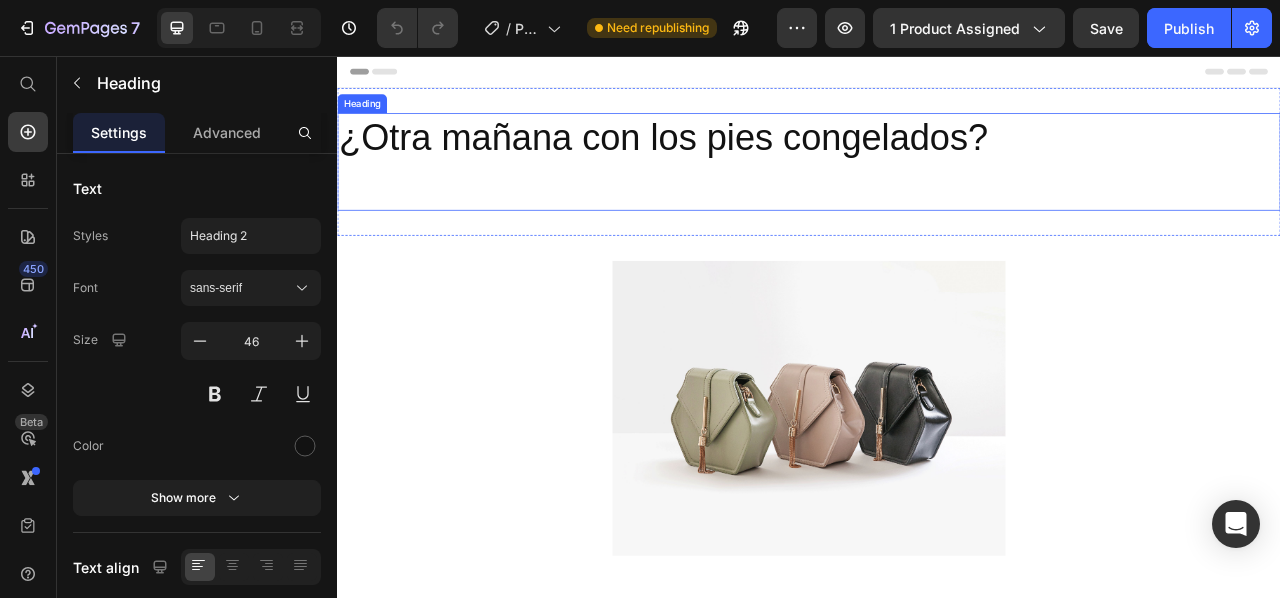 click on "¿Otra mañana con los pies congelados?" at bounding box center (937, 191) 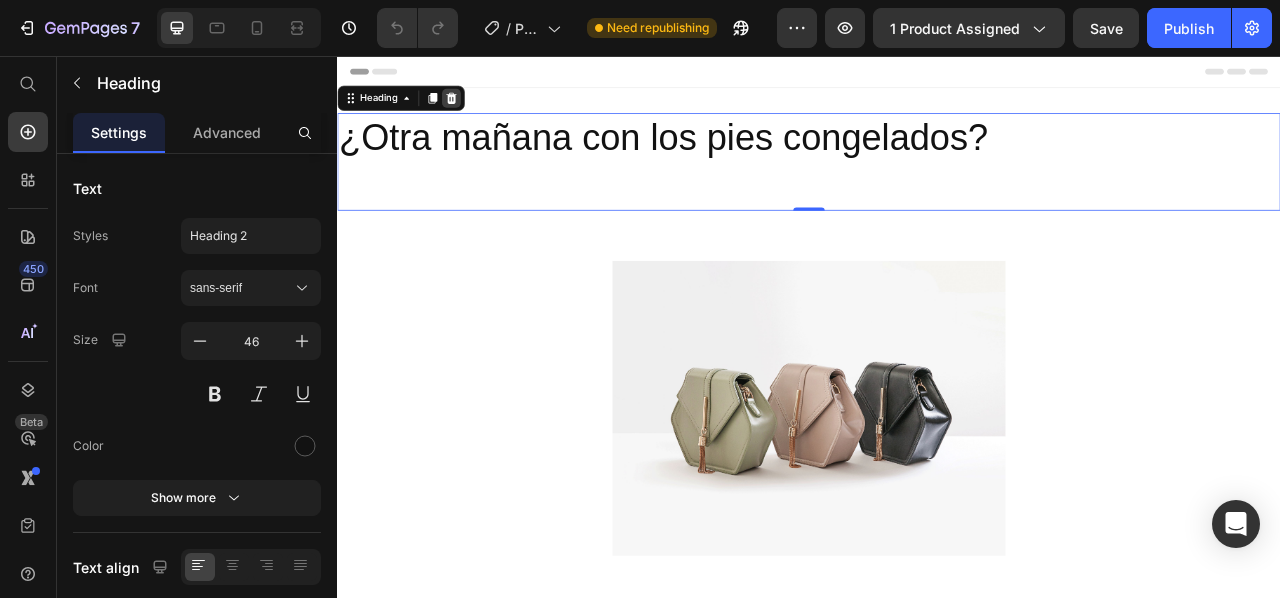 click 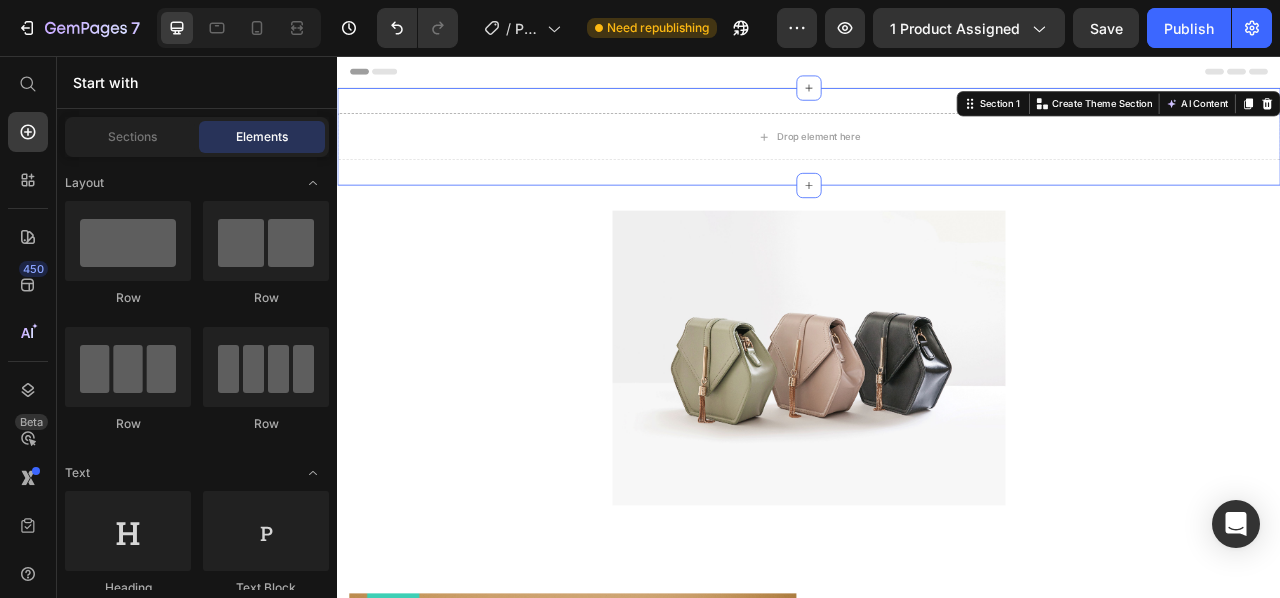 click on "Drop element here Section 1   You can create reusable sections Create Theme Section AI Content Write with GemAI What would you like to describe here? Tone and Voice Persuasive Product Getting products... Show more Generate" at bounding box center (937, 159) 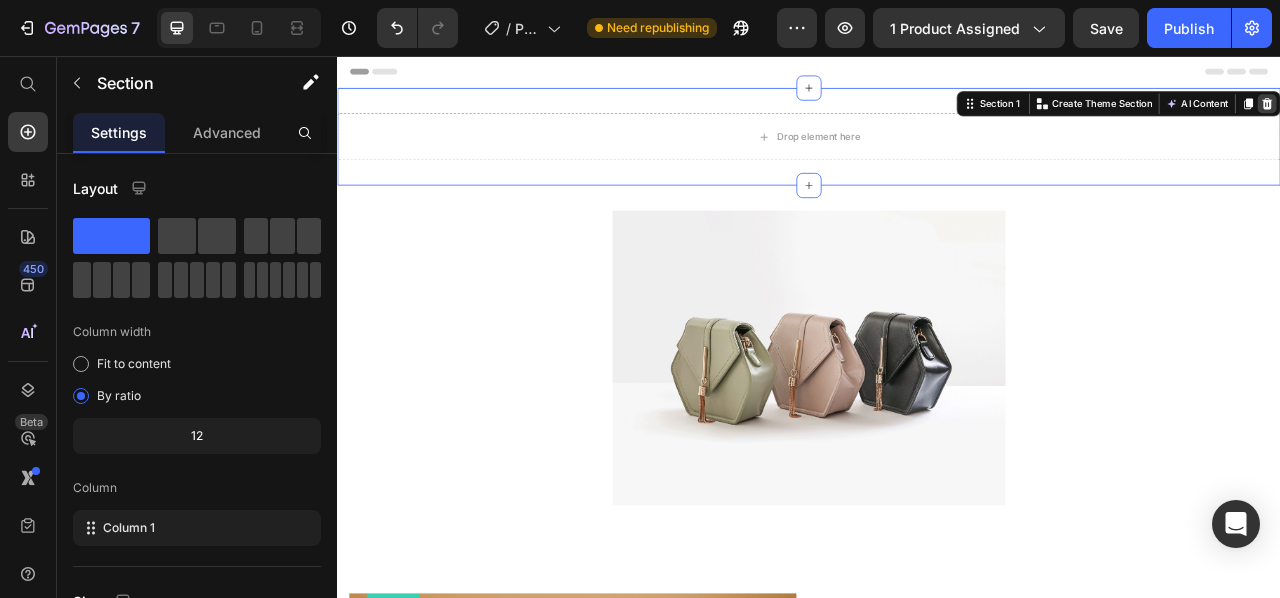 click 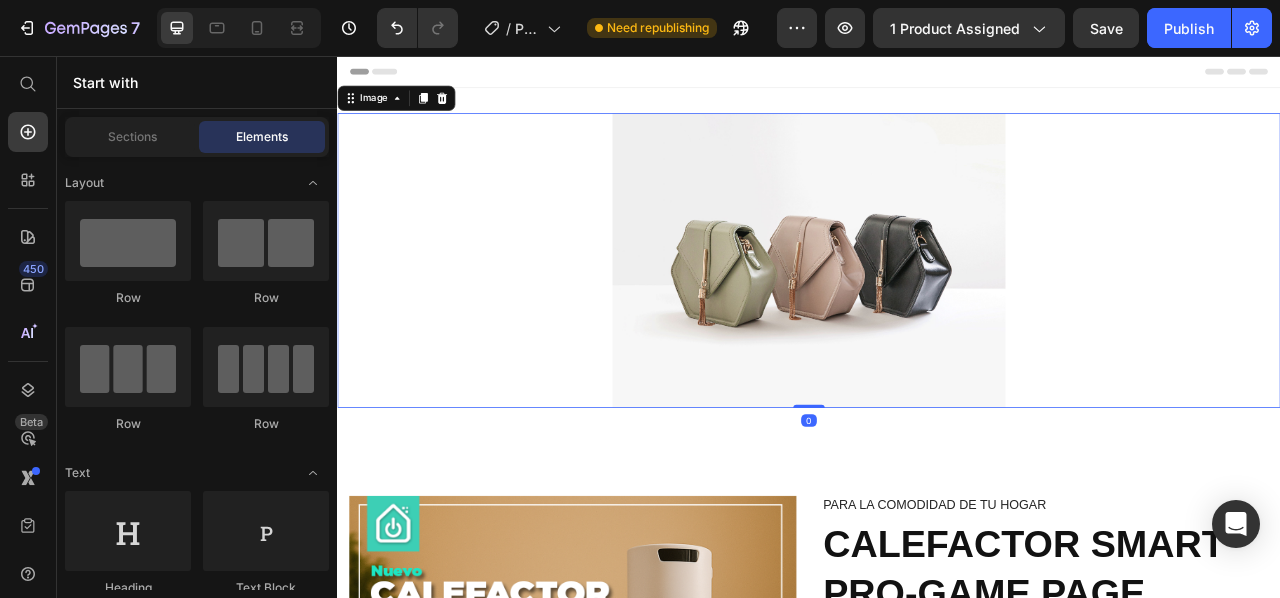 click at bounding box center (937, 316) 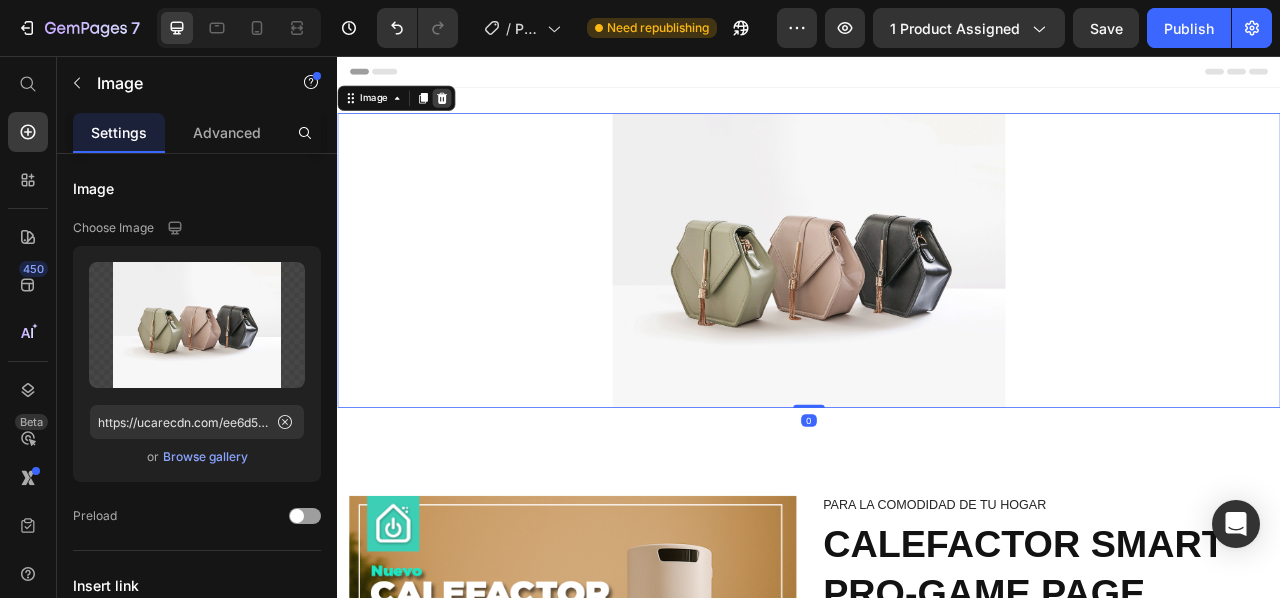 click 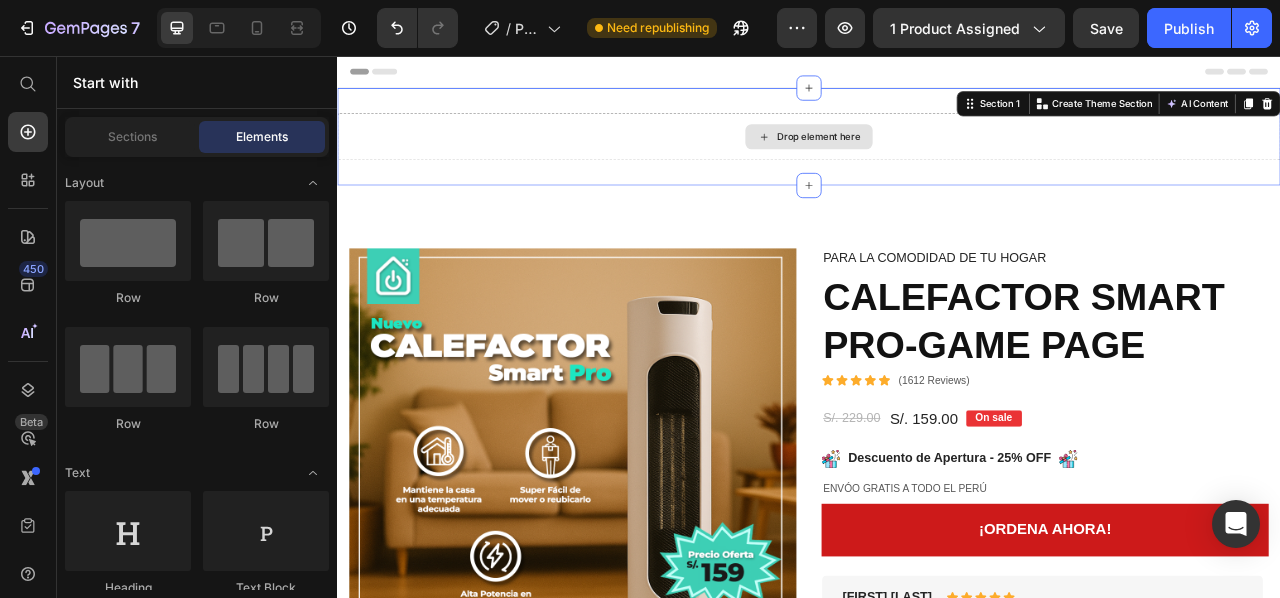 click on "Drop element here" at bounding box center (937, 159) 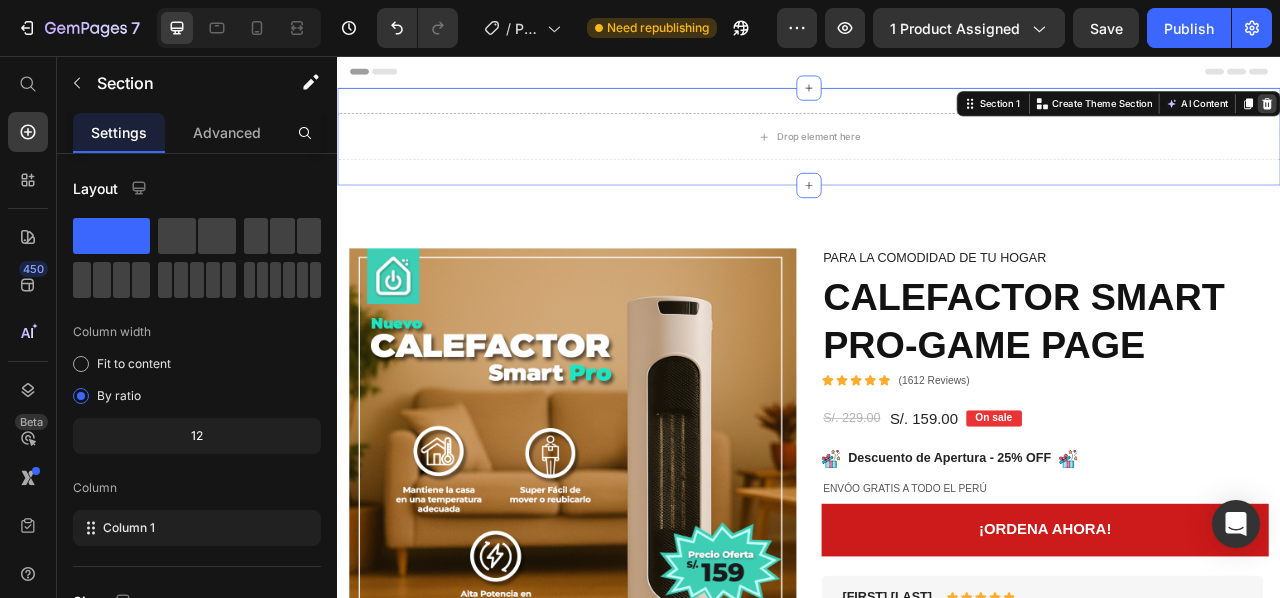 click 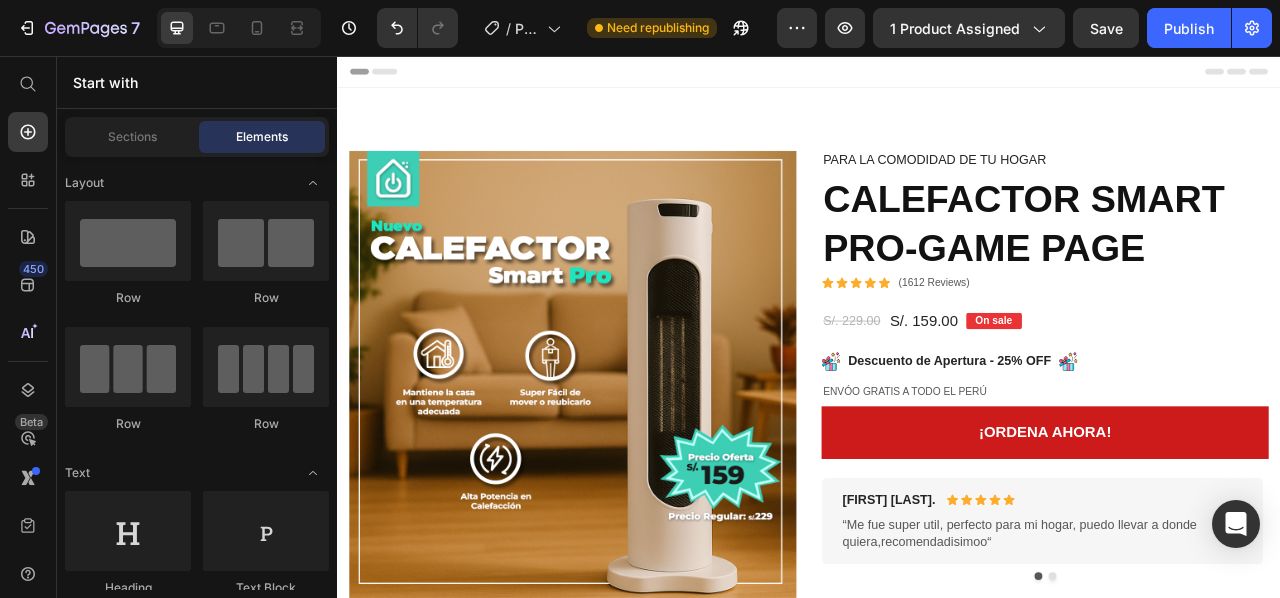 click on "Header" at bounding box center [937, 76] 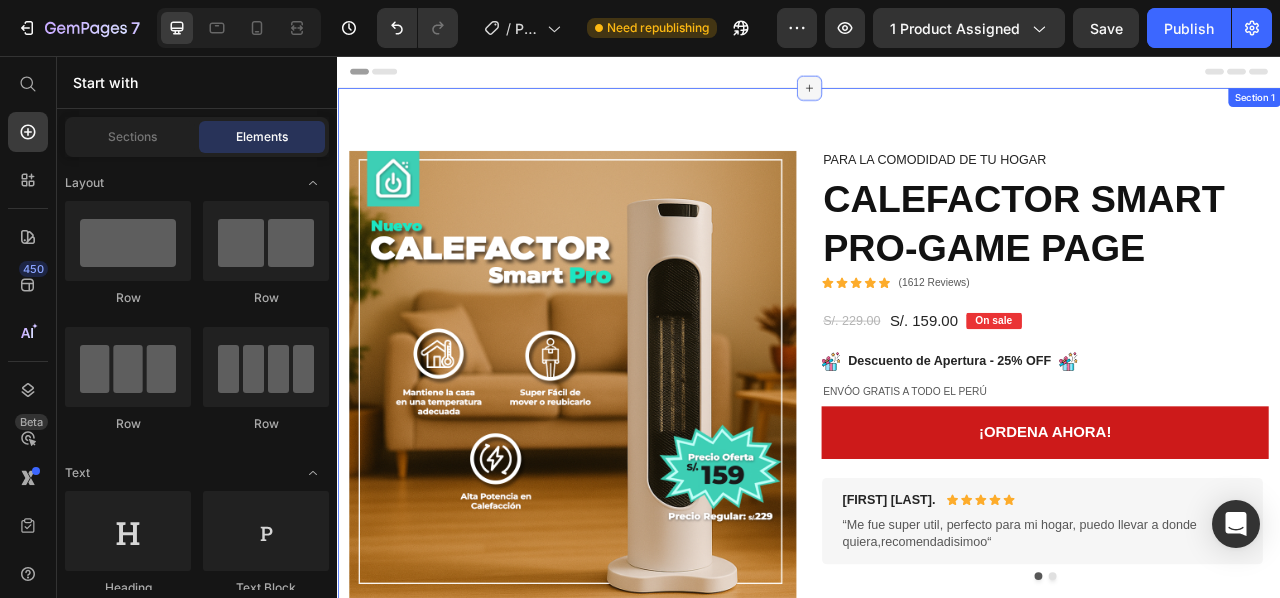 click at bounding box center [937, 97] 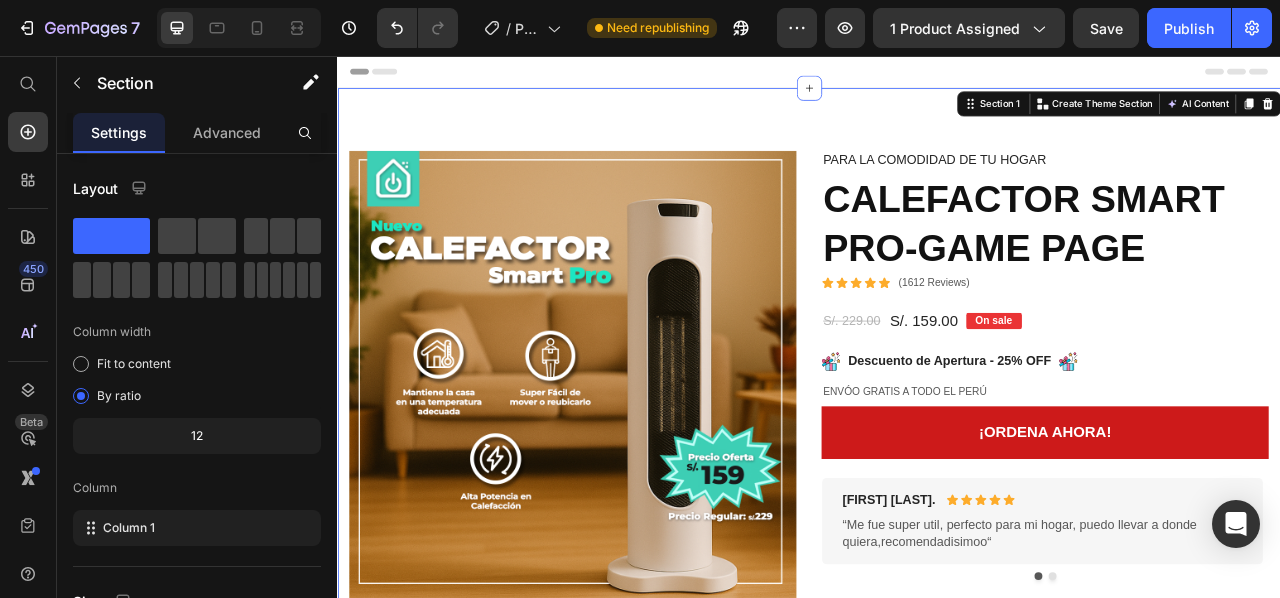 click on "Image Image Image Image Row Image Image Row Image Image Row Image Image Row Row Product Images Briana M. Text Block Icon Icon Icon Icon Icon Icon List Row “At vero eos et accusamus et iusto odio dignissimos ducimus qui blanditiis praesentium voluptatum deleniti atque corrupti quos dolores“ Text Block Row Rona K. Text Block Icon Icon Icon Icon Icon Icon List Row Lorem ipsum dolor sit amet, consectetur adipiscing elit, sed do eiusmod tempor incididunt ut labore et dolore magna aliqua. Text Block Row Carousel Para la comodidad de tu hogar Text Block CALEFACTOR SMART PRO-GAME PAGE Product Title Icon Icon Icon Icon Icon Icon List (1612 Reviews) Text Block Row S/. 229.00 Product Price S/. 159.00 Product Price On sale Text Block Row Image Descuento de Apertura - 25% OFF Text Block Image Row EnvÓo GRATIS A TODO EL PERÚ Text Block Row ¡ORDENA AHORA! Add to Cart Esteban C. Text Block Icon Icon Icon Icon Icon Icon List Row Text Block Row Josué A. Text Block Icon Icon Icon Icon Icon Icon List Row Text Block Row" at bounding box center [937, 513] 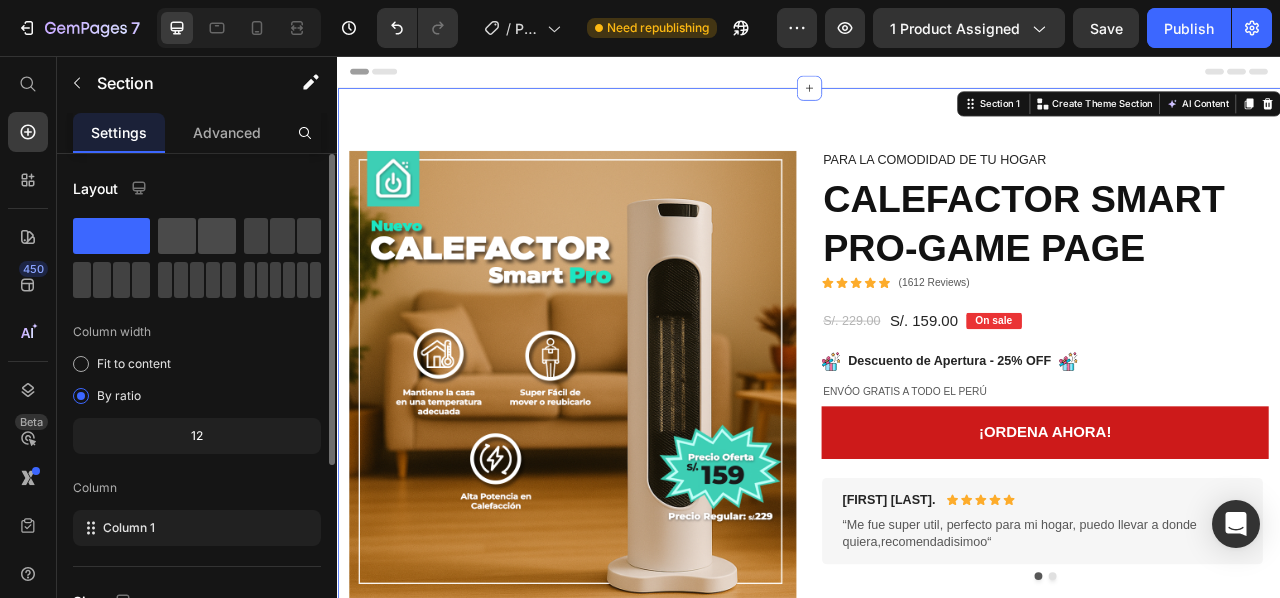 click 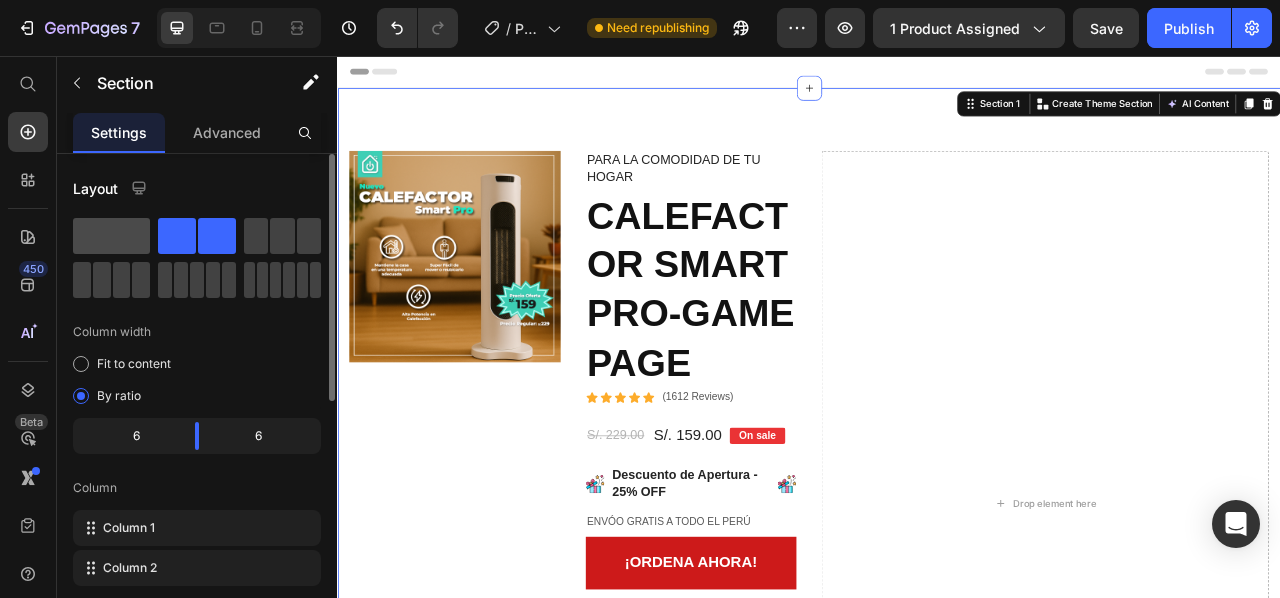click 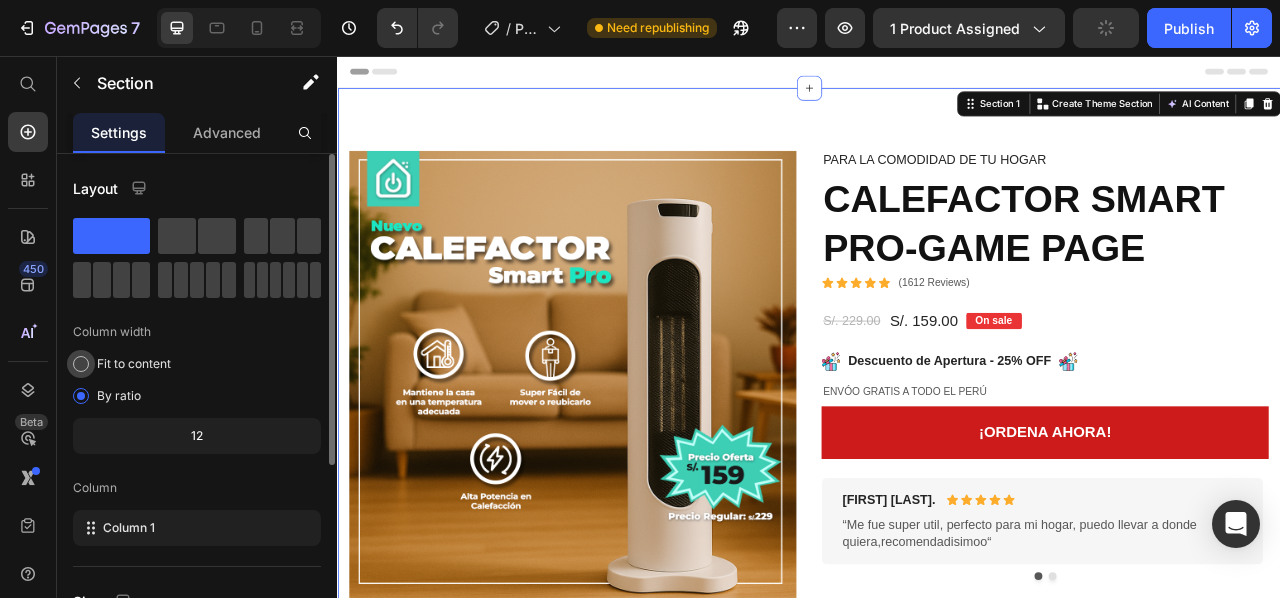 click on "Fit to content" at bounding box center (134, 364) 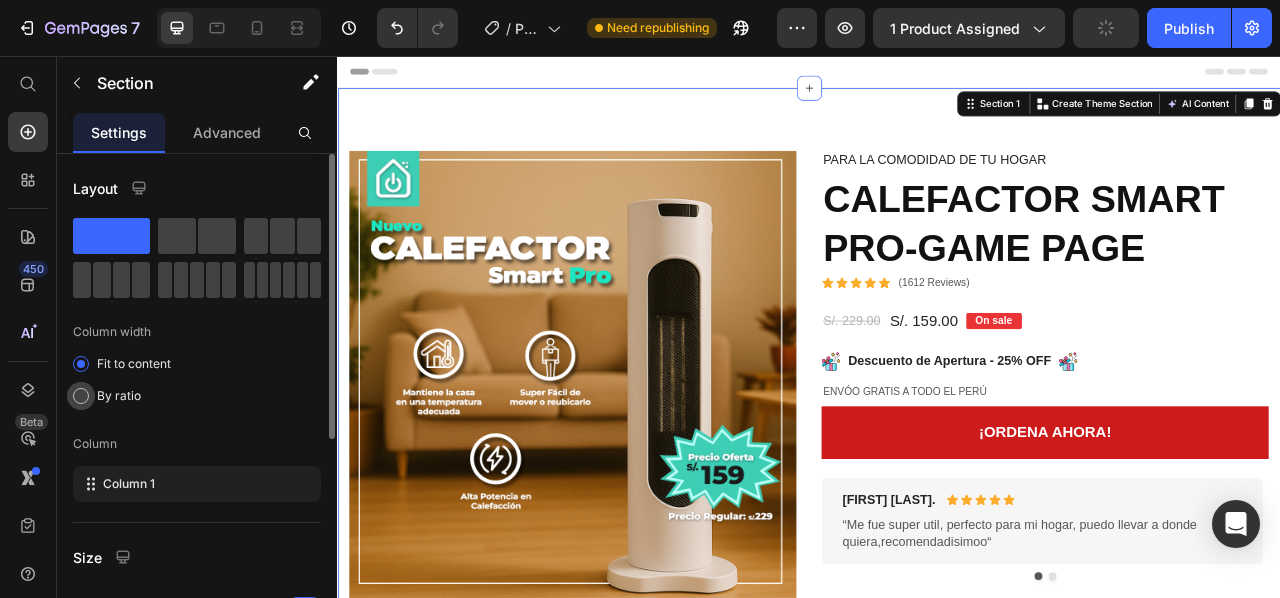 click on "By ratio" at bounding box center (119, 396) 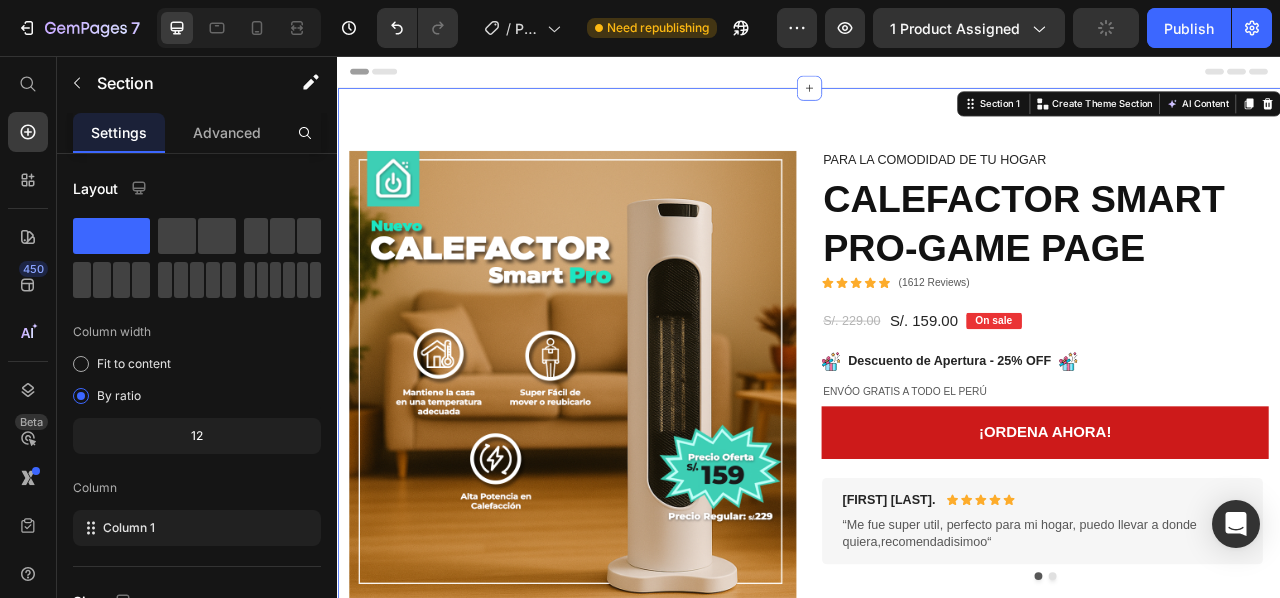 click on "Advanced" at bounding box center [227, 132] 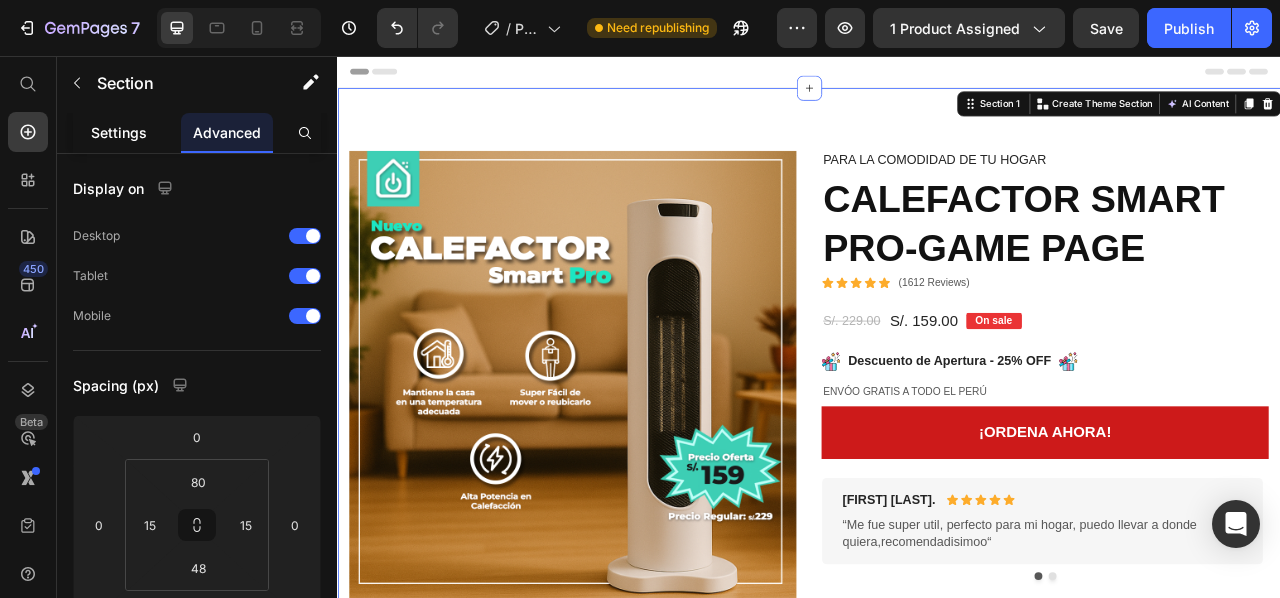 click on "Settings" 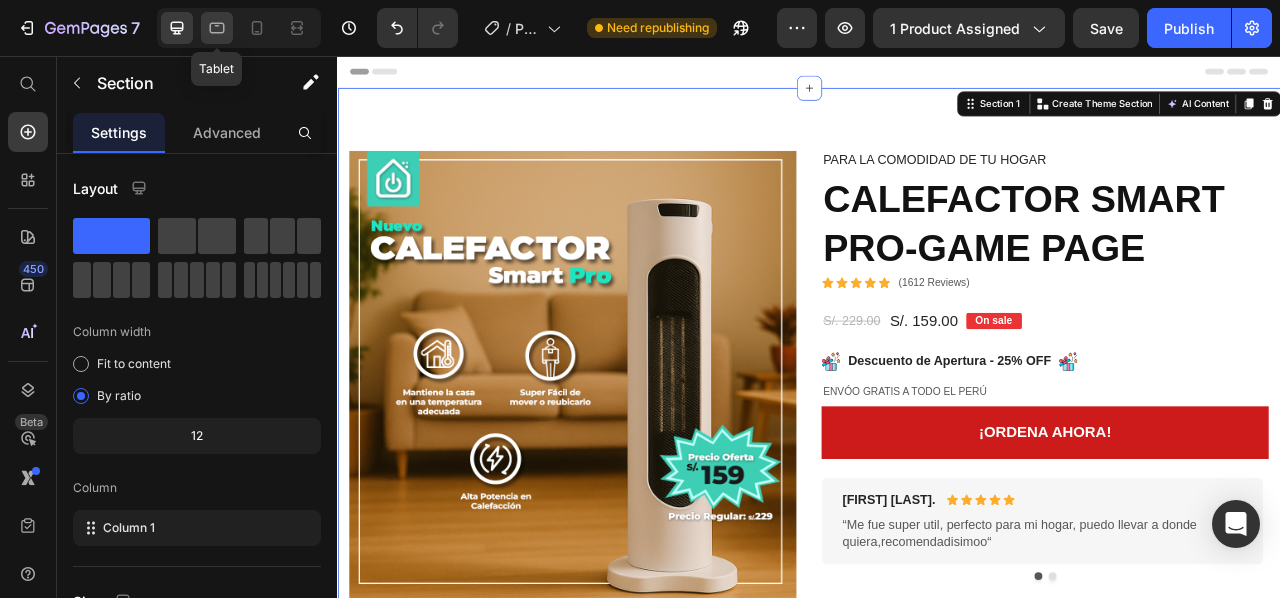 click 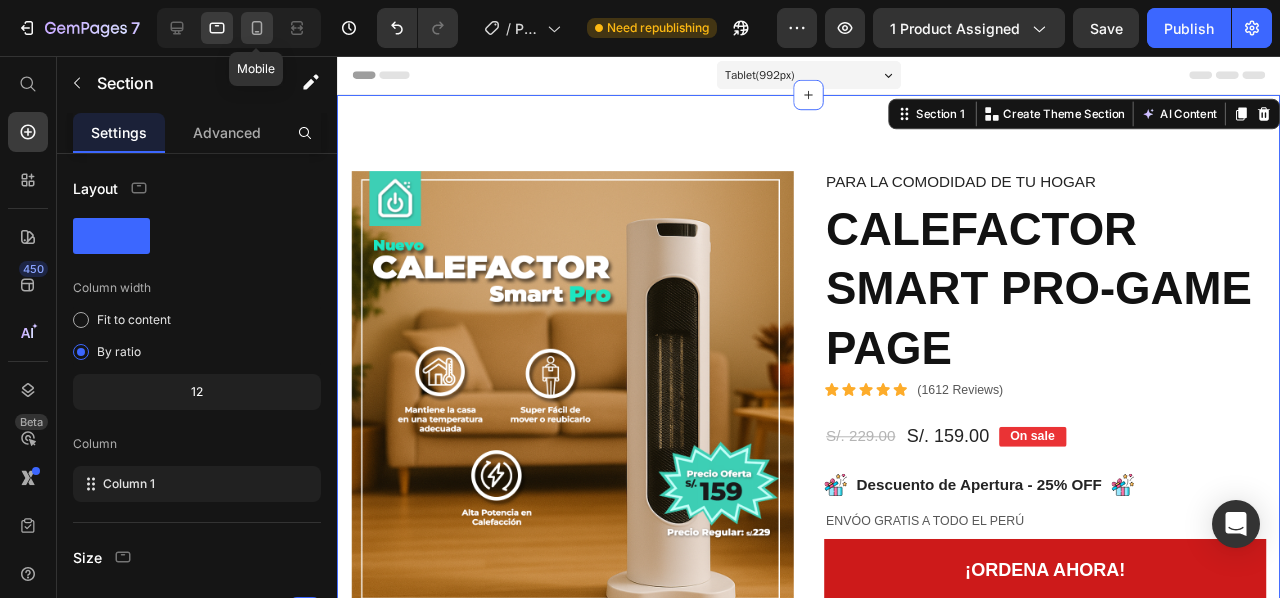 click 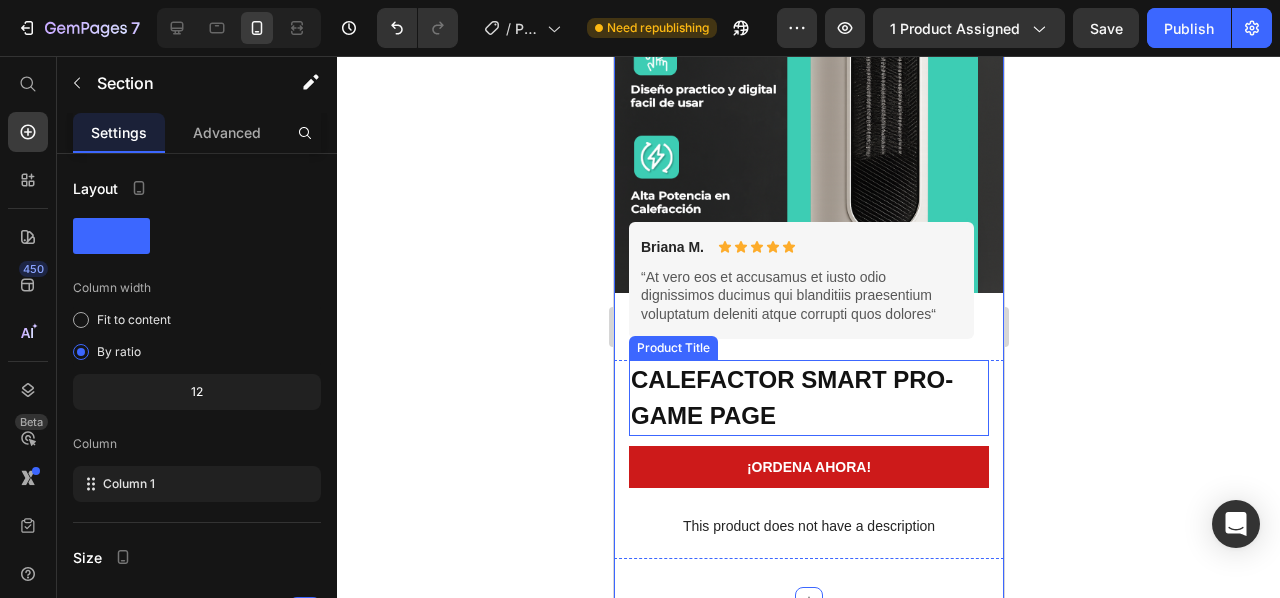 scroll, scrollTop: 0, scrollLeft: 0, axis: both 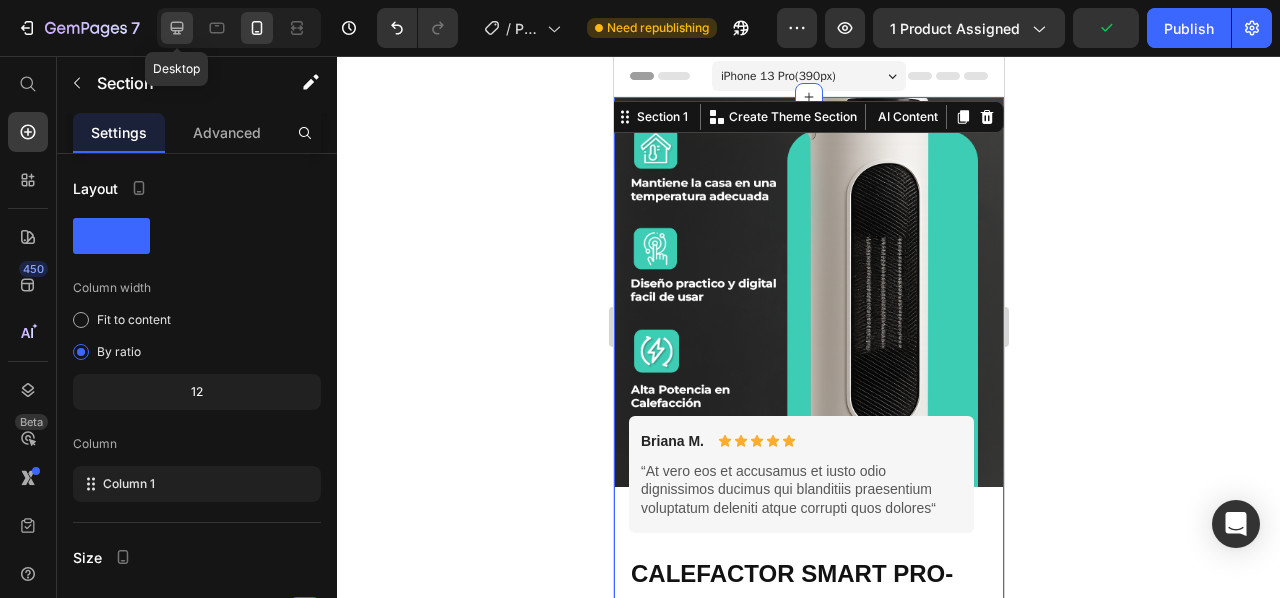 click 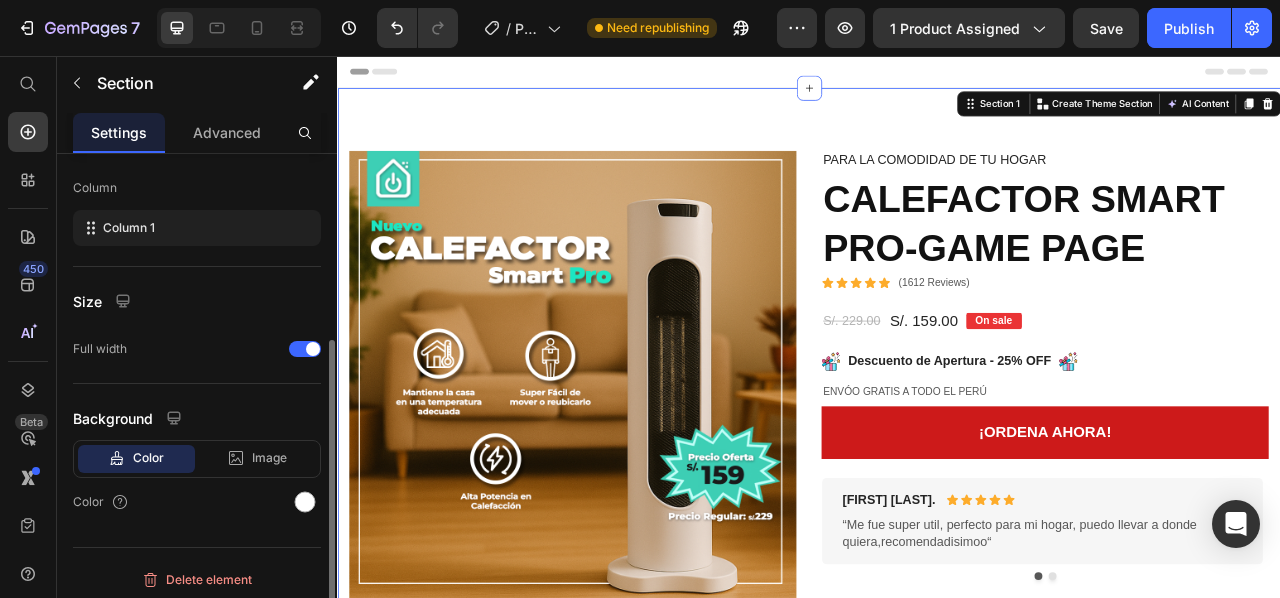 scroll, scrollTop: 305, scrollLeft: 0, axis: vertical 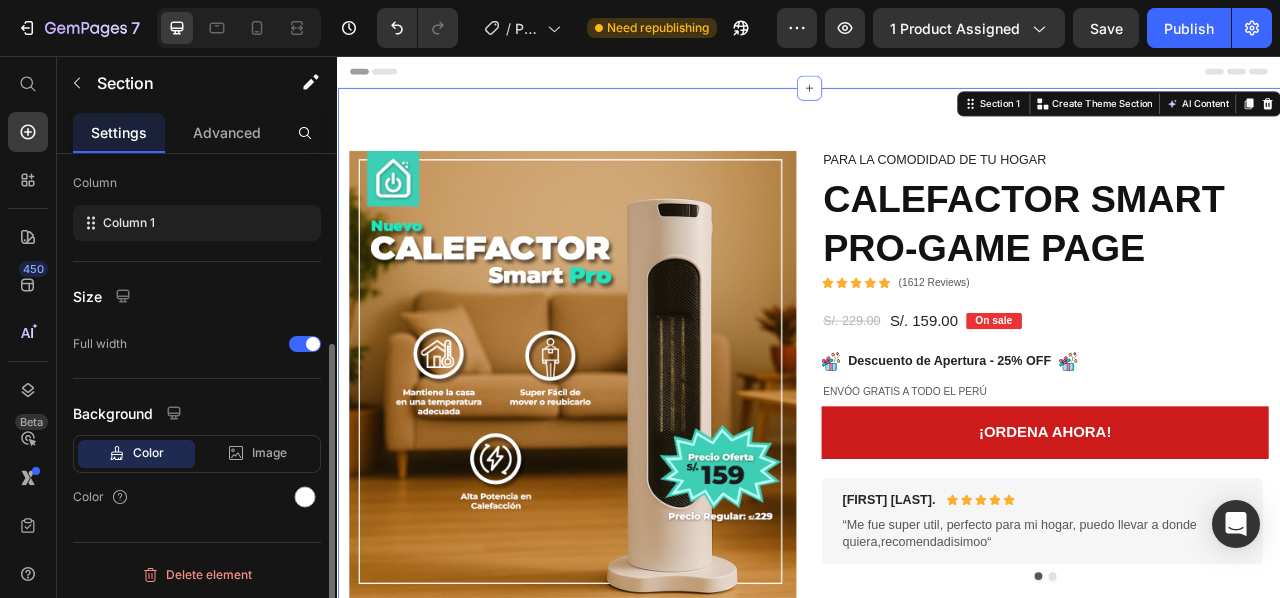 click on "Color" 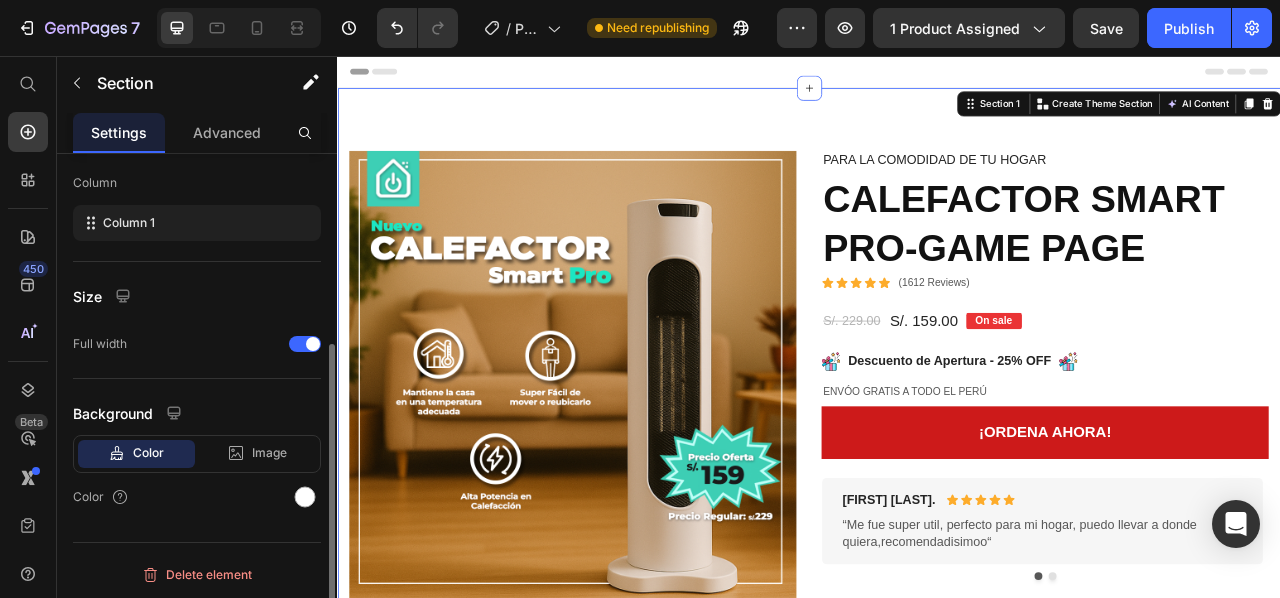 click 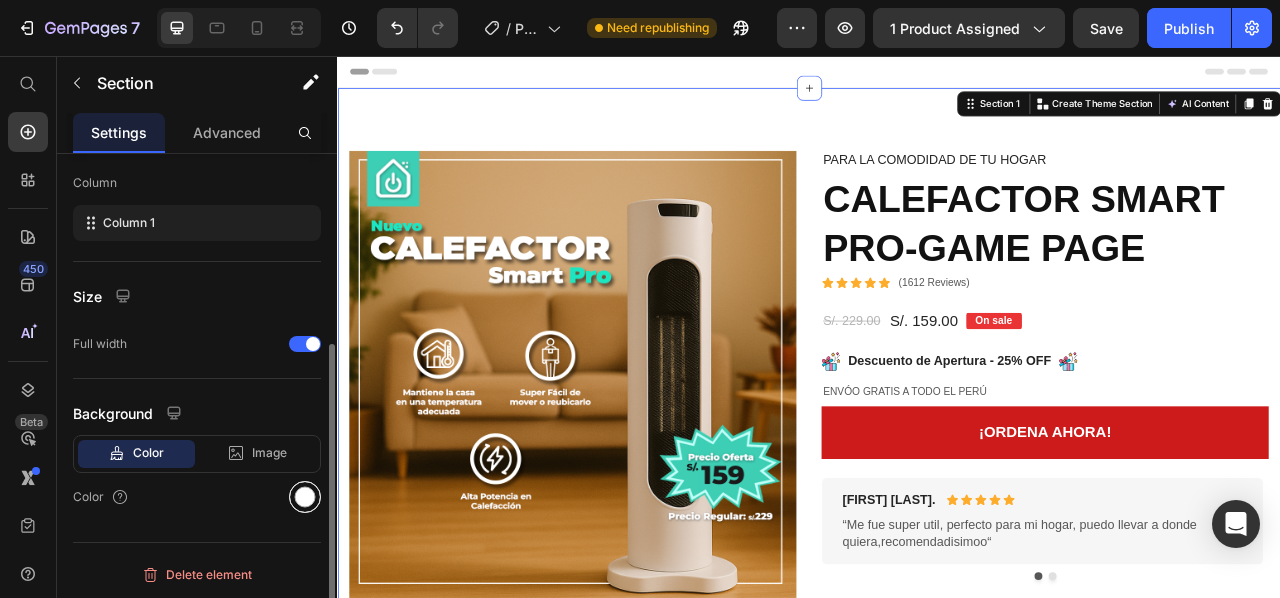 click at bounding box center [305, 497] 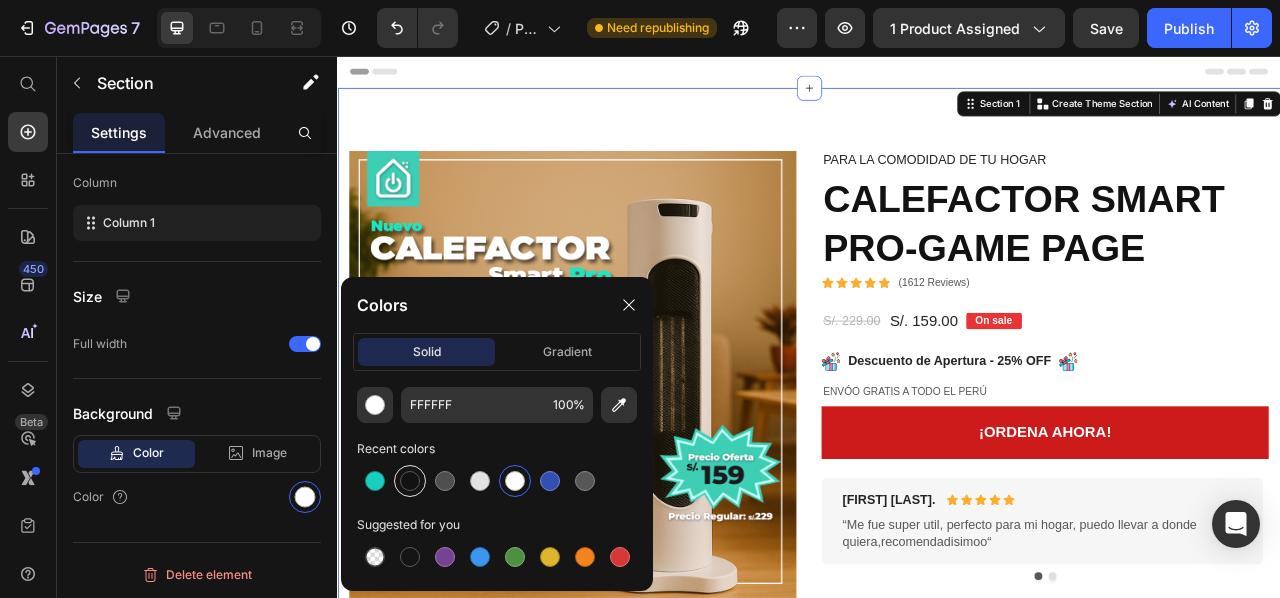 click at bounding box center [410, 481] 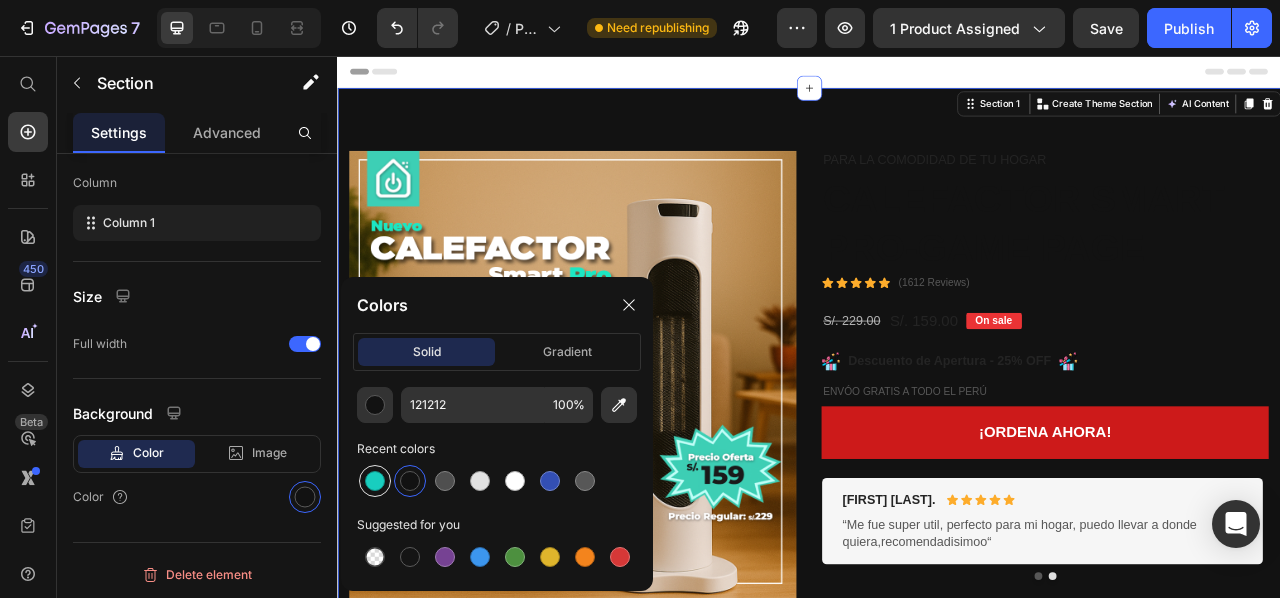 click at bounding box center [375, 481] 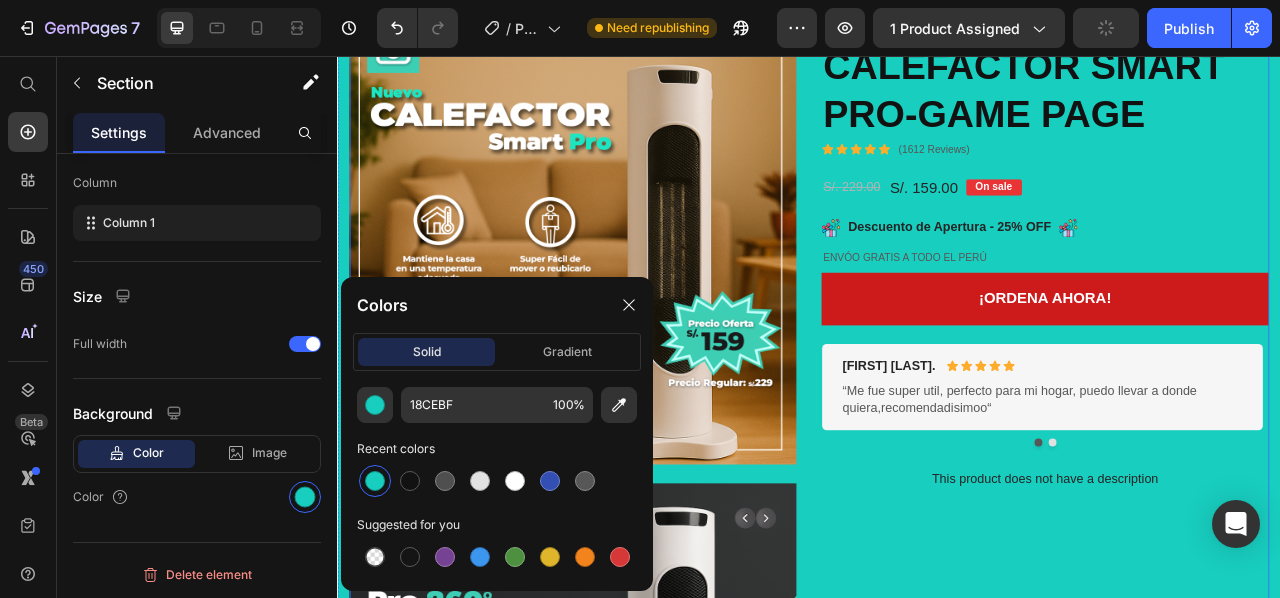 scroll, scrollTop: 0, scrollLeft: 0, axis: both 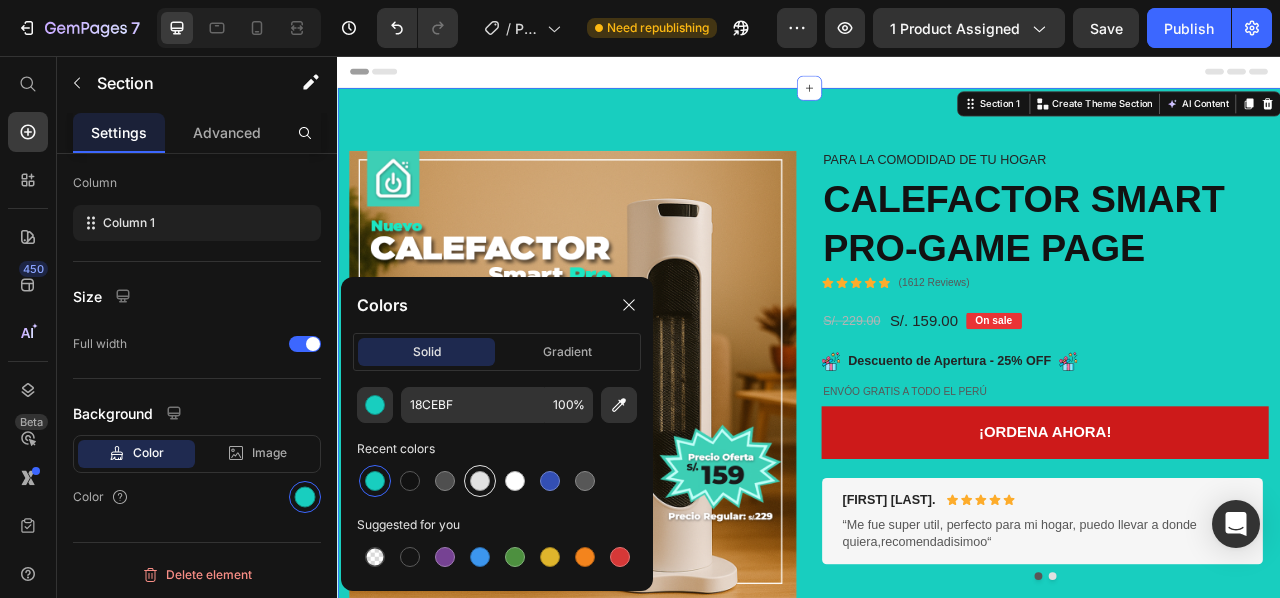 click at bounding box center [480, 481] 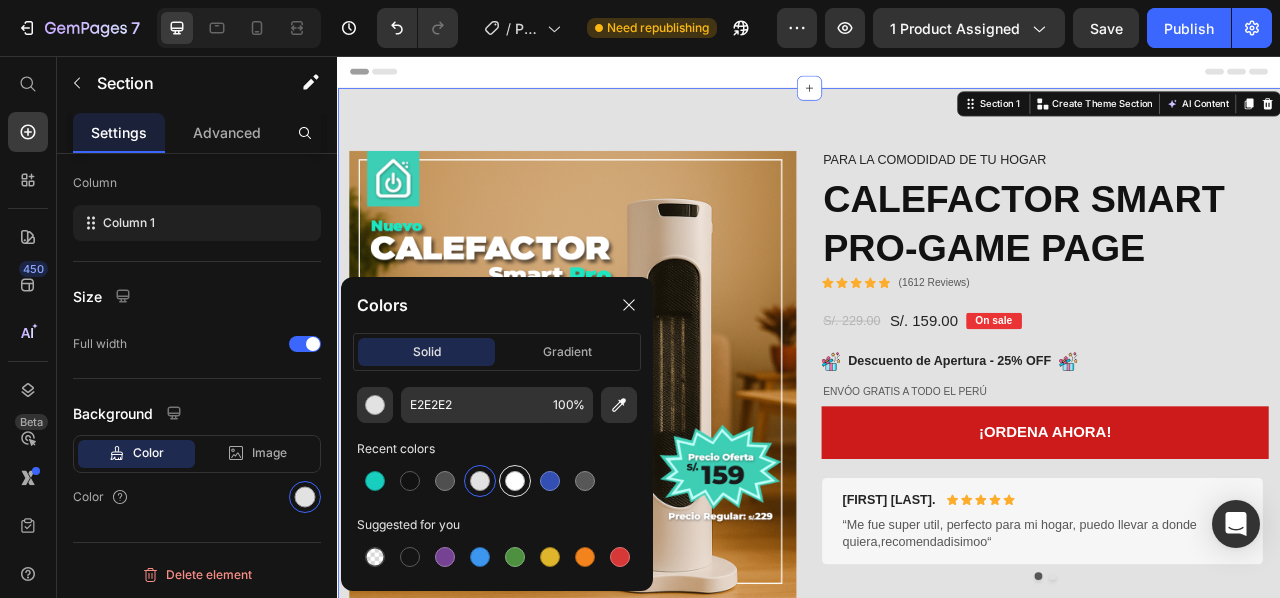 click at bounding box center [515, 481] 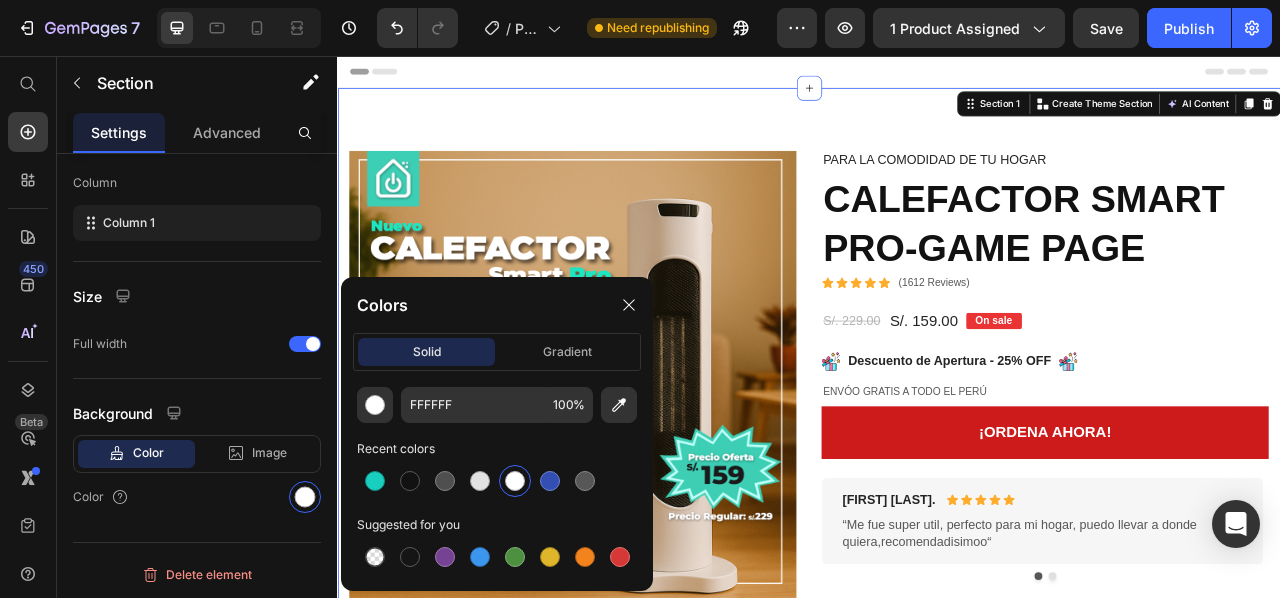 drag, startPoint x: 536, startPoint y: 134, endPoint x: 545, endPoint y: 116, distance: 20.12461 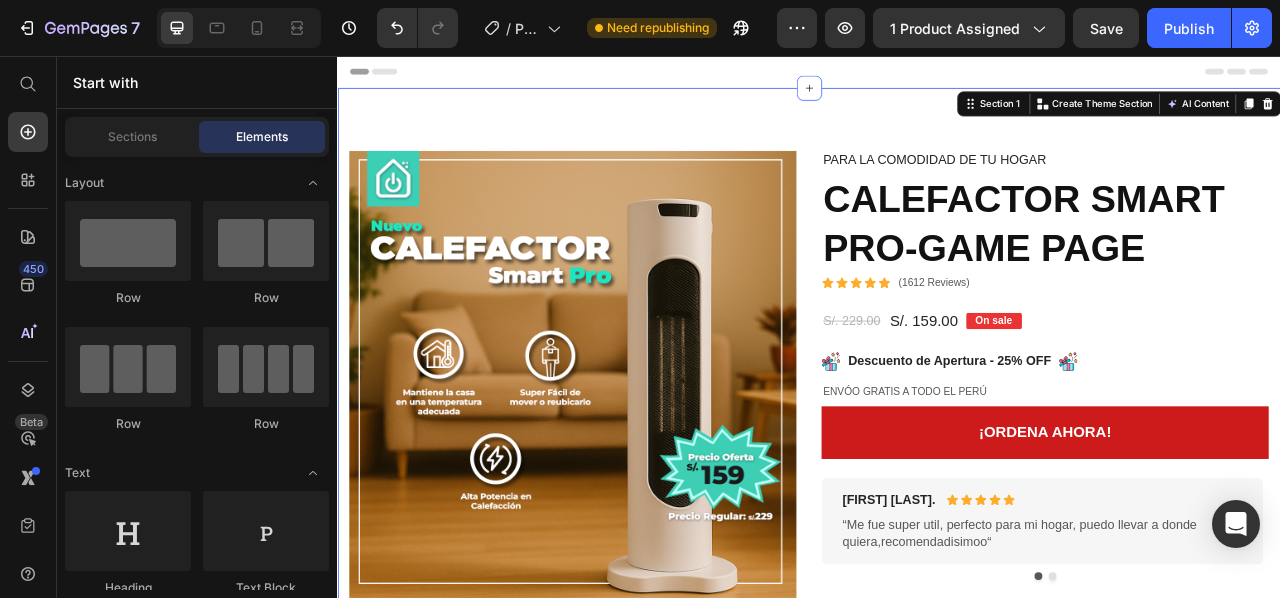 click on "Header" at bounding box center (394, 76) 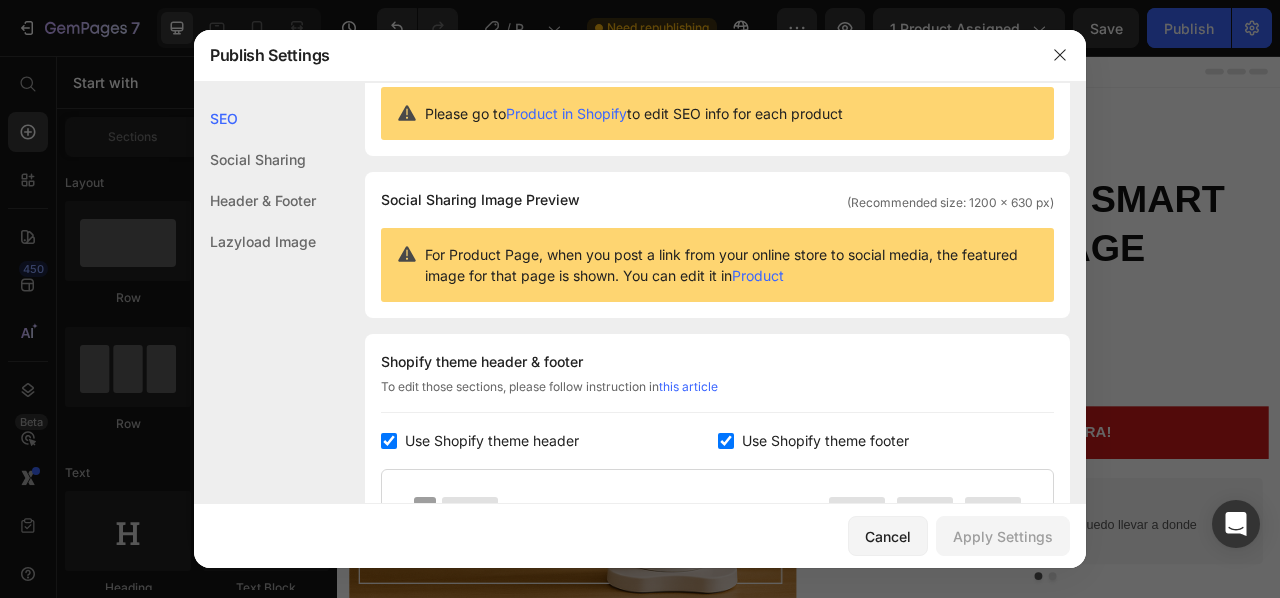 scroll, scrollTop: 18, scrollLeft: 0, axis: vertical 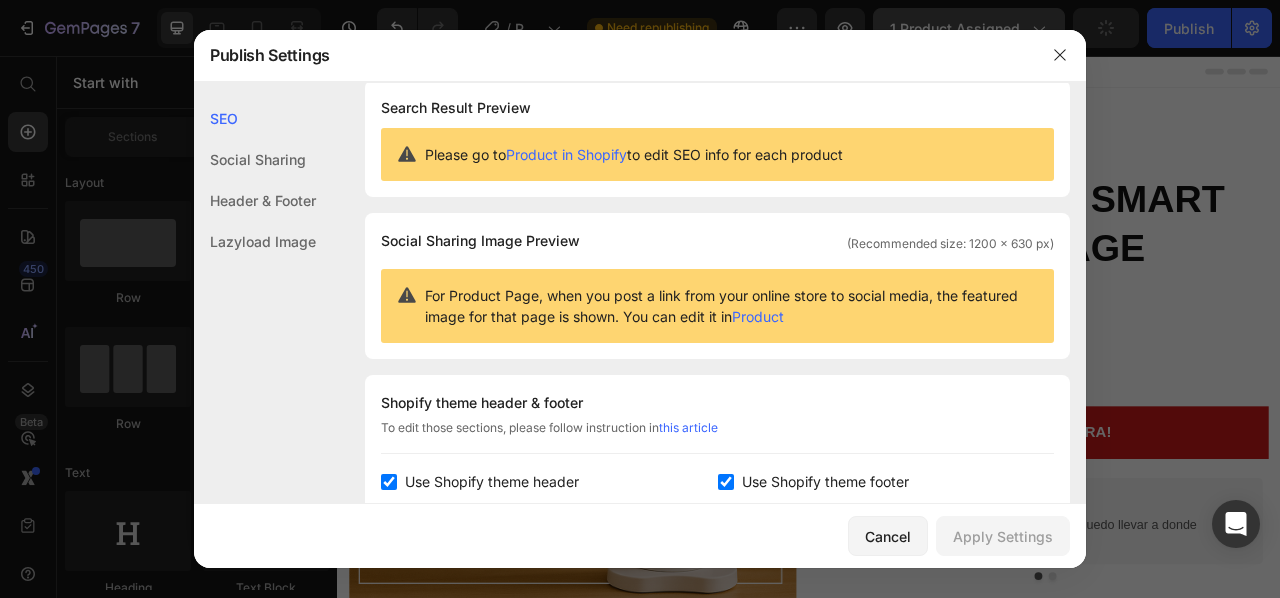 click 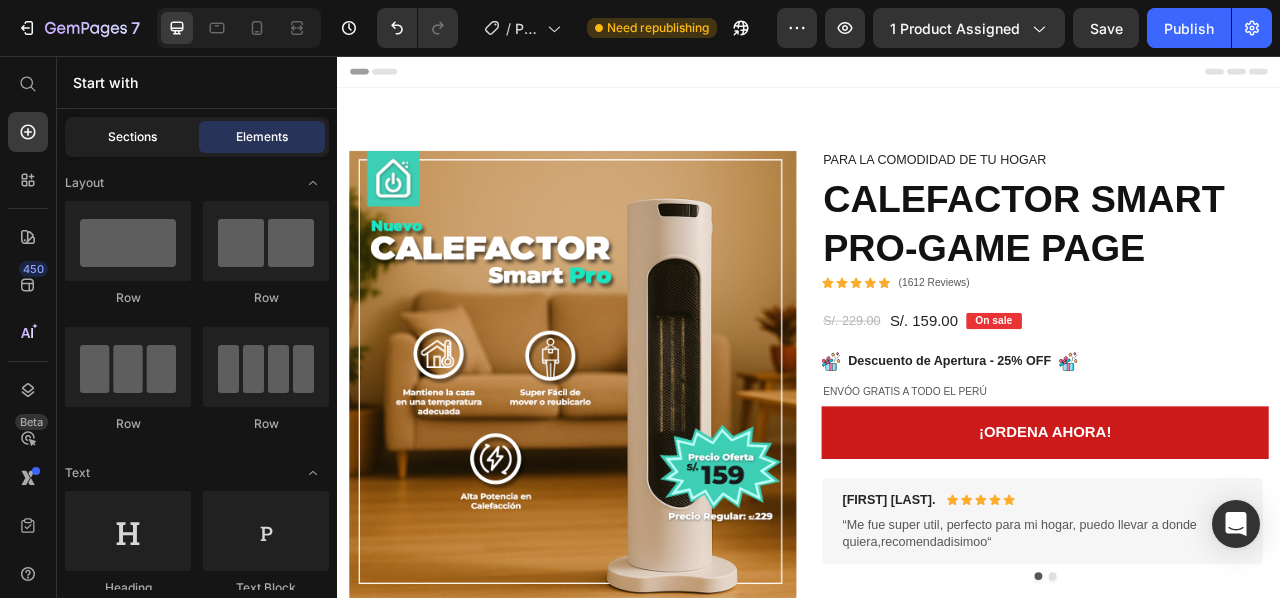 click on "Sections" 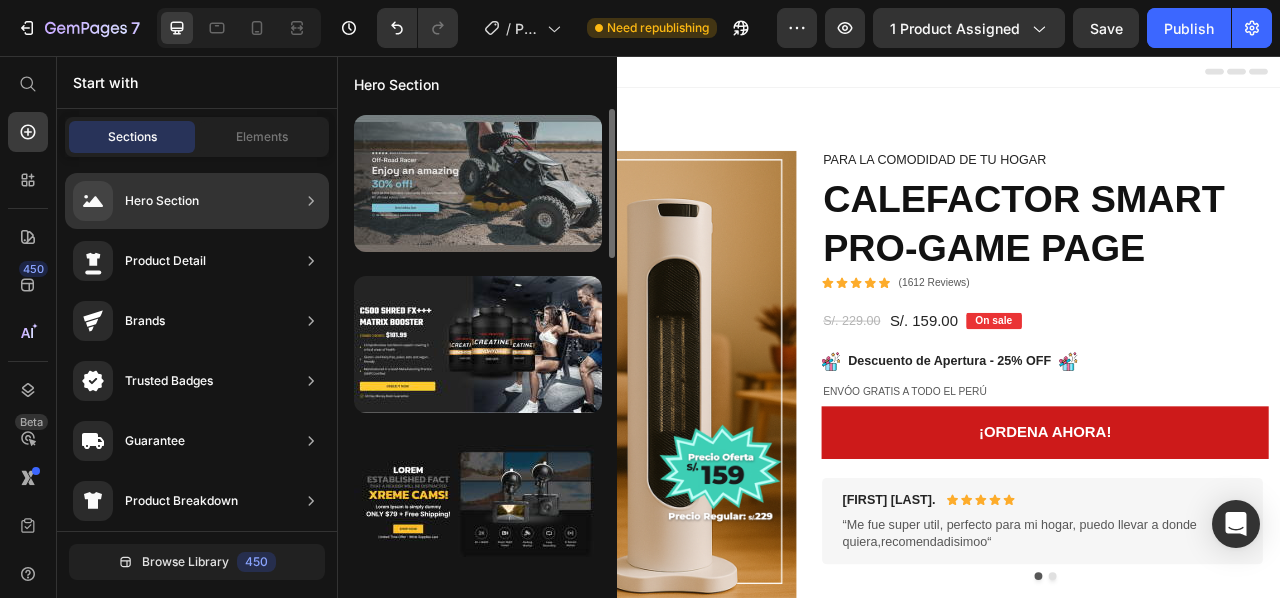 click at bounding box center (478, 183) 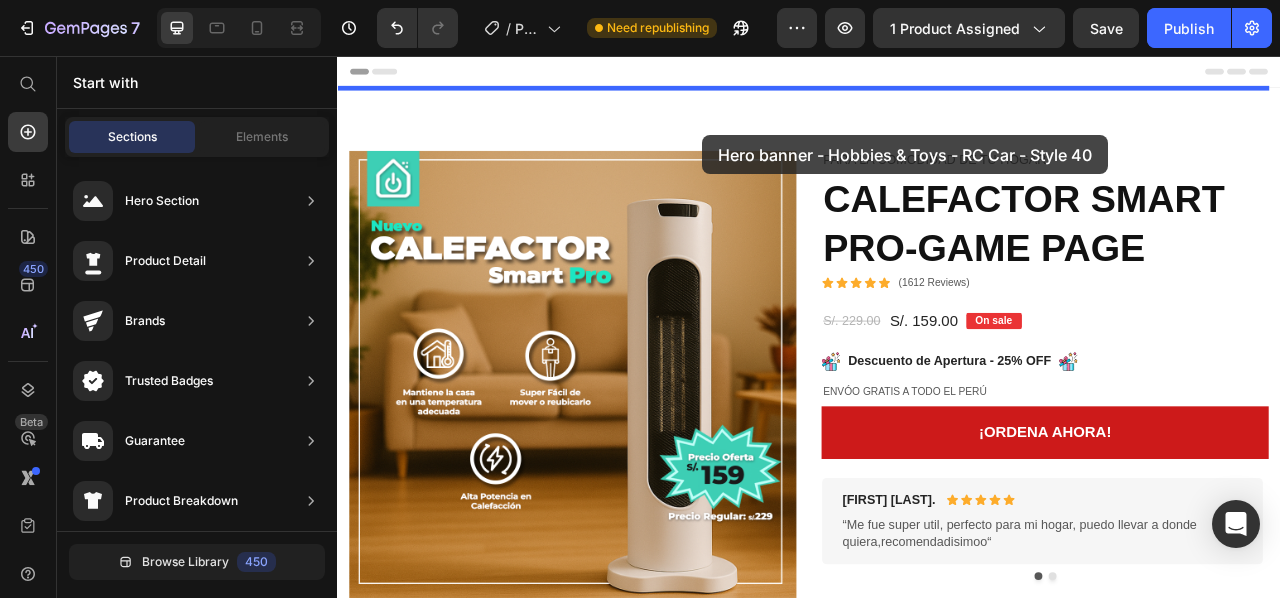 drag, startPoint x: 830, startPoint y: 262, endPoint x: 802, endPoint y: 157, distance: 108.66922 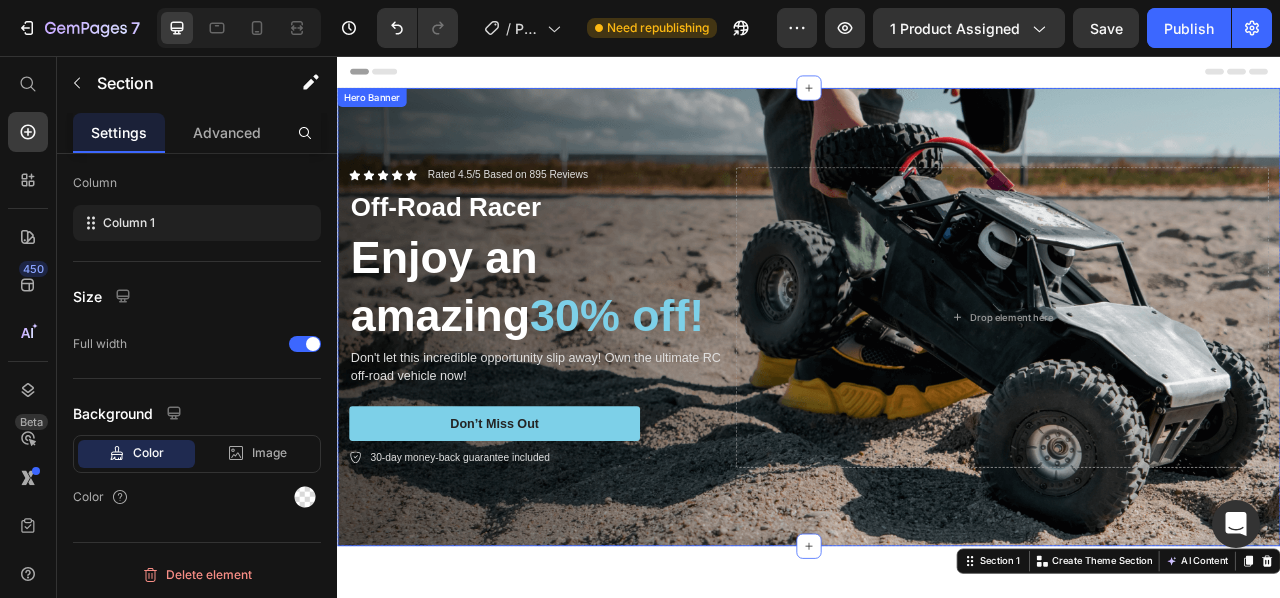 click at bounding box center [937, 388] 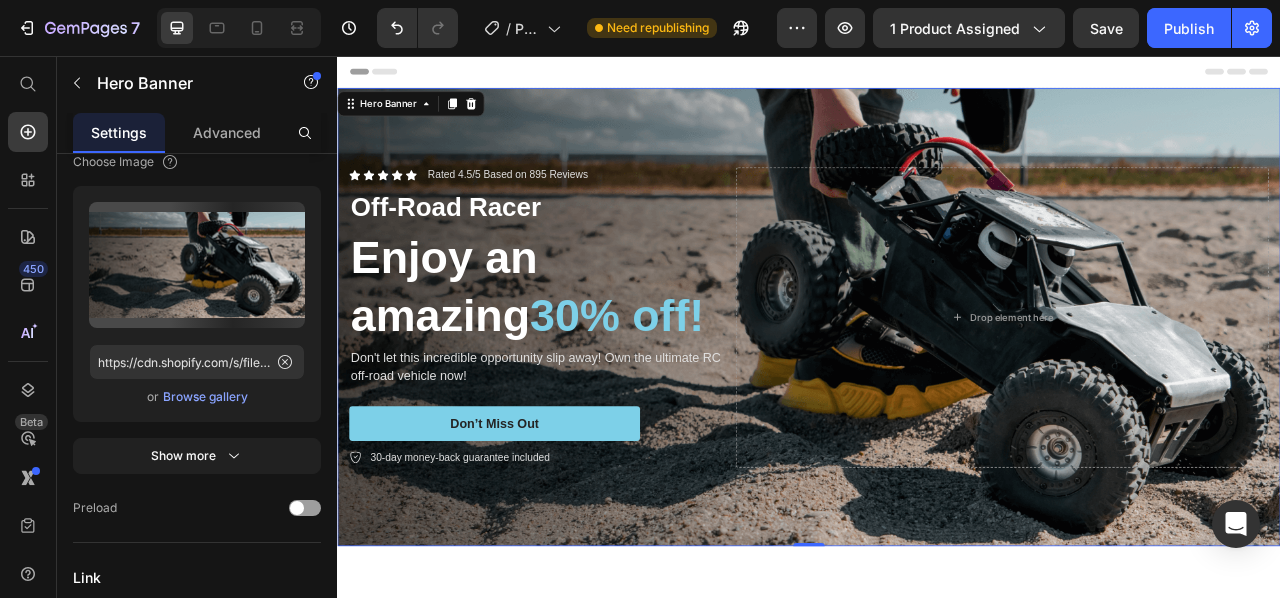 scroll, scrollTop: 0, scrollLeft: 0, axis: both 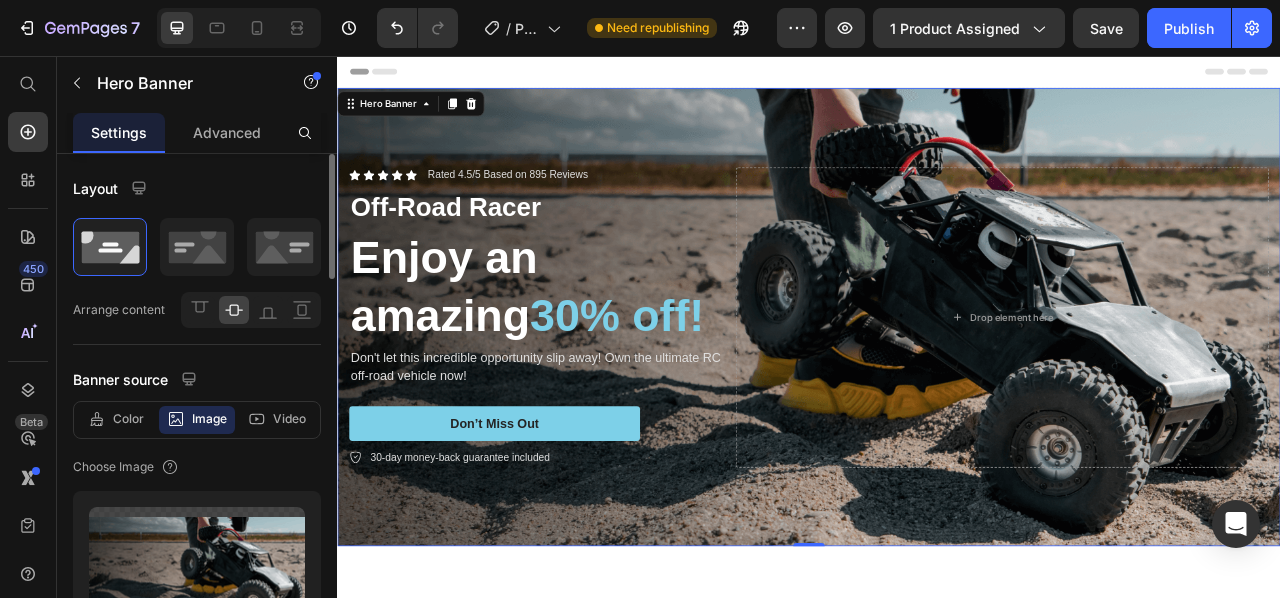 click at bounding box center [937, 388] 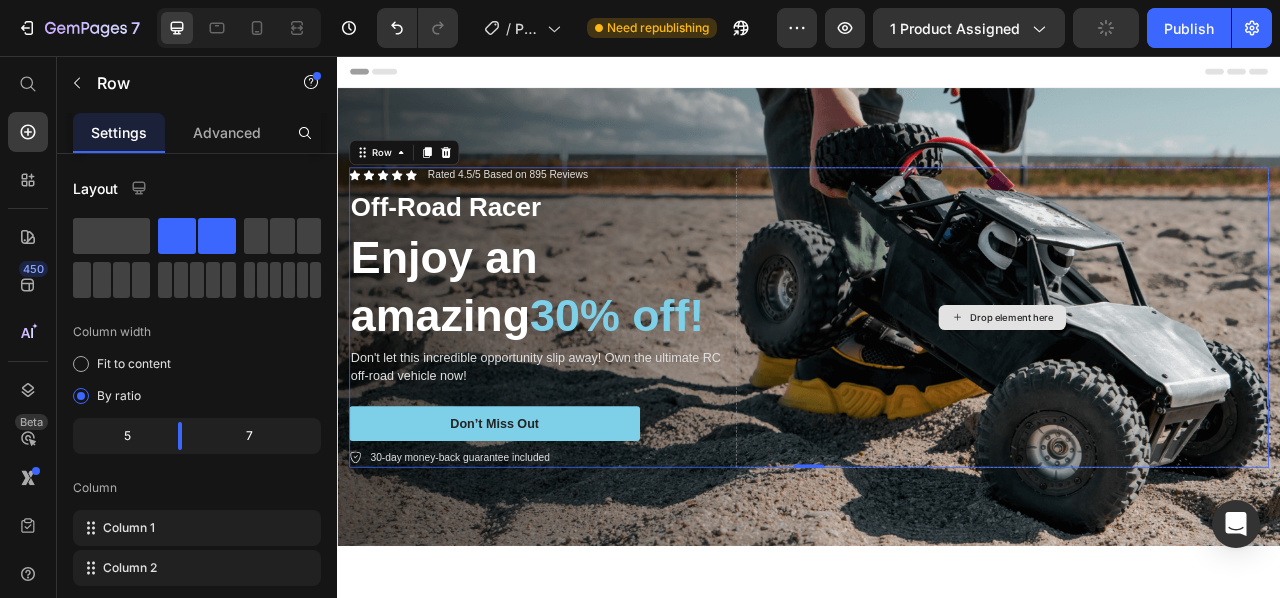 click on "Drop element here" at bounding box center (1183, 389) 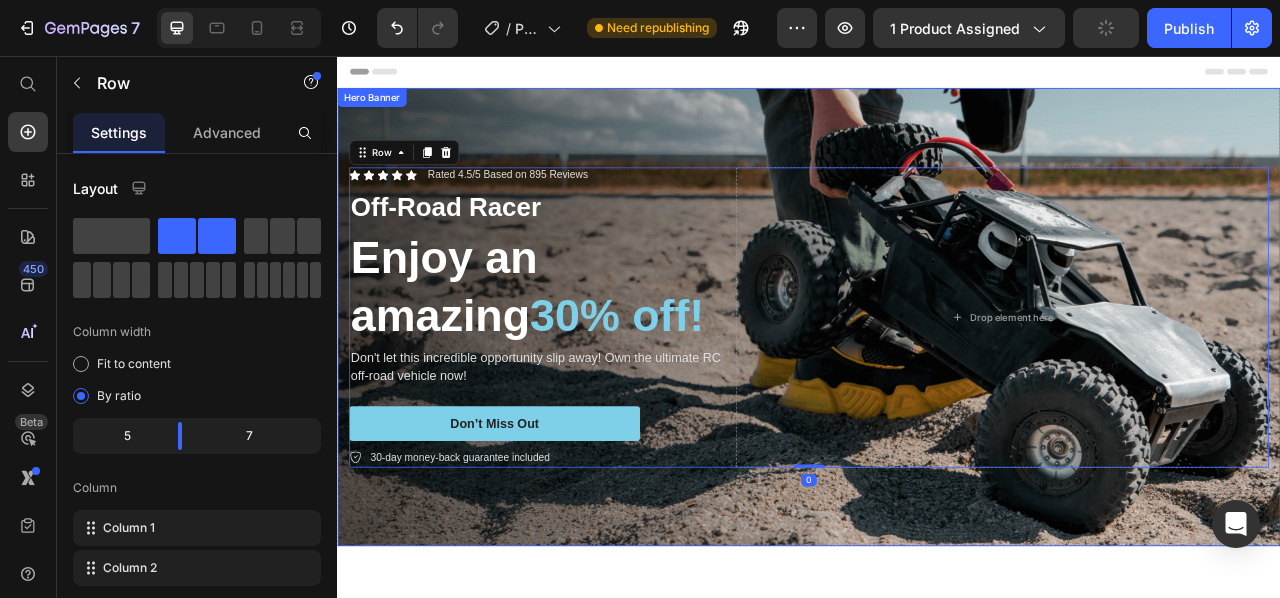 click at bounding box center (937, 388) 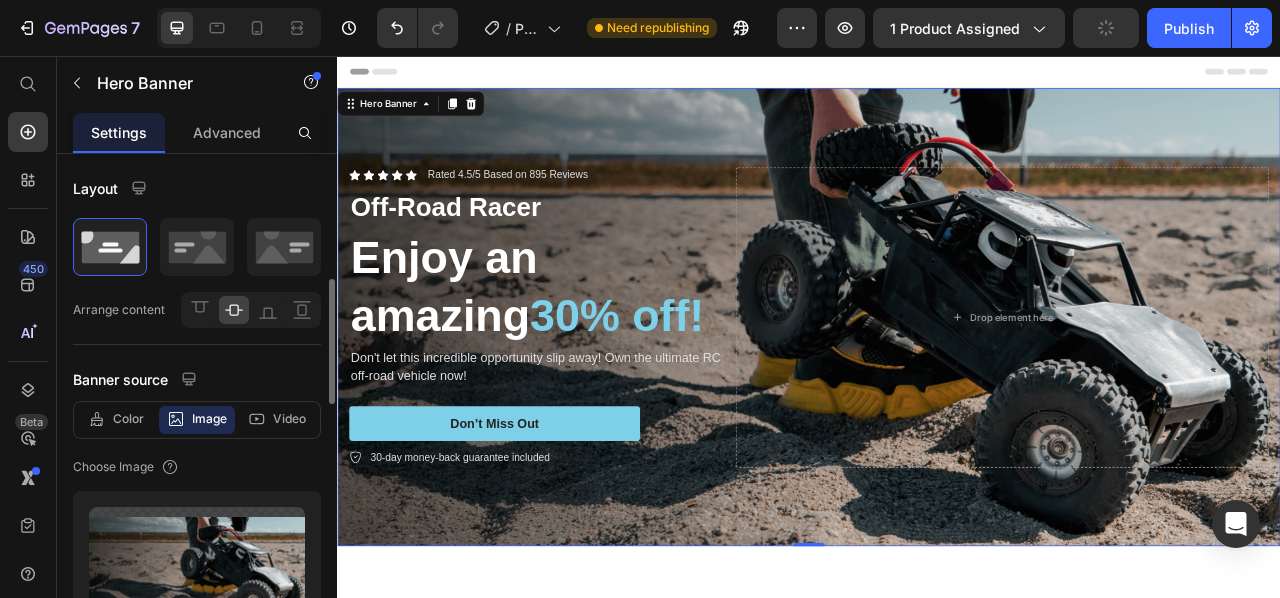 scroll, scrollTop: 100, scrollLeft: 0, axis: vertical 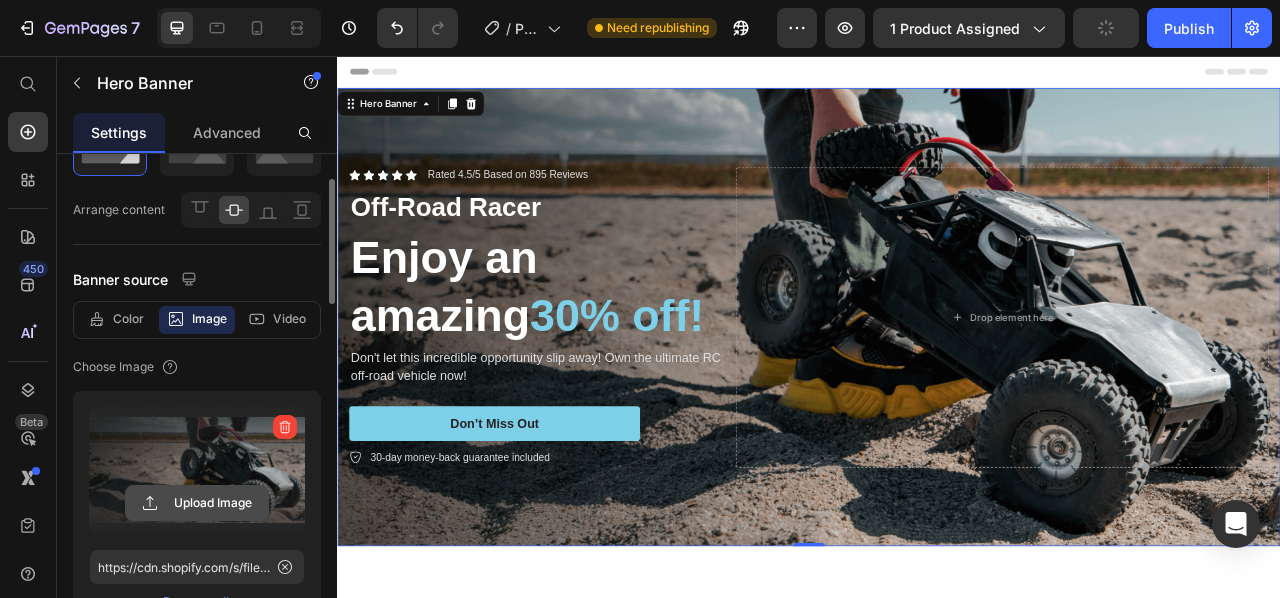 click 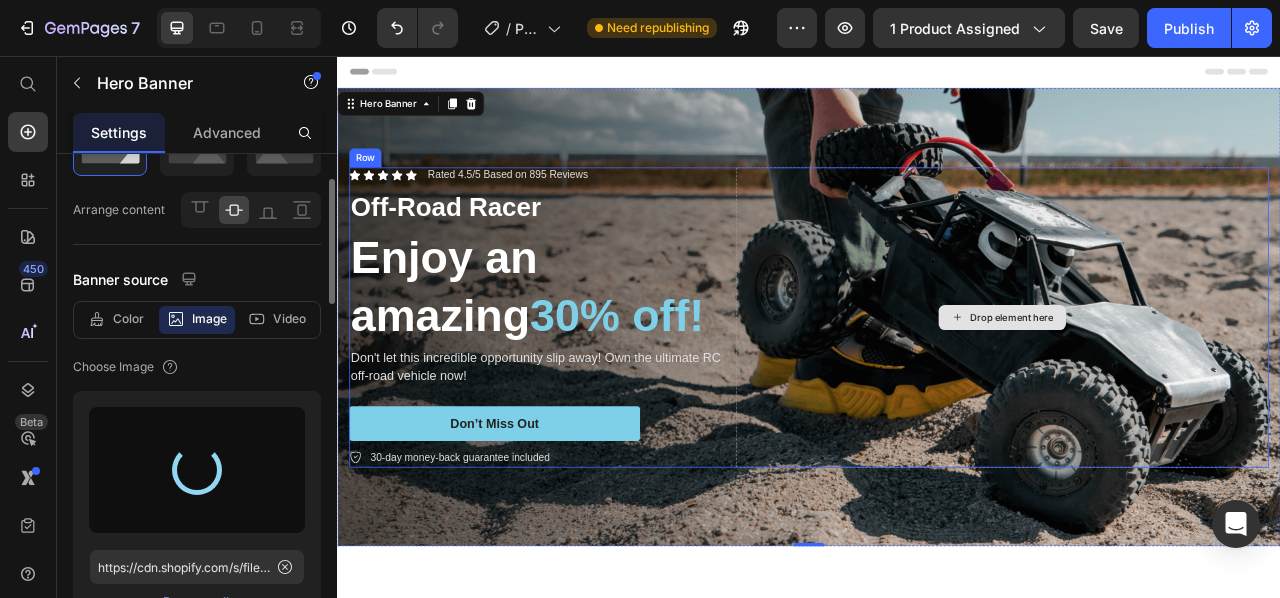 type on "https://cdn.shopify.com/s/files/1/0928/7856/9756/files/gempages_573394170081706758-4b1bed19-2292-4053-9d15-a39a91d4a005.png" 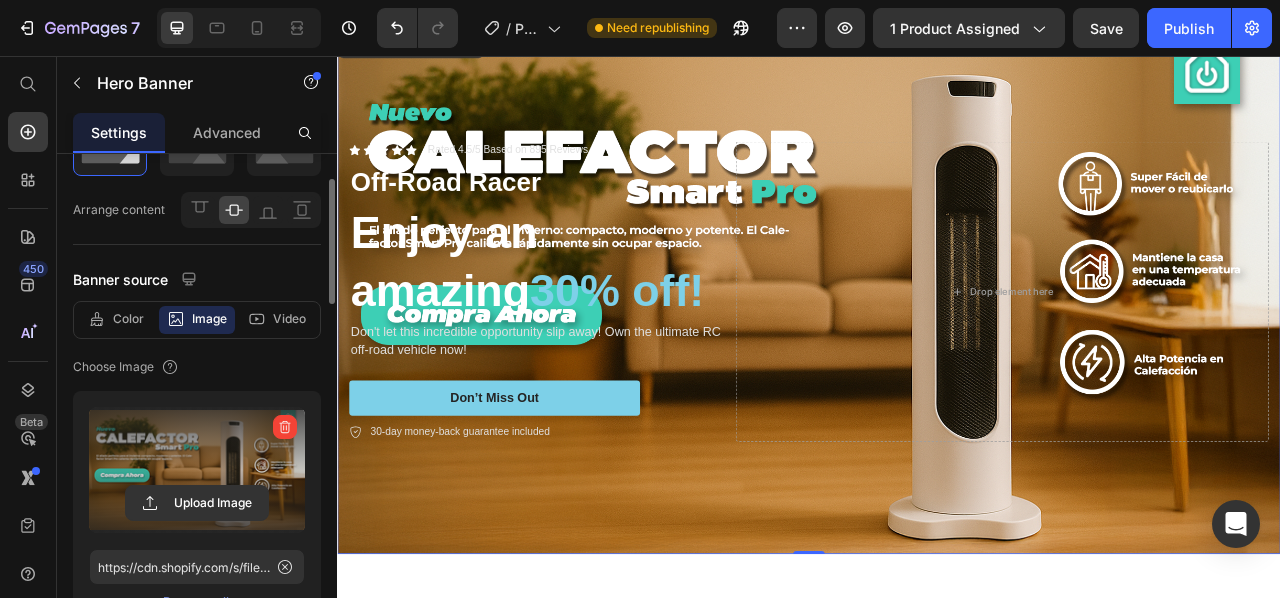 scroll, scrollTop: 0, scrollLeft: 0, axis: both 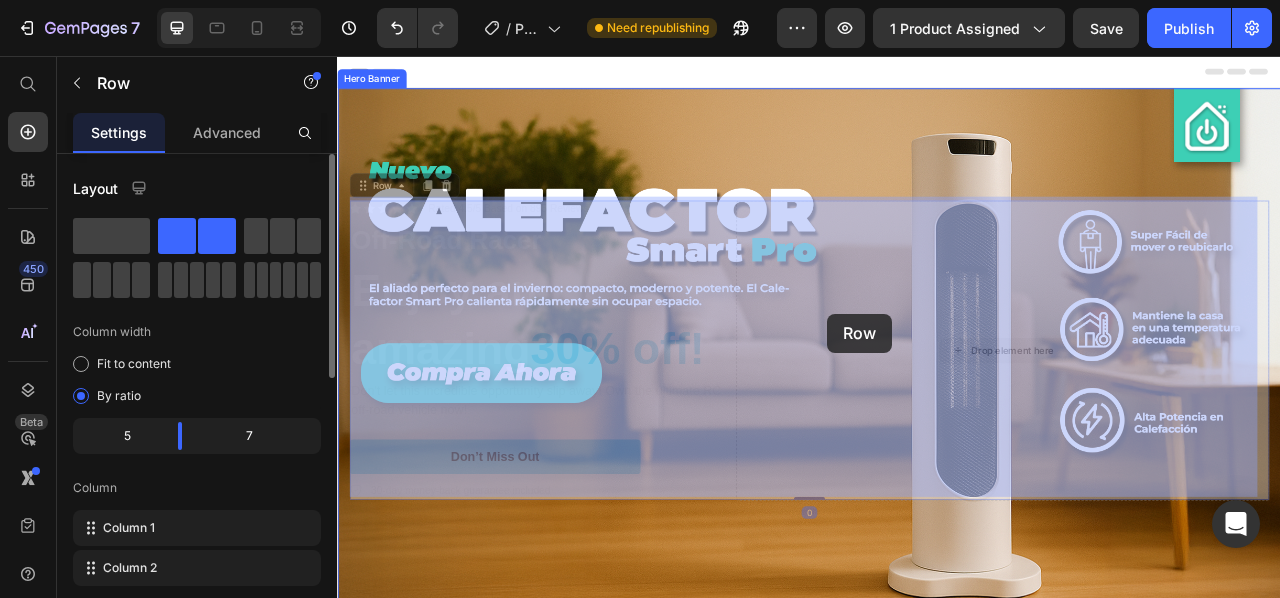 drag, startPoint x: 983, startPoint y: 344, endPoint x: 960, endPoint y: 384, distance: 46.141087 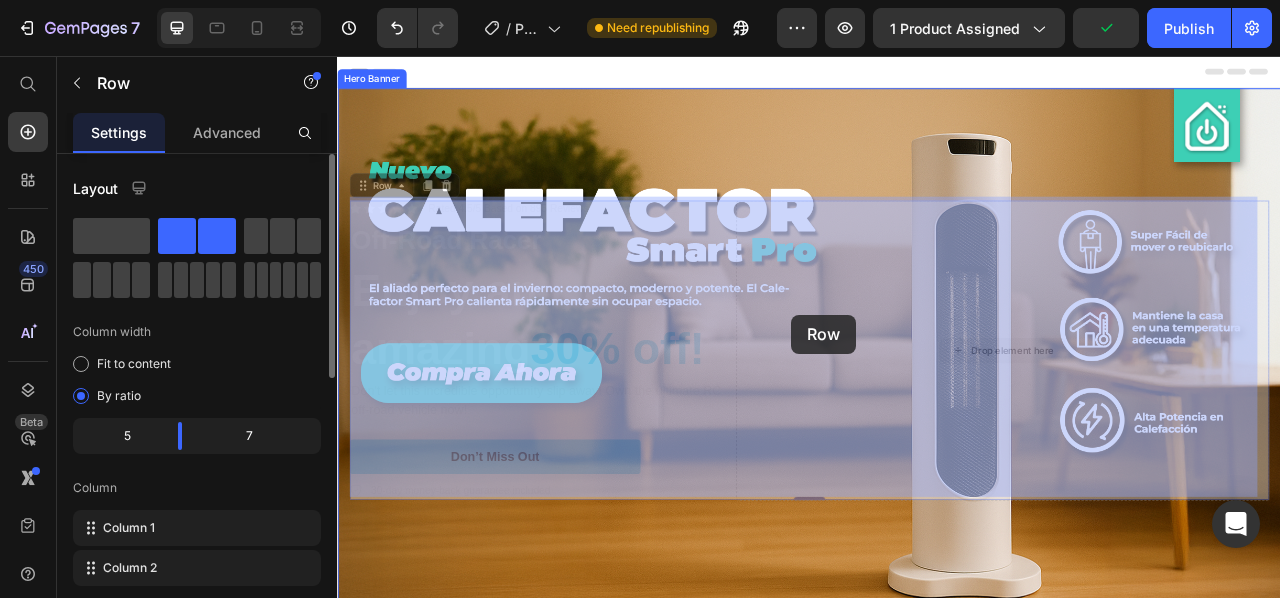drag, startPoint x: 913, startPoint y: 455, endPoint x: 915, endPoint y: 385, distance: 70.028564 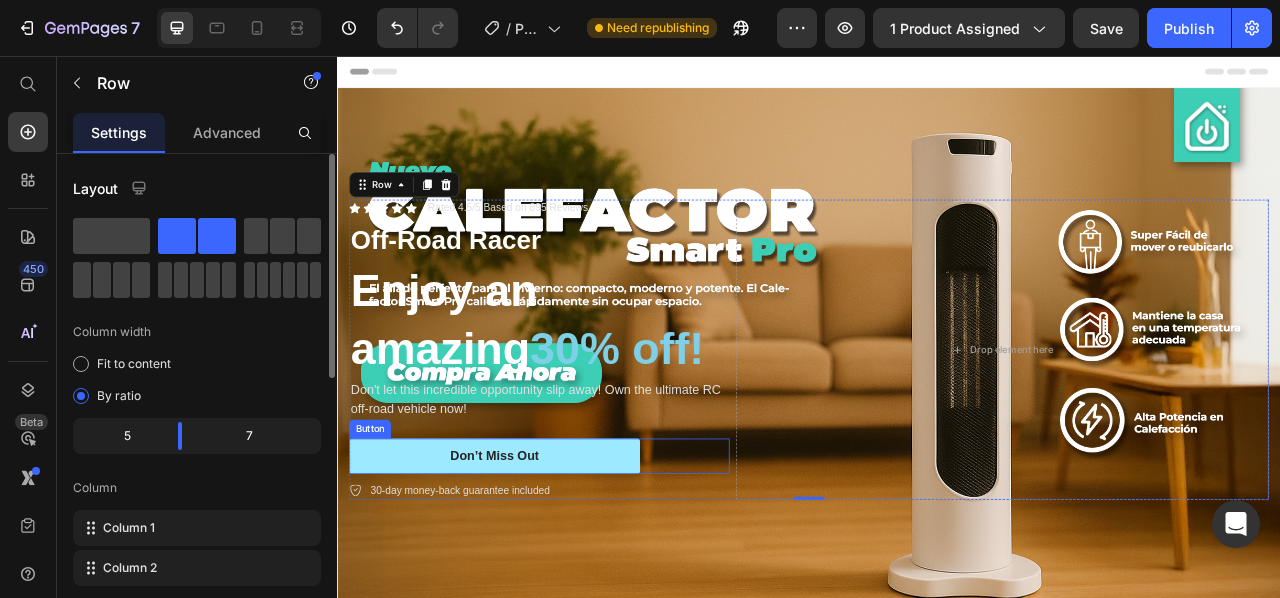 click on "Don’t Miss Out" at bounding box center (537, 565) 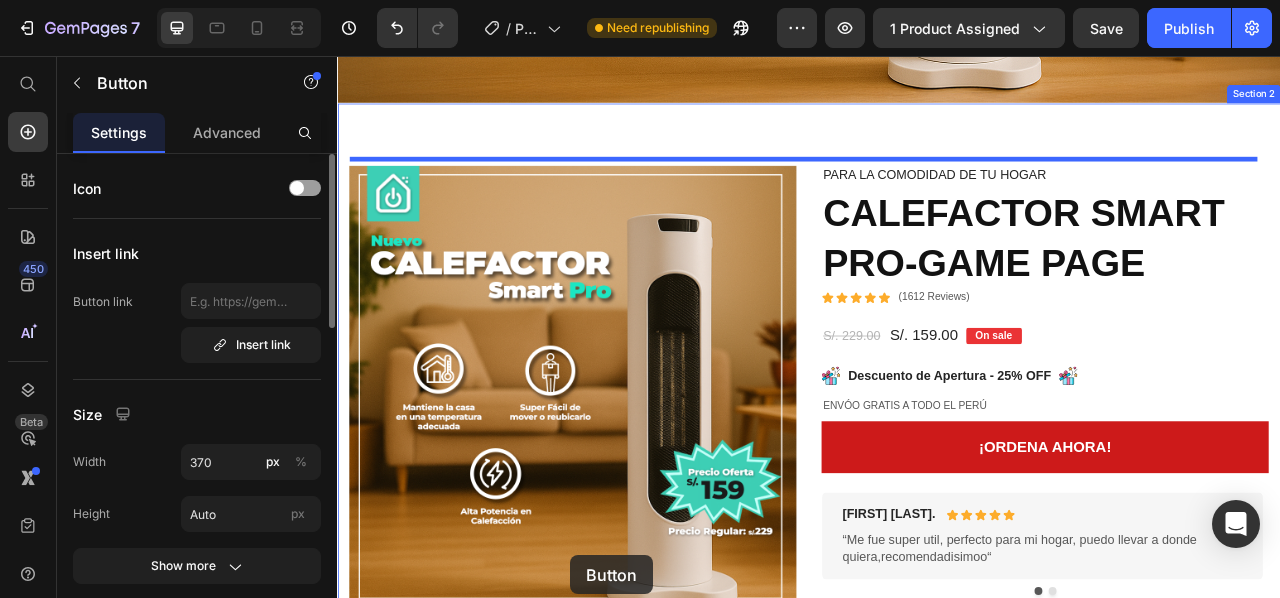 drag, startPoint x: 663, startPoint y: 557, endPoint x: 638, endPoint y: 611, distance: 59.5063 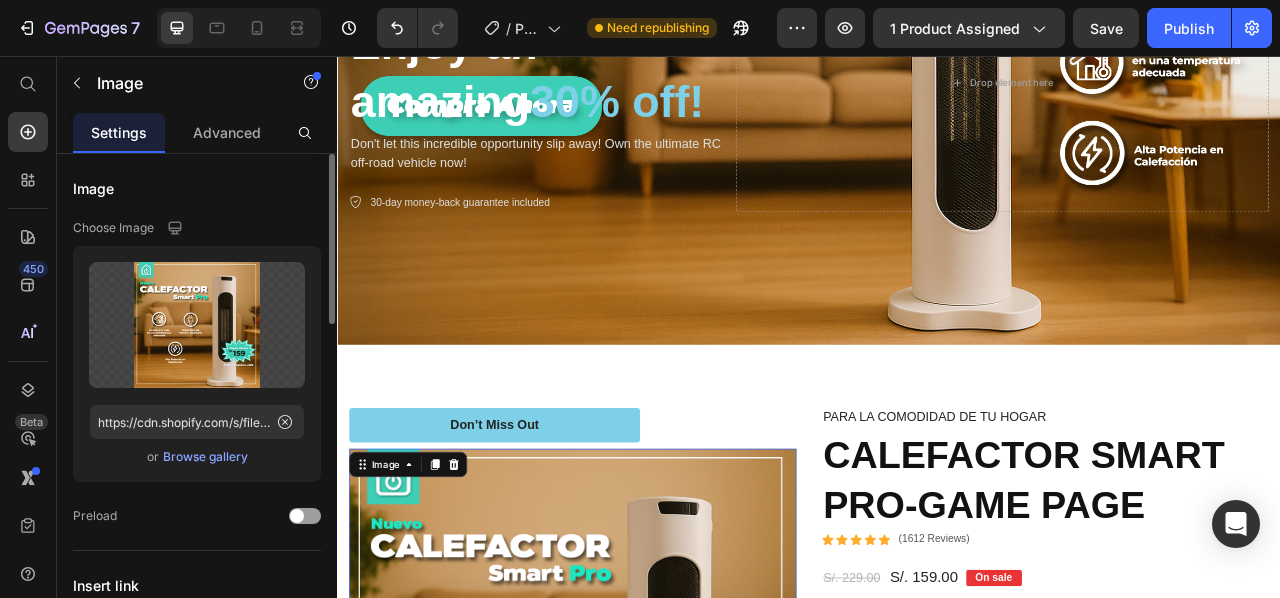 scroll, scrollTop: 183, scrollLeft: 0, axis: vertical 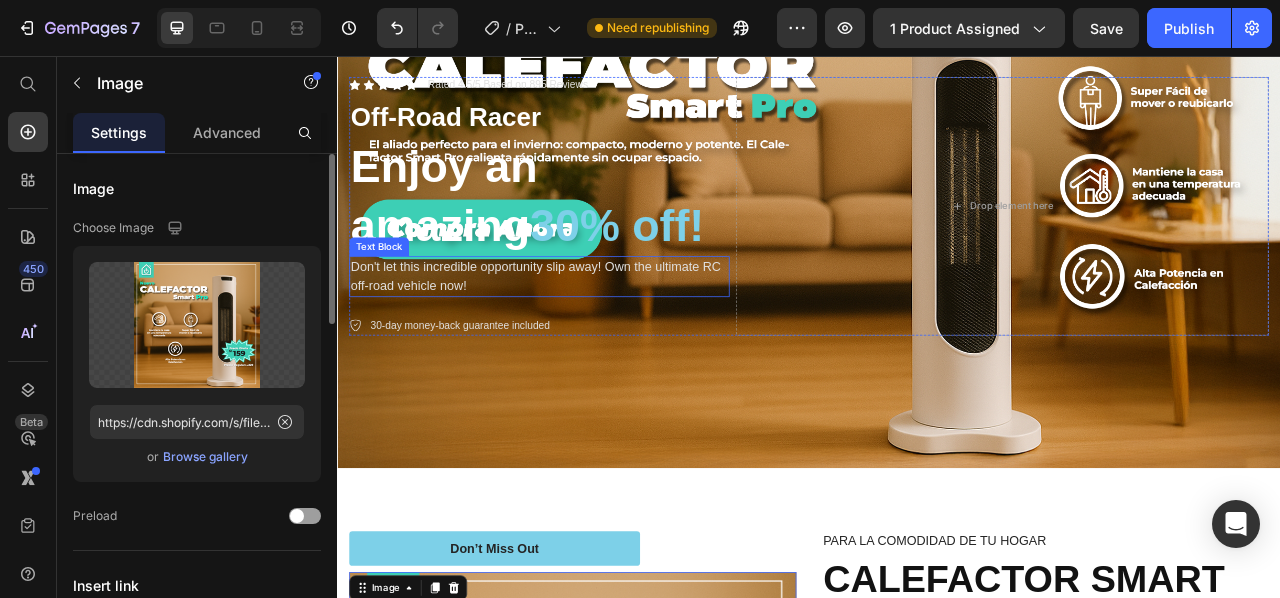 click on "Don't let this incredible opportunity slip away! Own the ultimate RC off-road vehicle now!" at bounding box center (594, 337) 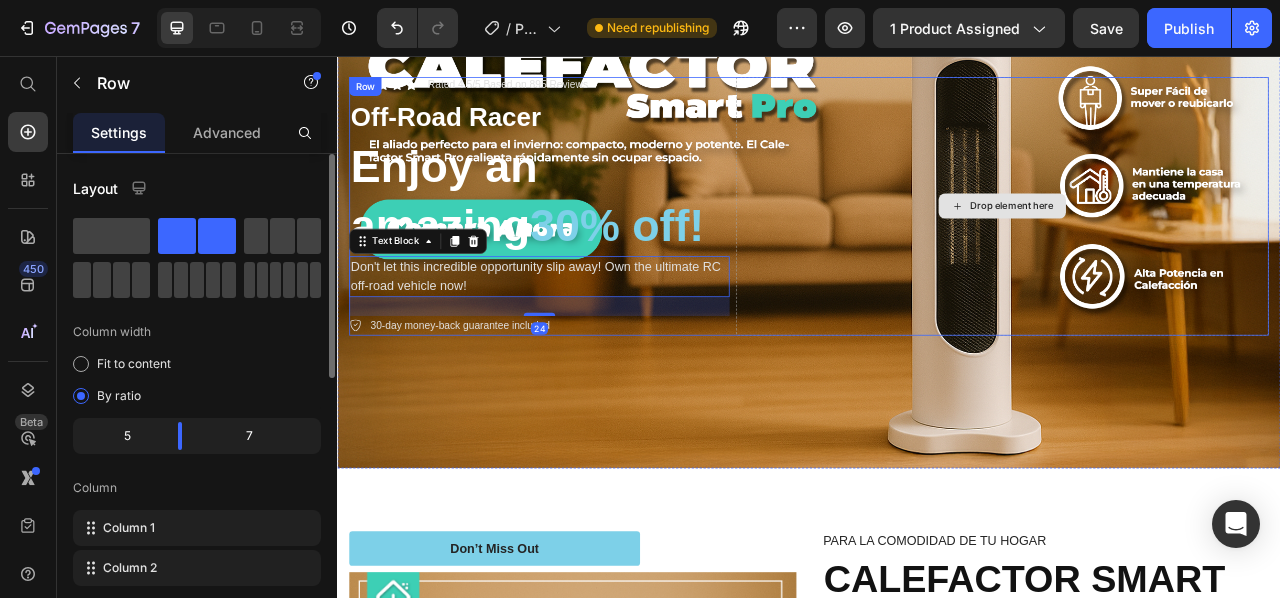 click on "Drop element here" at bounding box center [1183, 248] 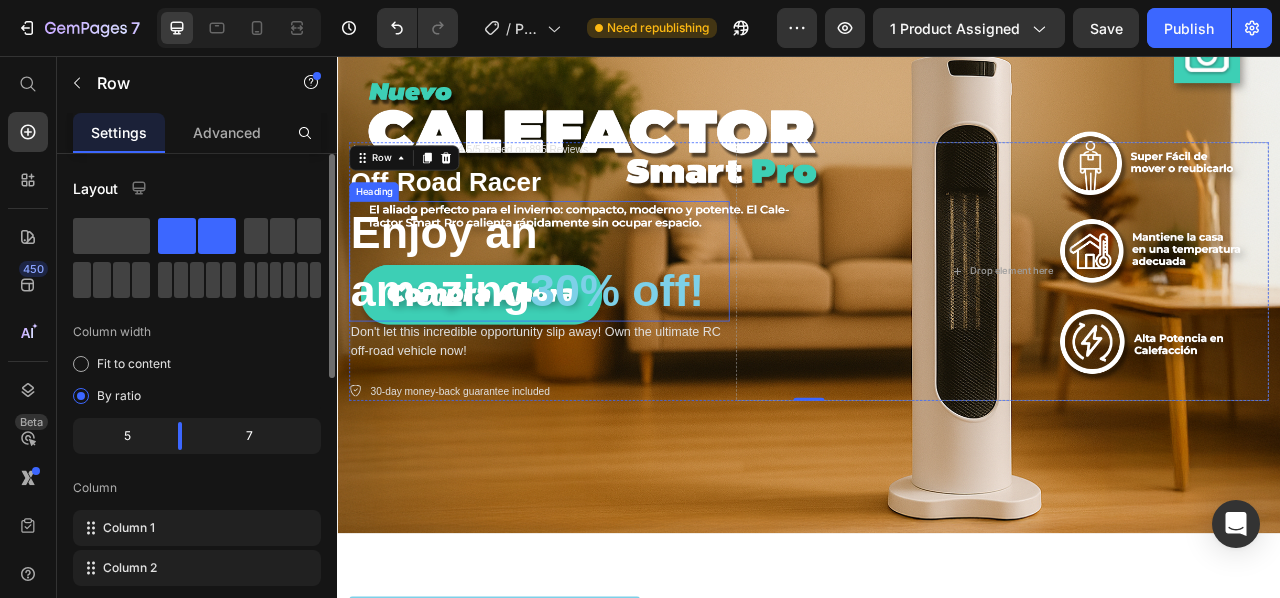 scroll, scrollTop: 0, scrollLeft: 0, axis: both 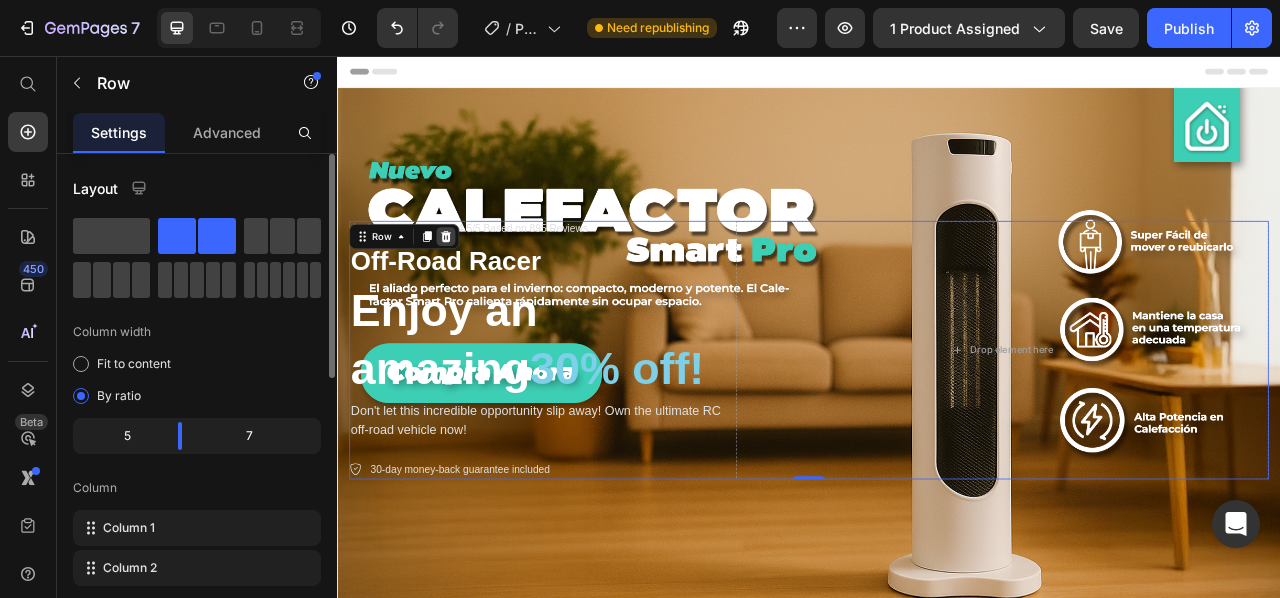 click 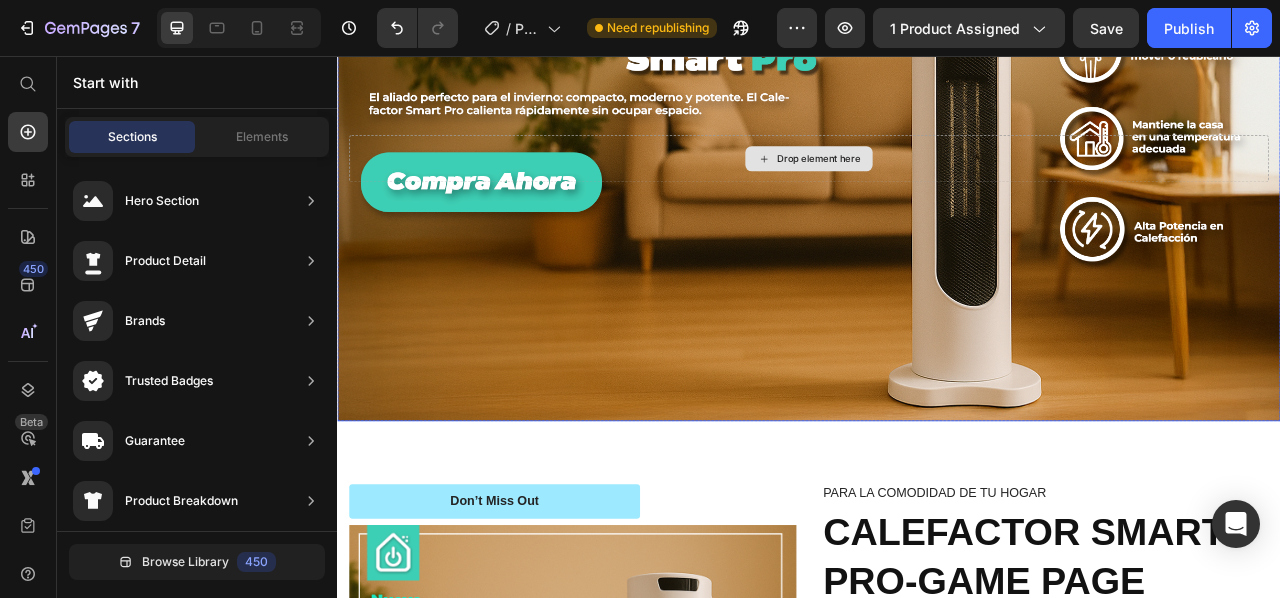 scroll, scrollTop: 400, scrollLeft: 0, axis: vertical 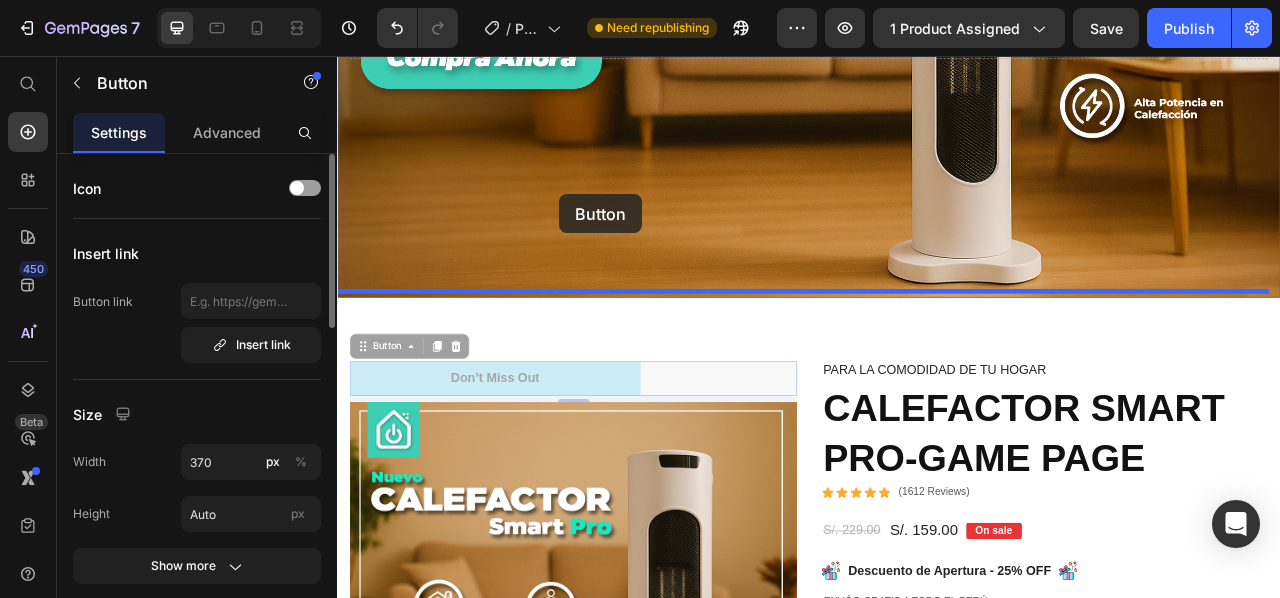 drag, startPoint x: 583, startPoint y: 457, endPoint x: 619, endPoint y: 232, distance: 227.8618 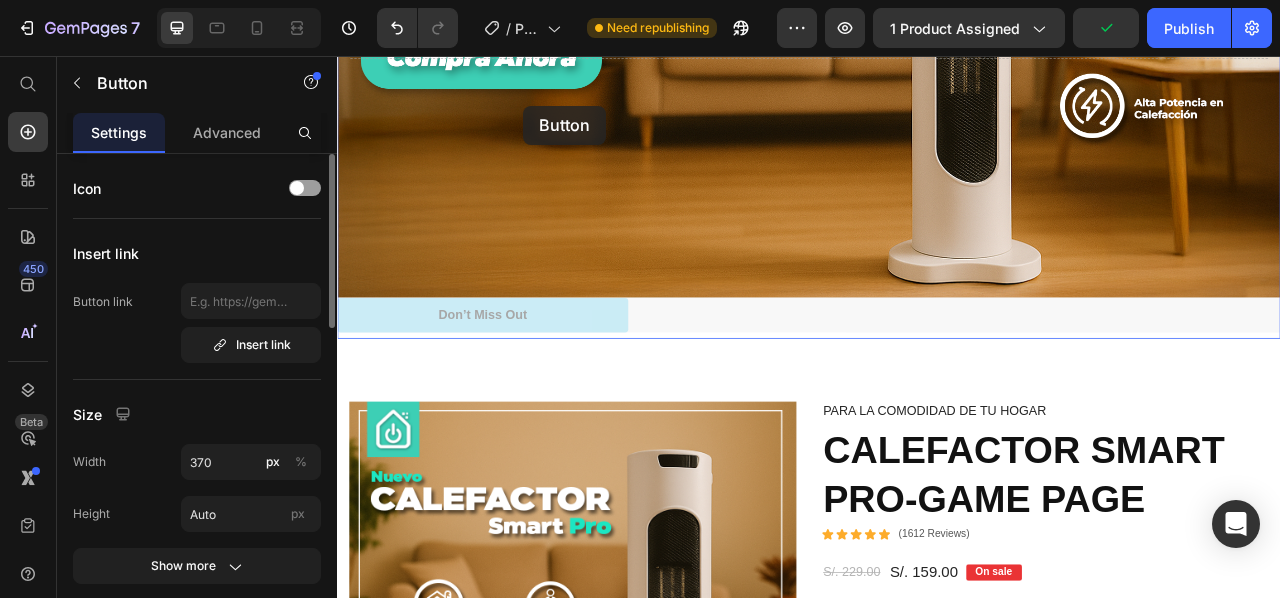 drag, startPoint x: 603, startPoint y: 372, endPoint x: 574, endPoint y: 114, distance: 259.62473 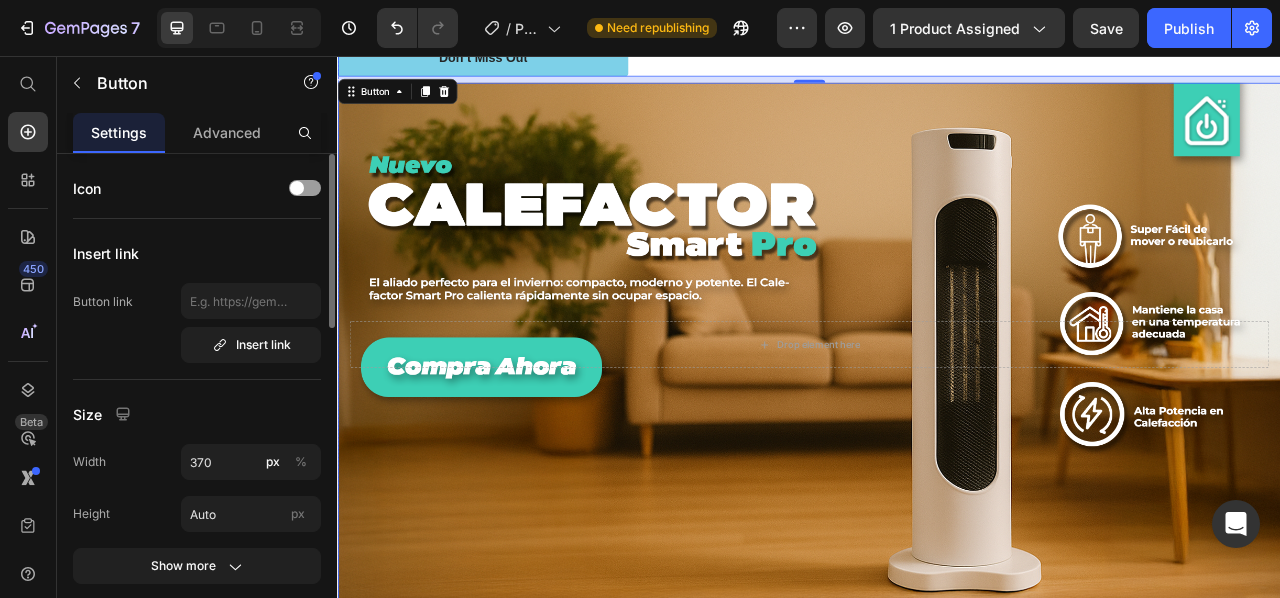 scroll, scrollTop: 0, scrollLeft: 0, axis: both 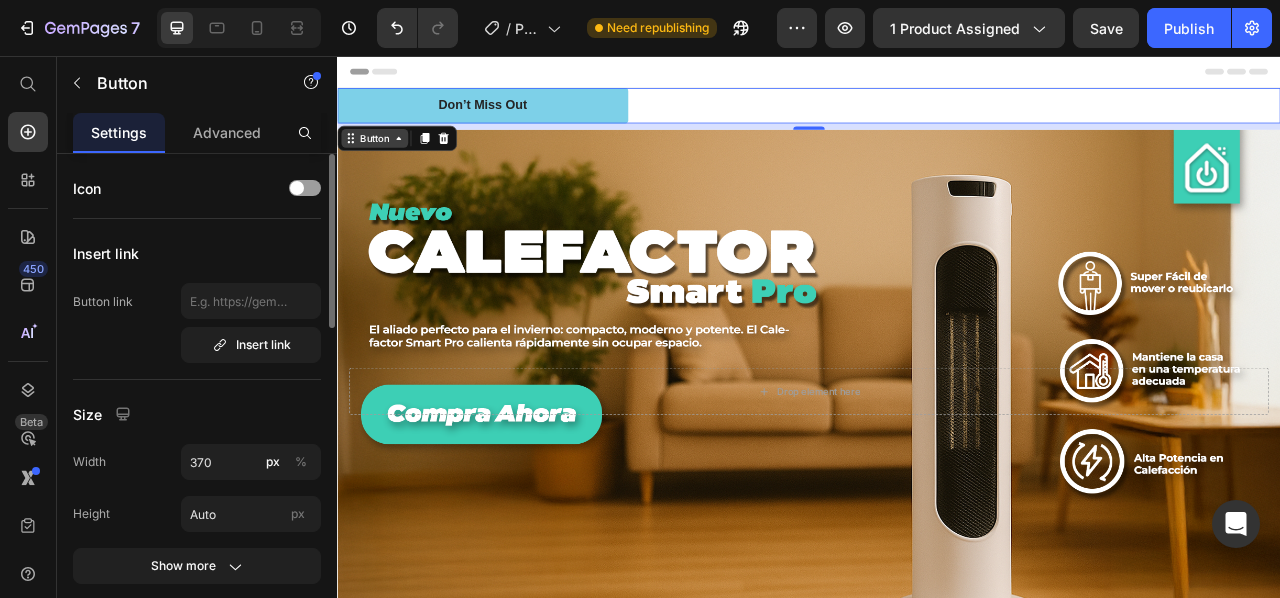 click 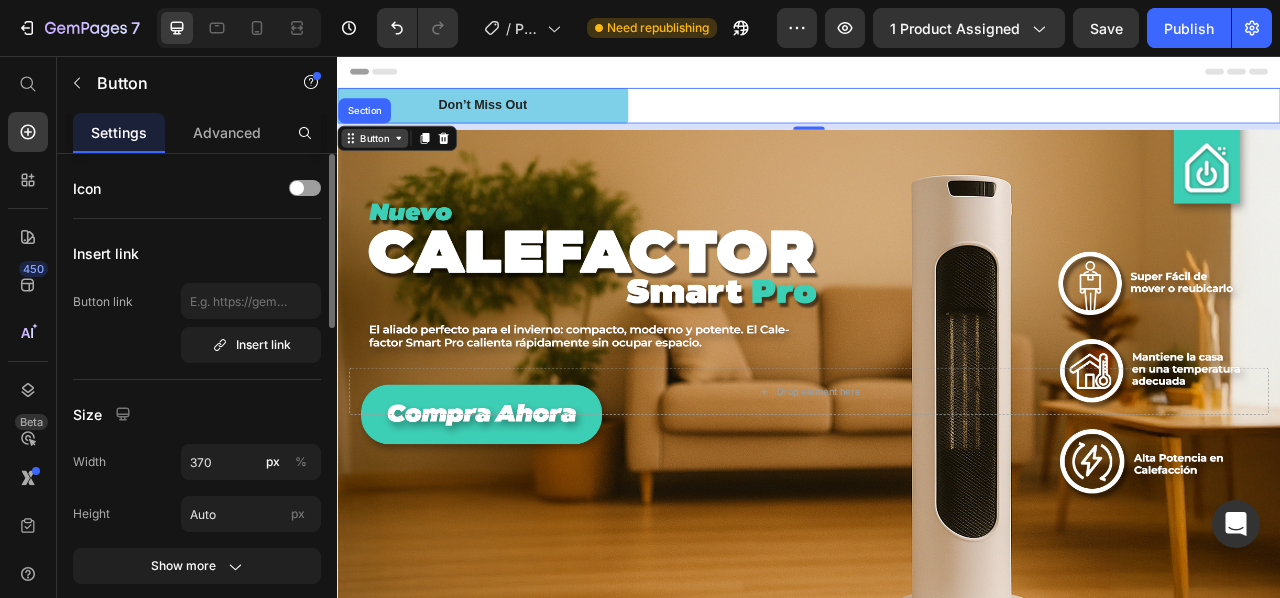 click 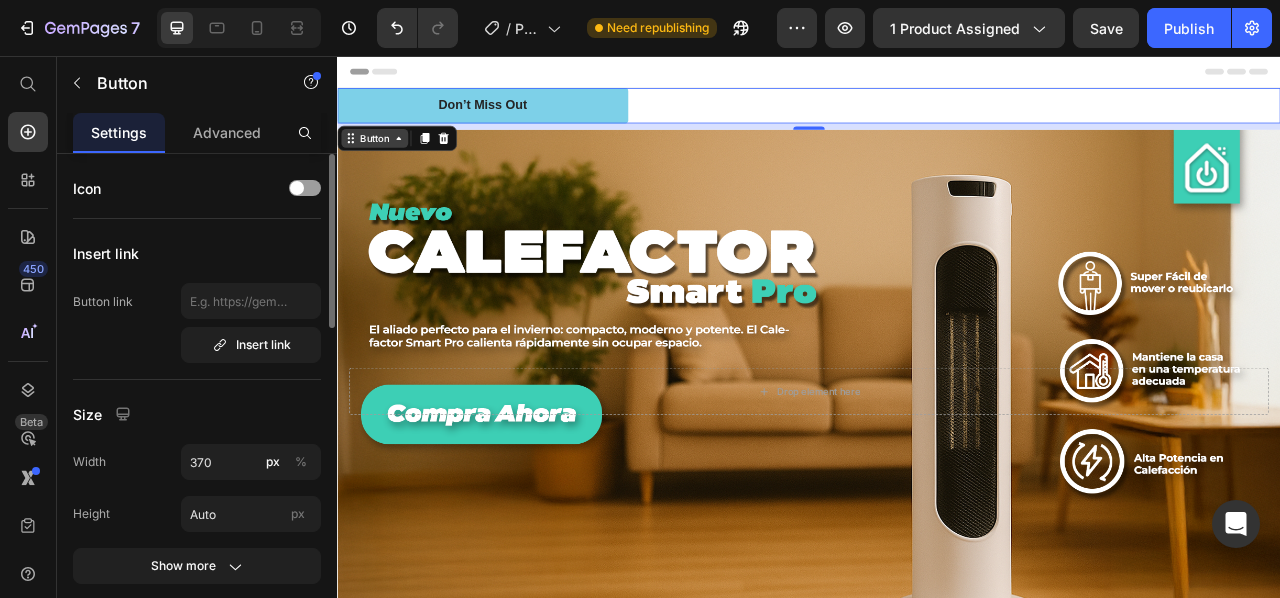 click 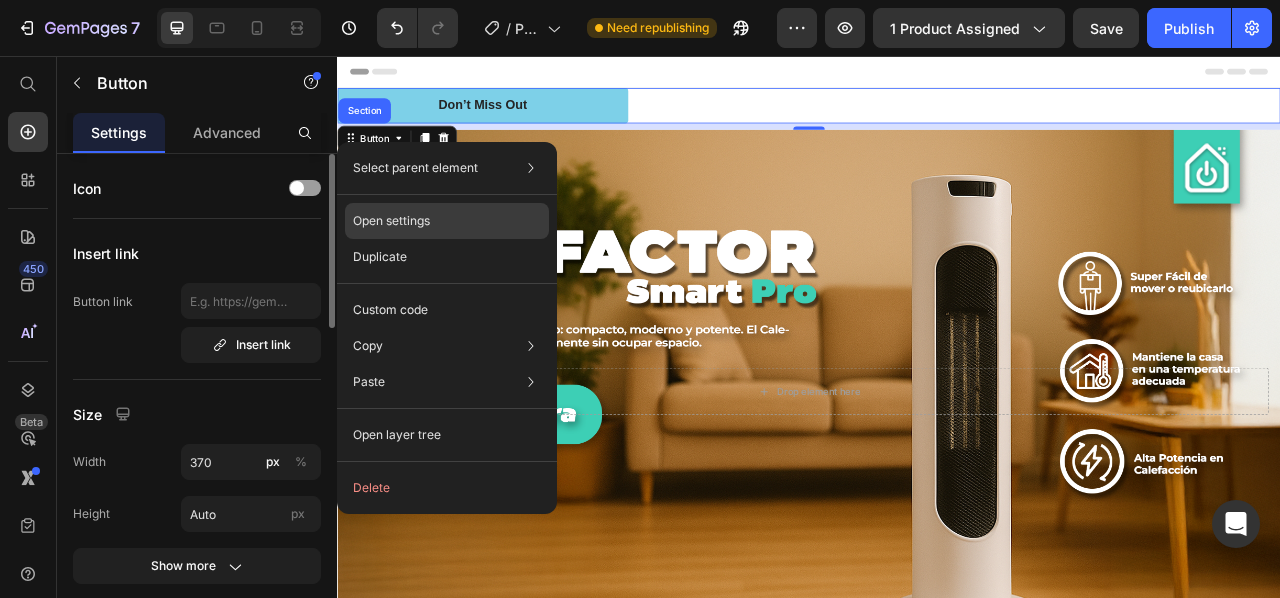 click on "Open settings" 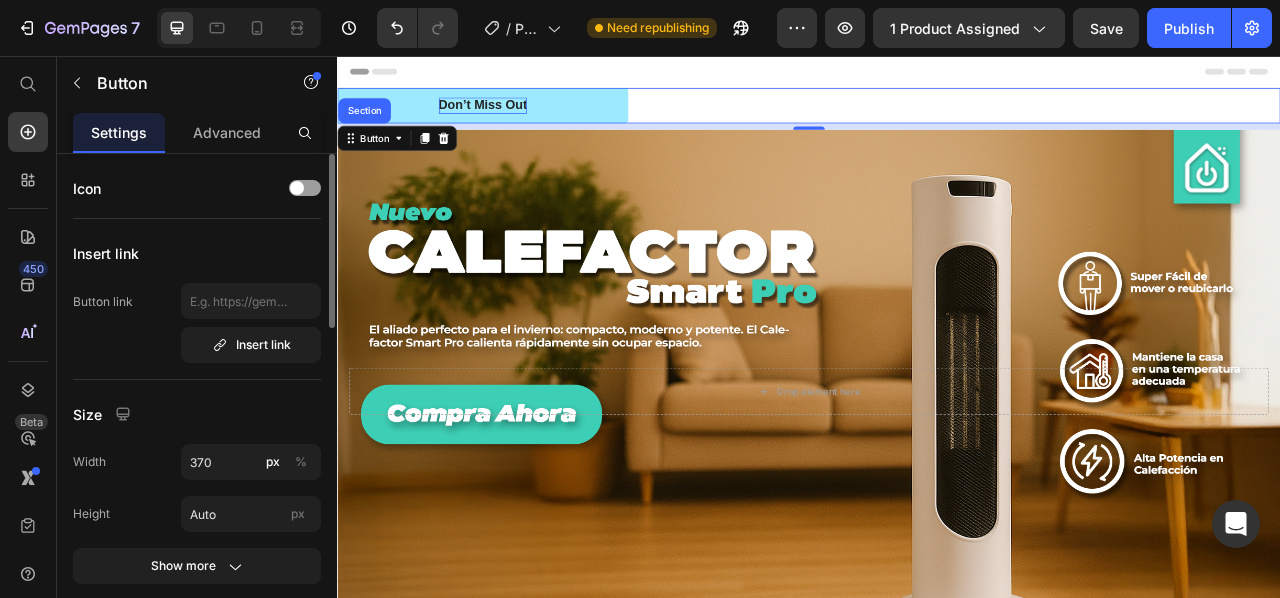 click on "Don’t Miss Out" at bounding box center [522, 119] 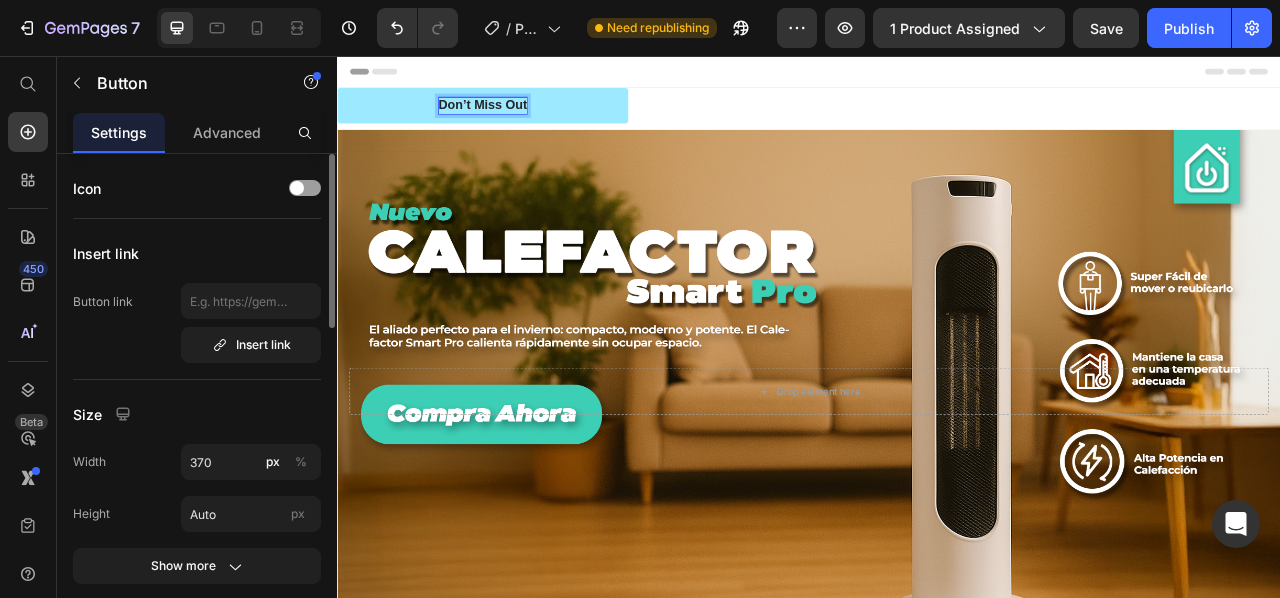 click on "Don’t Miss Out" at bounding box center [522, 119] 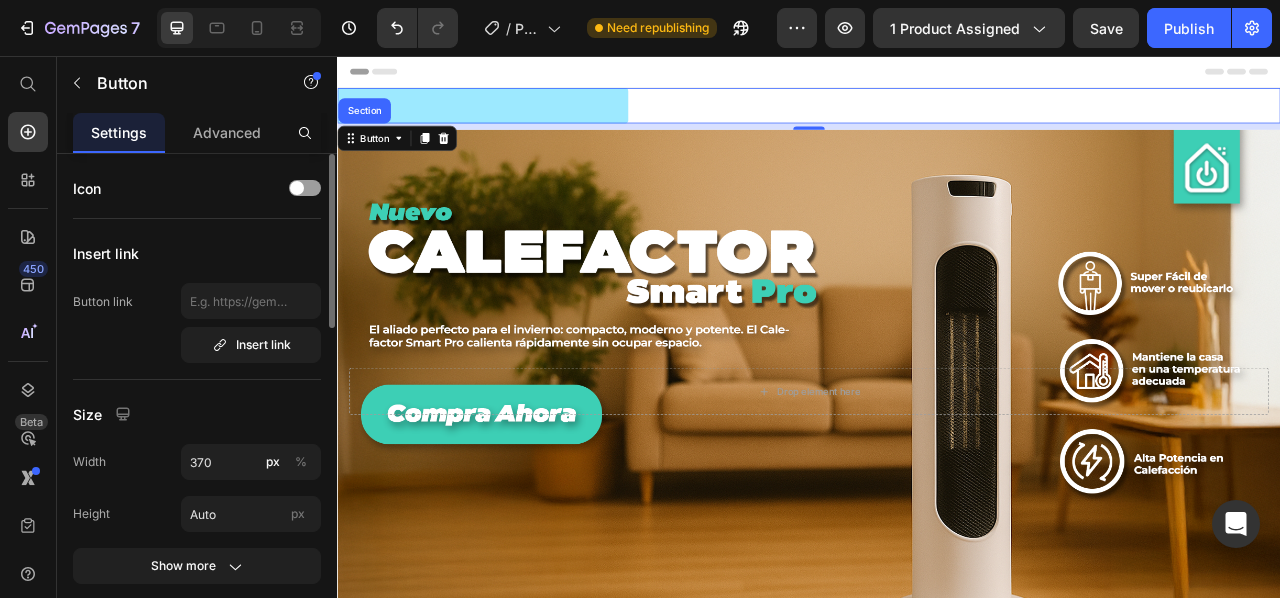click on "Button Section   0" at bounding box center (937, 119) 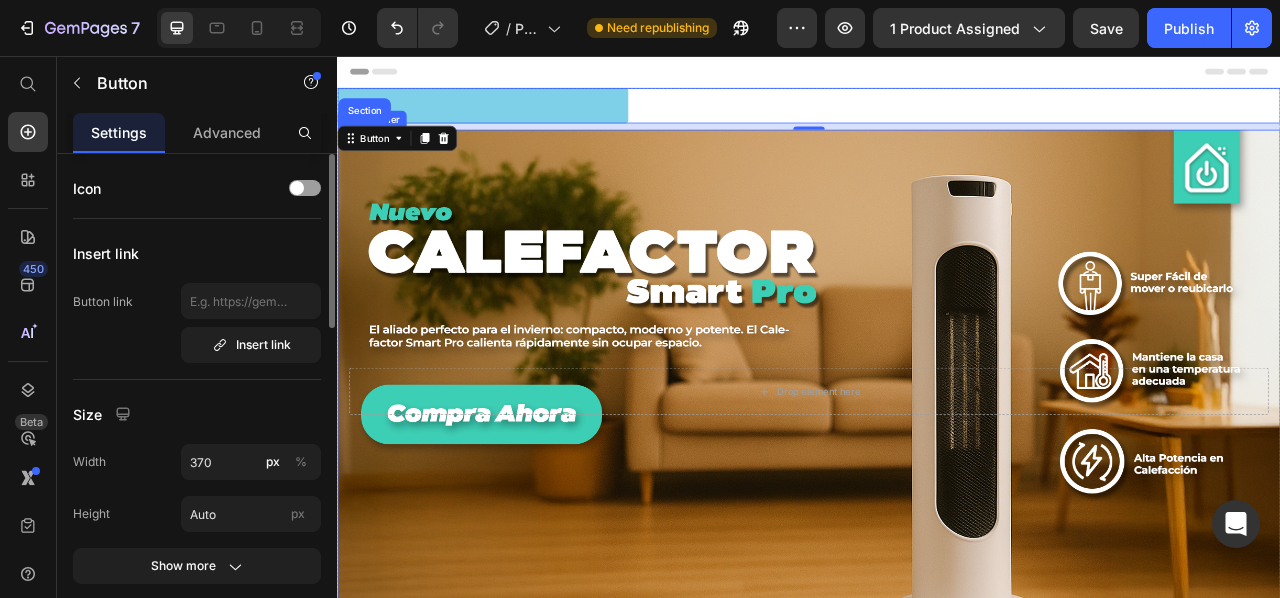 drag, startPoint x: 630, startPoint y: 125, endPoint x: 661, endPoint y: 266, distance: 144.36758 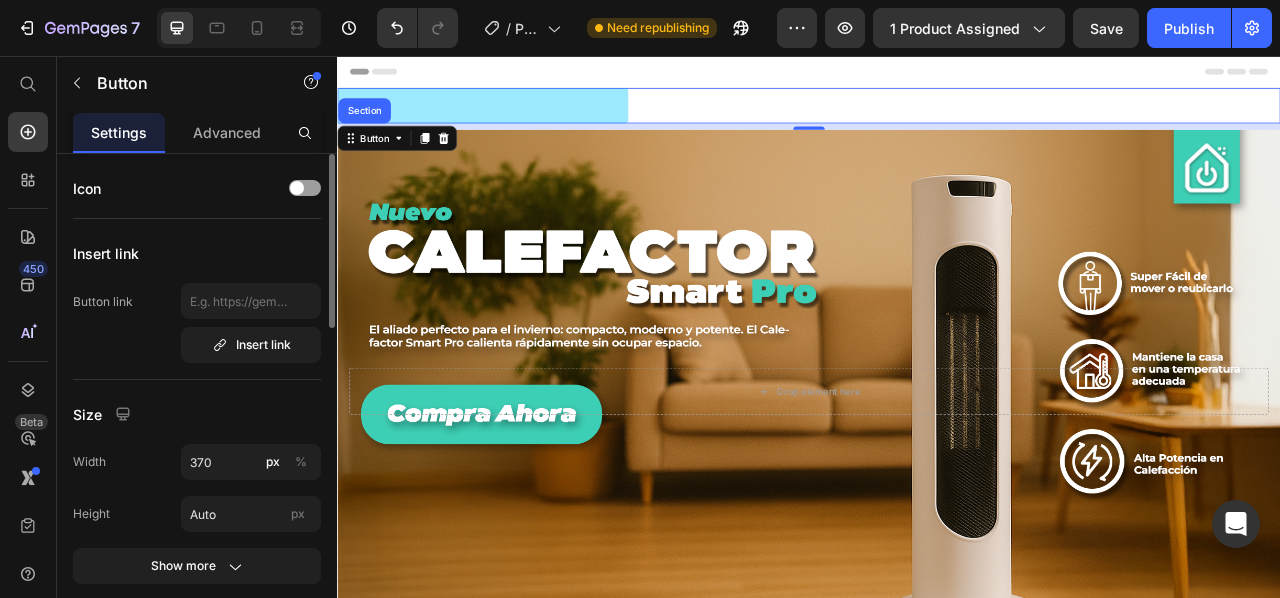 click at bounding box center (522, 119) 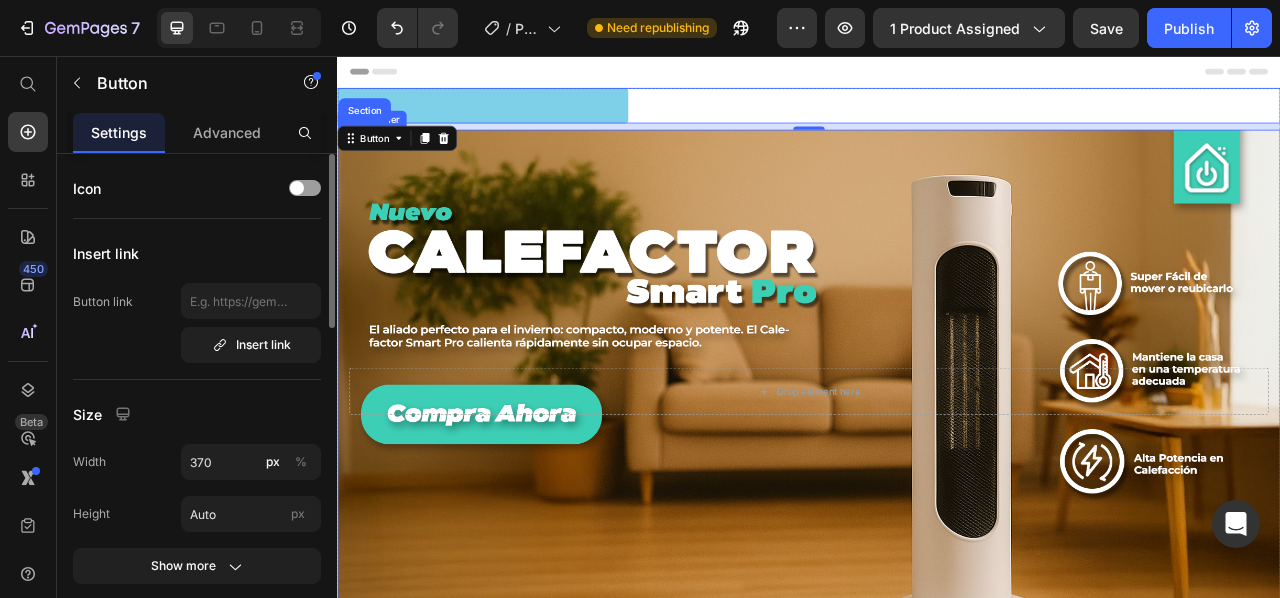drag, startPoint x: 504, startPoint y: 123, endPoint x: 451, endPoint y: 273, distance: 159.08803 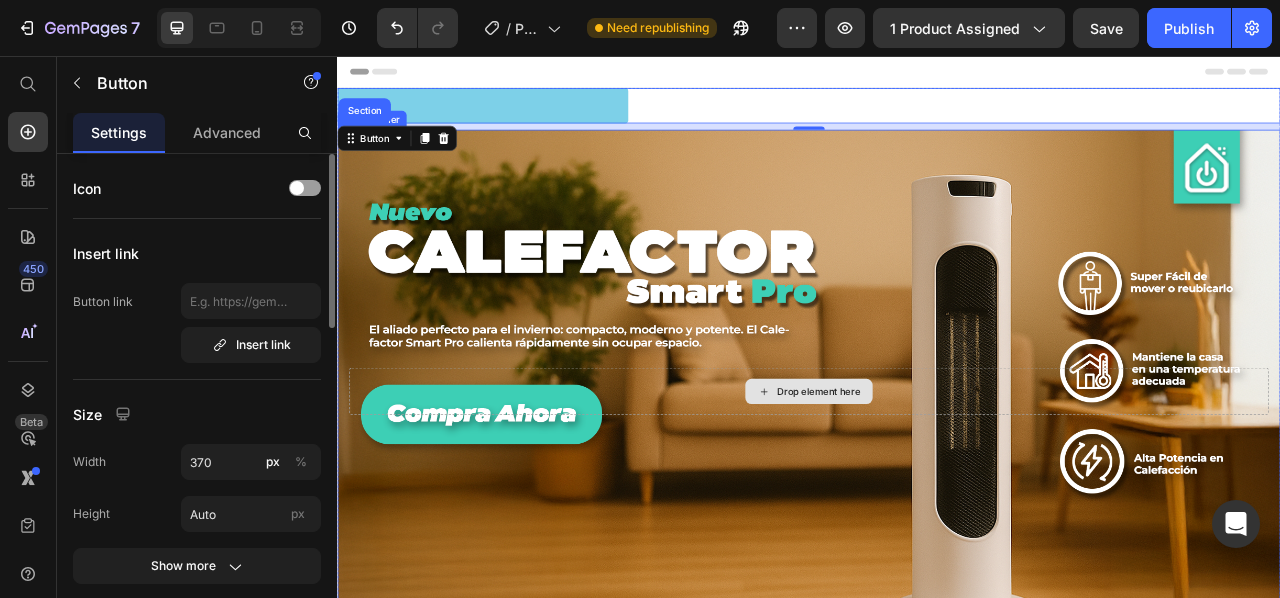 drag, startPoint x: 493, startPoint y: 125, endPoint x: 573, endPoint y: 479, distance: 362.927 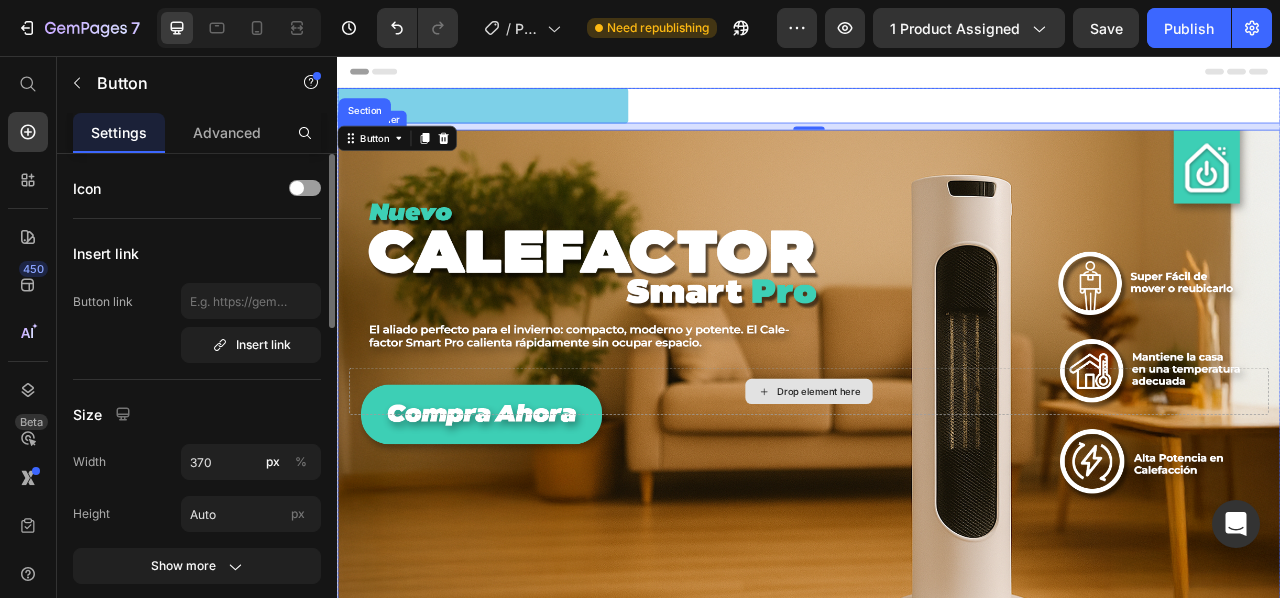 click on "Drop element here" at bounding box center [937, 483] 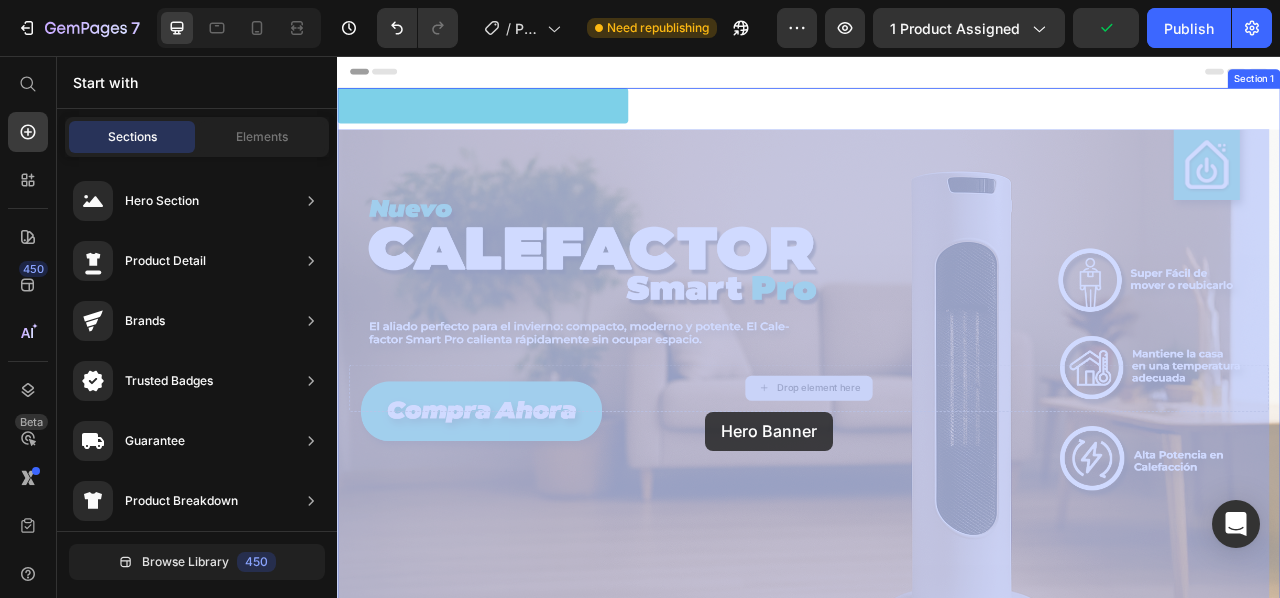 drag, startPoint x: 863, startPoint y: 476, endPoint x: 804, endPoint y: 509, distance: 67.601776 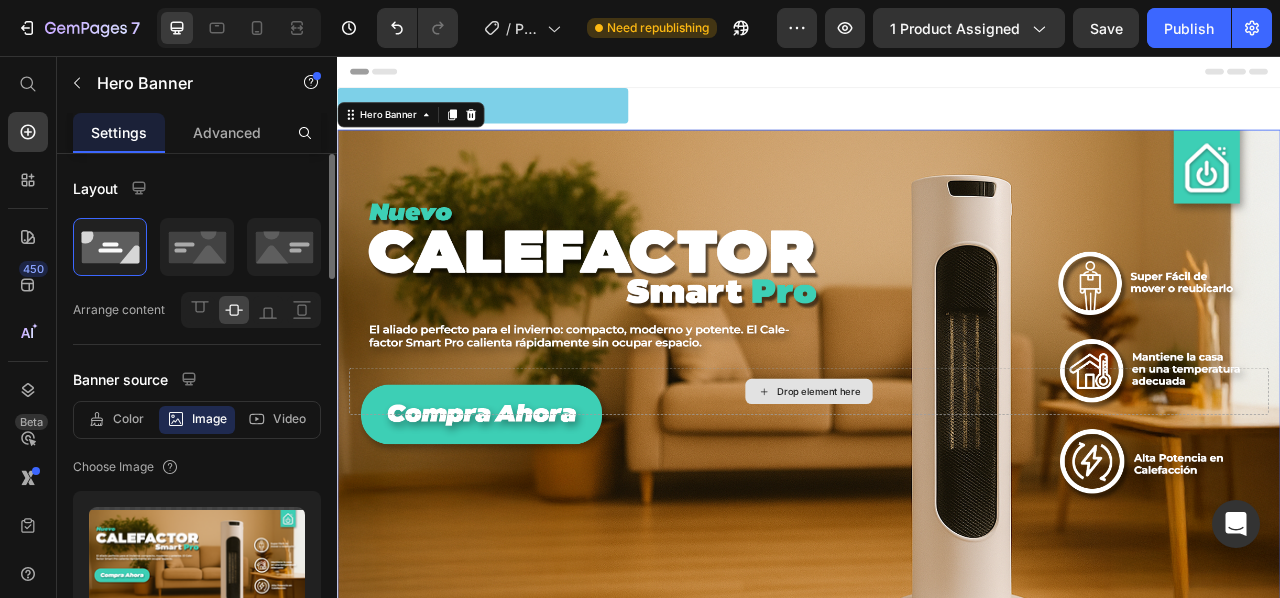click on "Drop element here" at bounding box center [937, 483] 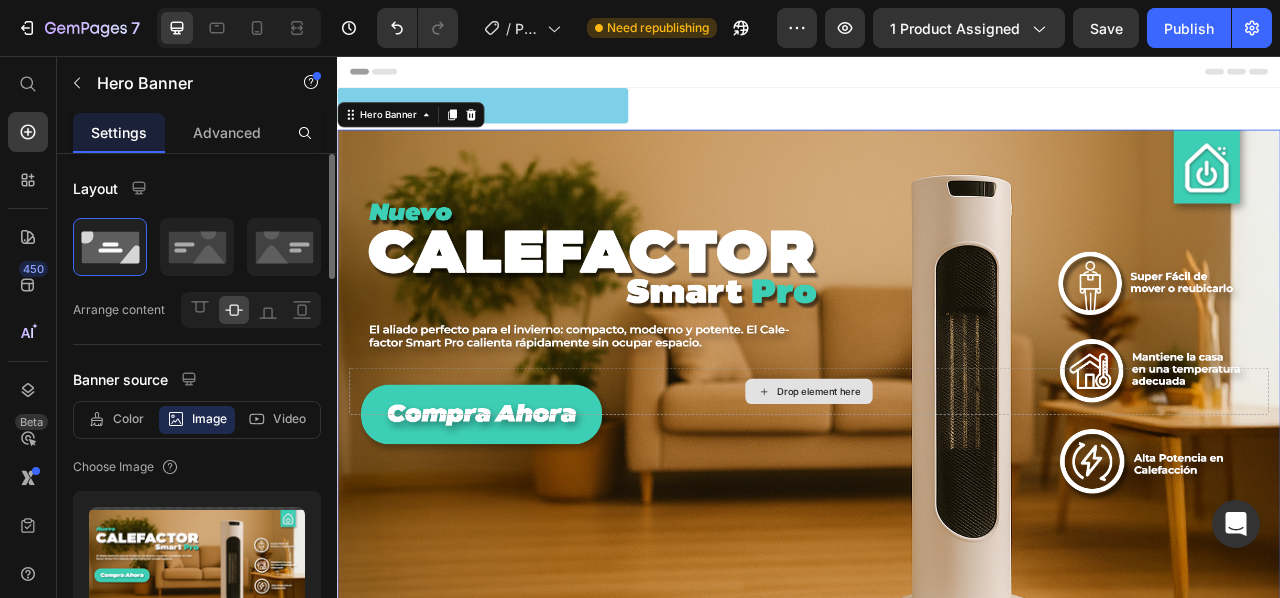 click on "Drop element here" at bounding box center [949, 483] 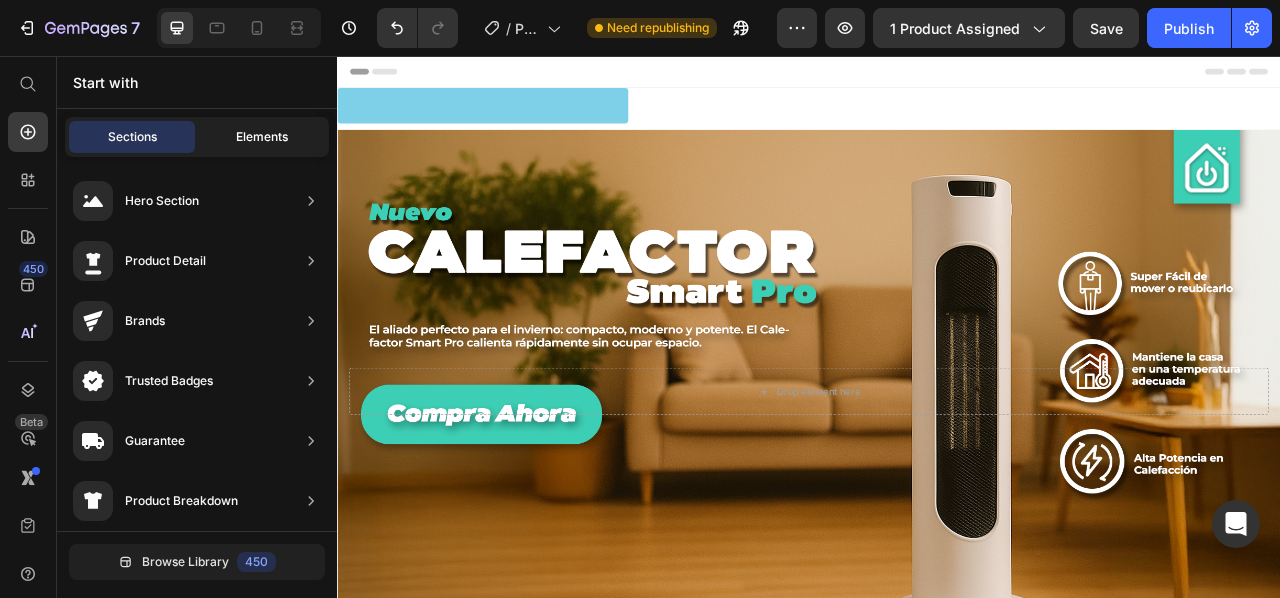 click on "Elements" 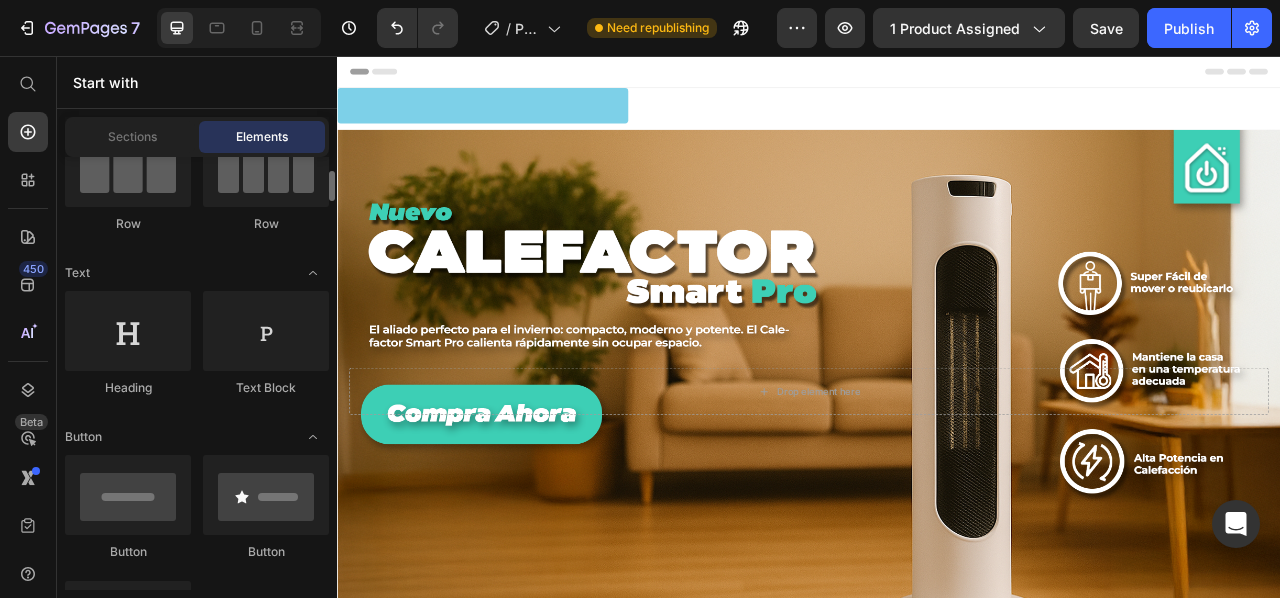 scroll, scrollTop: 400, scrollLeft: 0, axis: vertical 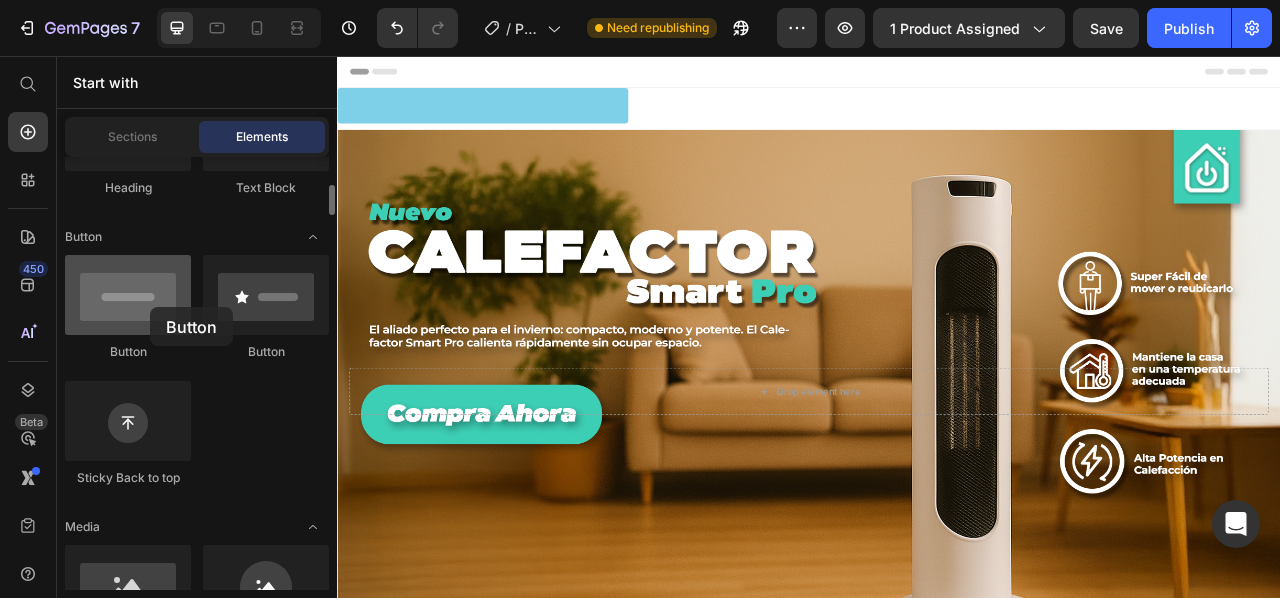 click at bounding box center (128, 295) 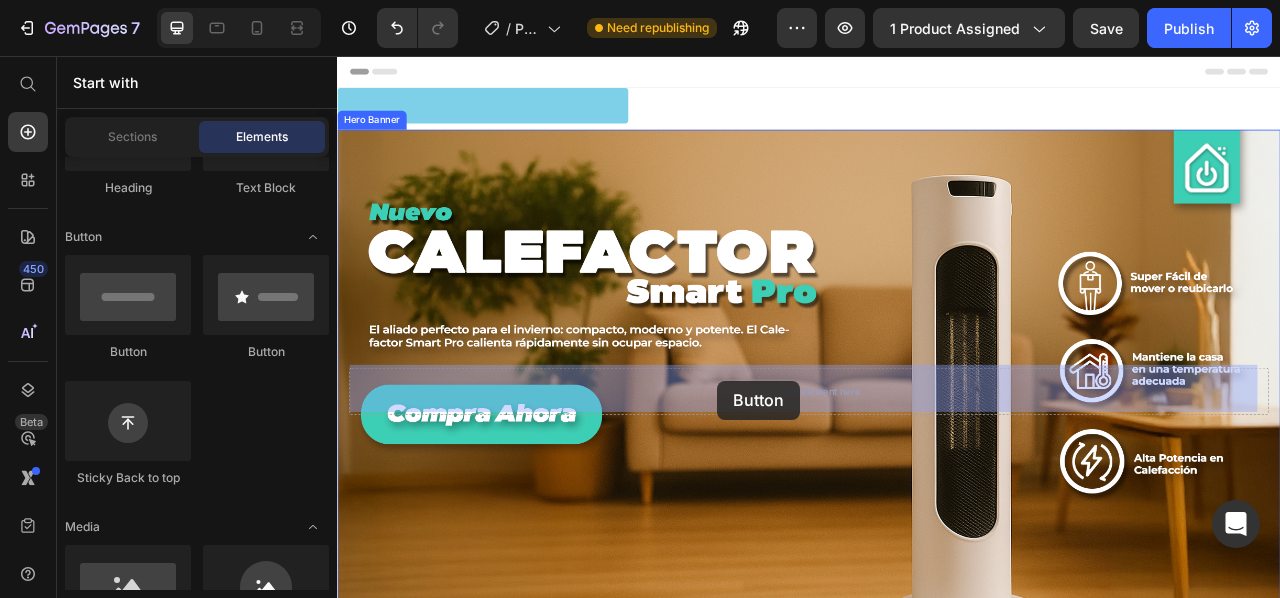 drag, startPoint x: 484, startPoint y: 363, endPoint x: 821, endPoint y: 469, distance: 353.2775 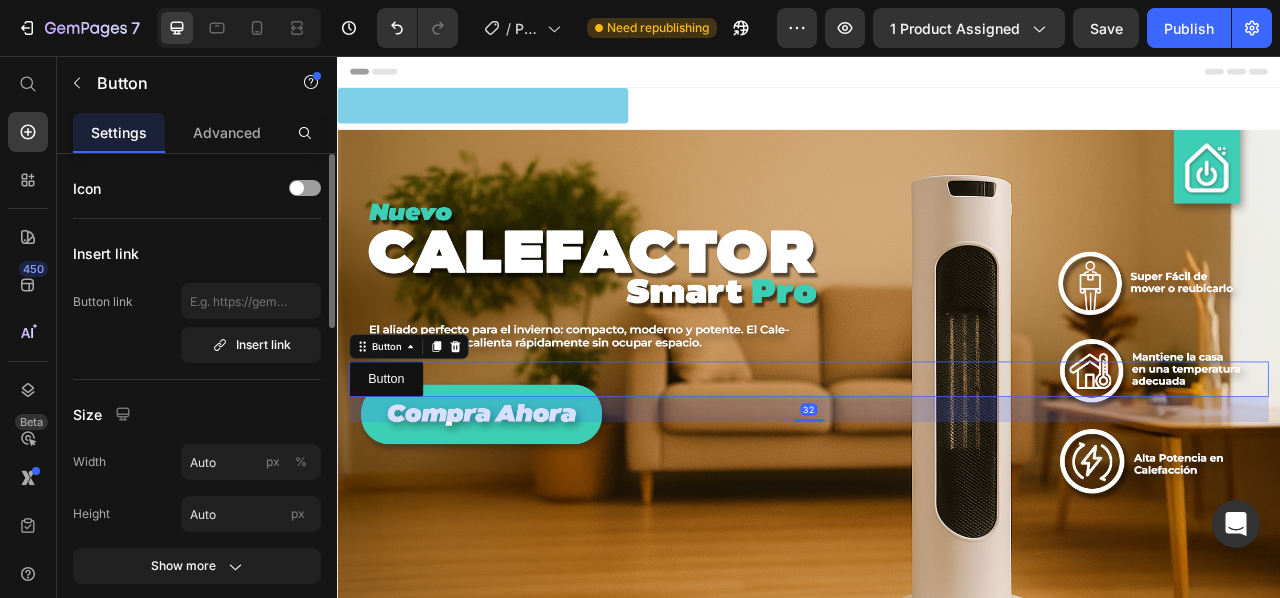 drag, startPoint x: 932, startPoint y: 498, endPoint x: 950, endPoint y: 529, distance: 35.846897 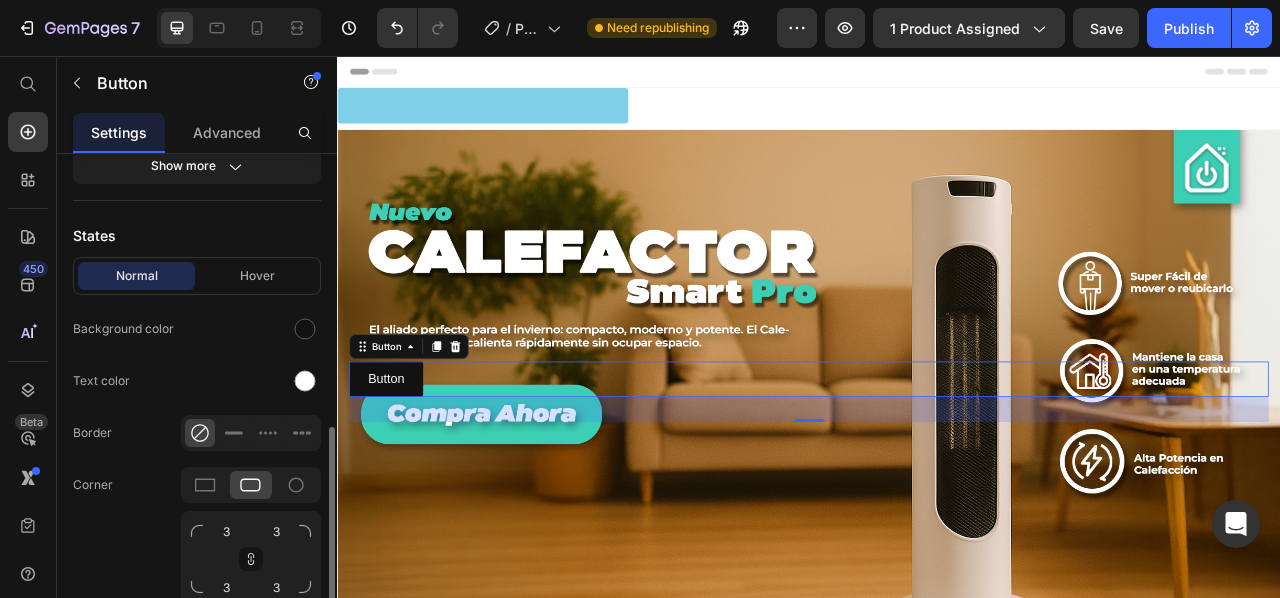 scroll, scrollTop: 500, scrollLeft: 0, axis: vertical 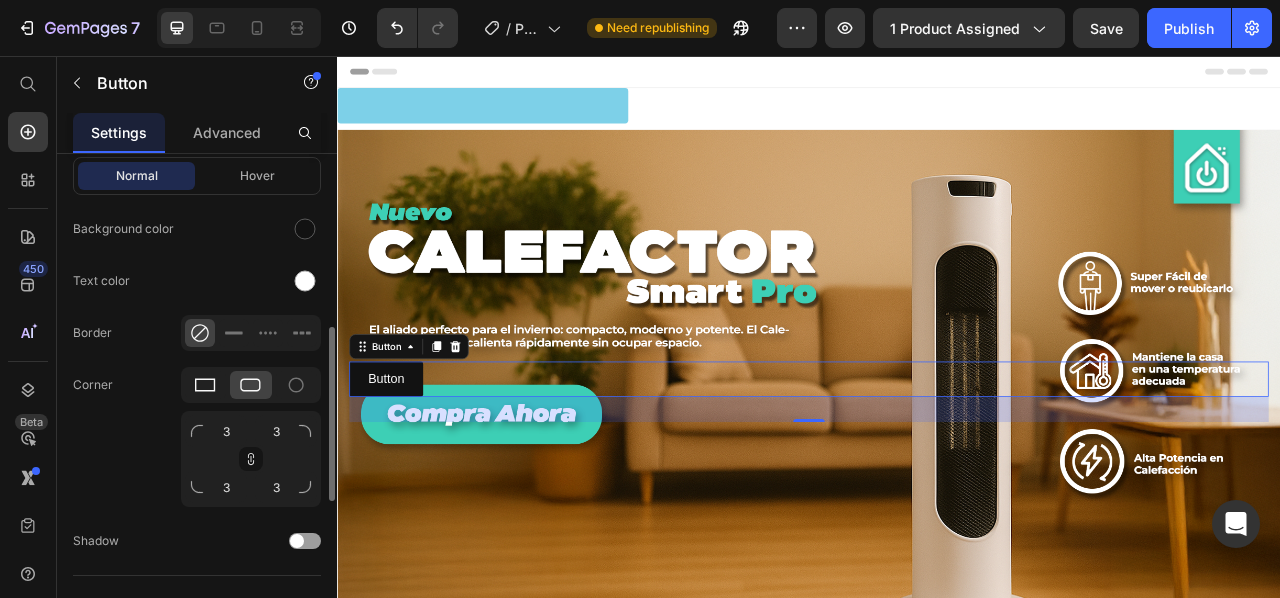 click 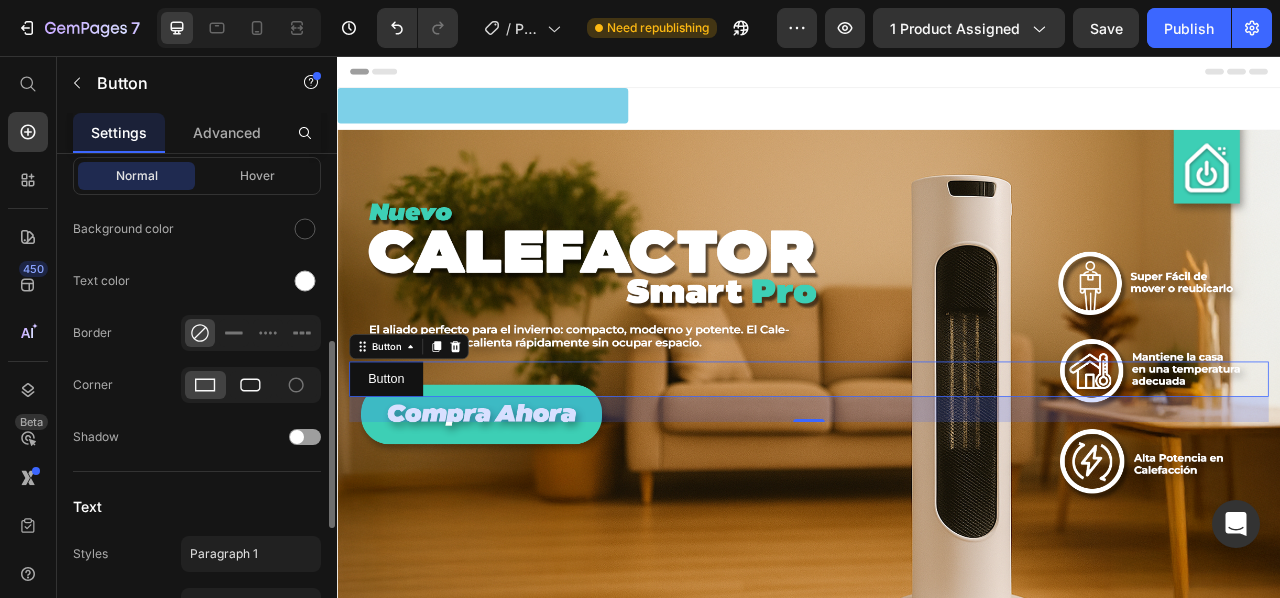 click 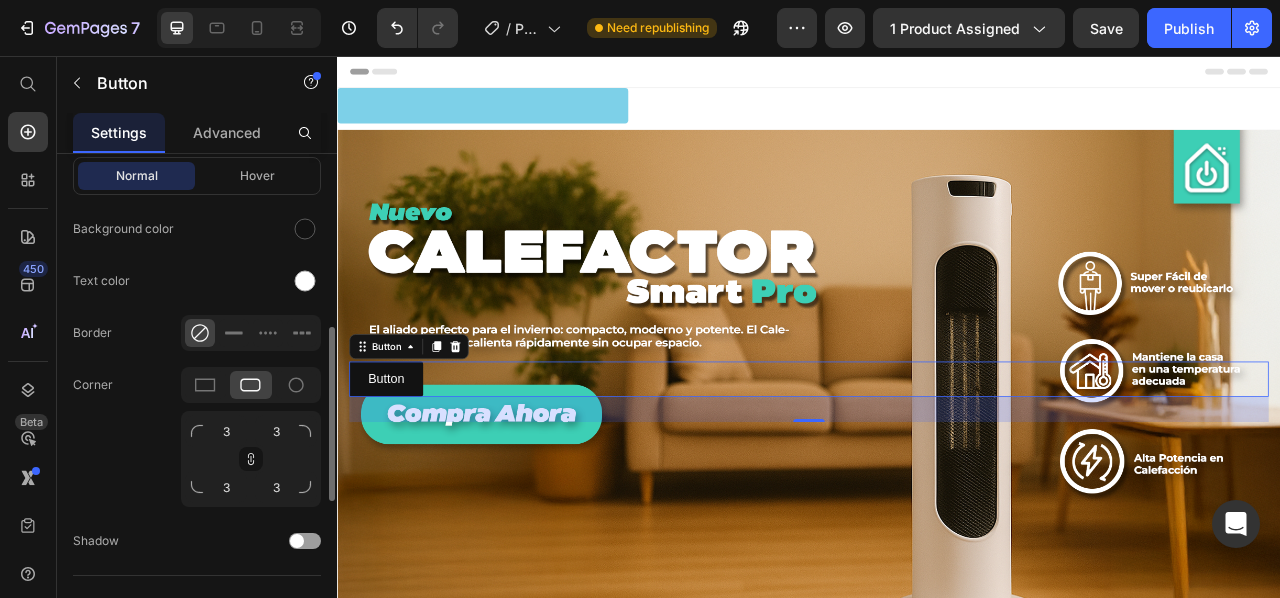 drag, startPoint x: 254, startPoint y: 338, endPoint x: 192, endPoint y: 289, distance: 79.025314 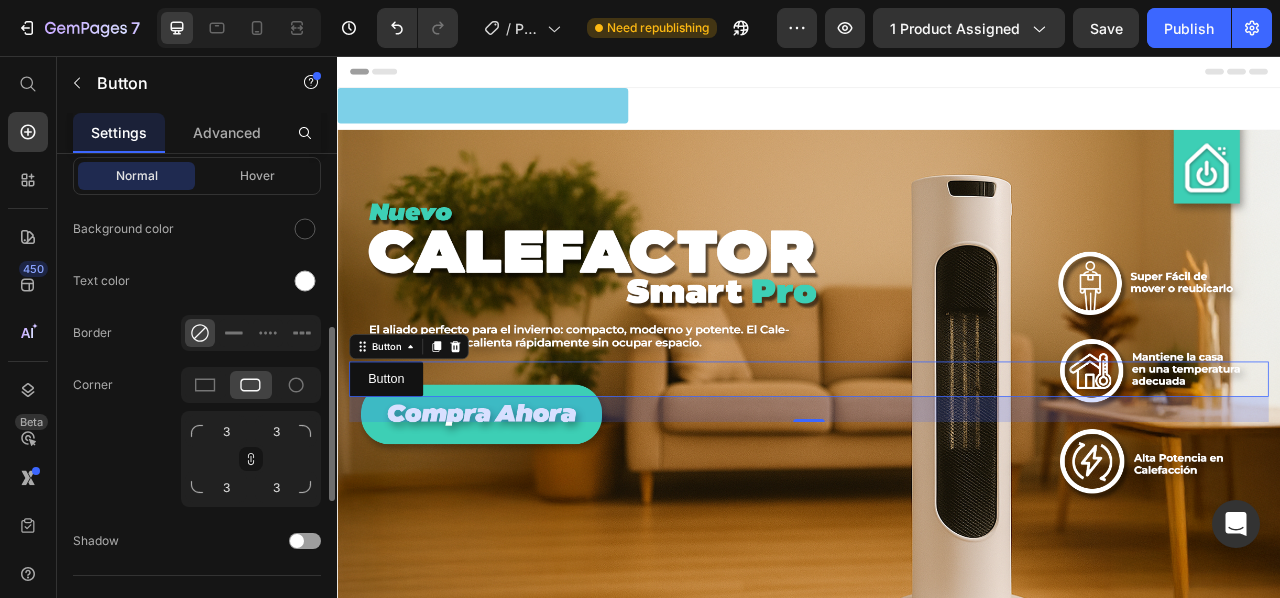 scroll, scrollTop: 800, scrollLeft: 0, axis: vertical 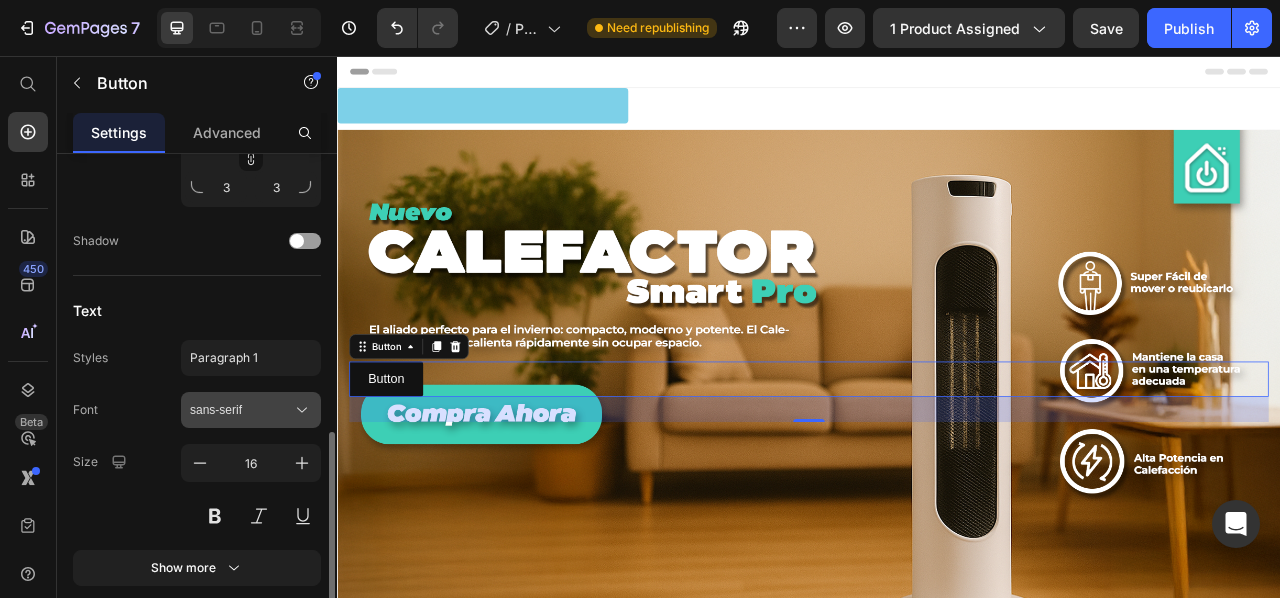click on "sans-serif" at bounding box center (251, 410) 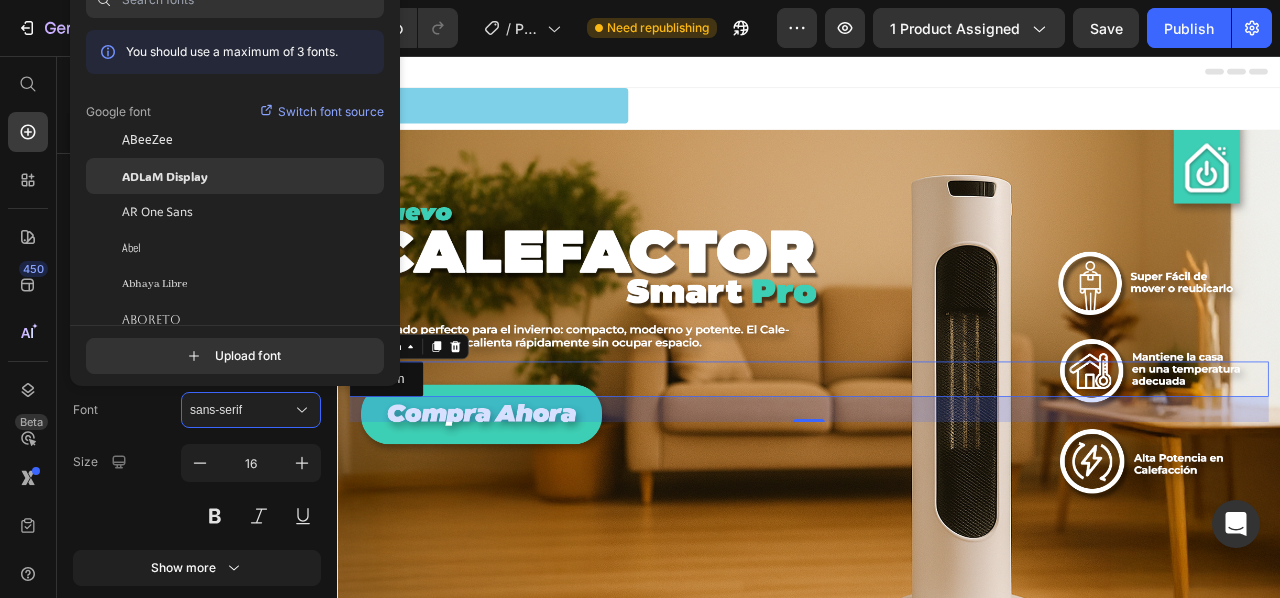 click on "ADLaM Display" 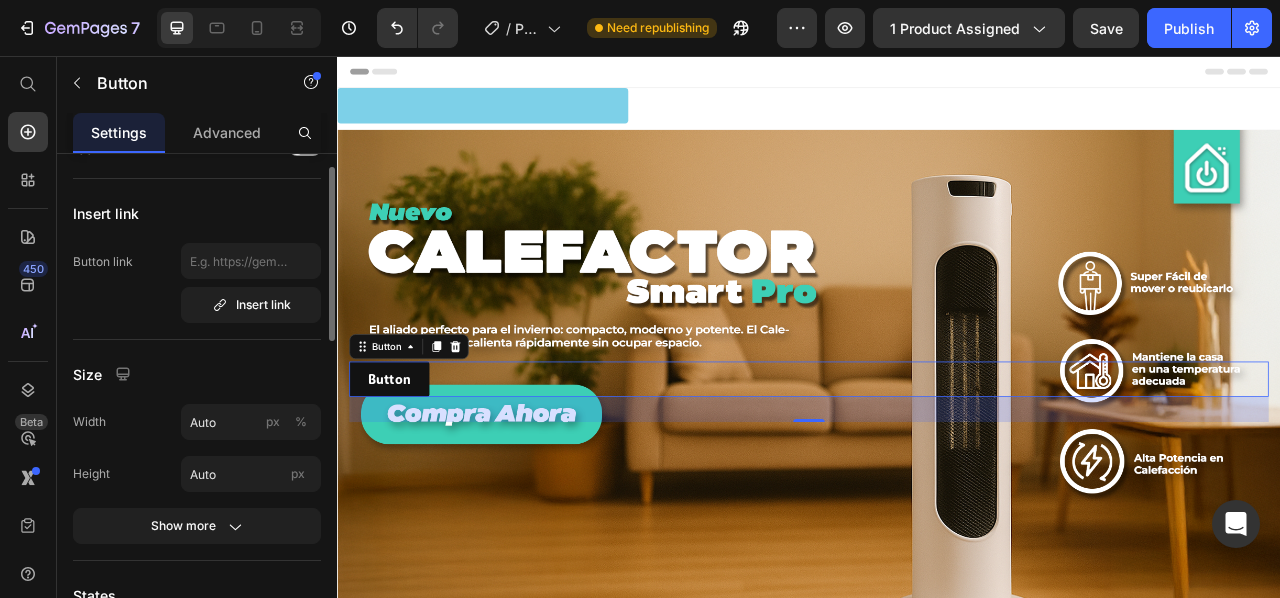 scroll, scrollTop: 0, scrollLeft: 0, axis: both 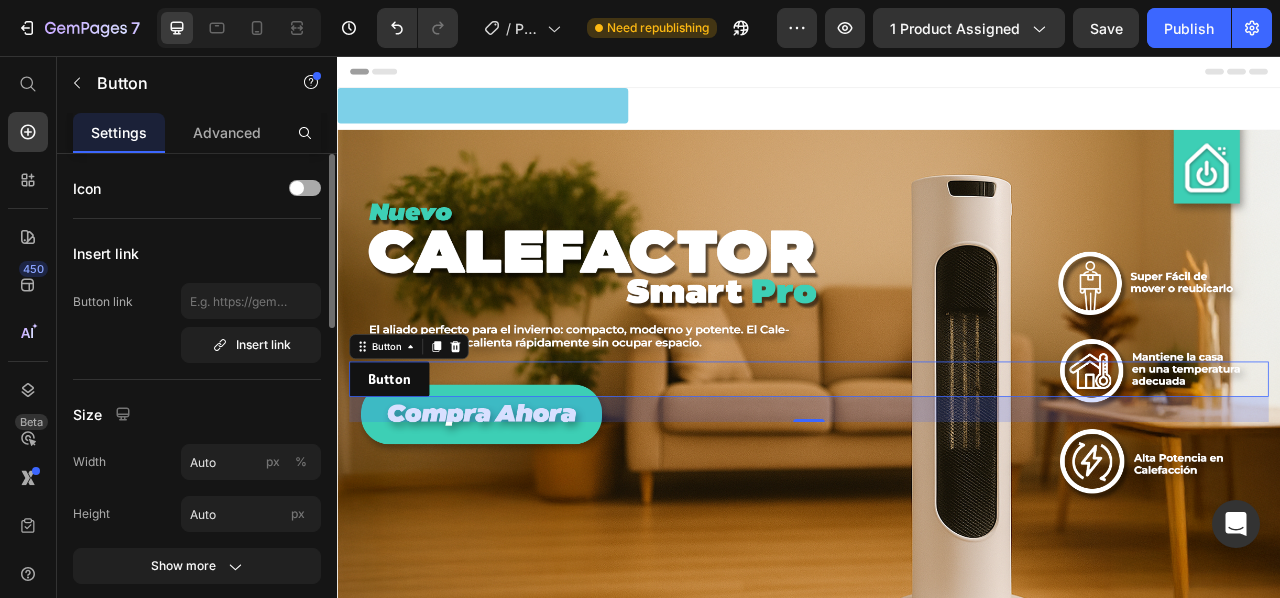 click at bounding box center [297, 188] 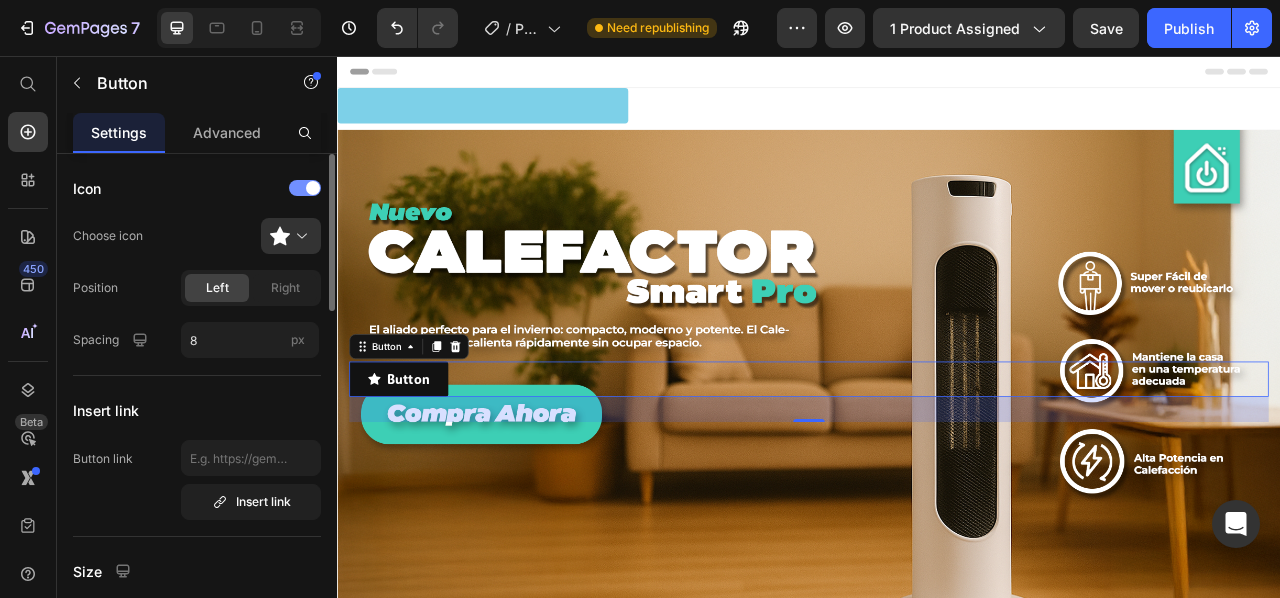 click at bounding box center (305, 188) 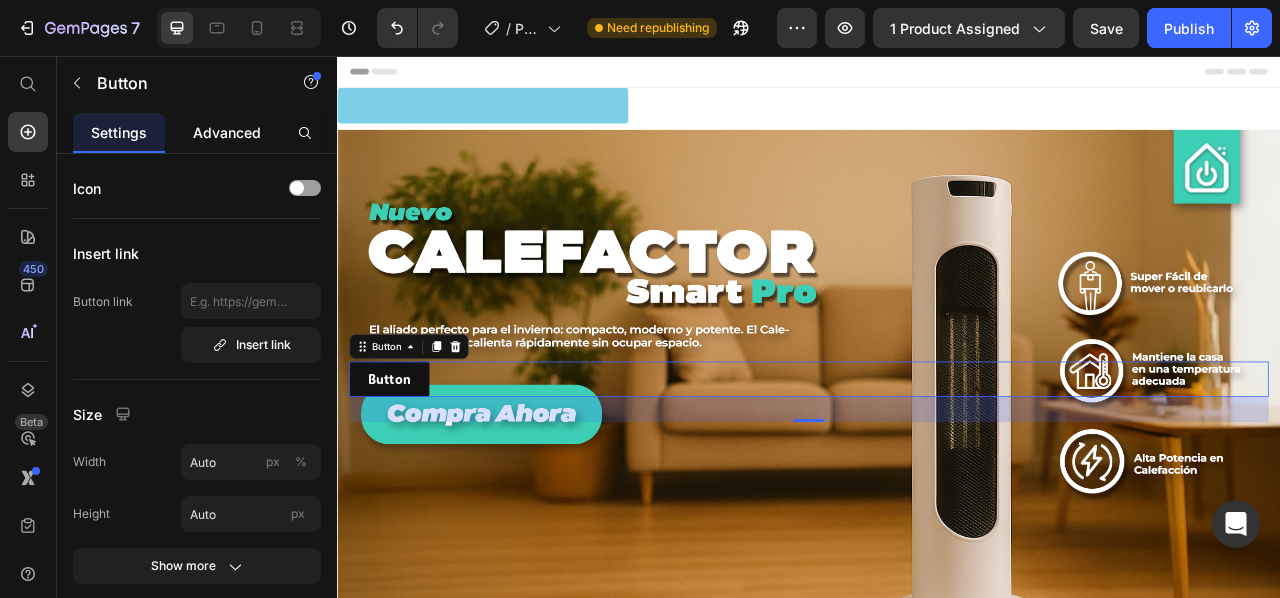 click on "Advanced" at bounding box center (227, 132) 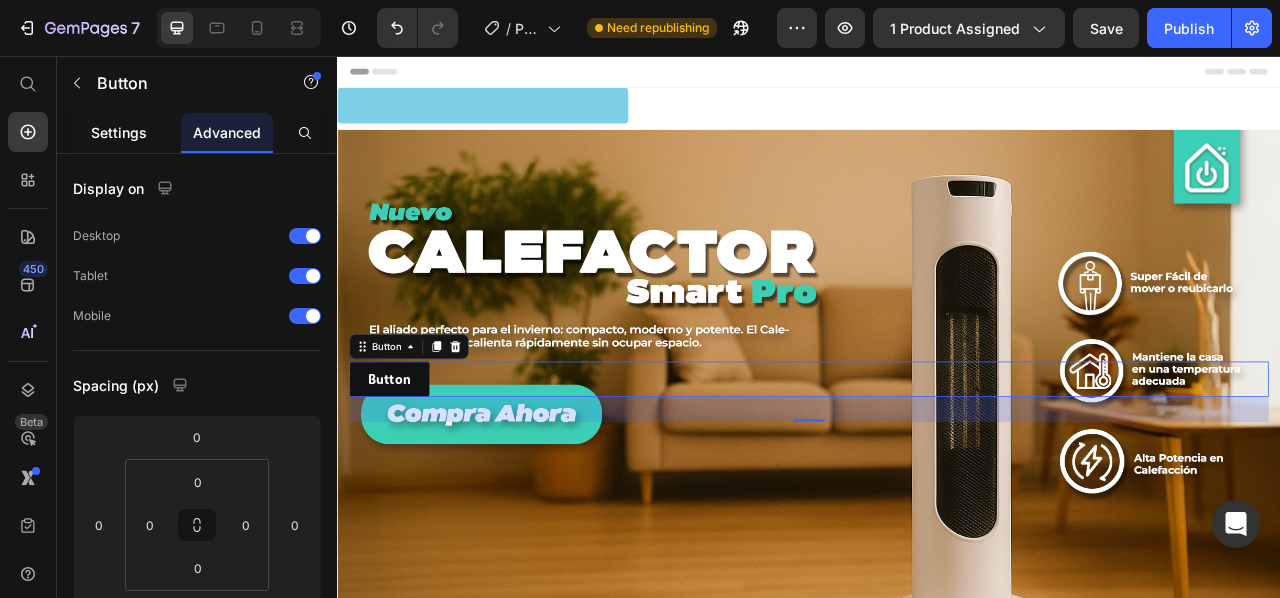 click on "Settings" at bounding box center (119, 132) 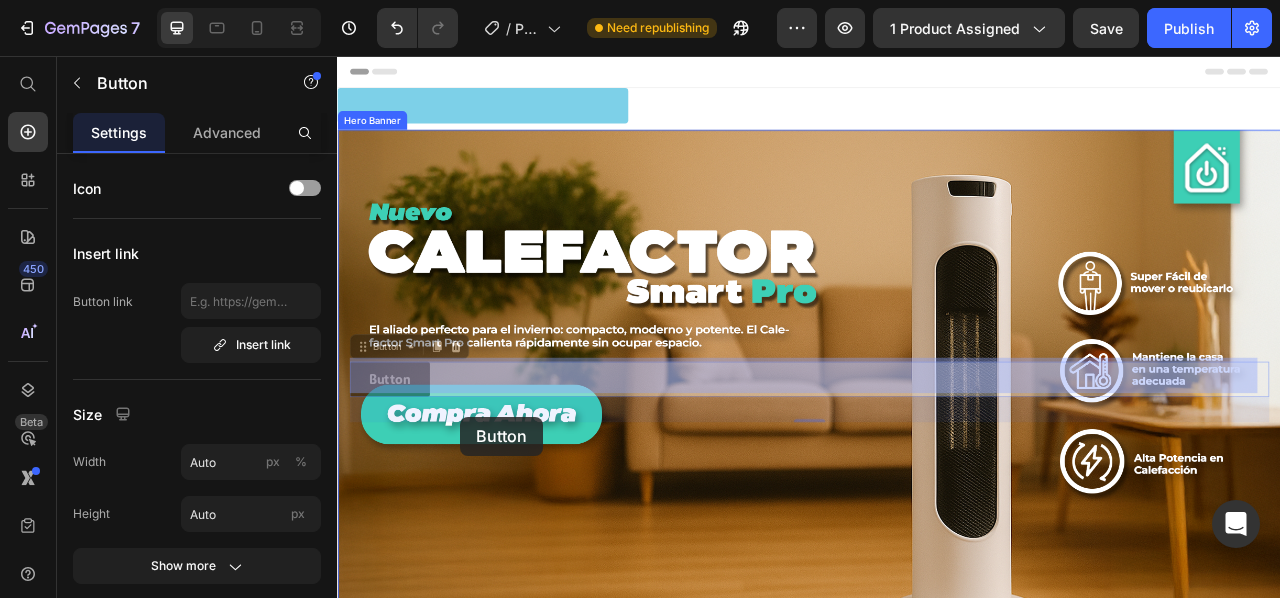 drag, startPoint x: 444, startPoint y: 467, endPoint x: 494, endPoint y: 515, distance: 69.31089 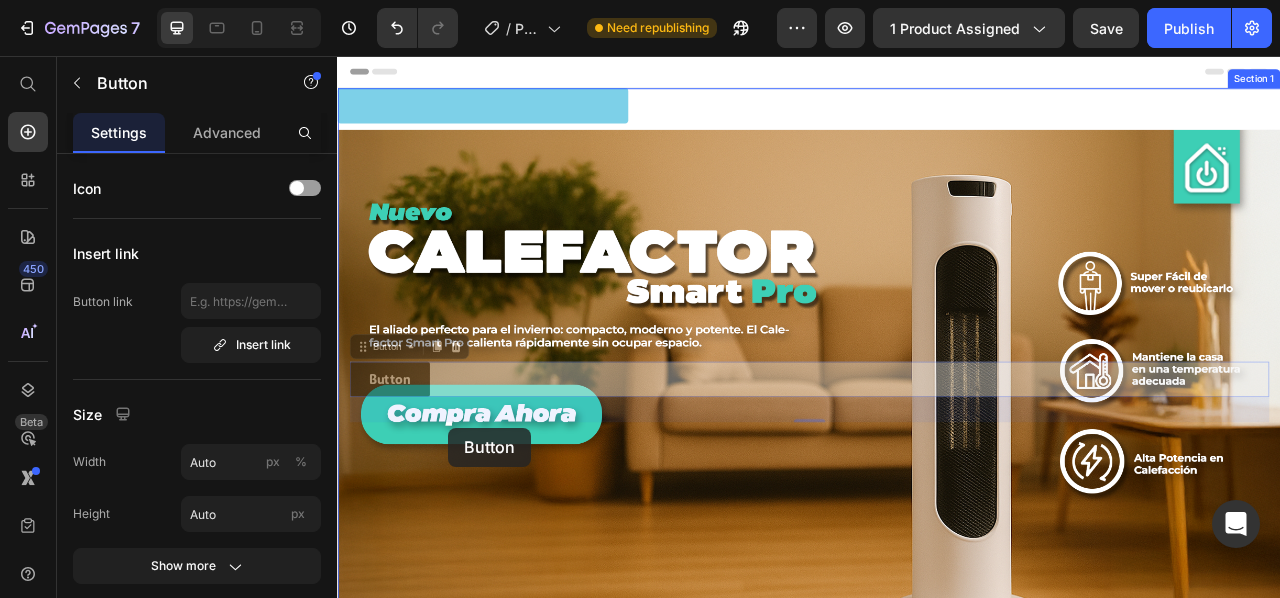 drag, startPoint x: 444, startPoint y: 467, endPoint x: 478, endPoint y: 529, distance: 70.71068 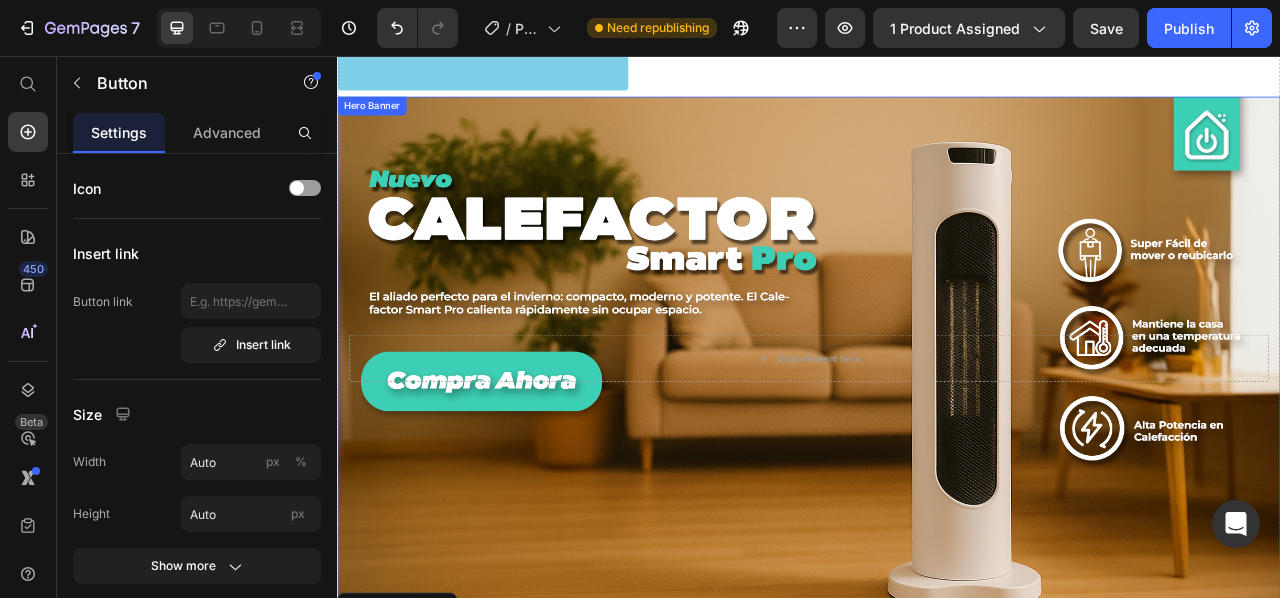 scroll, scrollTop: 0, scrollLeft: 0, axis: both 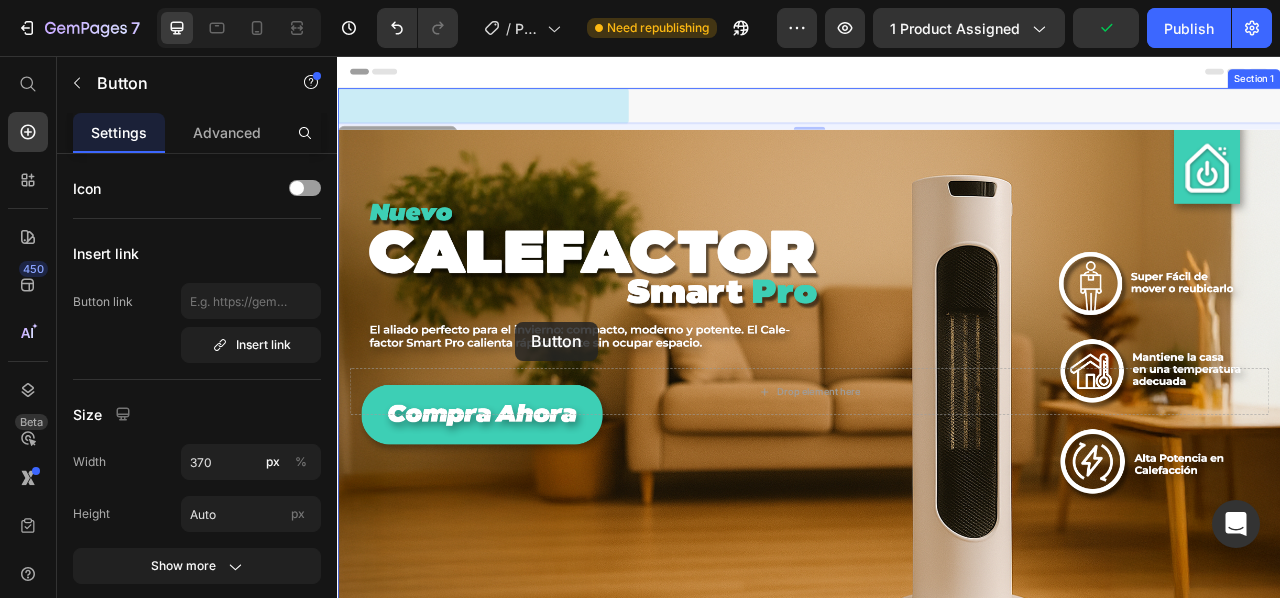 drag, startPoint x: 581, startPoint y: 119, endPoint x: 568, endPoint y: 411, distance: 292.28925 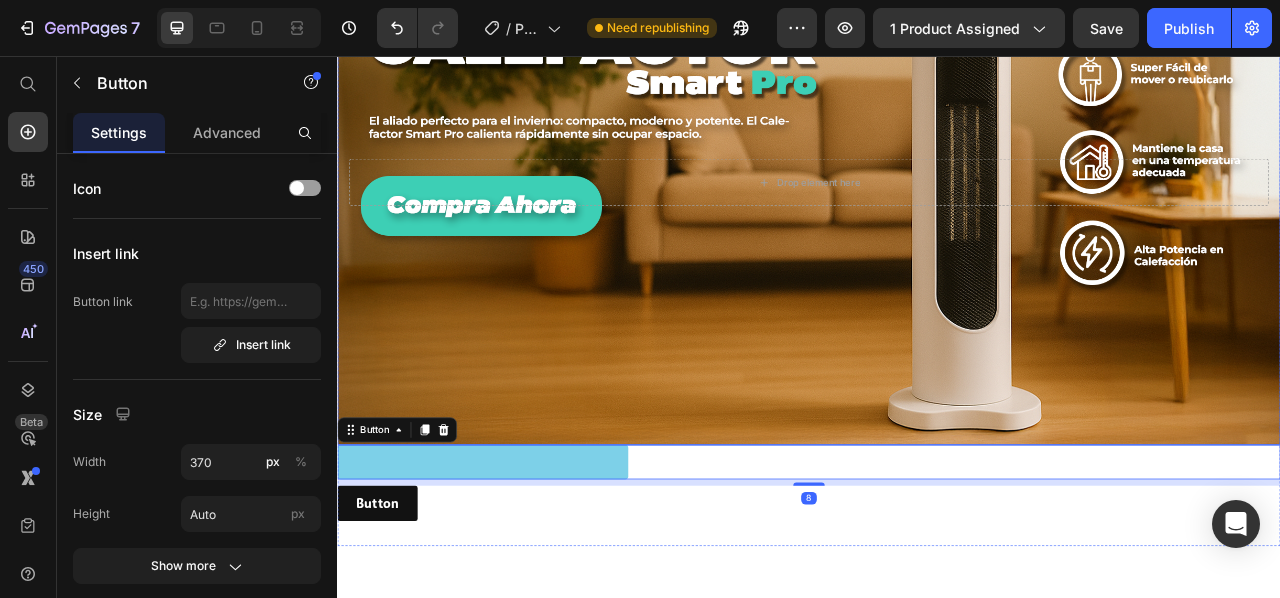 scroll, scrollTop: 300, scrollLeft: 0, axis: vertical 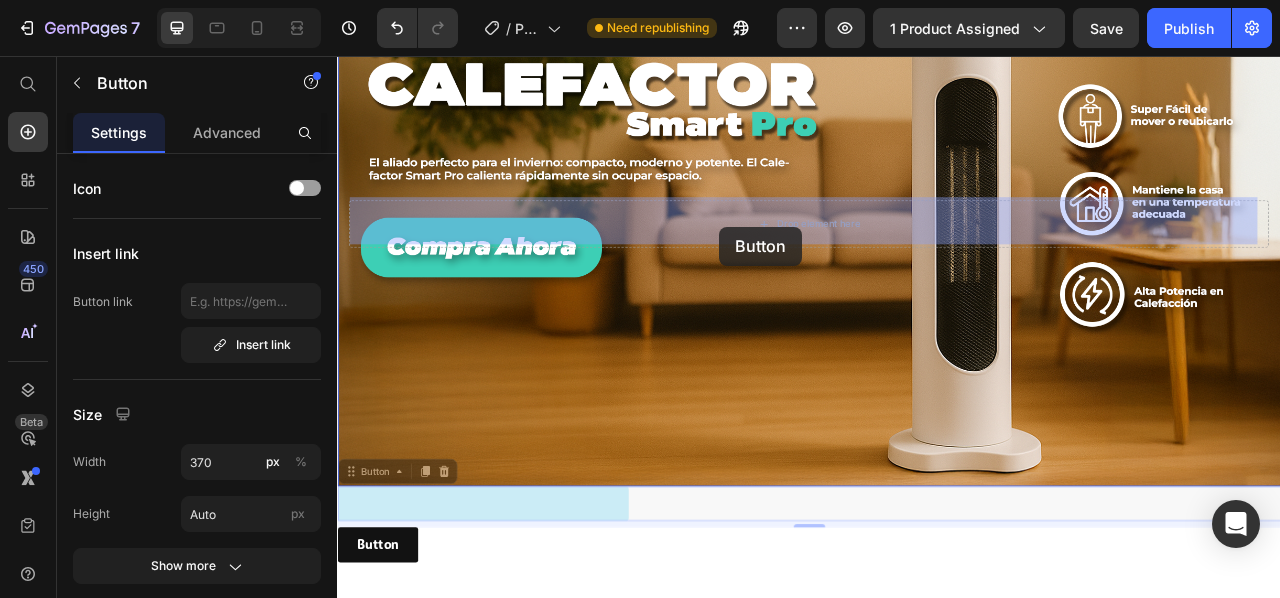 drag, startPoint x: 474, startPoint y: 483, endPoint x: 824, endPoint y: 274, distance: 407.65305 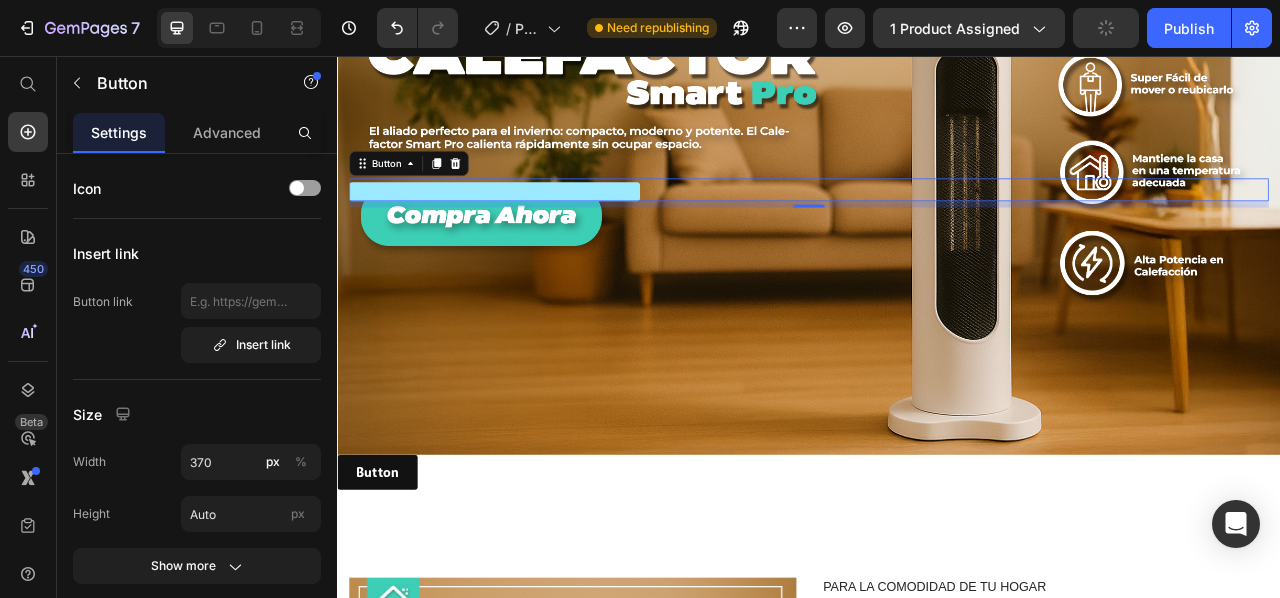 scroll, scrollTop: 160, scrollLeft: 0, axis: vertical 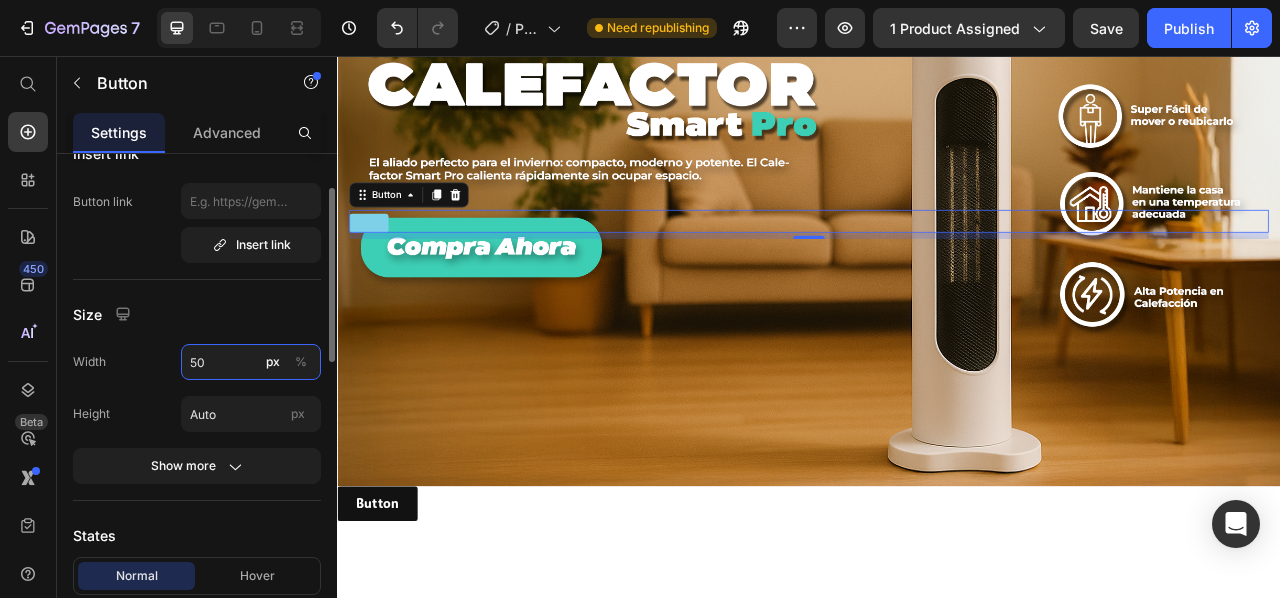 type on "5" 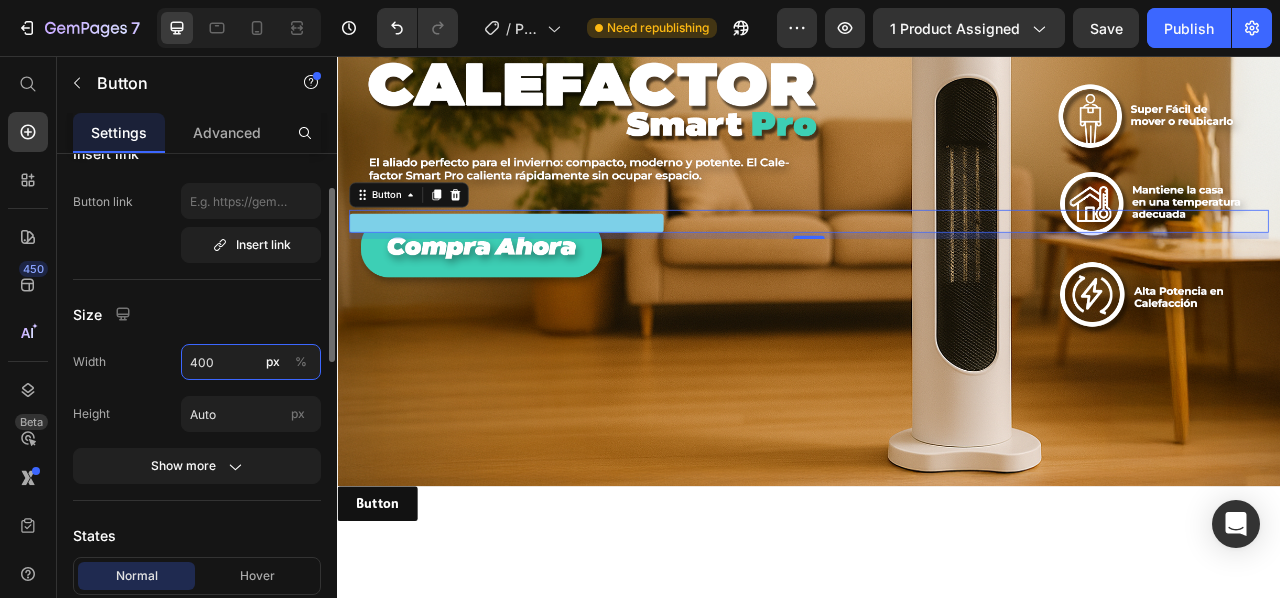 drag, startPoint x: 200, startPoint y: 360, endPoint x: 270, endPoint y: 345, distance: 71.5891 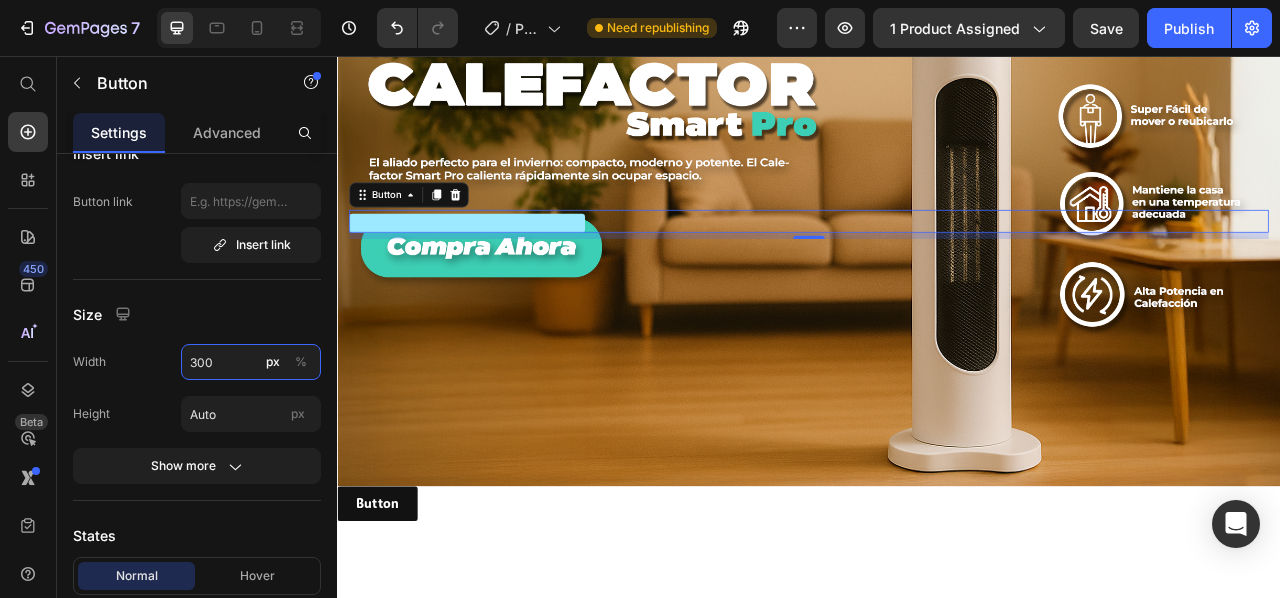 type on "300" 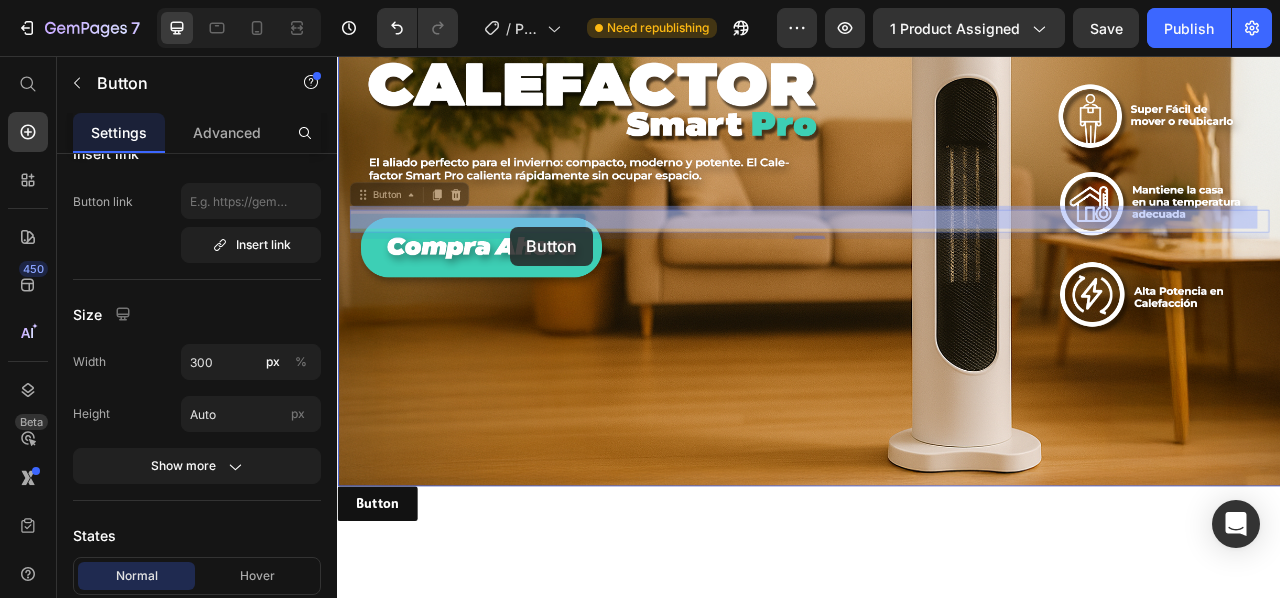 drag, startPoint x: 531, startPoint y: 255, endPoint x: 554, endPoint y: 271, distance: 28.01785 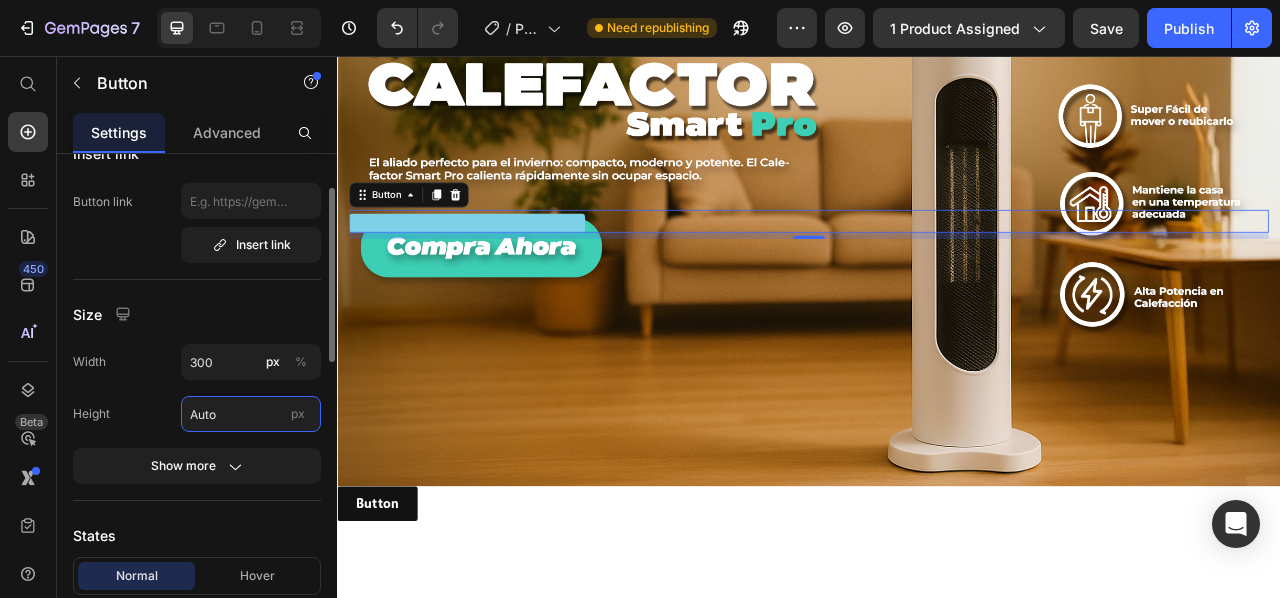 click on "Auto" at bounding box center (251, 414) 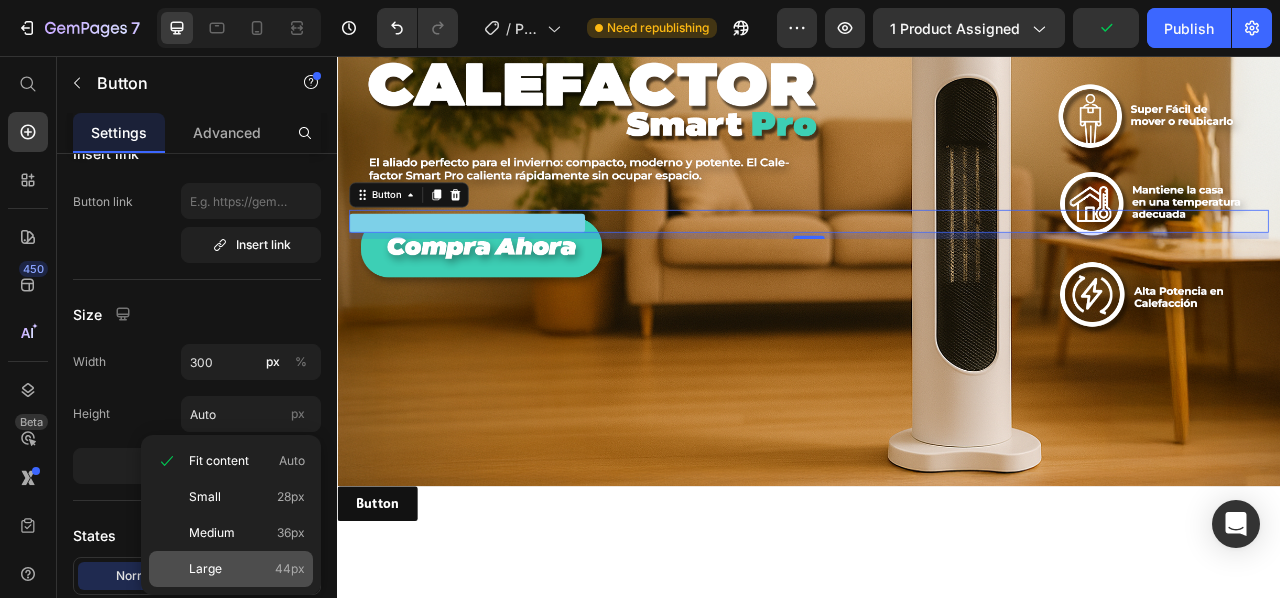 click on "Large 44px" 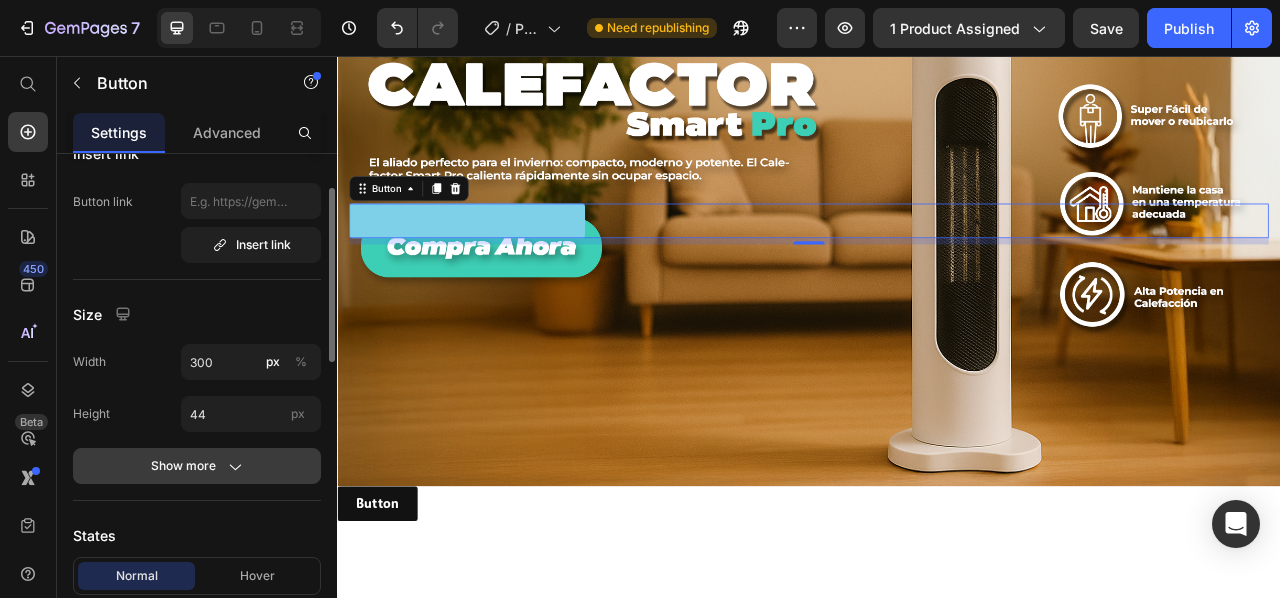 click on "Show more" 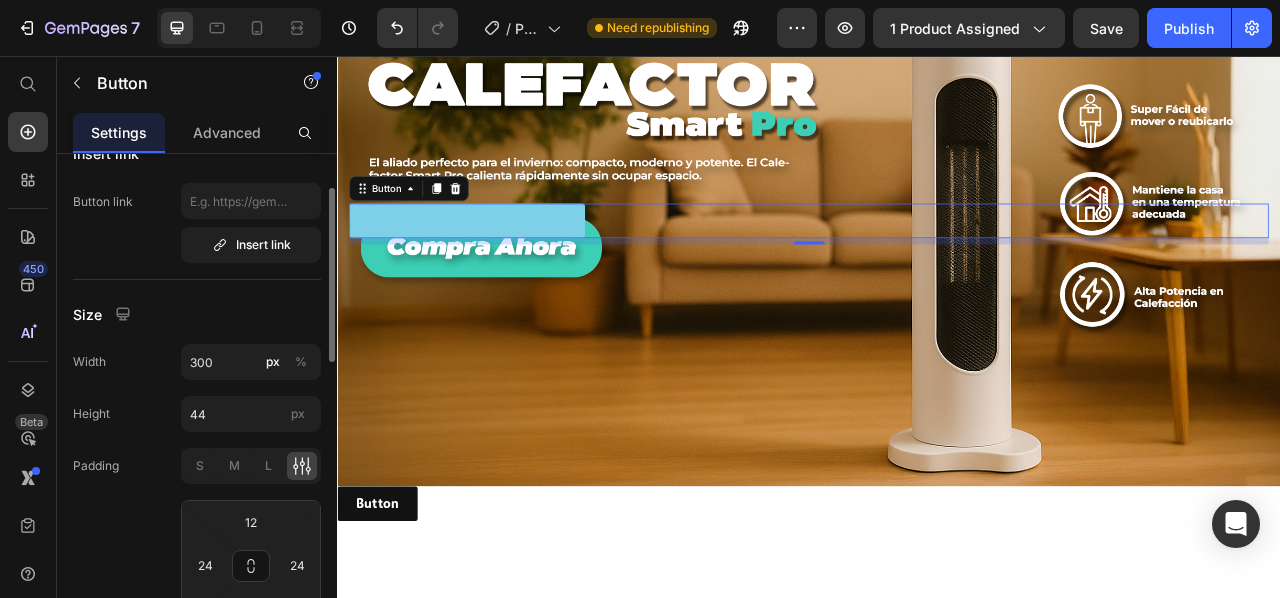 scroll, scrollTop: 200, scrollLeft: 0, axis: vertical 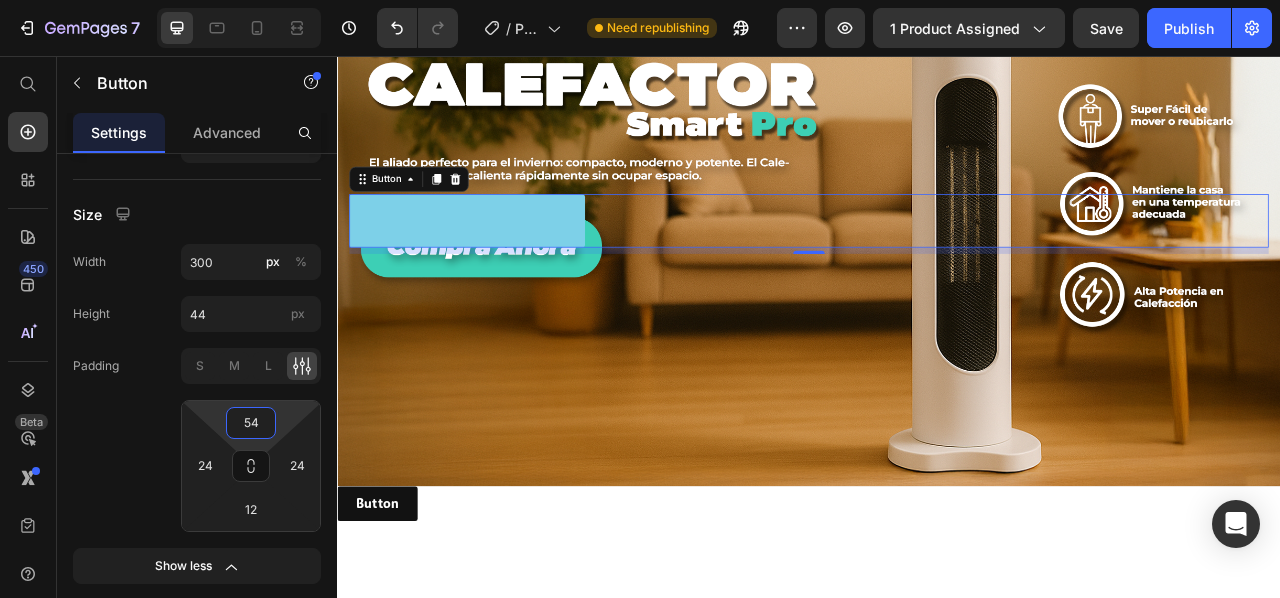 type on "52" 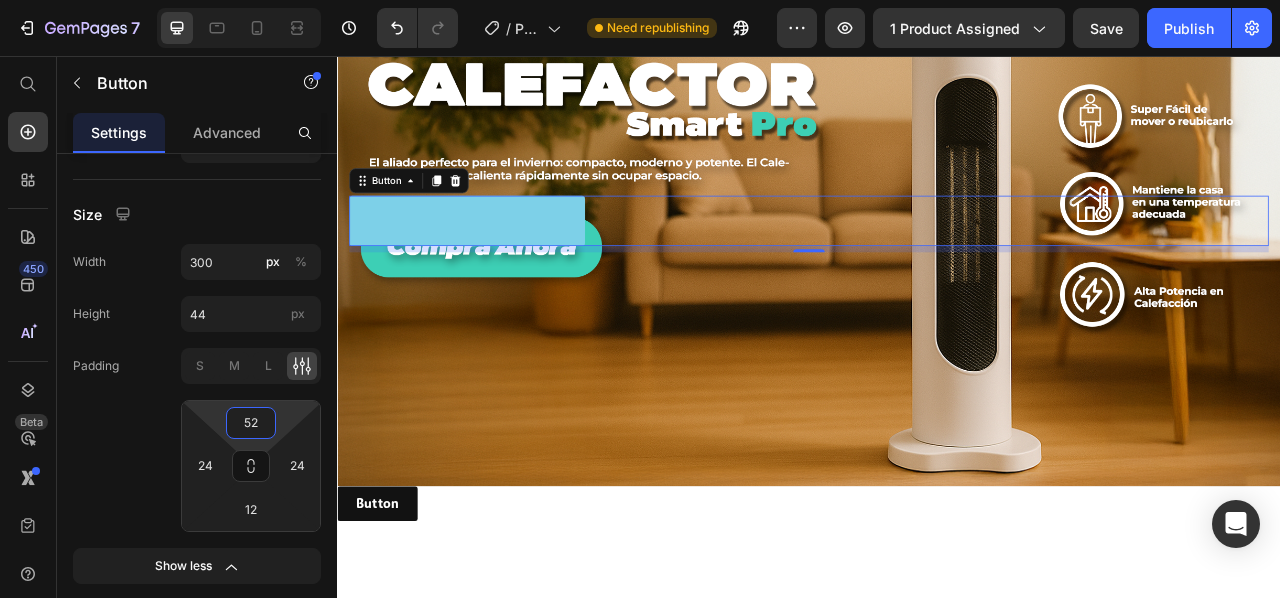 drag, startPoint x: 279, startPoint y: 437, endPoint x: 290, endPoint y: 417, distance: 22.825424 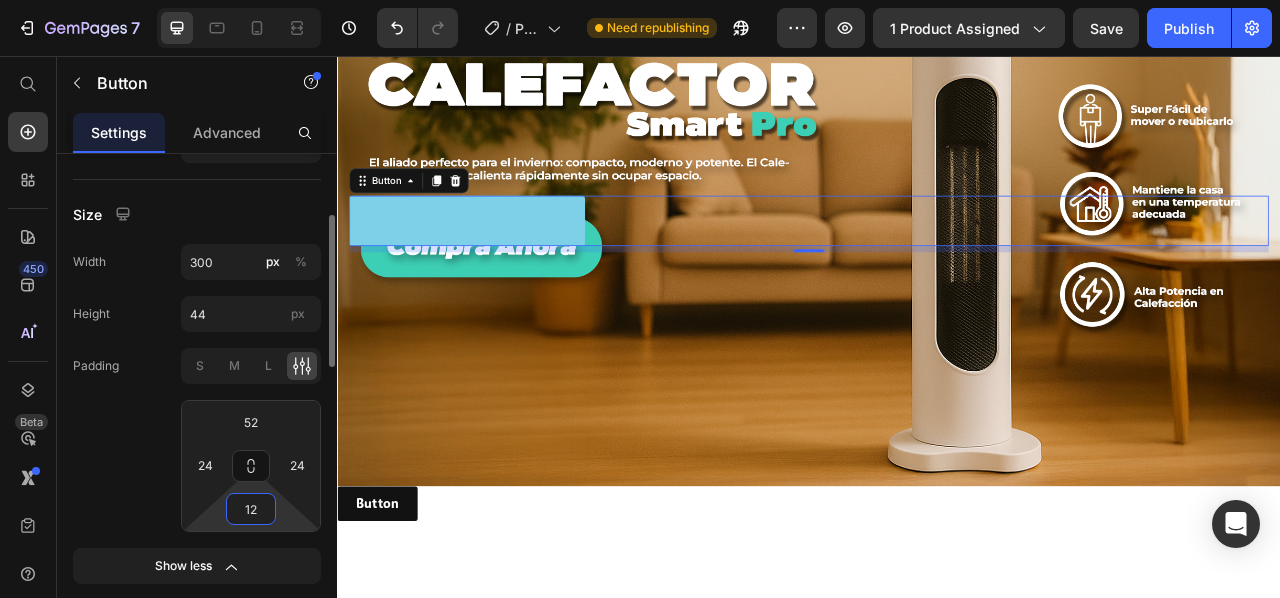 drag, startPoint x: 260, startPoint y: 507, endPoint x: 274, endPoint y: 504, distance: 14.3178215 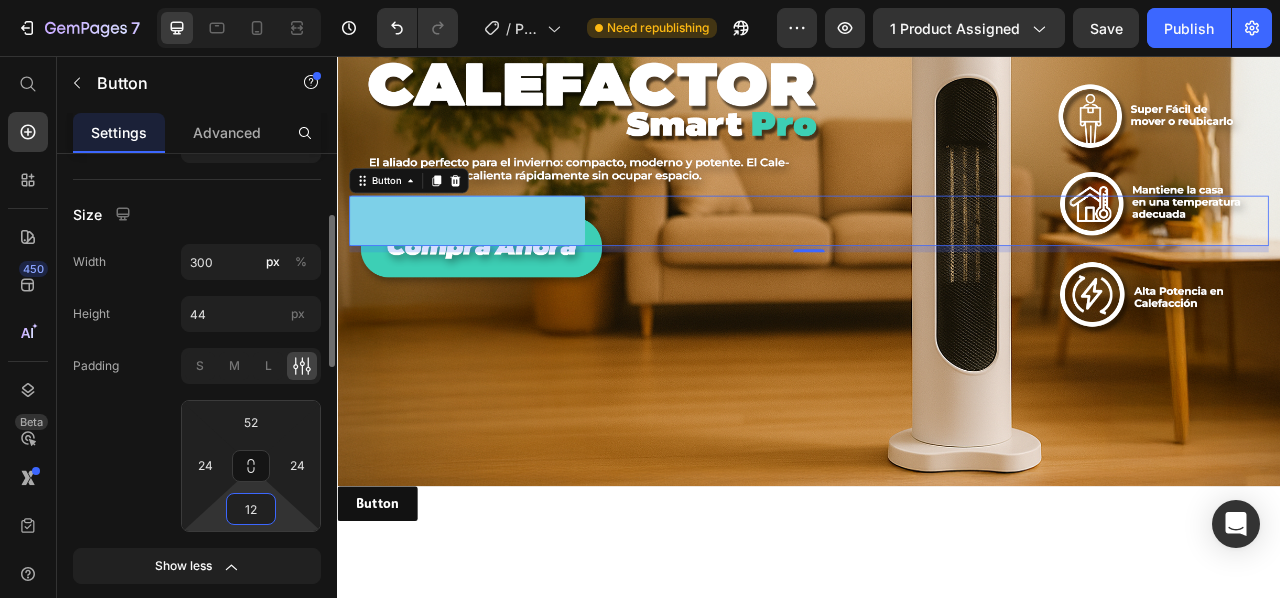click on "12" at bounding box center [251, 509] 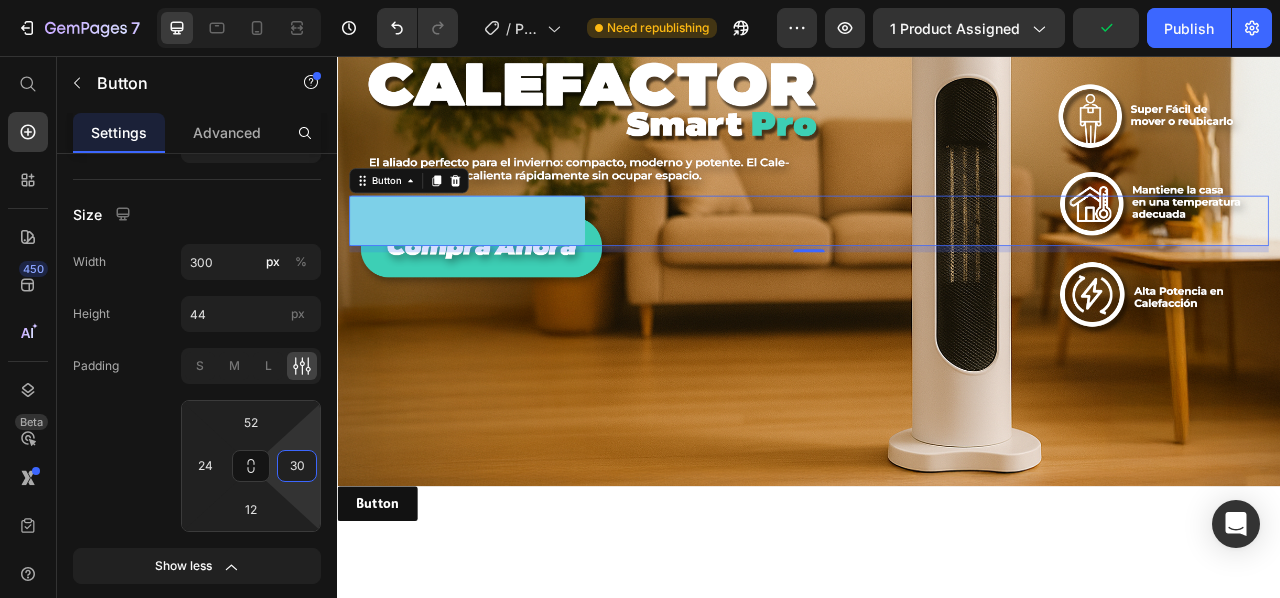 drag, startPoint x: 307, startPoint y: 489, endPoint x: 254, endPoint y: 487, distance: 53.037724 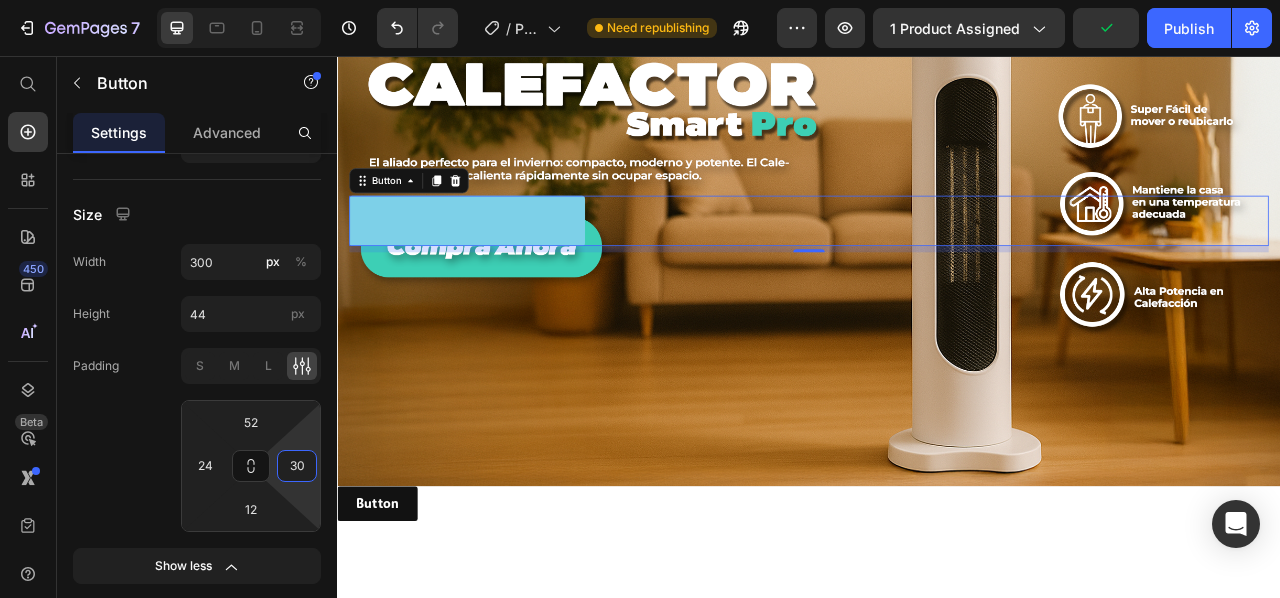 click on "7  Version history  /  Product Page - Jul 10, 12:30:19 Need republishing Preview 1 product assigned  Publish  450 Beta Start with Sections Elements Hero Section Product Detail Brands Trusted Badges Guarantee Product Breakdown How to use Testimonials Compare Bundle FAQs Social Proof Brand Story Product List Collection Blog List Contact Sticky Add to Cart Custom Footer Browse Library 450 Layout
Row
Row
Row
Row Text
Heading
Text Block Button
Button
Button
Sticky Back to top Media" at bounding box center [640, 0] 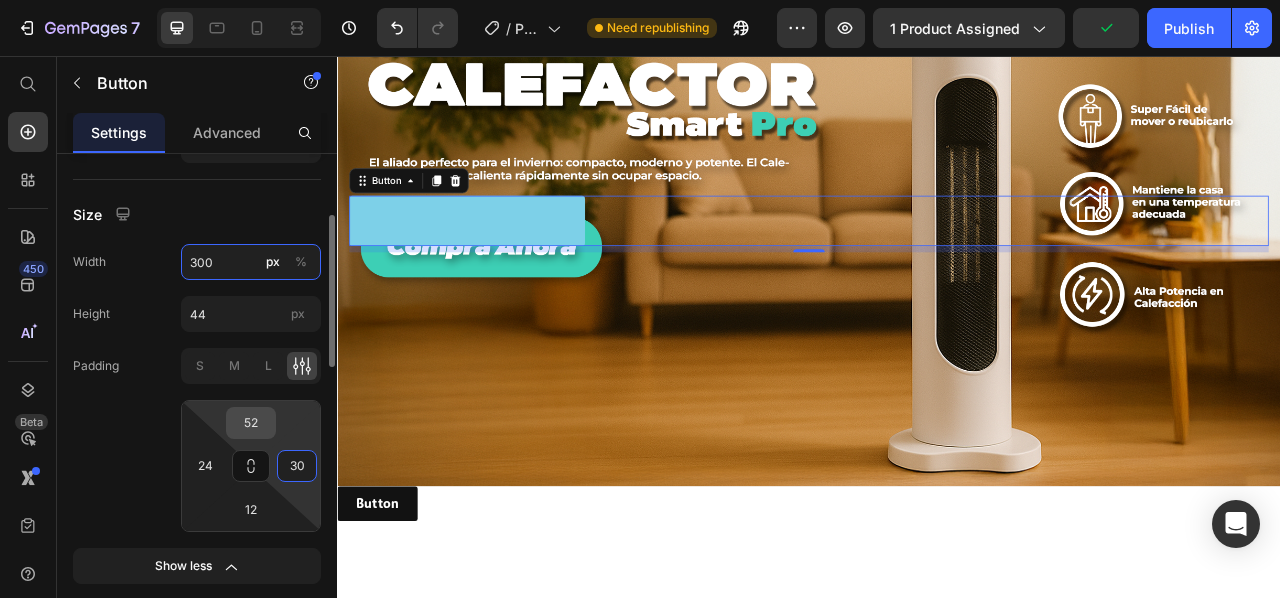 type on "24" 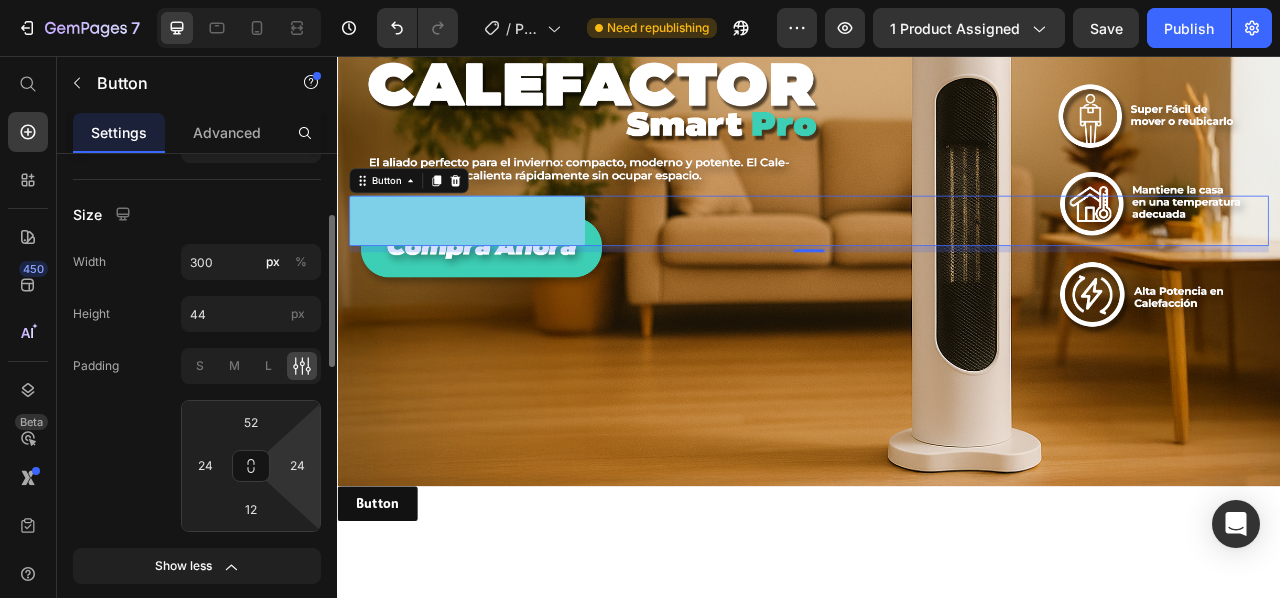 click on "Padding S M L 52 24 12 24" 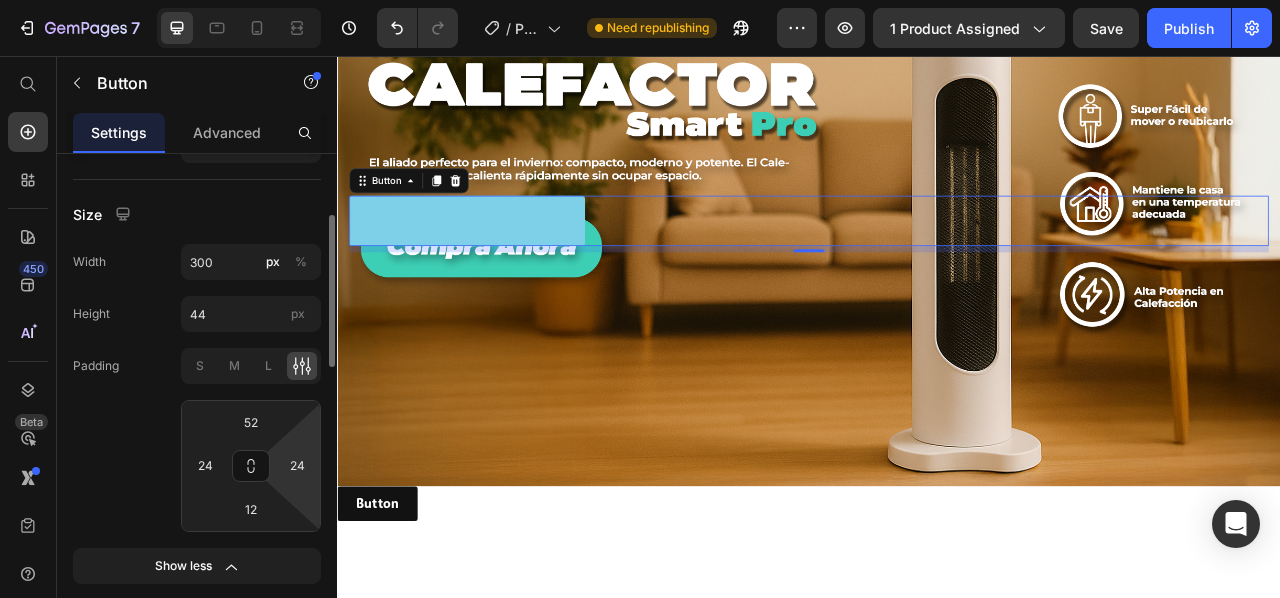 scroll, scrollTop: 300, scrollLeft: 0, axis: vertical 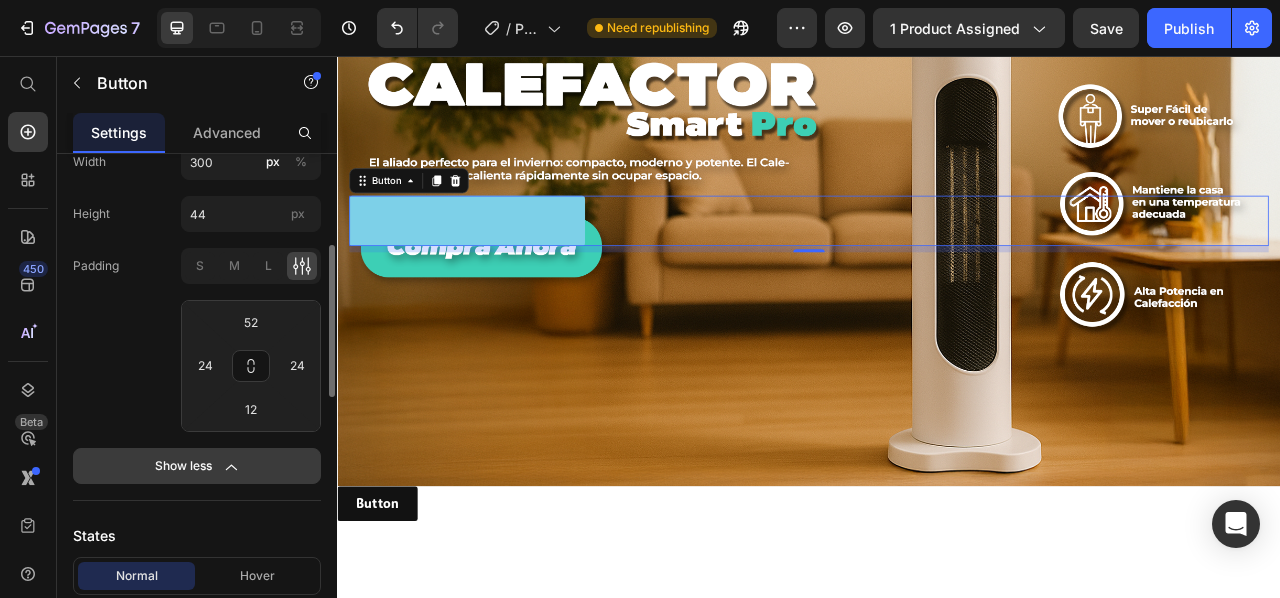 click on "Show less" at bounding box center (197, 466) 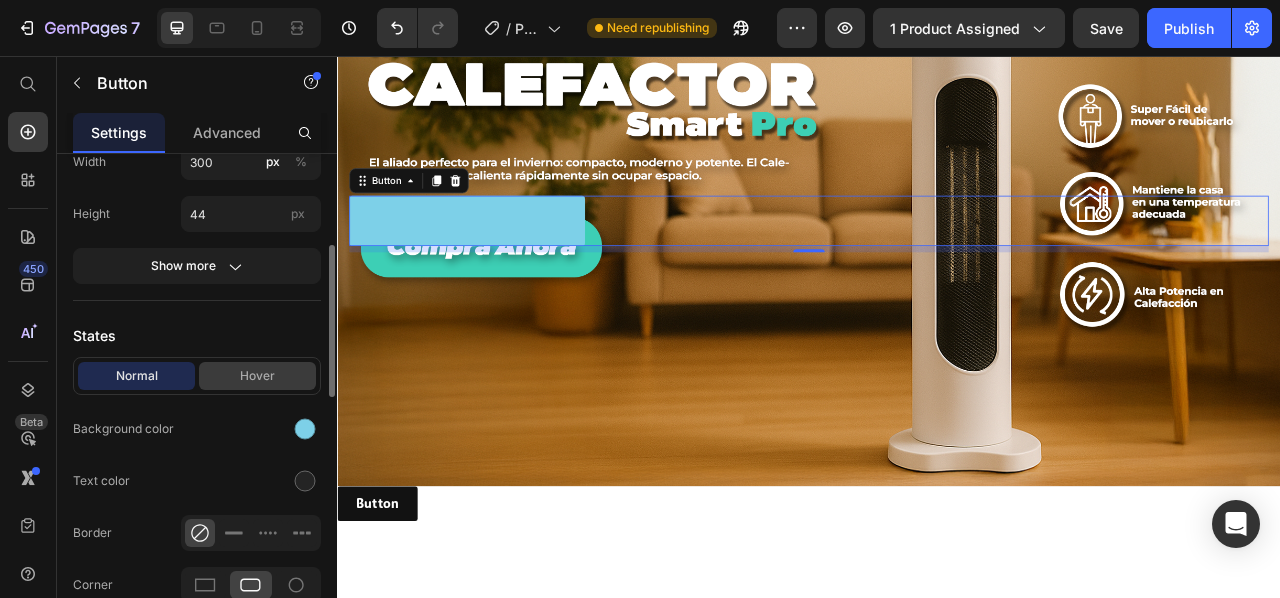 click on "Hover" at bounding box center (257, 376) 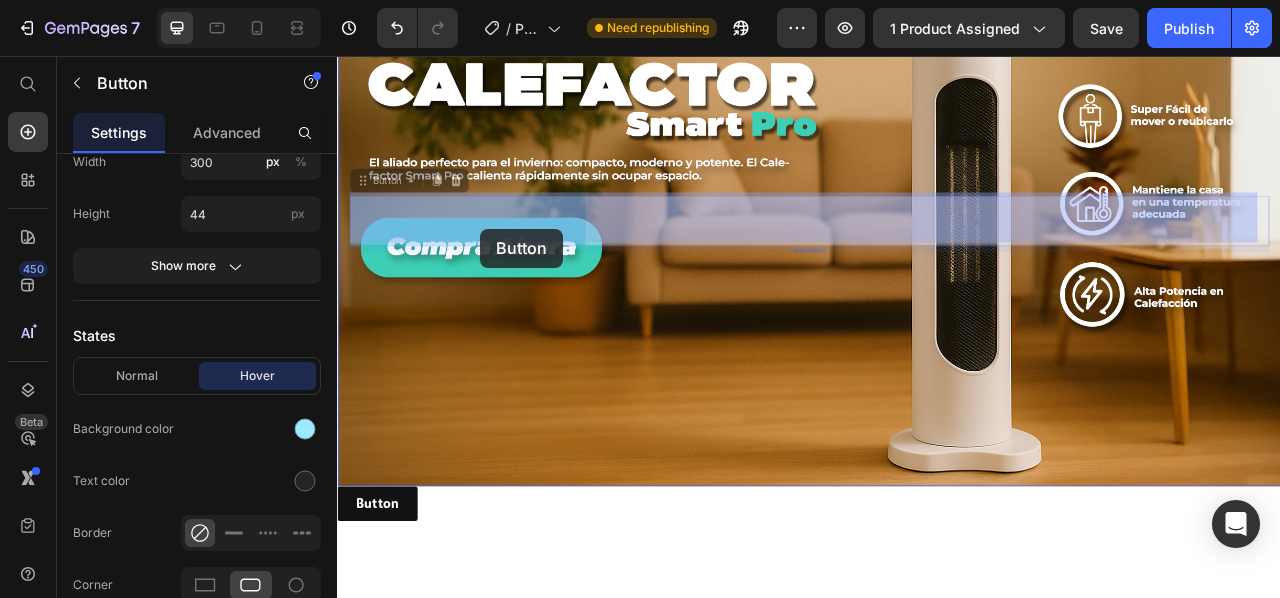 drag, startPoint x: 442, startPoint y: 262, endPoint x: 519, endPoint y: 276, distance: 78.26238 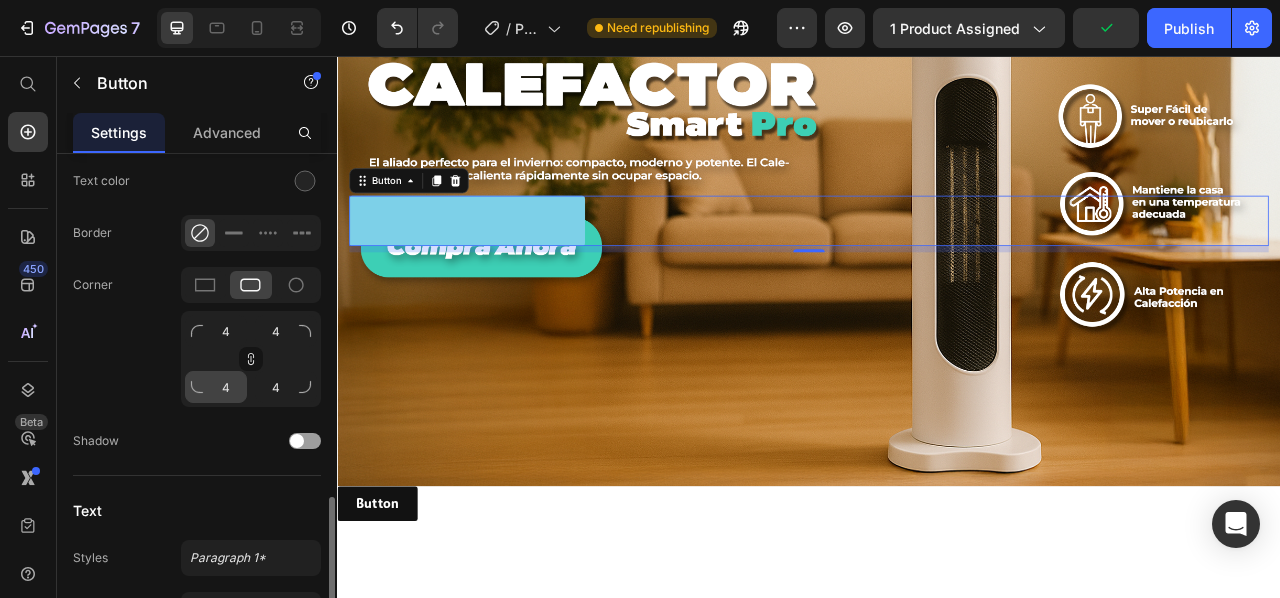 scroll, scrollTop: 700, scrollLeft: 0, axis: vertical 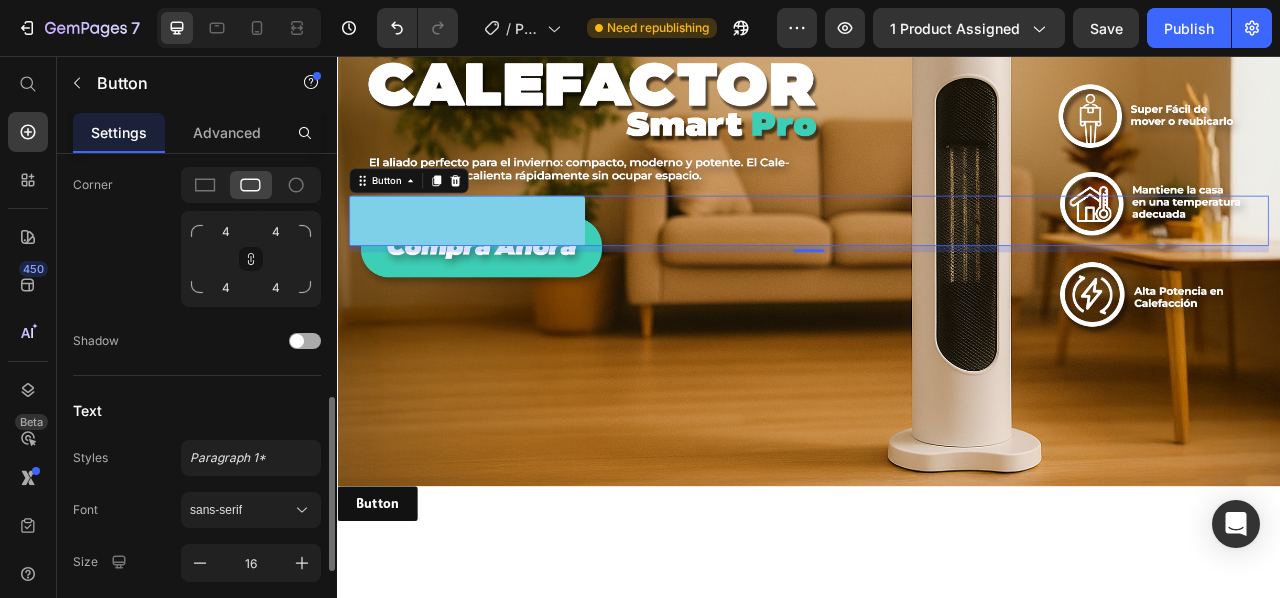 click at bounding box center (305, 341) 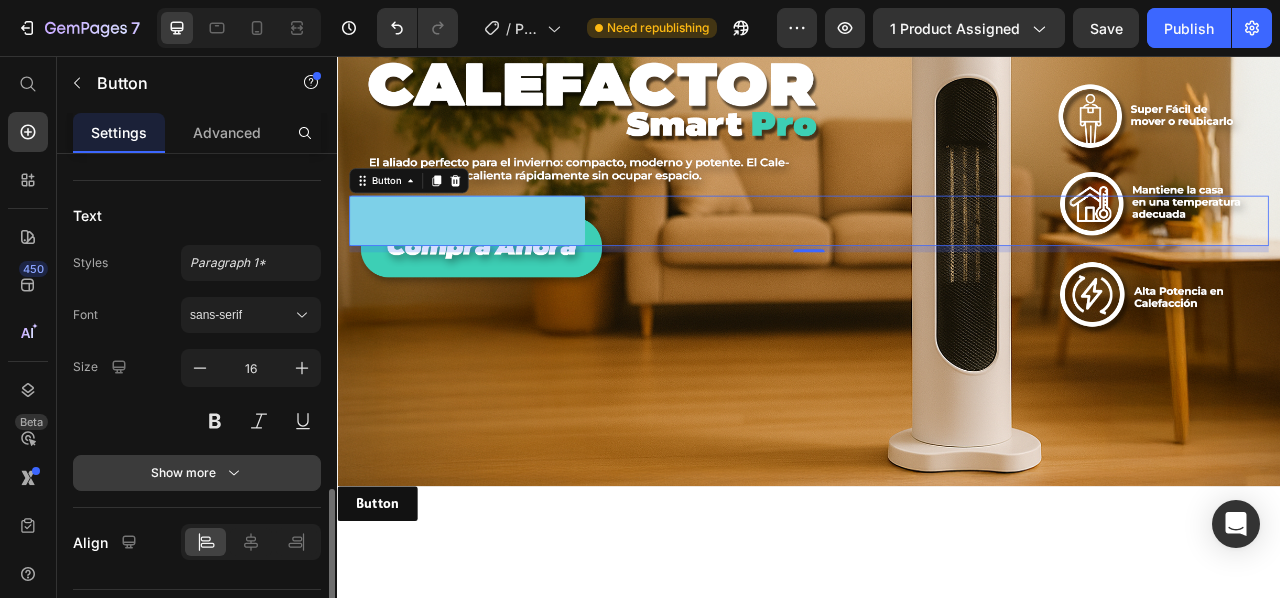scroll, scrollTop: 1145, scrollLeft: 0, axis: vertical 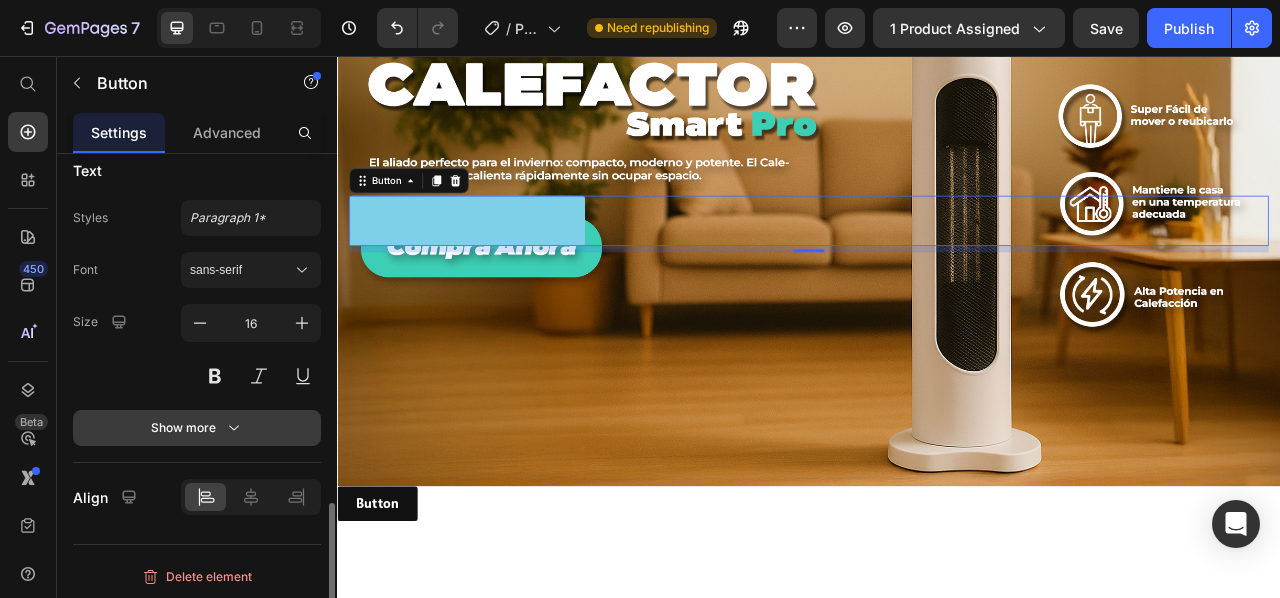 click on "Show more" at bounding box center [197, 428] 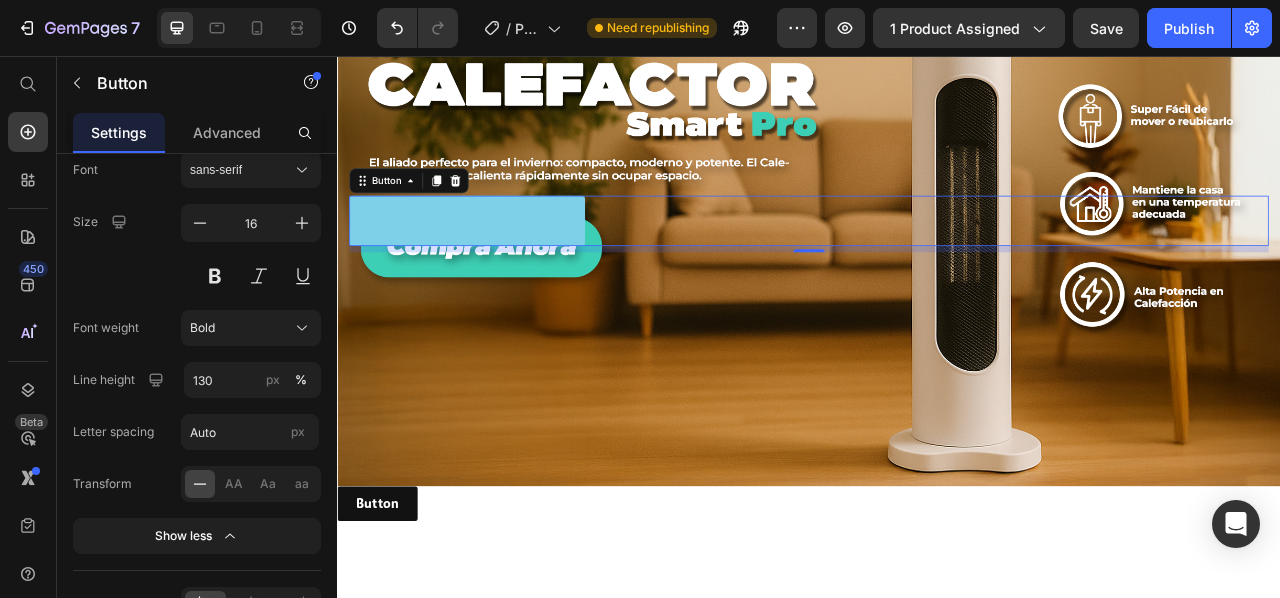 scroll, scrollTop: 1353, scrollLeft: 0, axis: vertical 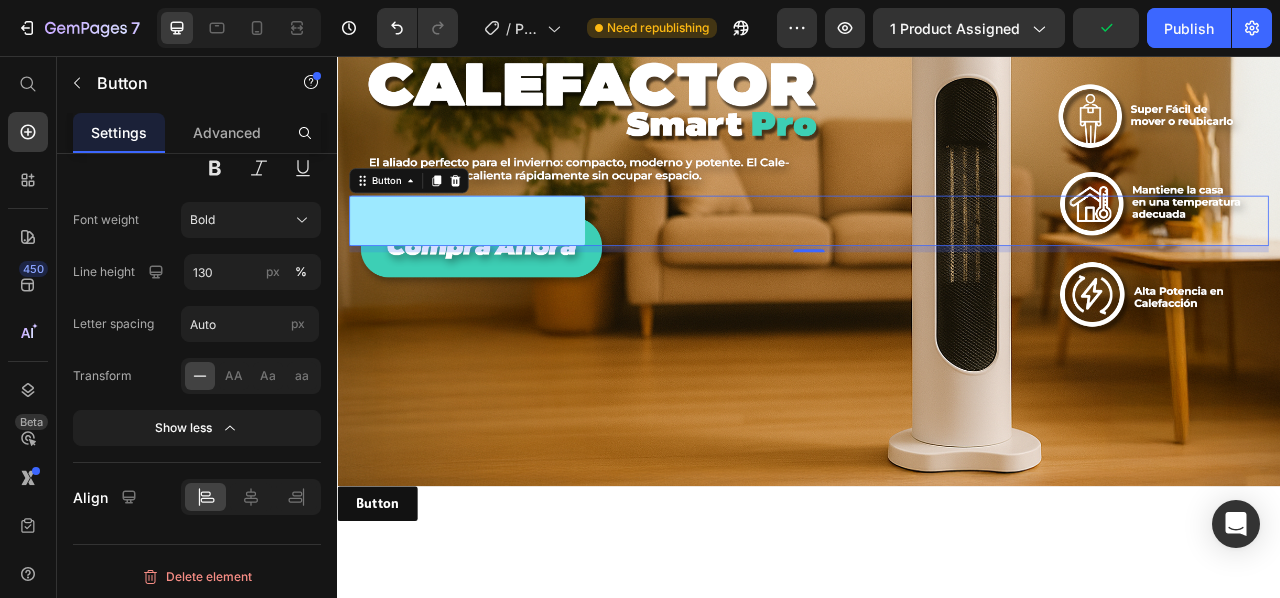 type 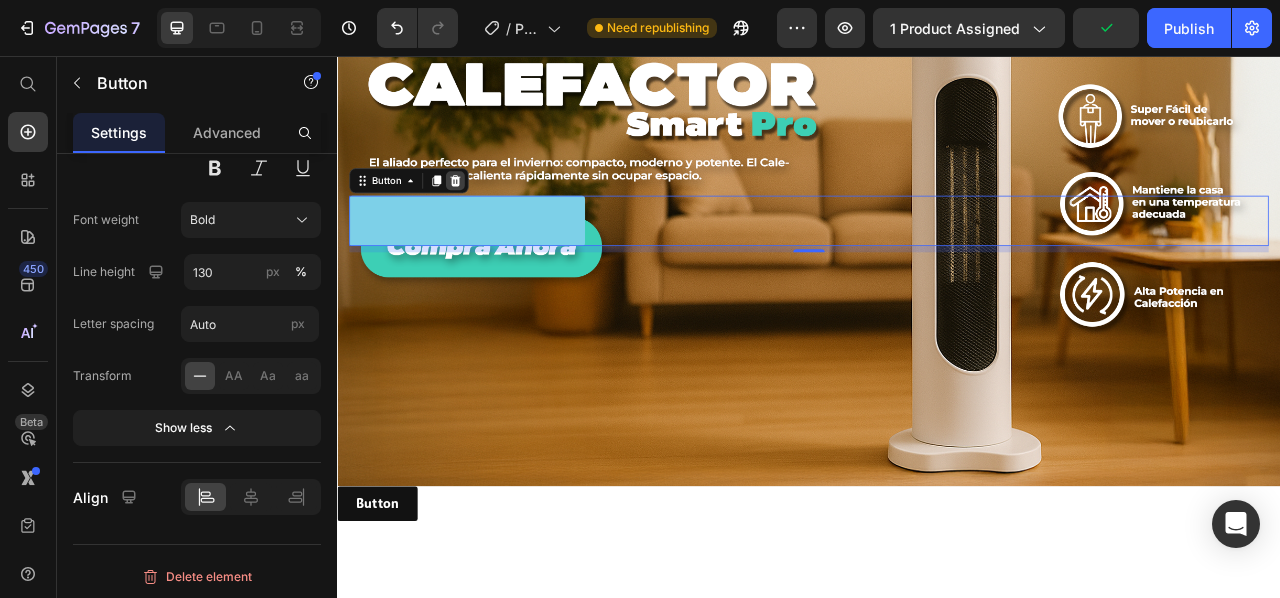click 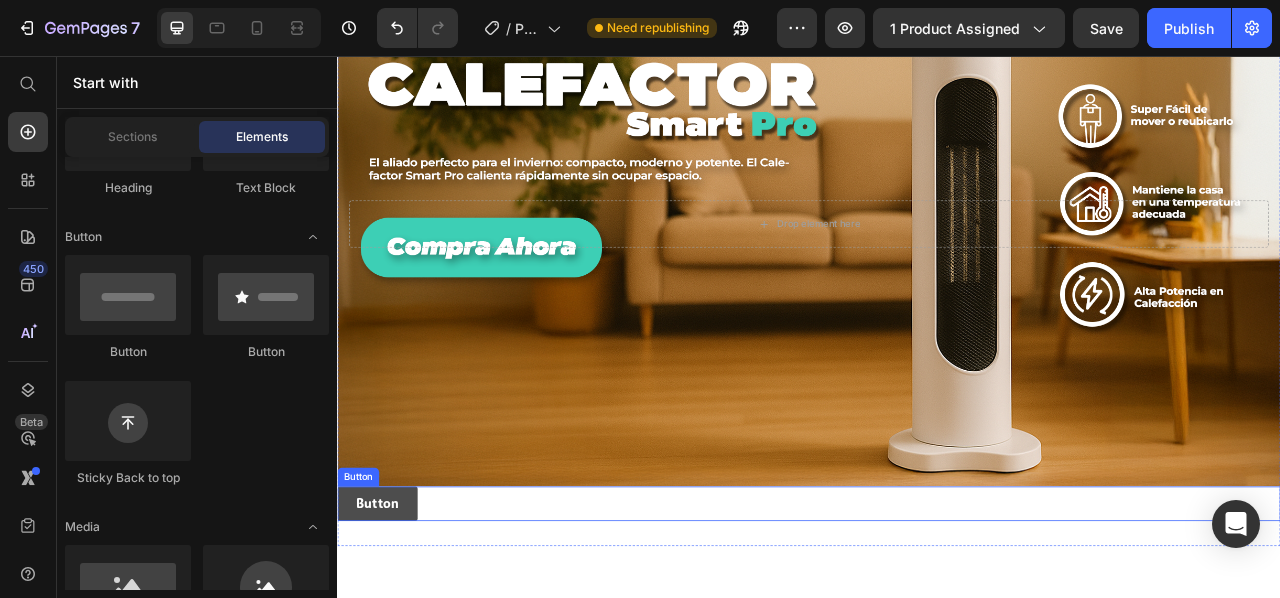 click on "Button" at bounding box center (388, 626) 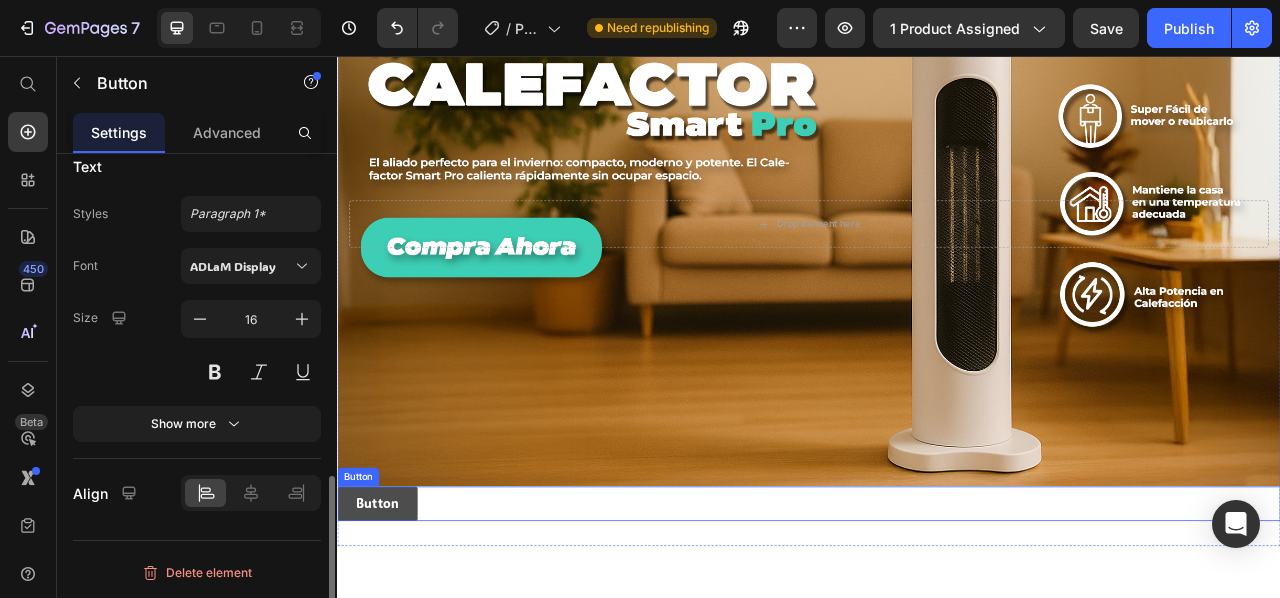 scroll, scrollTop: 940, scrollLeft: 0, axis: vertical 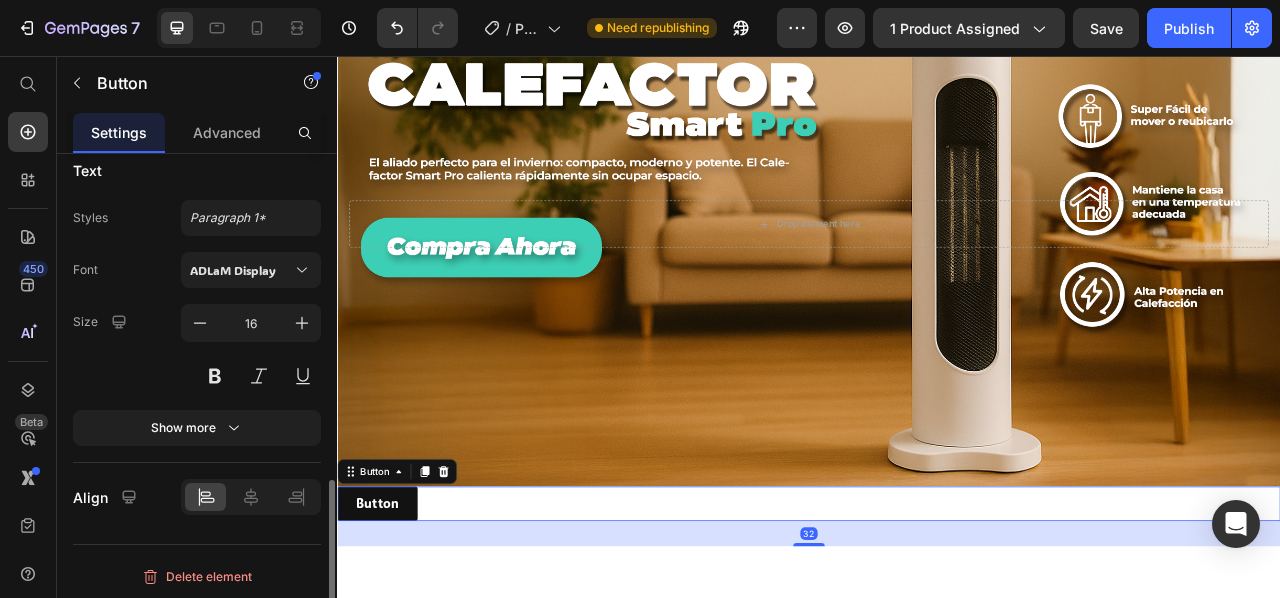 click 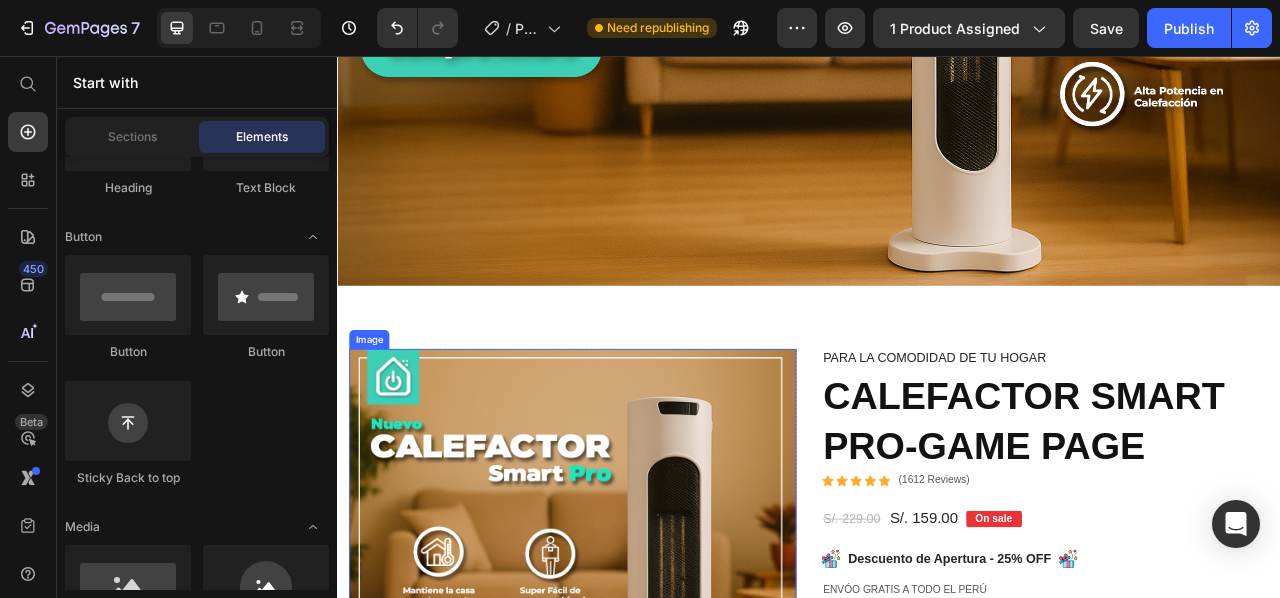 scroll, scrollTop: 300, scrollLeft: 0, axis: vertical 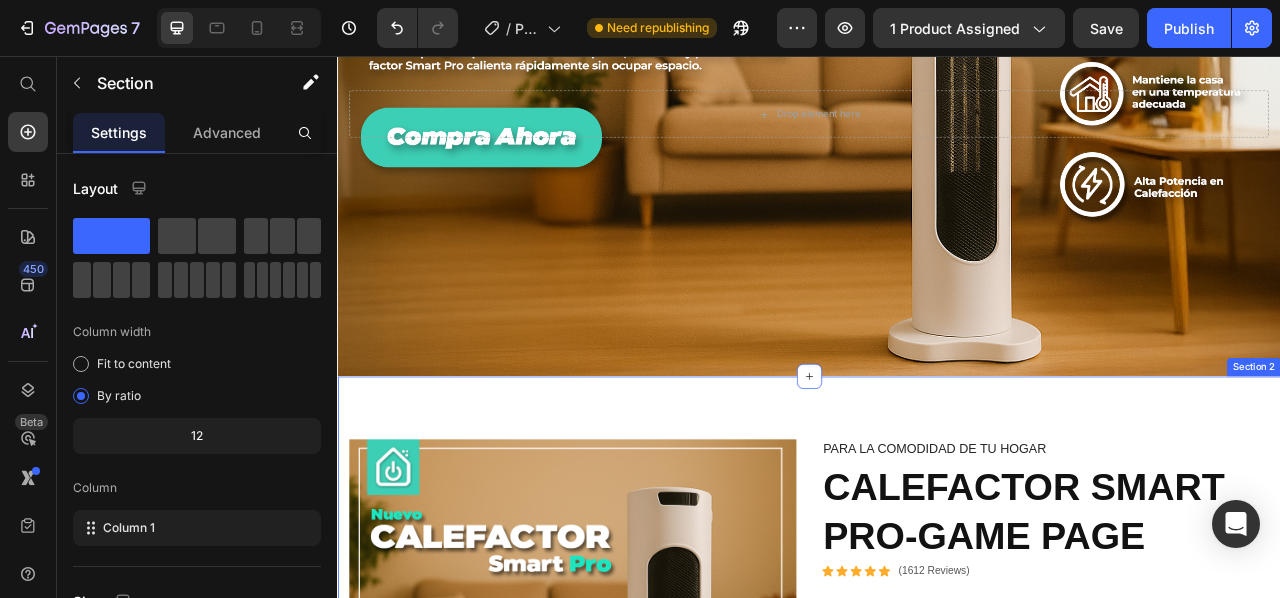 click on "Image Image Image Image Row Image Image Row Image Image Row Image Image Row Row Product Images Briana M. Text Block Icon Icon Icon Icon Icon Icon List Row “At vero eos et accusamus et iusto odio dignissimos ducimus qui blanditiis praesentium voluptatum deleniti atque corrupti quos dolores“ Text Block Row Rona K. Text Block Icon Icon Icon Icon Icon Icon List Row Lorem ipsum dolor sit amet, consectetur adipiscing elit, sed do eiusmod tempor incididunt ut labore et dolore magna aliqua. Text Block Row Carousel Para la comodidad de tu hogar Text Block CALEFACTOR SMART PRO-GAME PAGE Product Title Icon Icon Icon Icon Icon Icon List (1612 Reviews) Text Block Row S/. 229.00 Product Price S/. 159.00 Product Price On sale Text Block Row Image Descuento de Apertura - 25% OFF Text Block Image Row EnvÓo GRATIS A TODO EL PERÚ Text Block Row ¡ORDENA AHORA! Add to Cart Esteban C. Text Block Icon Icon Icon Icon Icon Icon List Row Text Block Row Josué A. Text Block Icon Icon Icon Icon Icon Icon List Row Text Block Row" at bounding box center (937, 1945) 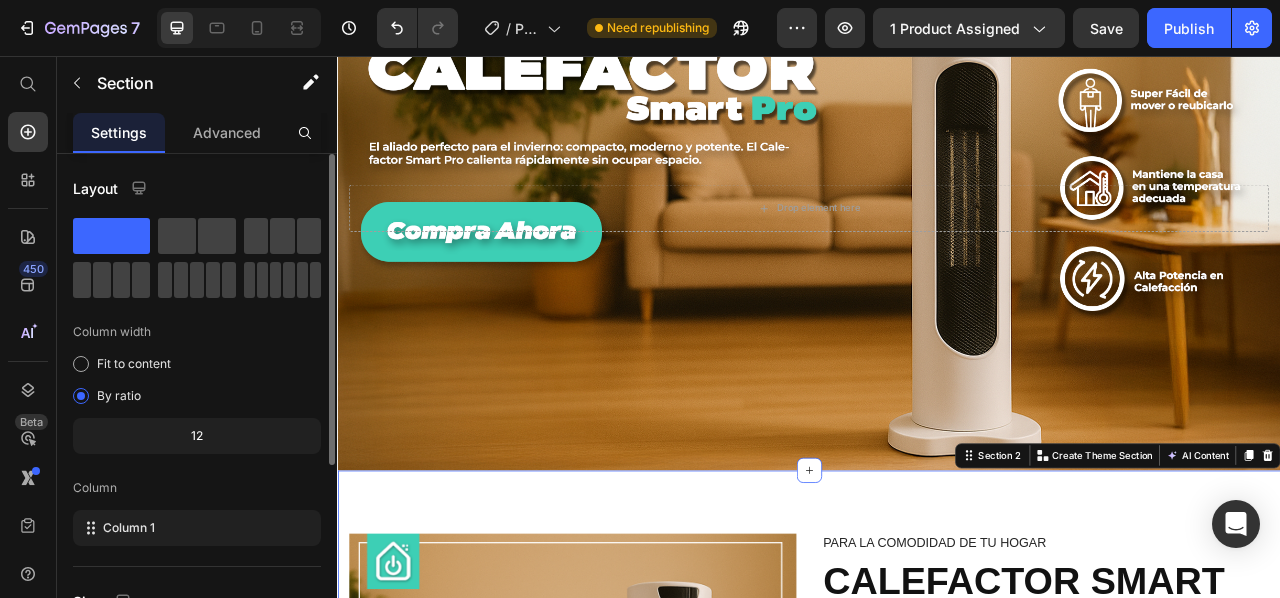 scroll, scrollTop: 0, scrollLeft: 0, axis: both 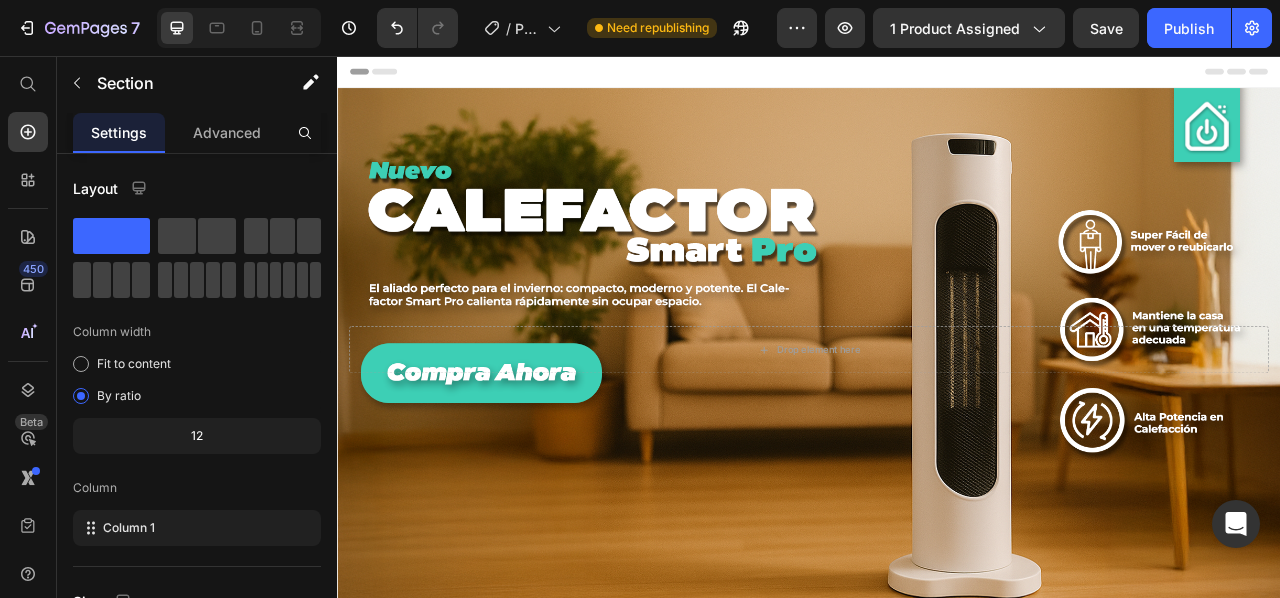 click on "Header" at bounding box center [937, 76] 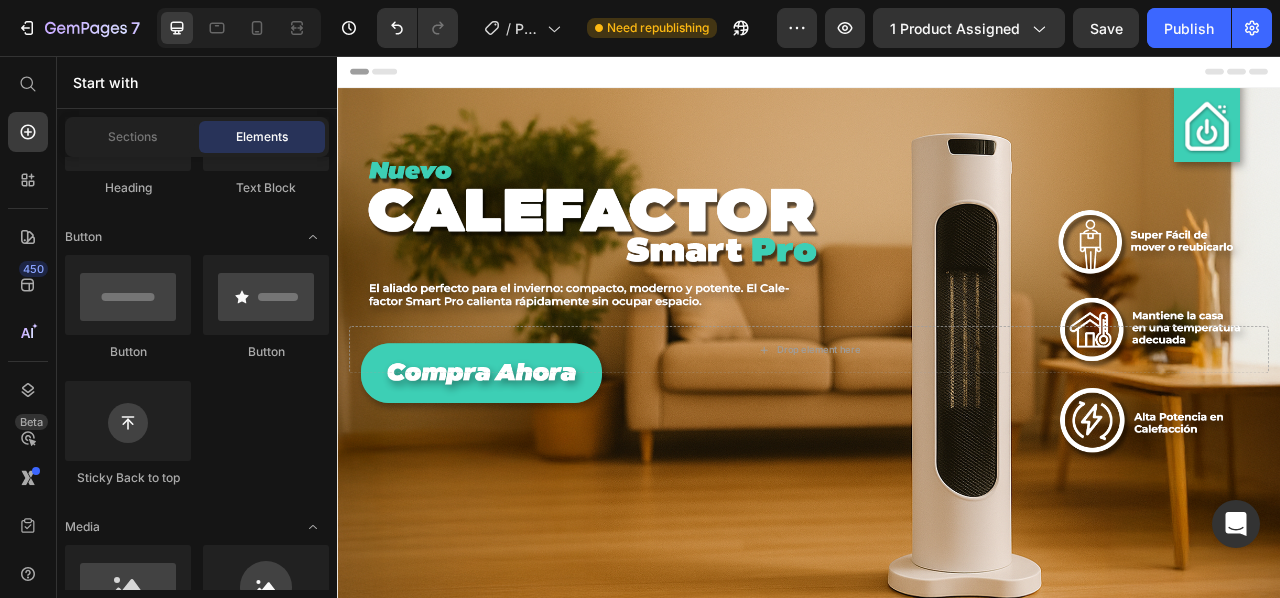 click on "Header" at bounding box center [394, 76] 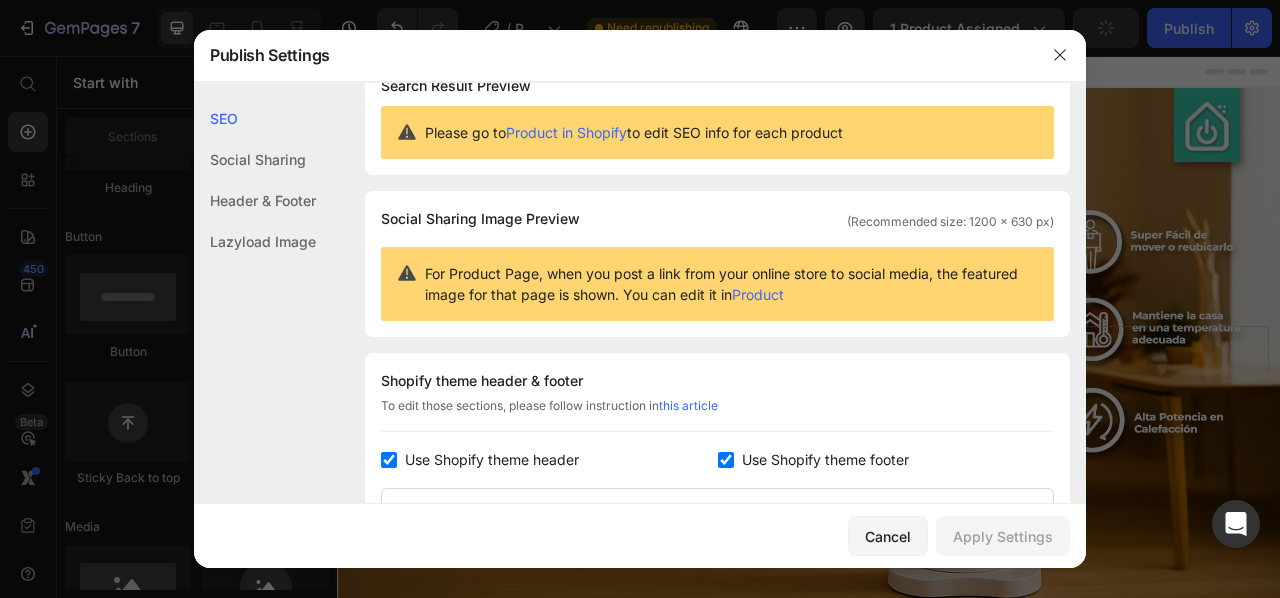 scroll, scrollTop: 0, scrollLeft: 0, axis: both 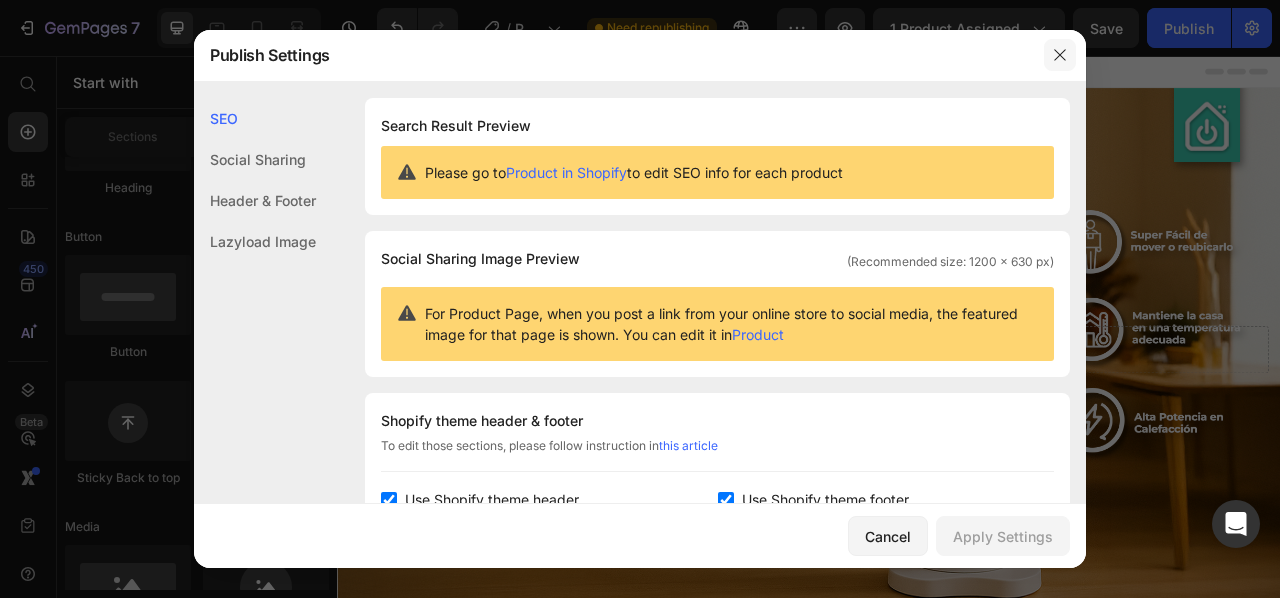 click 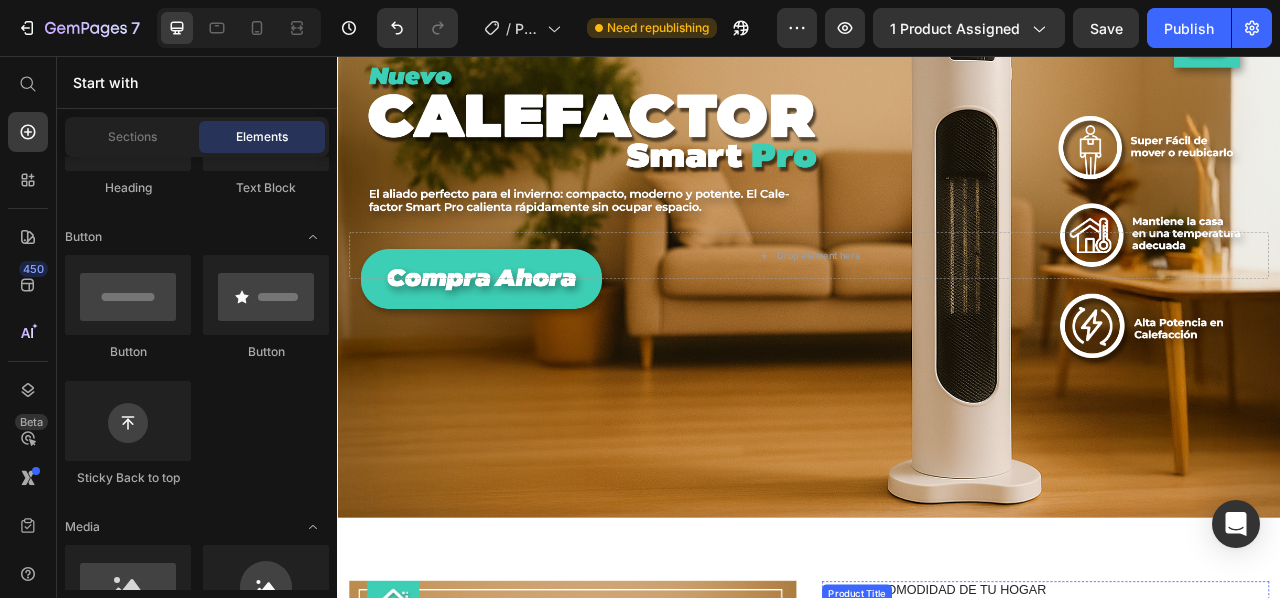 scroll, scrollTop: 100, scrollLeft: 0, axis: vertical 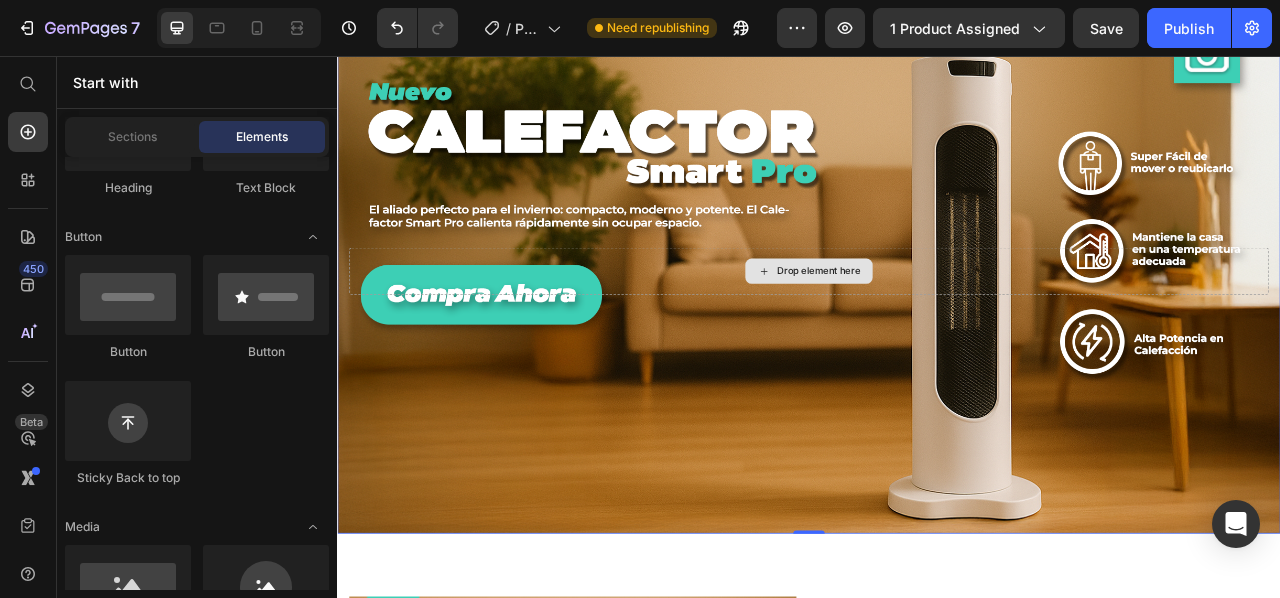 click on "Drop element here" at bounding box center [937, 330] 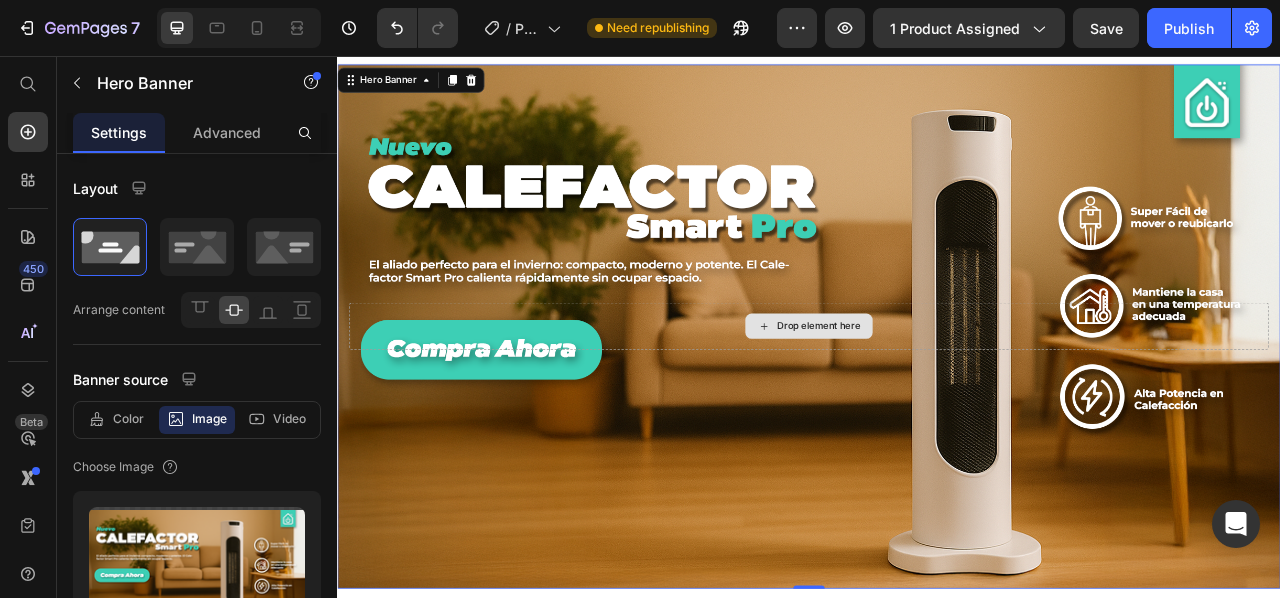 scroll, scrollTop: 0, scrollLeft: 0, axis: both 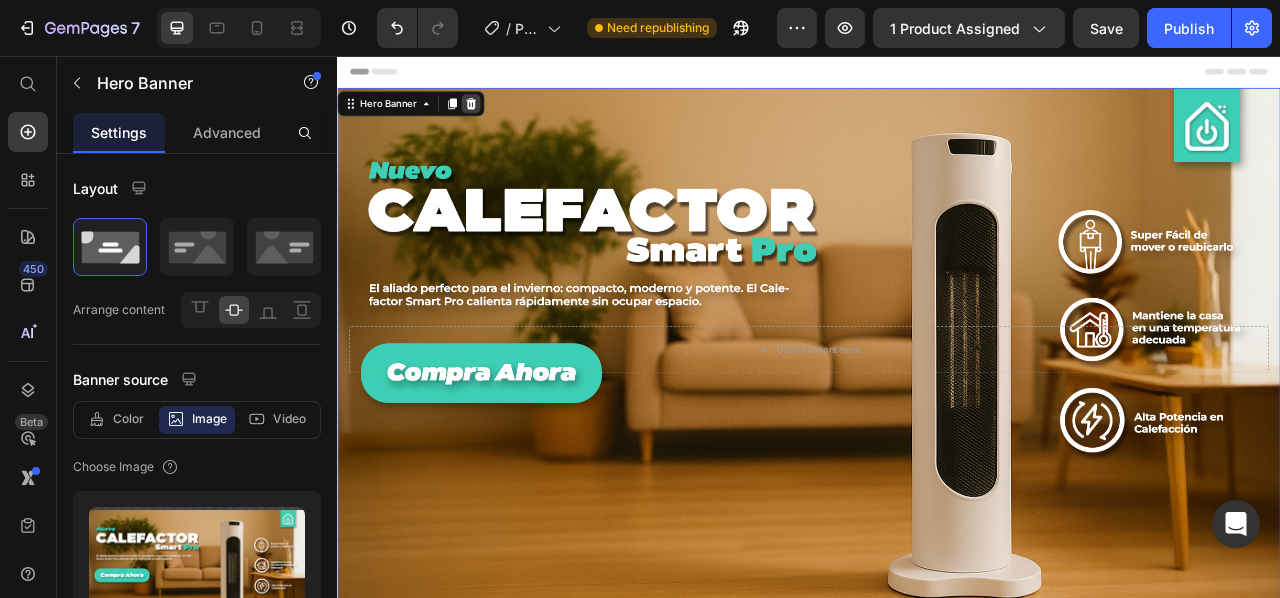 click 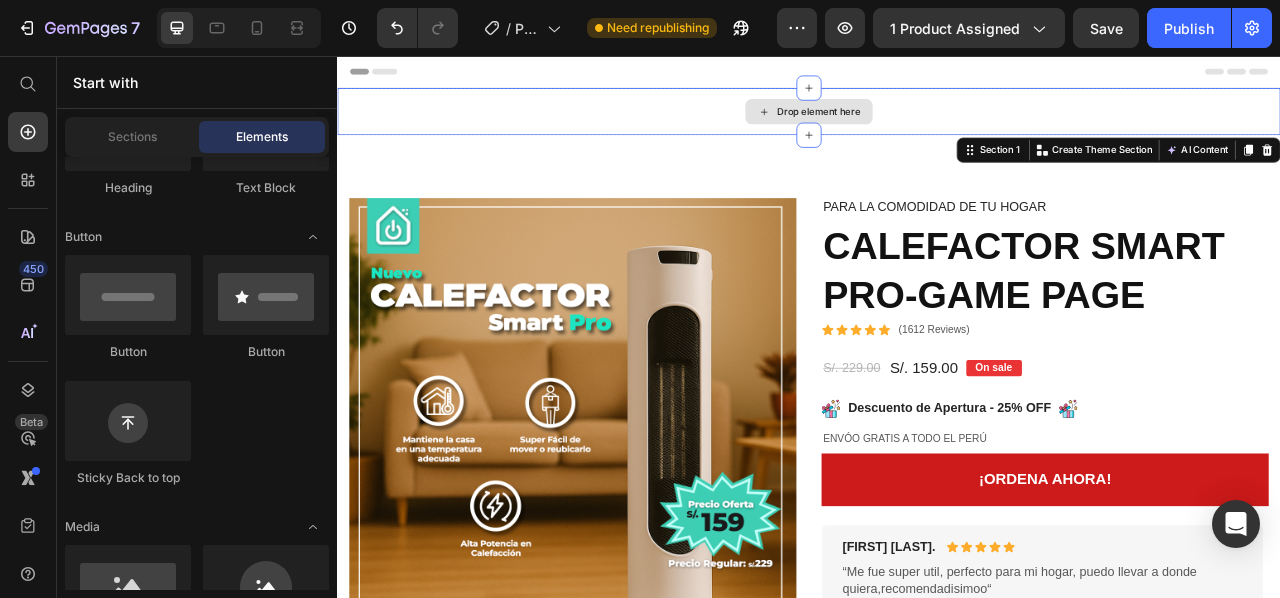 click on "Drop element here" at bounding box center (937, 127) 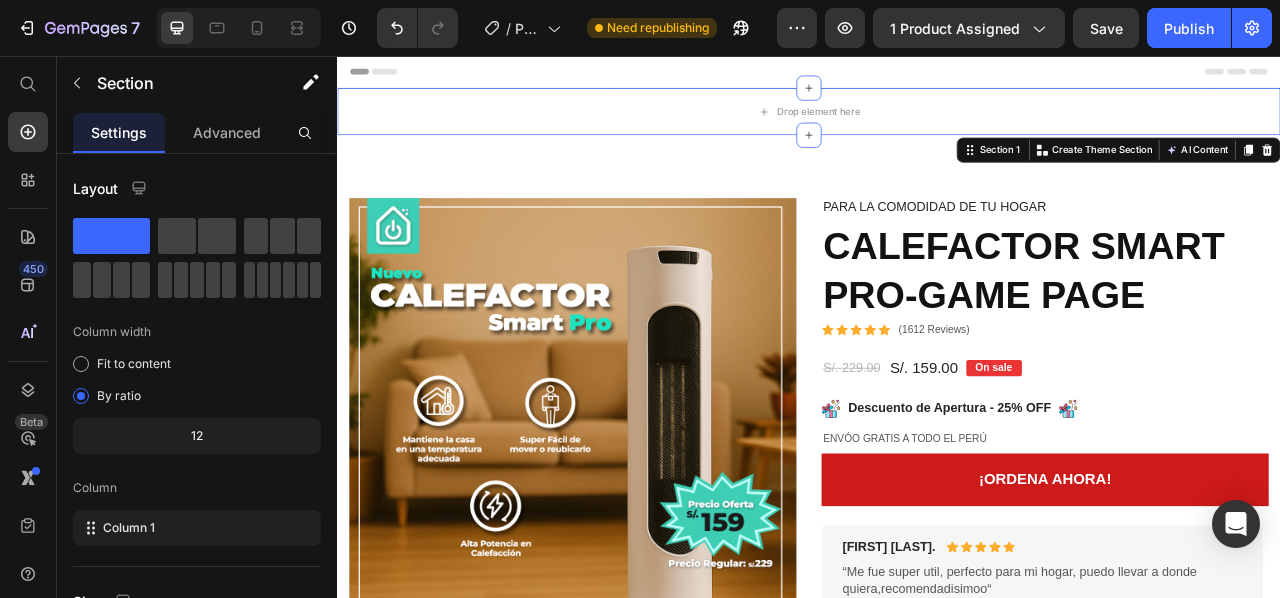 click on "Section 1   You can create reusable sections Create Theme Section AI Content Write with GemAI What would you like to describe here? Tone and Voice Persuasive Product CALEFACTOR SMART PRO Show more Generate" at bounding box center (1331, 176) 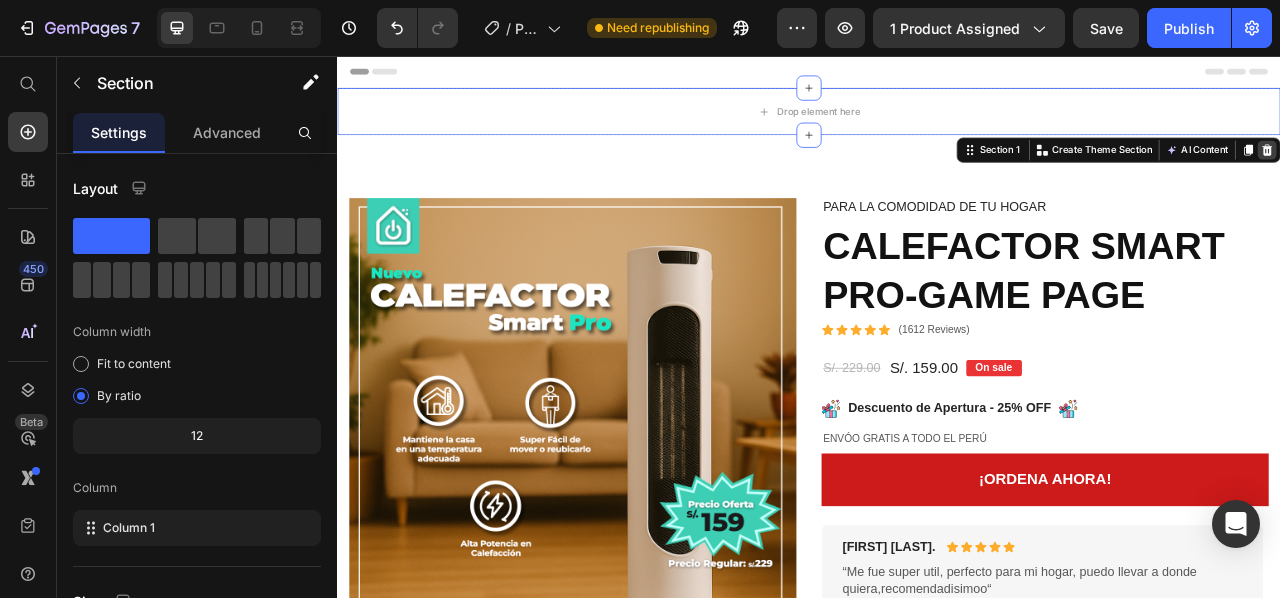 click 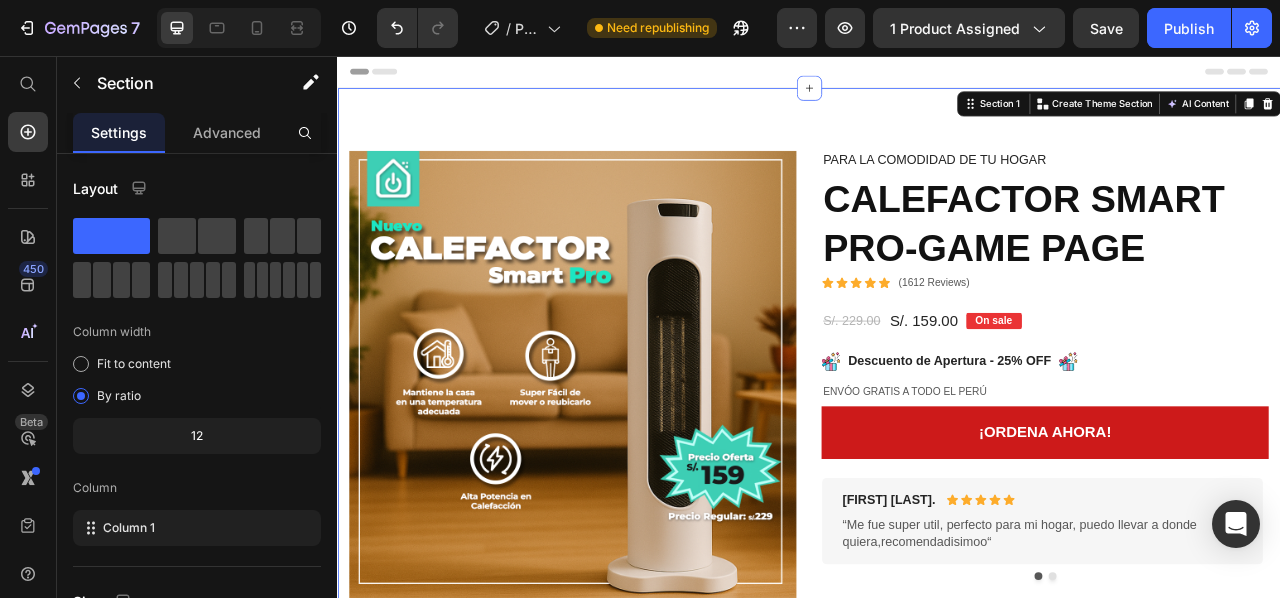 click on "Image Image Image Image Row Image Image Row Image Image Row Image Image Row Row Product Images Briana M. Text Block Icon Icon Icon Icon Icon Icon List Row “At vero eos et accusamus et iusto odio dignissimos ducimus qui blanditiis praesentium voluptatum deleniti atque corrupti quos dolores“ Text Block Row Rona K. Text Block Icon Icon Icon Icon Icon Icon List Row Lorem ipsum dolor sit amet, consectetur adipiscing elit, sed do eiusmod tempor incididunt ut labore et dolore magna aliqua. Text Block Row Carousel Para la comodidad de tu hogar Text Block CALEFACTOR SMART PRO-GAME PAGE Product Title Icon Icon Icon Icon Icon Icon List (1612 Reviews) Text Block Row S/. 229.00 Product Price S/. 159.00 Product Price On sale Text Block Row Image Descuento de Apertura - 25% OFF Text Block Image Row EnvÓo GRATIS A TODO EL PERÚ Text Block Row ¡ORDENA AHORA! Add to Cart Esteban C. Text Block Icon Icon Icon Icon Icon Icon List Row Text Block Row Josué A. Text Block Icon Icon Icon Icon Icon Icon List Row Text Block Row" at bounding box center (937, 1578) 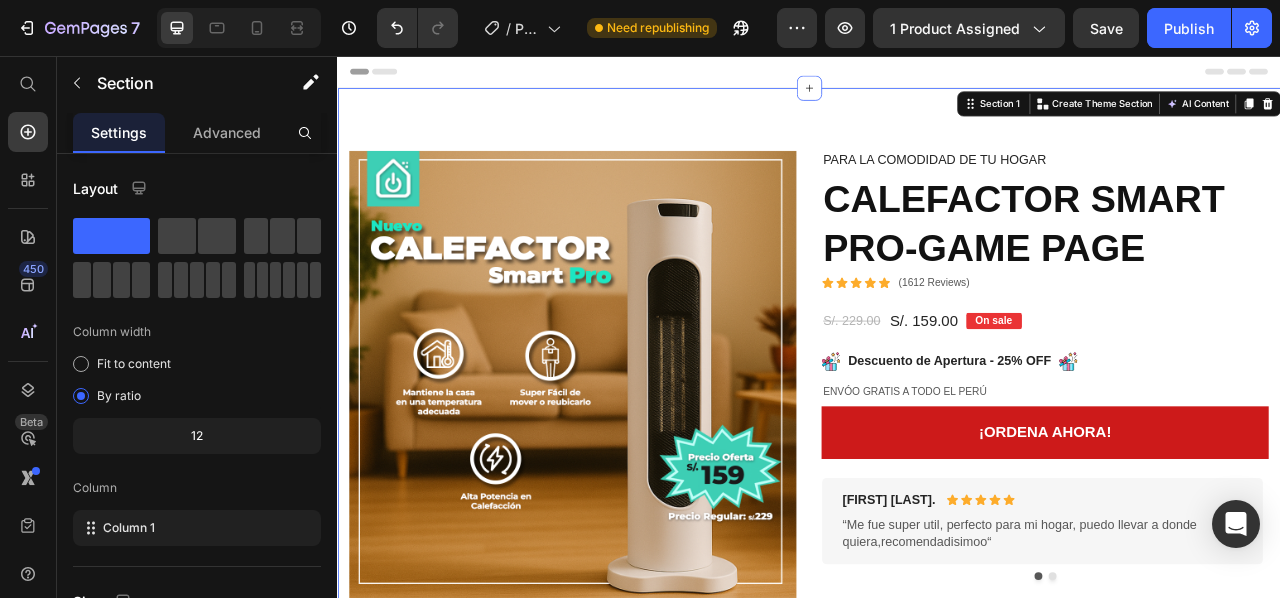 drag, startPoint x: 957, startPoint y: 169, endPoint x: 951, endPoint y: 178, distance: 10.816654 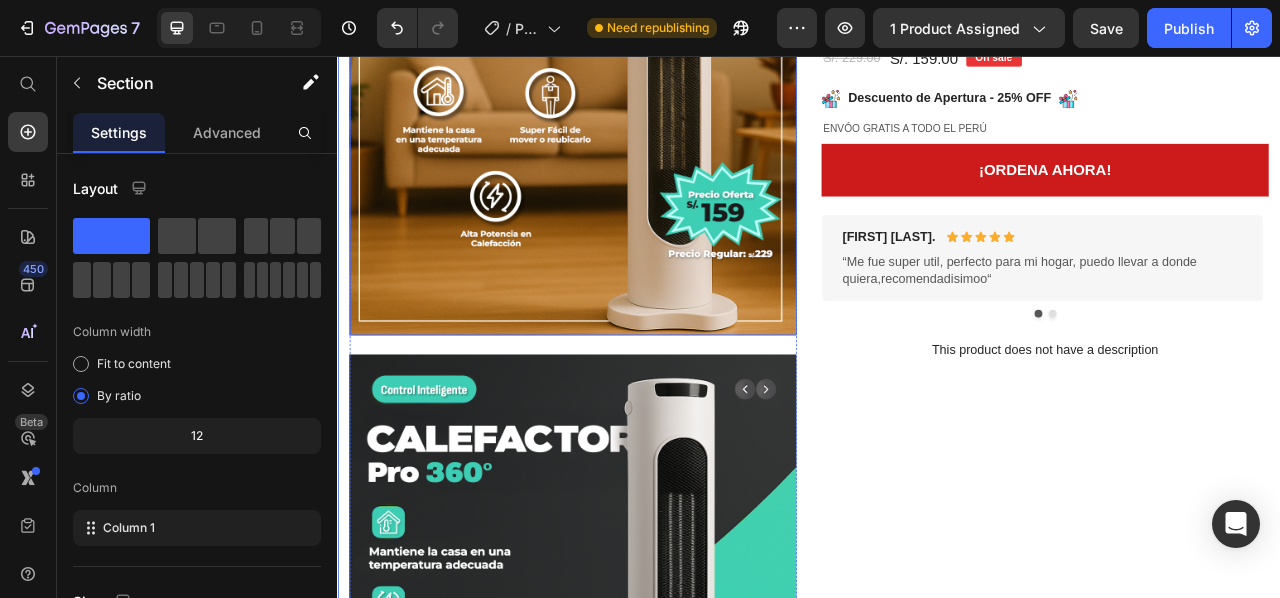 scroll, scrollTop: 0, scrollLeft: 0, axis: both 